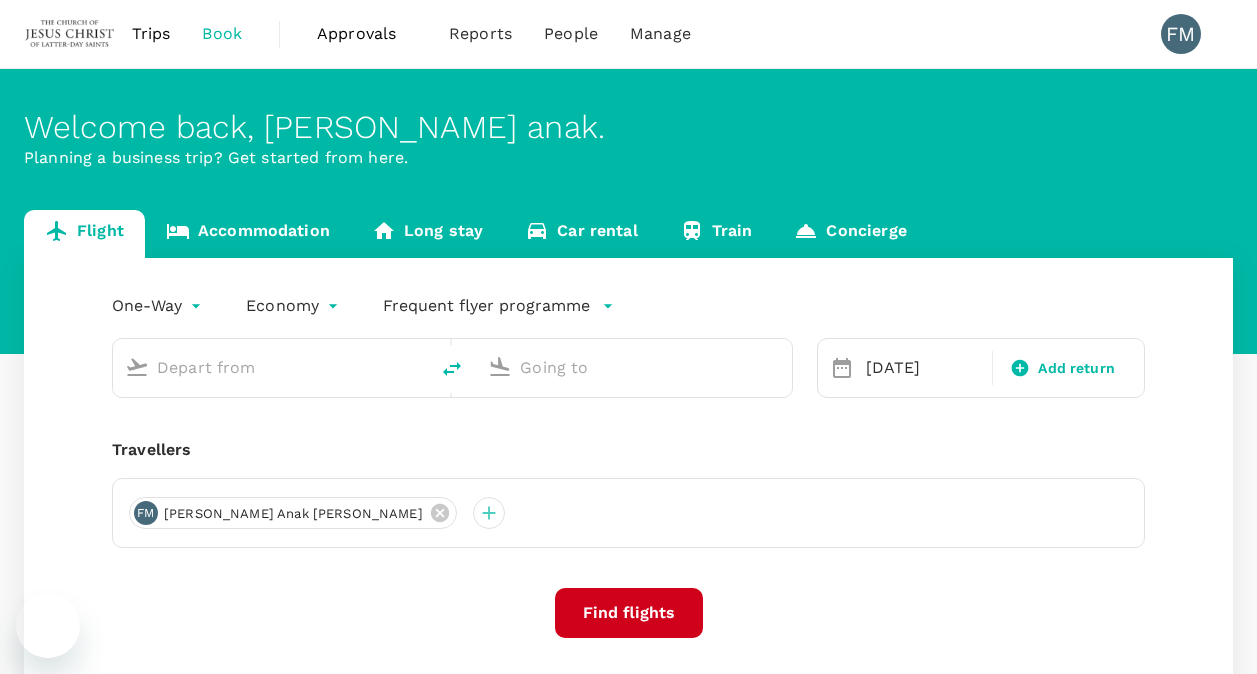 scroll, scrollTop: 0, scrollLeft: 0, axis: both 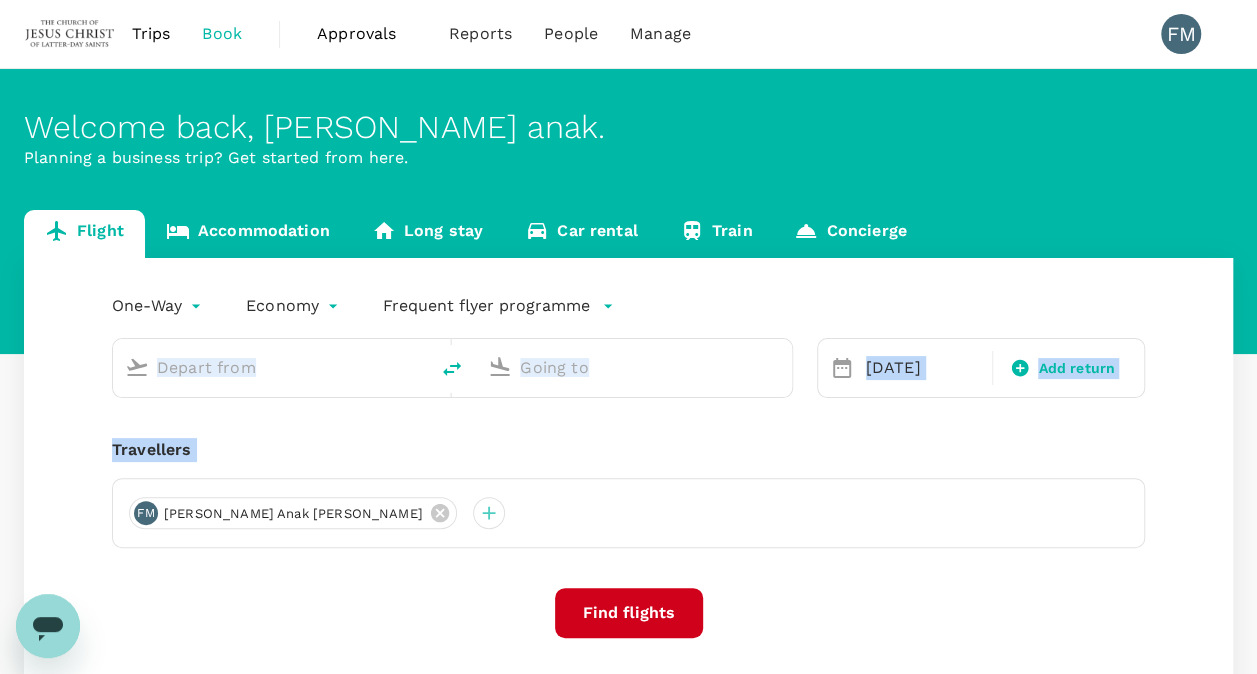 drag, startPoint x: 0, startPoint y: 0, endPoint x: 30, endPoint y: 660, distance: 660.68146 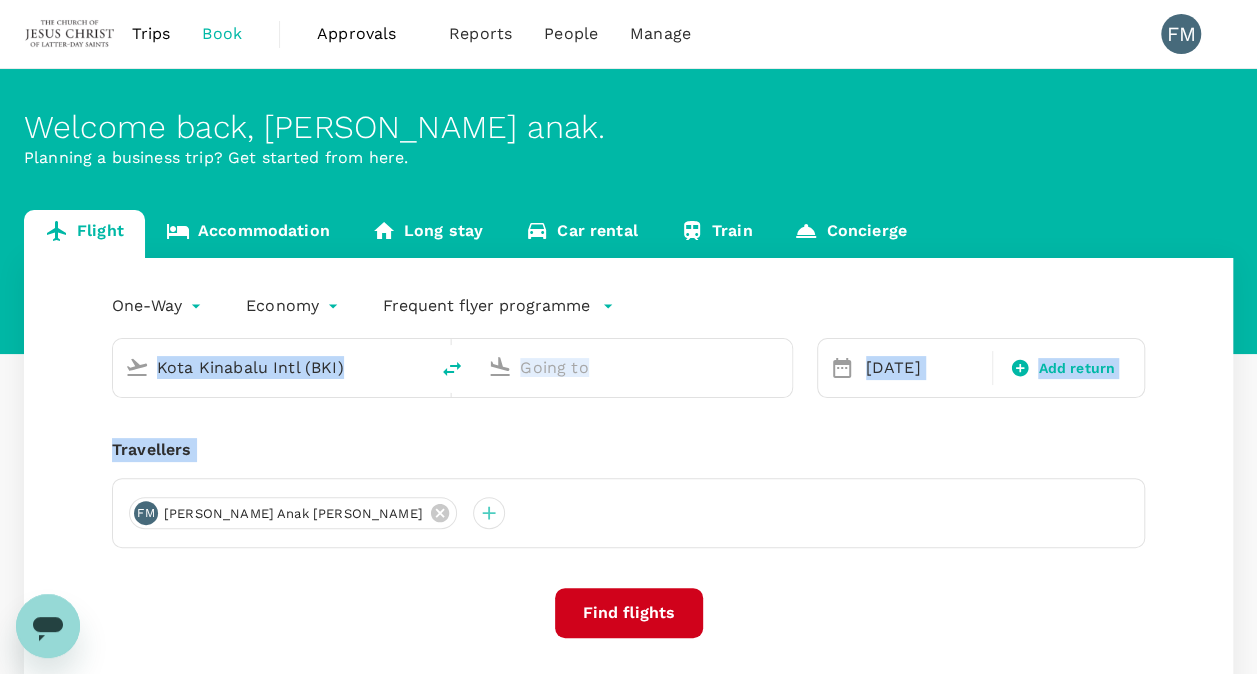type on "Kuching Intl (KCH)" 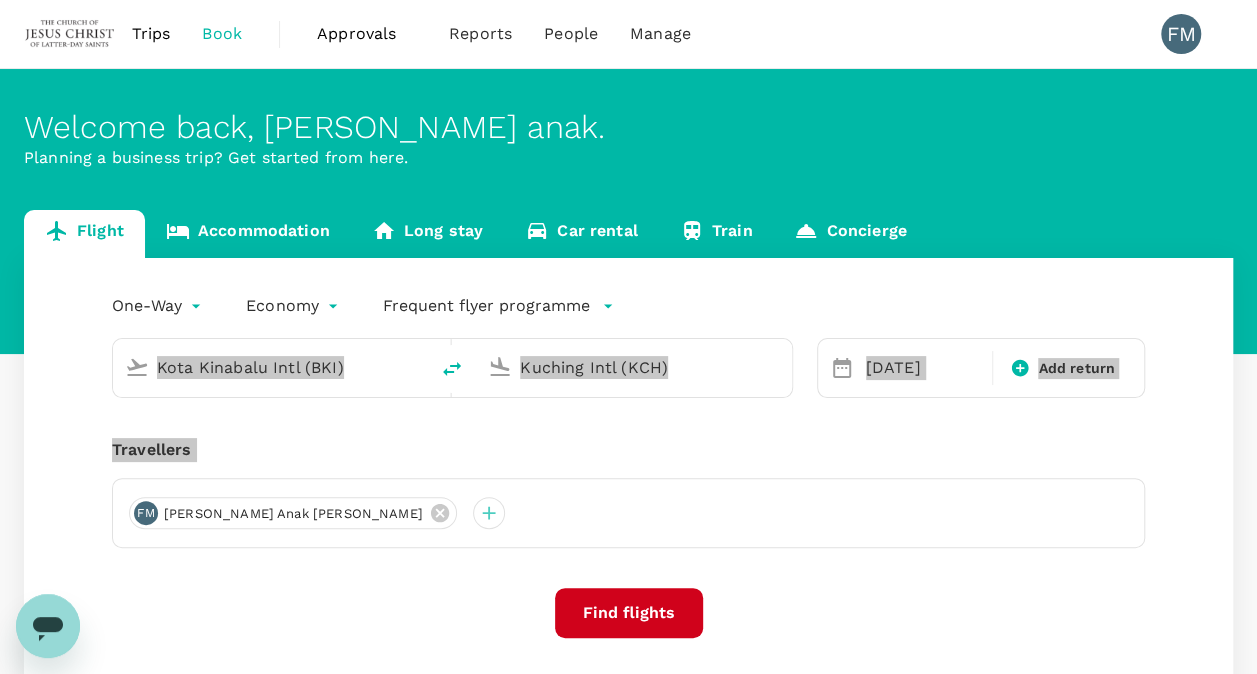 type 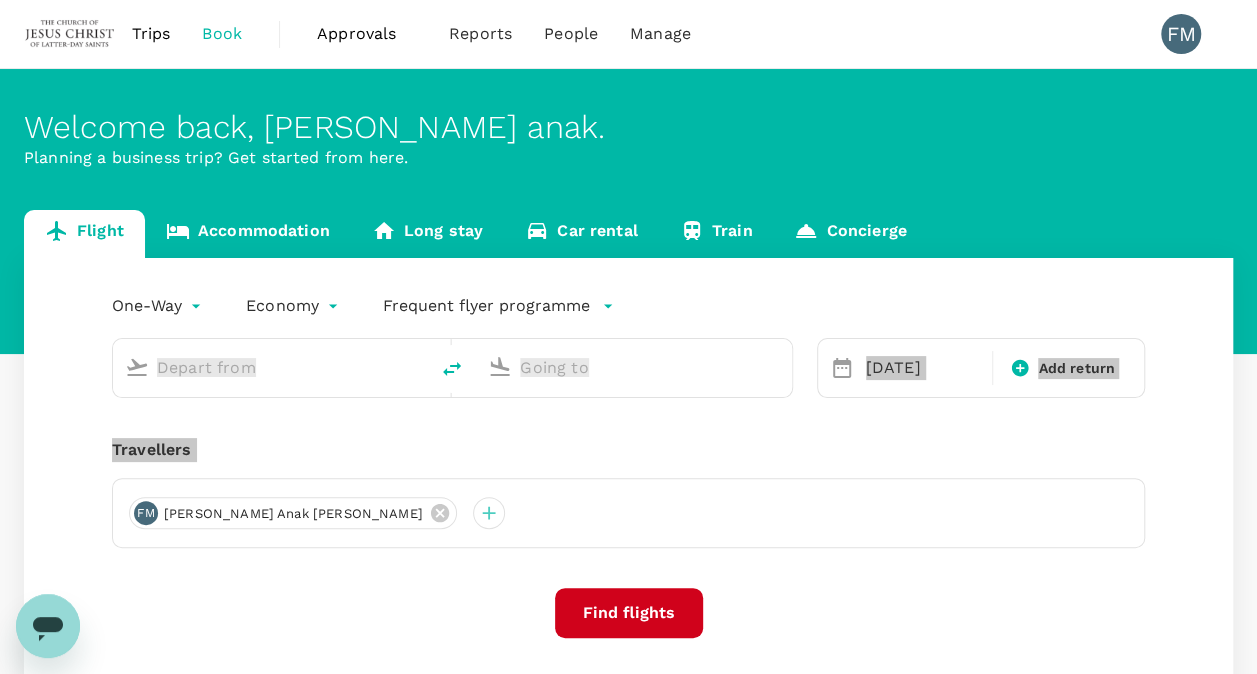 type on "Kota Kinabalu Intl (BKI)" 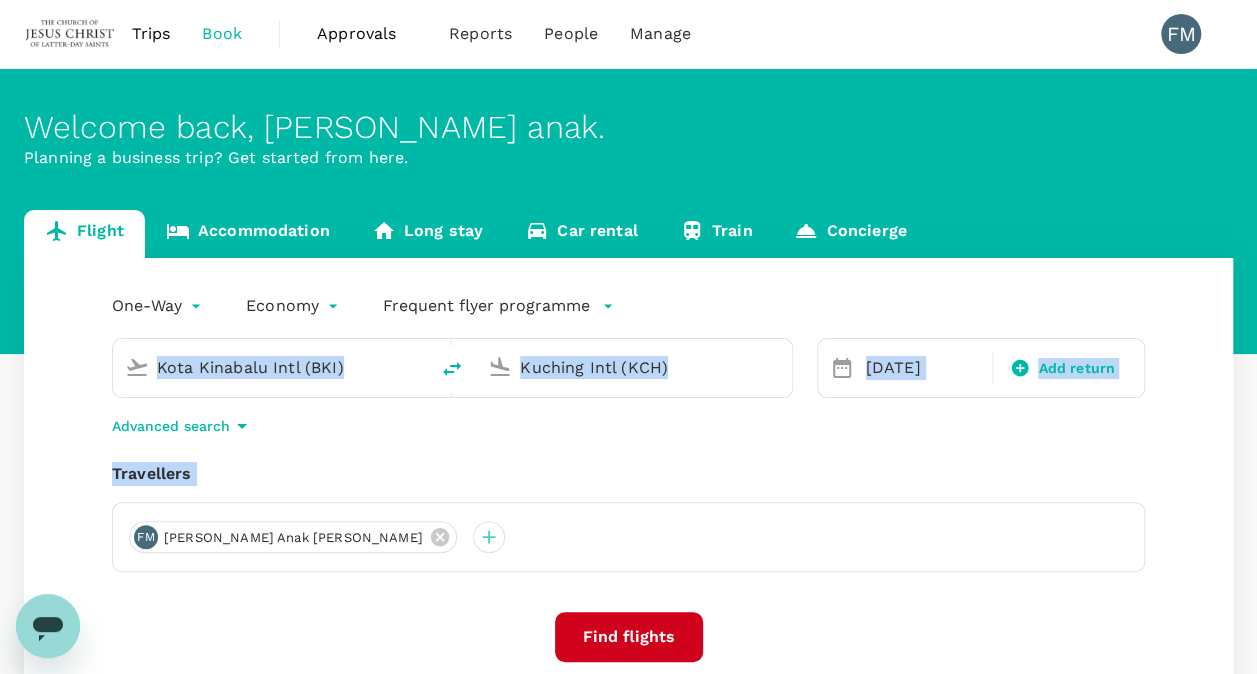 click on "Kota Kinabalu Intl (BKI)" at bounding box center (271, 367) 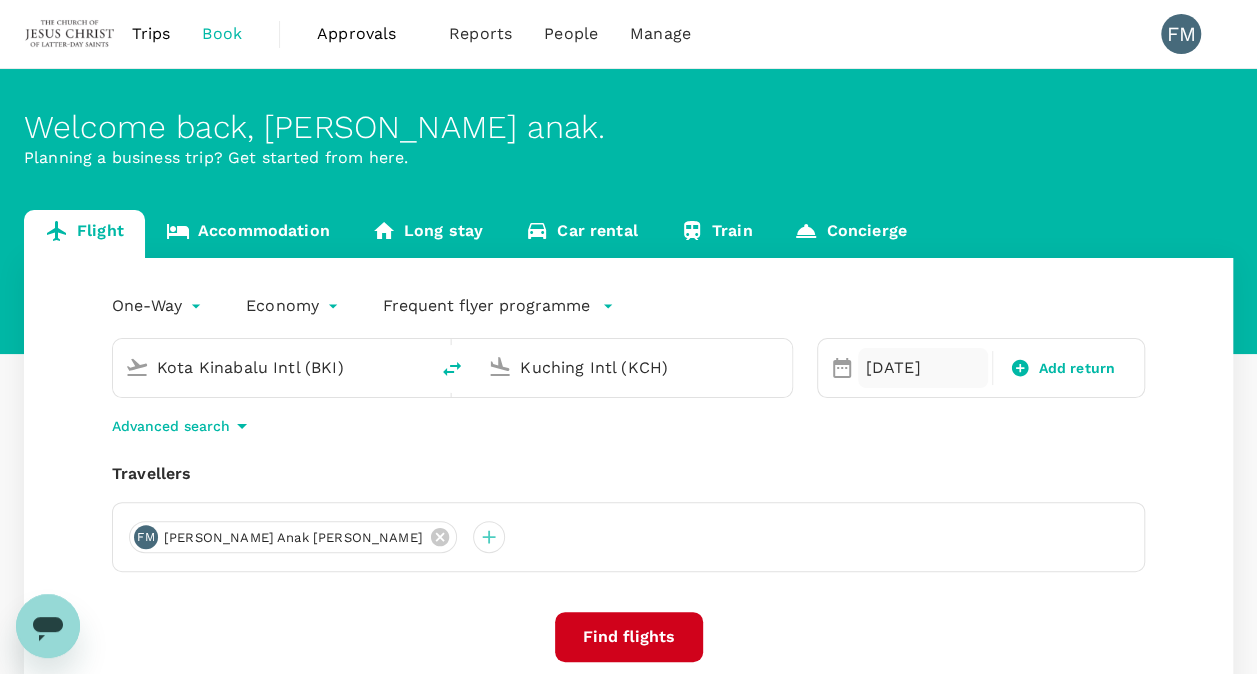 click on "[DATE]" at bounding box center [923, 368] 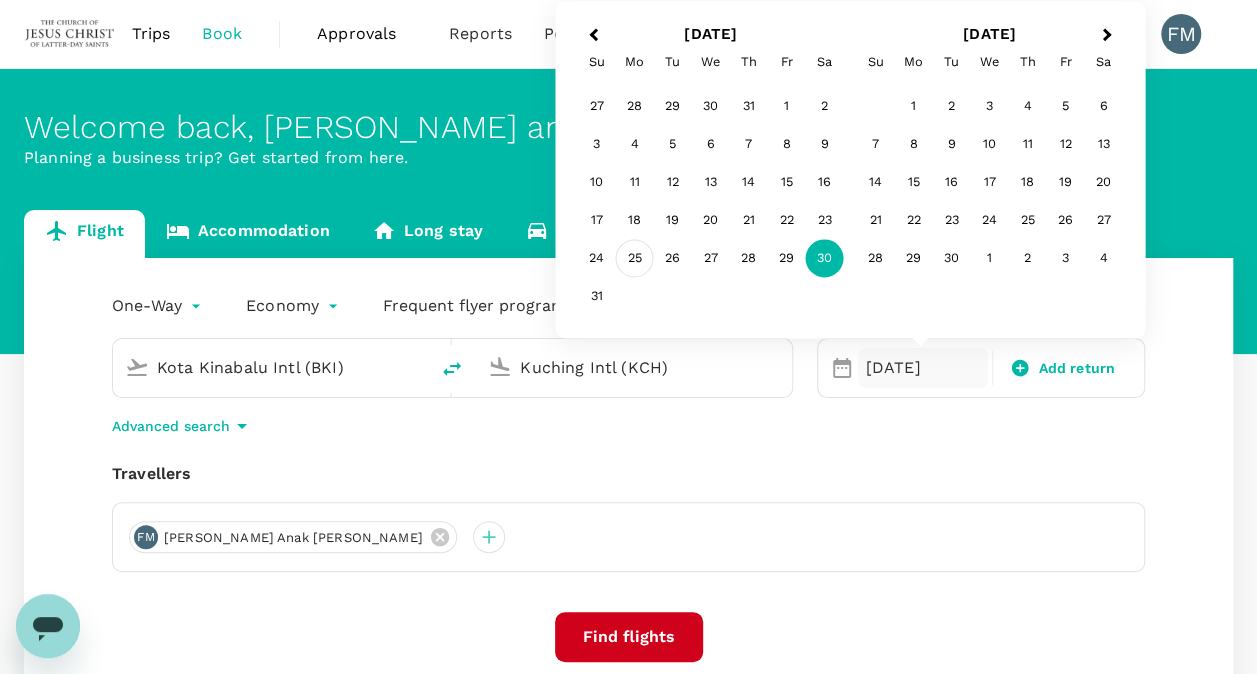 click on "25" at bounding box center [635, 259] 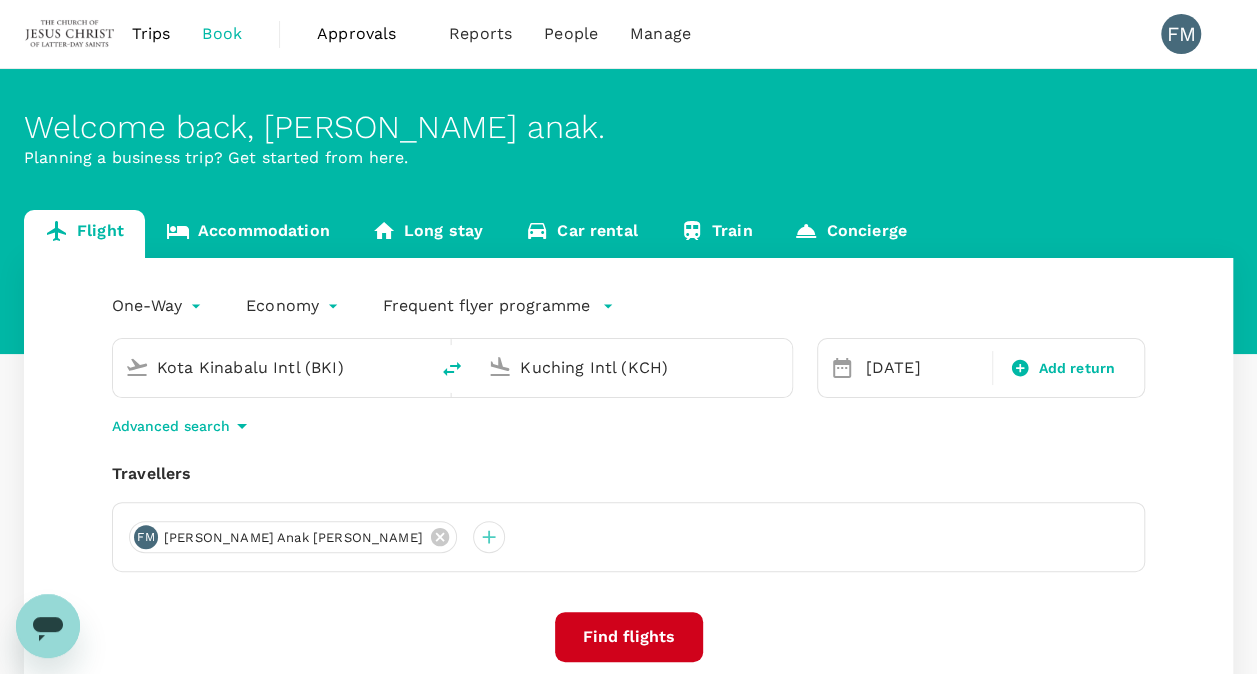 click on "Kota Kinabalu Intl (BKI)" at bounding box center [271, 367] 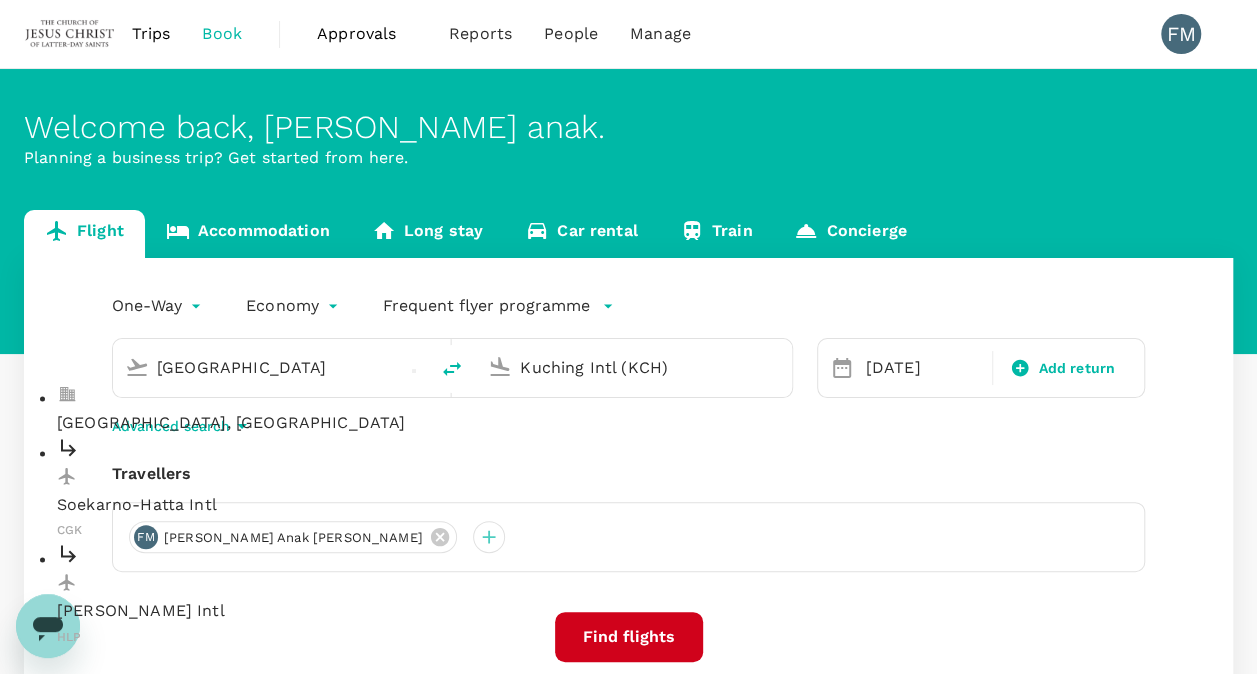 click on "Soekarno-Hatta Intl" at bounding box center [287, 506] 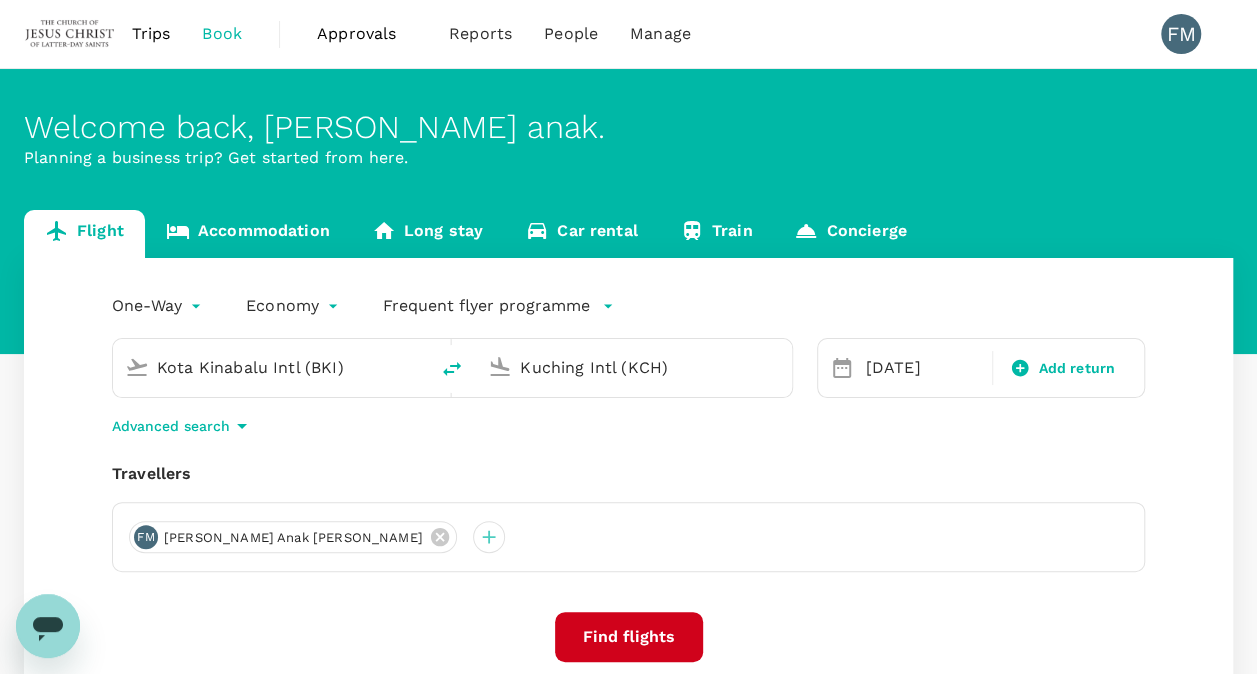 type on "Soekarno-Hatta Intl (CGK)" 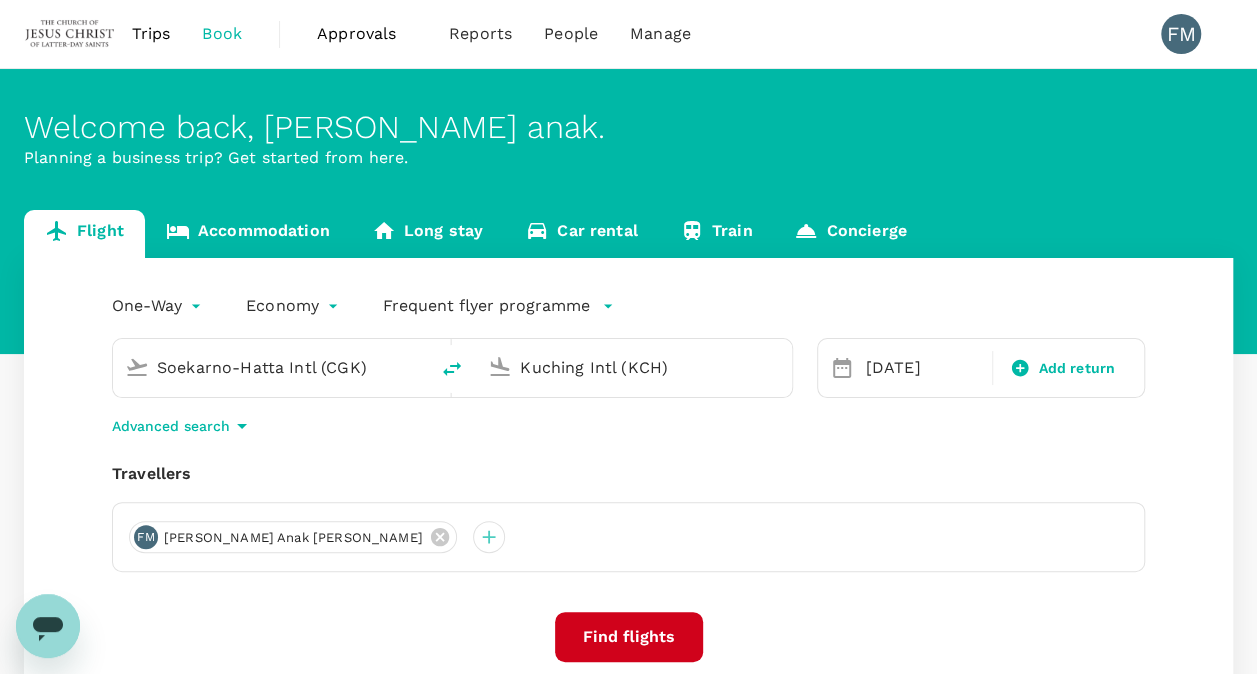 drag, startPoint x: 678, startPoint y: 374, endPoint x: 480, endPoint y: 341, distance: 200.73117 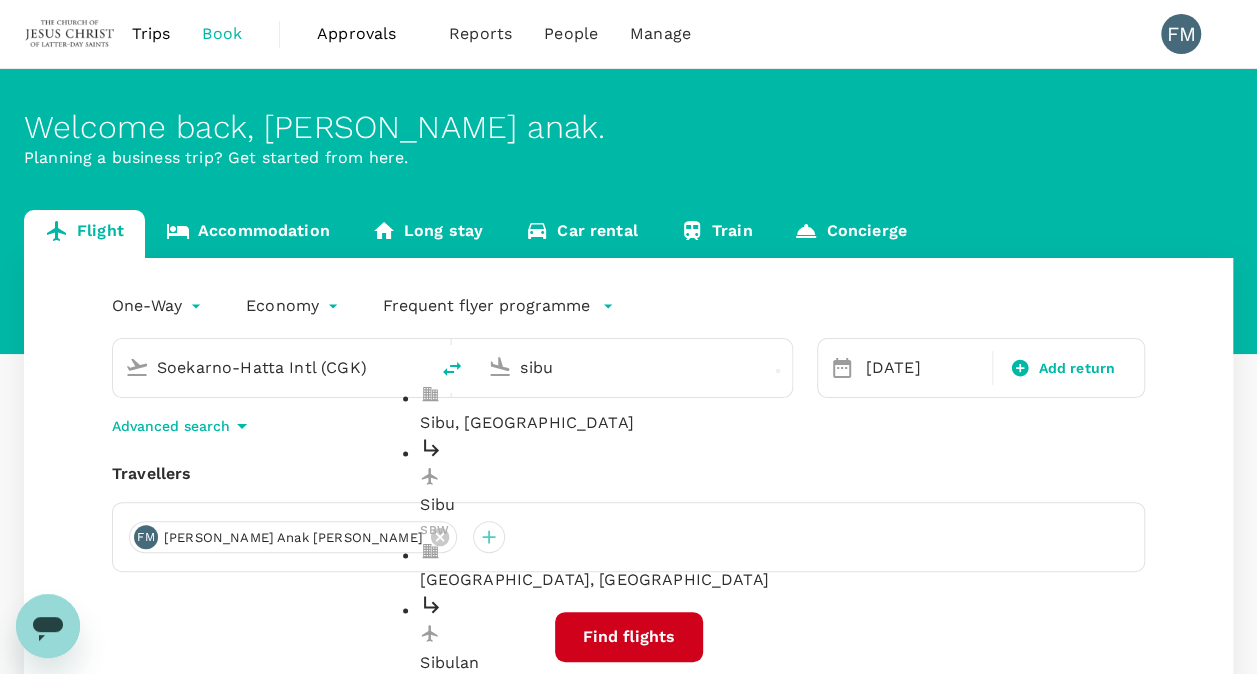 click on "Sibu" at bounding box center [650, 506] 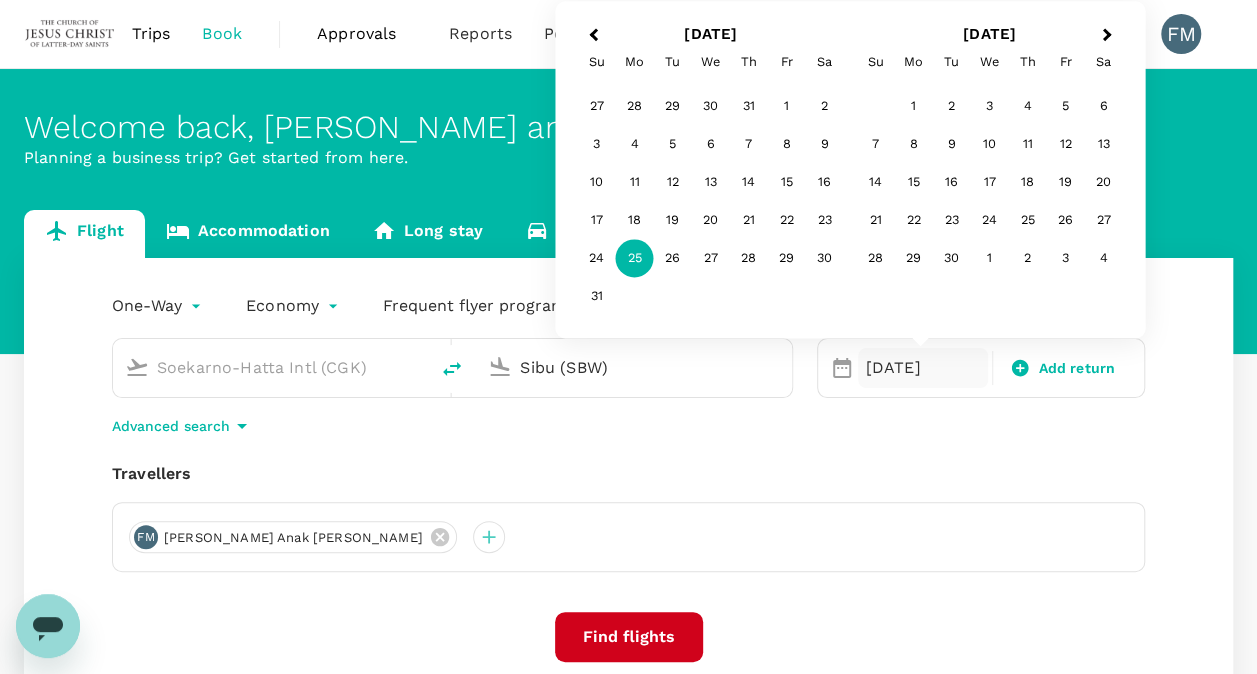 type on "Sibu (SBW)" 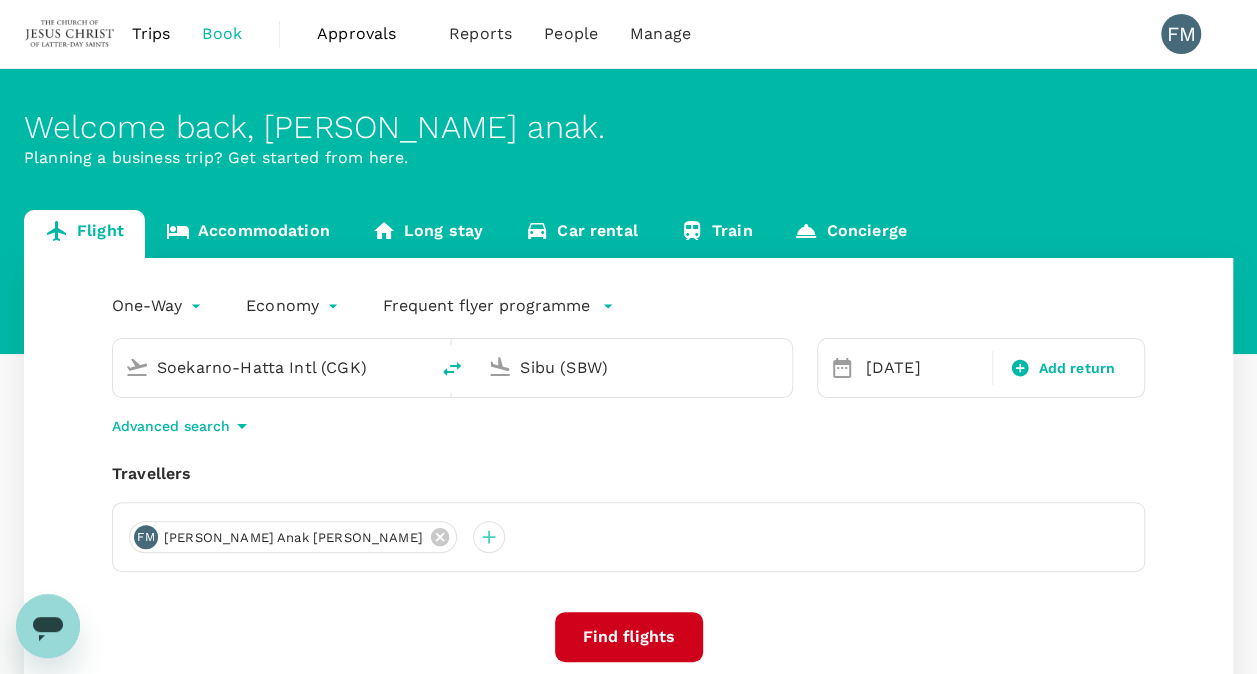 click on "Find flights" at bounding box center [629, 637] 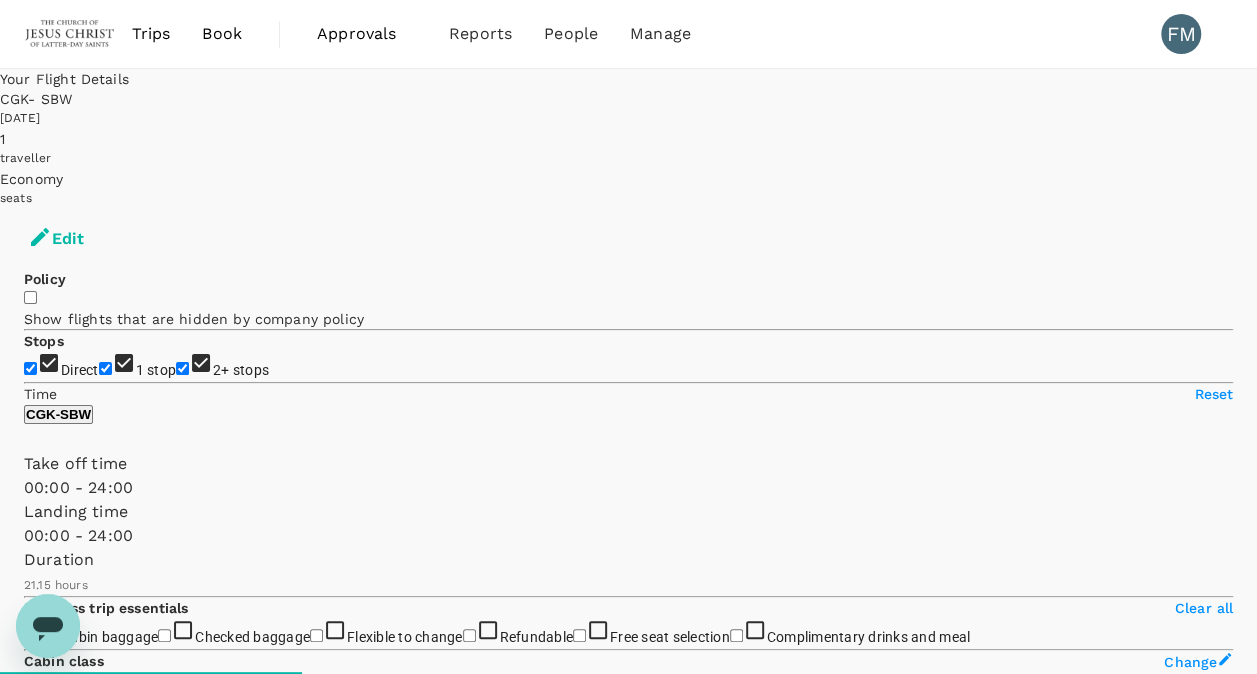 scroll, scrollTop: 22, scrollLeft: 0, axis: vertical 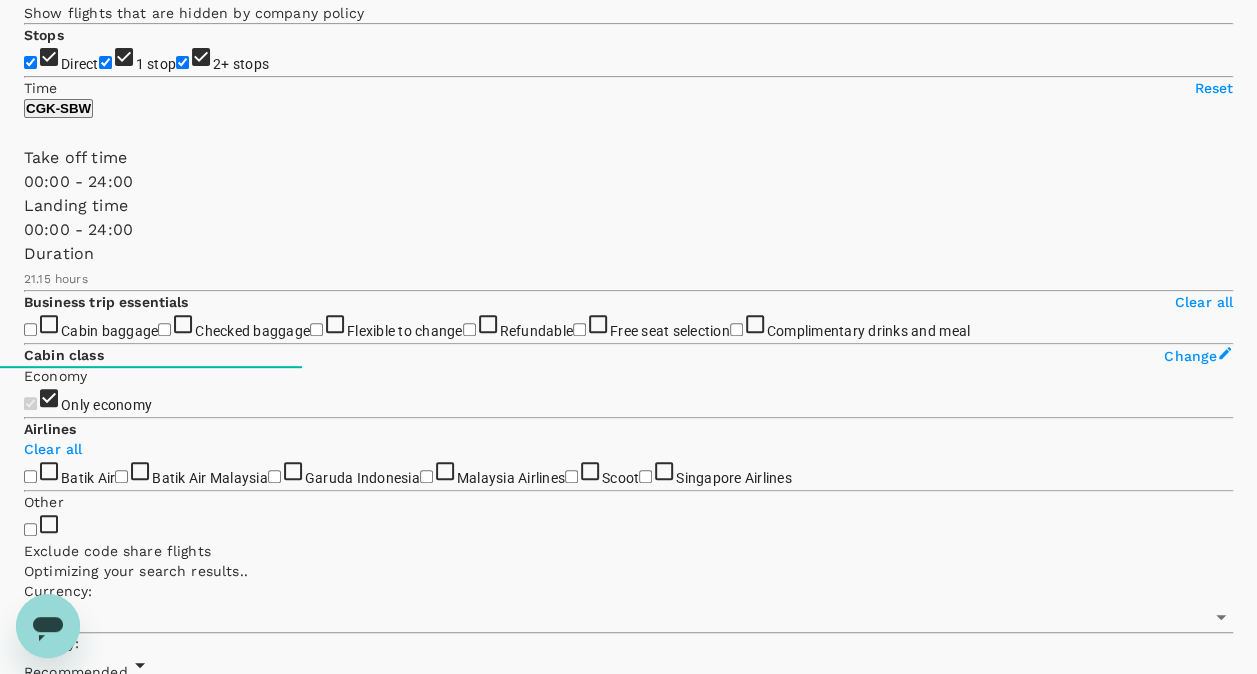 type on "1600" 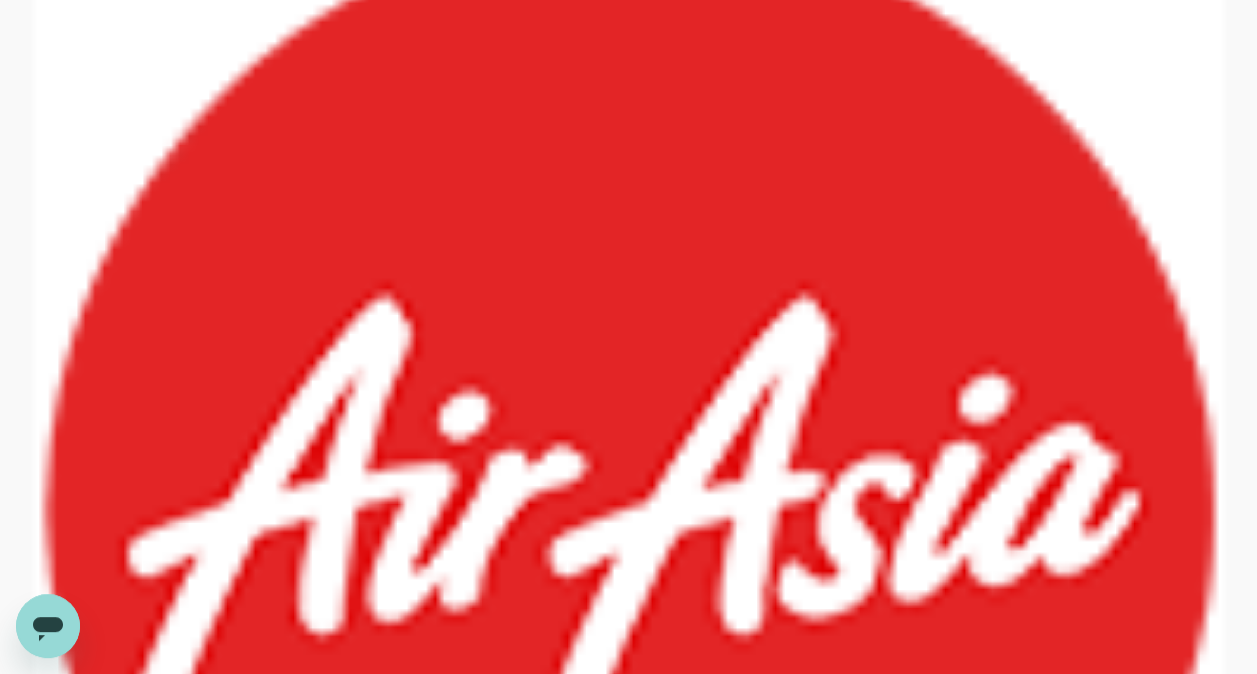scroll, scrollTop: 1153, scrollLeft: 0, axis: vertical 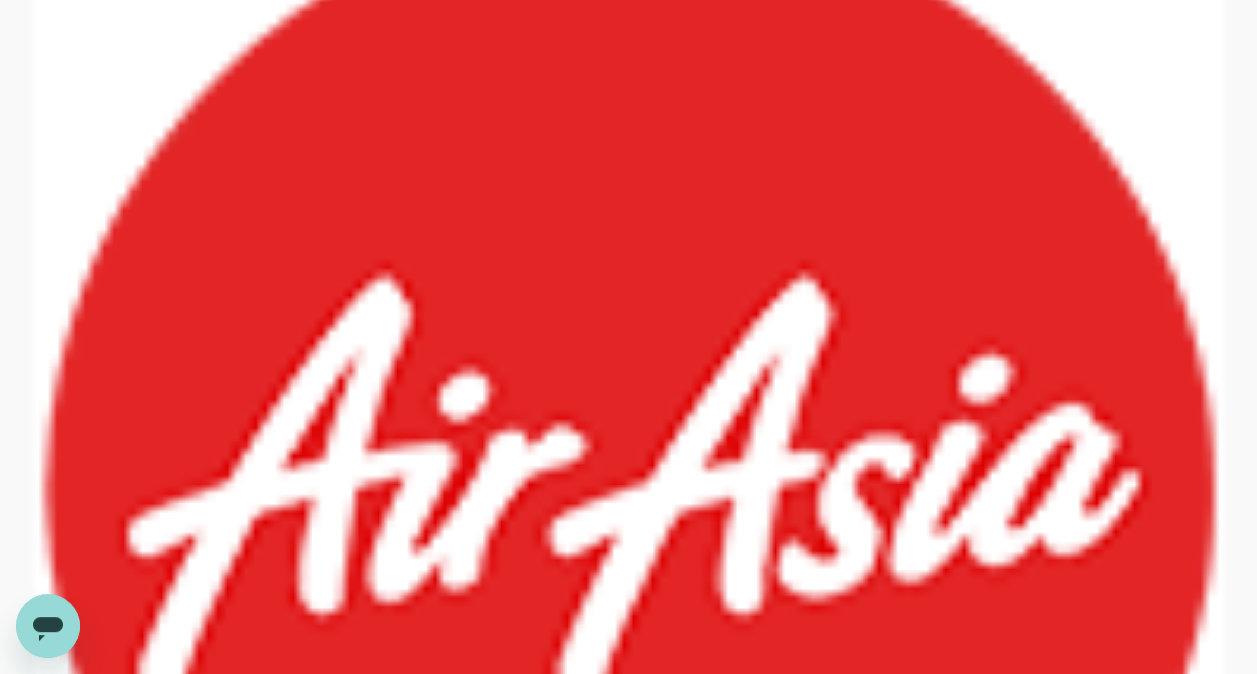 click on "Indonesia AirAsia  /   [GEOGRAPHIC_DATA]     - Economy   View flight details" at bounding box center [628, 21671] 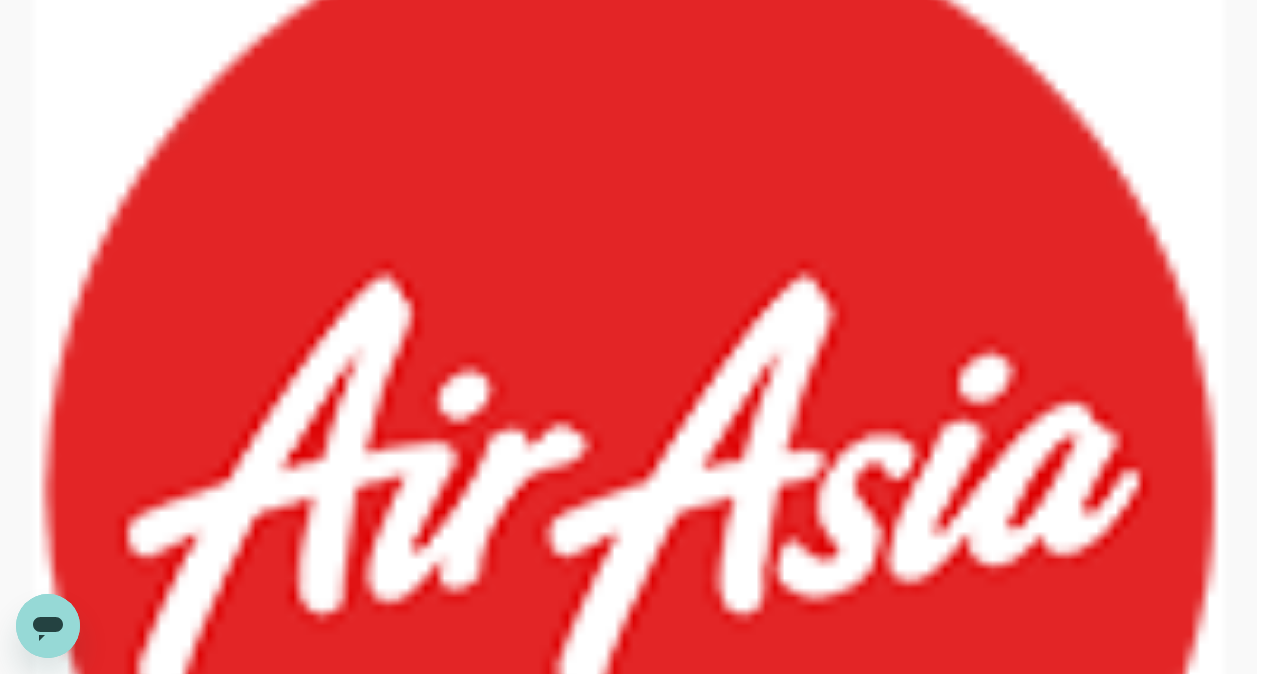 click 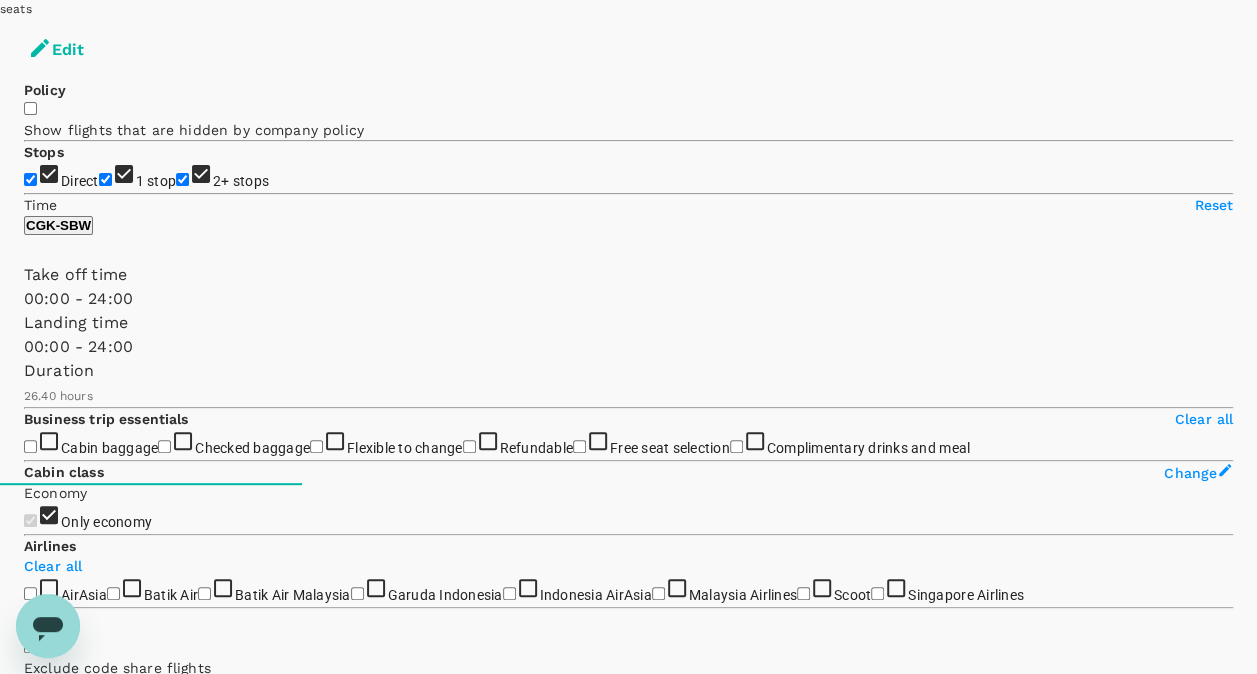 scroll, scrollTop: 0, scrollLeft: 0, axis: both 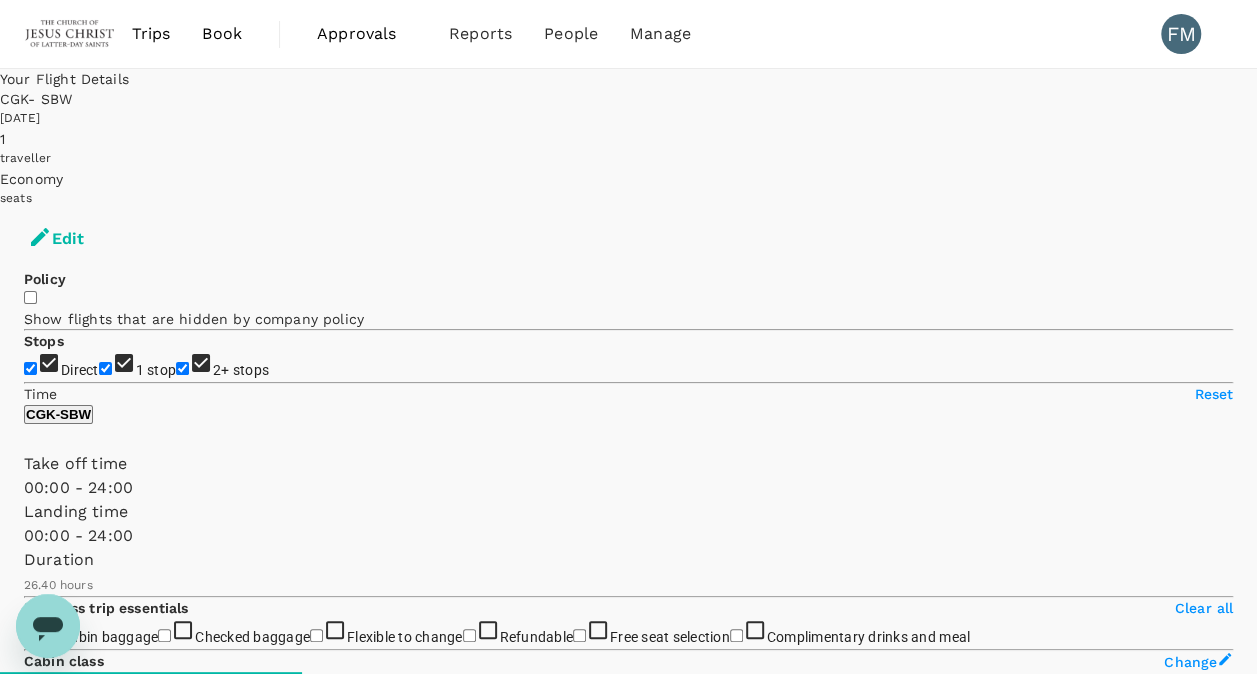 click on "Book" at bounding box center [222, 34] 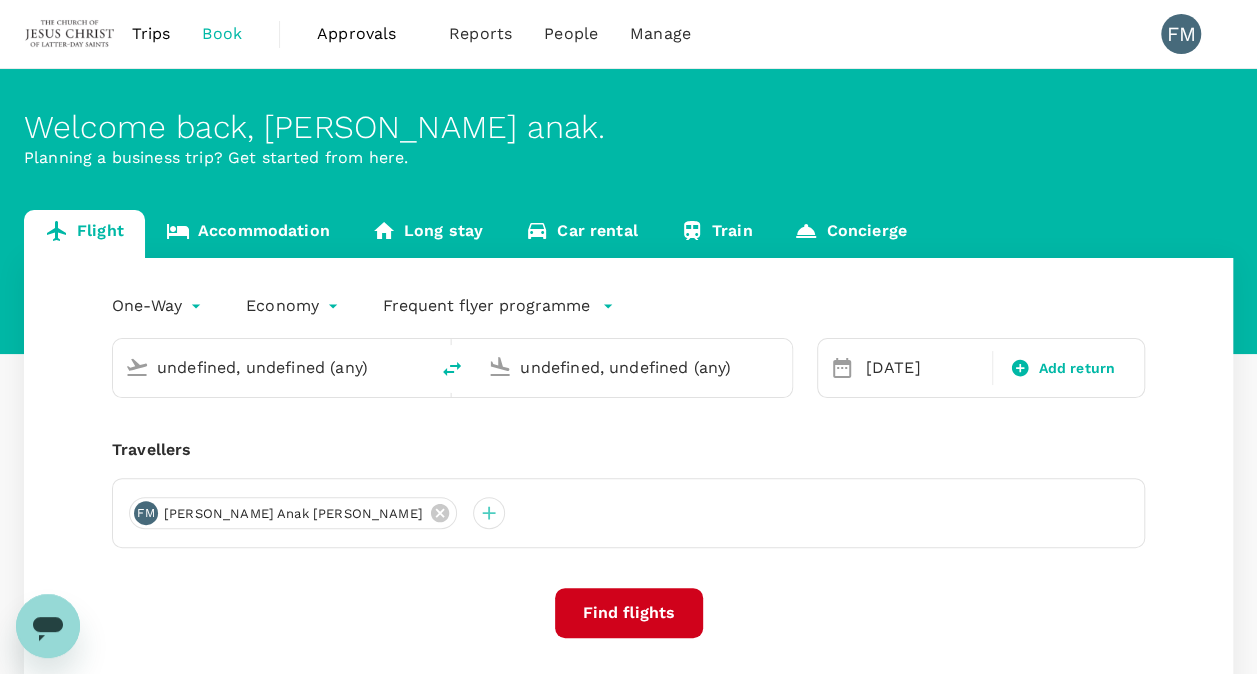 type 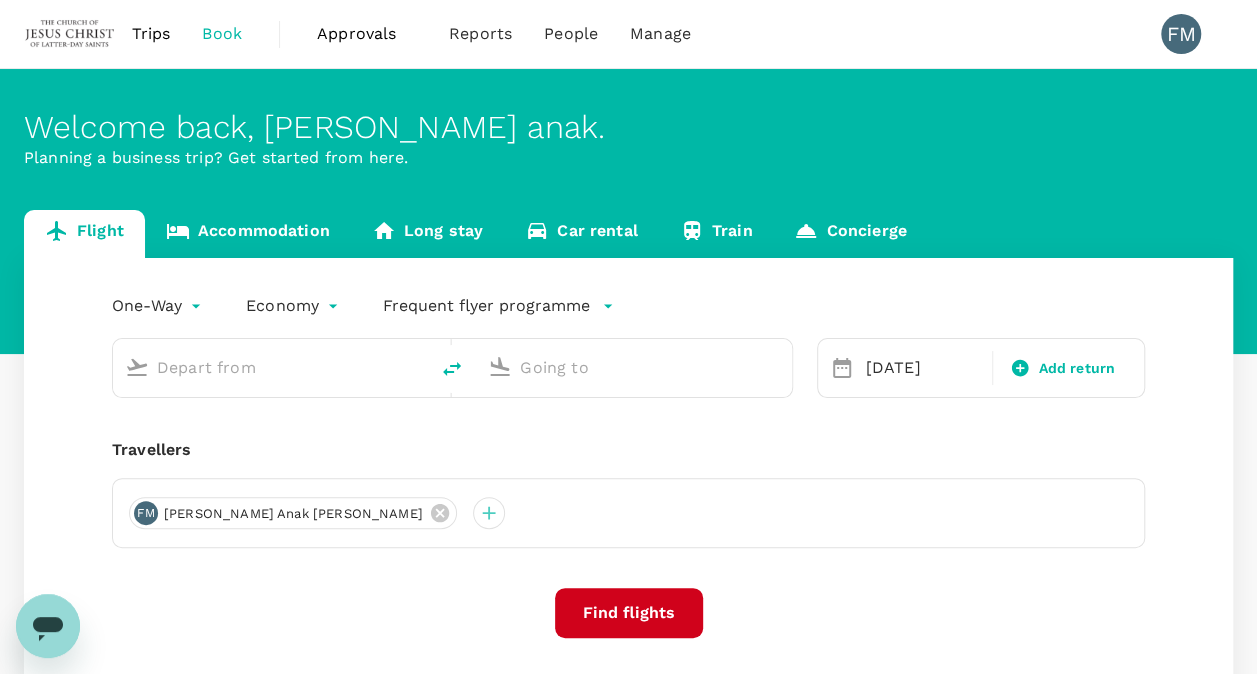 type on "Soekarno-Hatta Intl (CGK)" 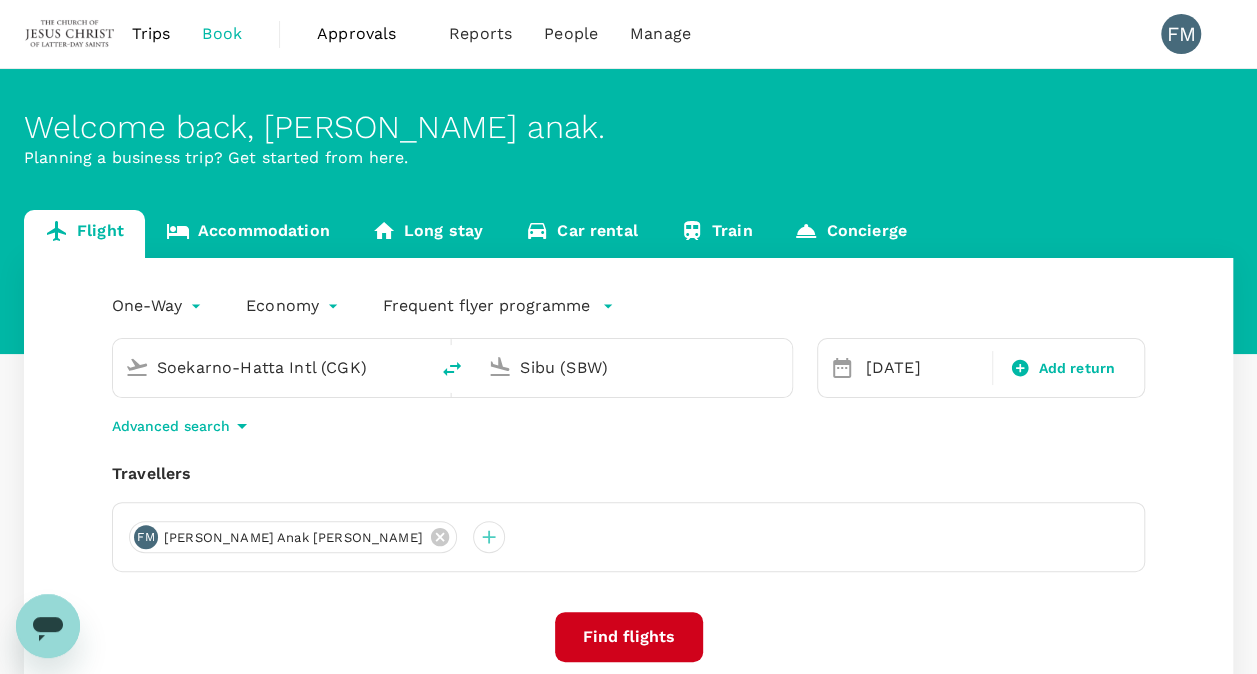 type 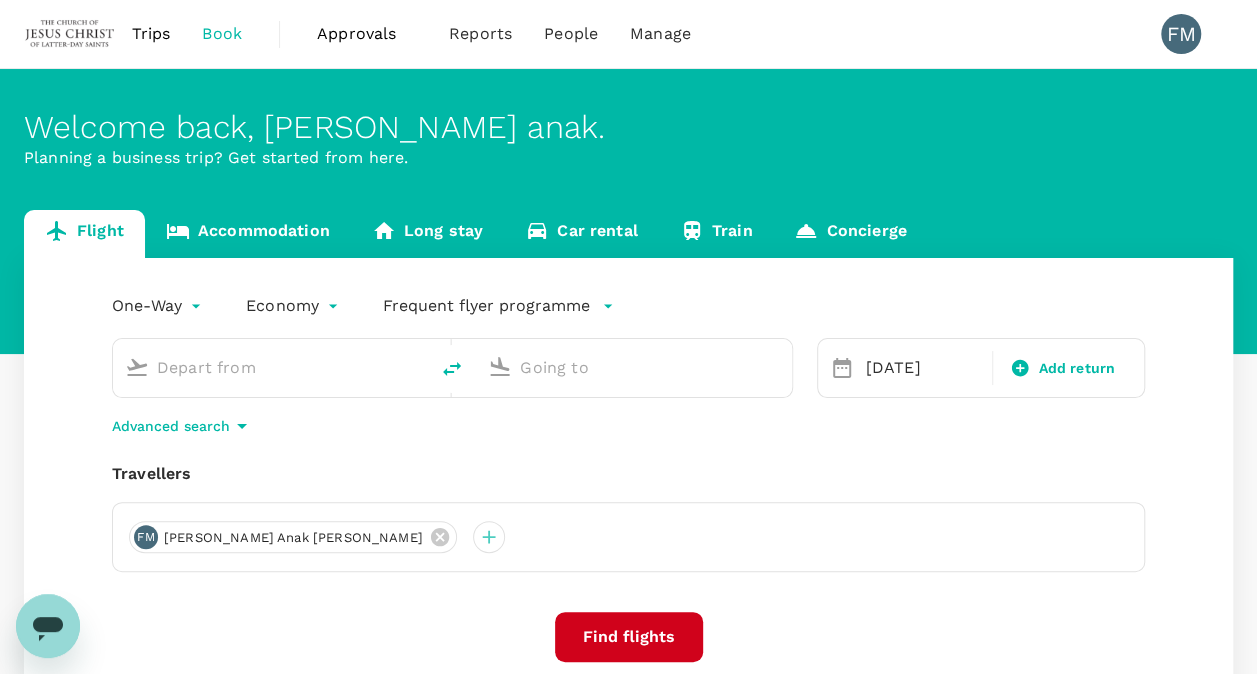 type on "Soekarno-Hatta Intl (CGK)" 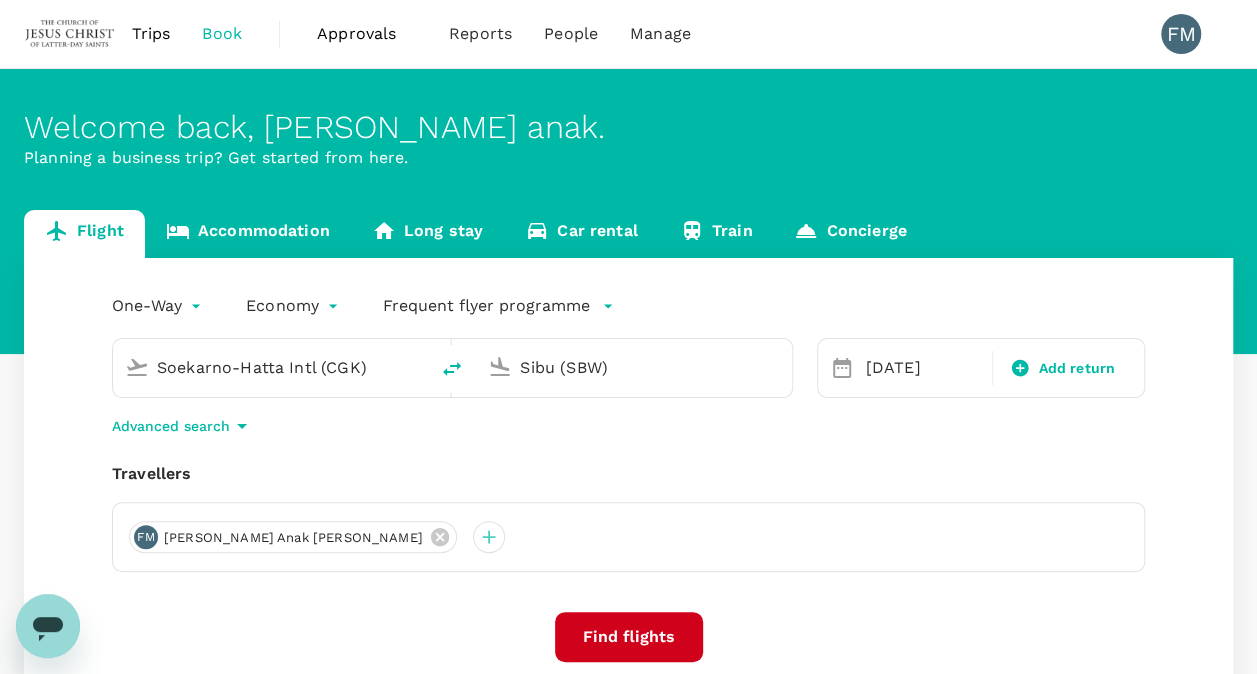 drag, startPoint x: 654, startPoint y: 373, endPoint x: 485, endPoint y: 367, distance: 169.10648 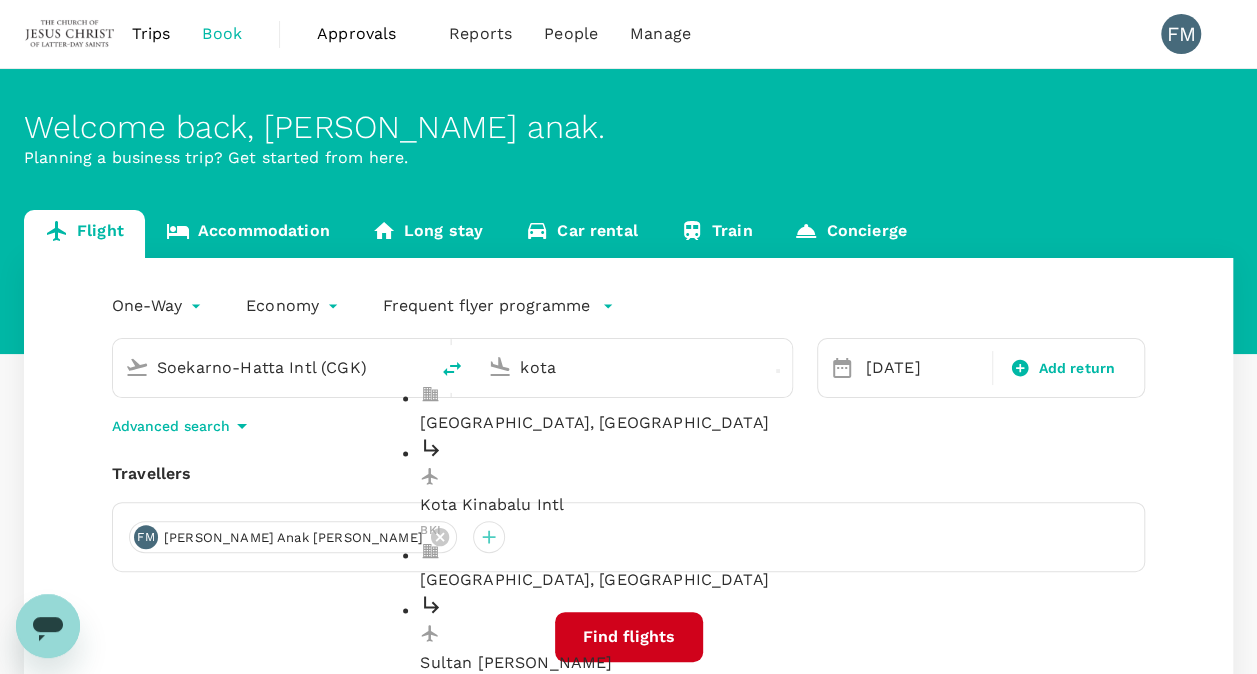 click on "Kota Kinabalu Intl" at bounding box center [650, 506] 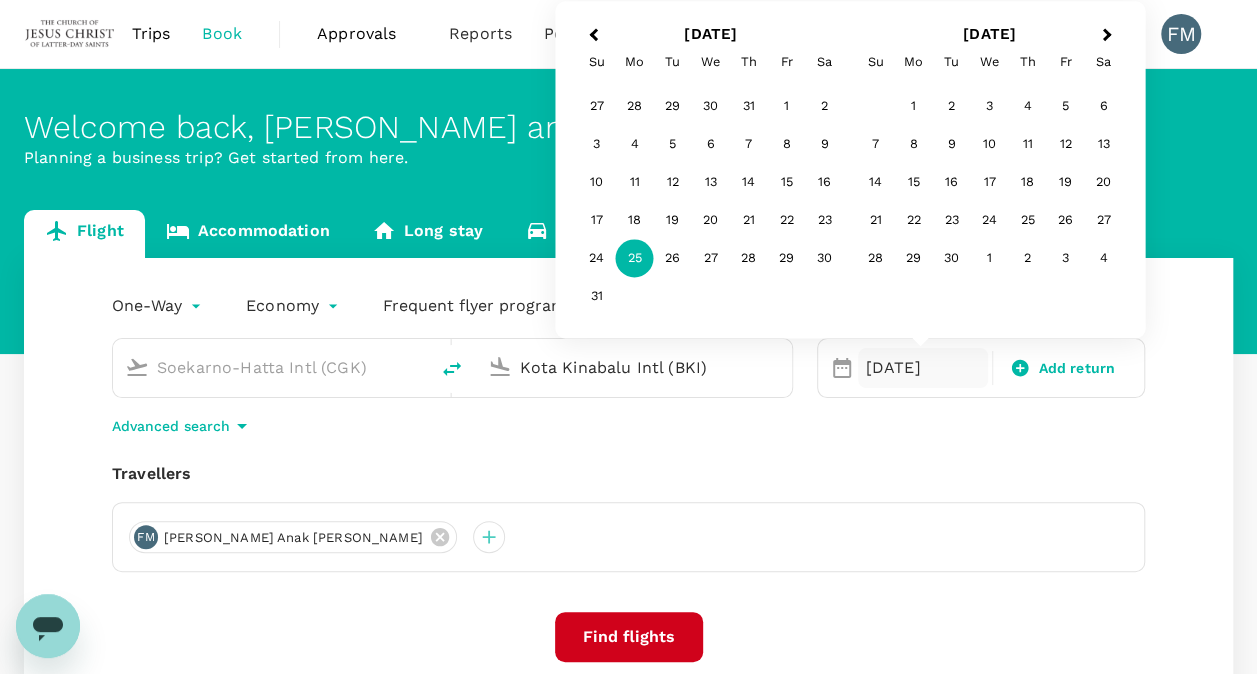 type on "Kota Kinabalu Intl (BKI)" 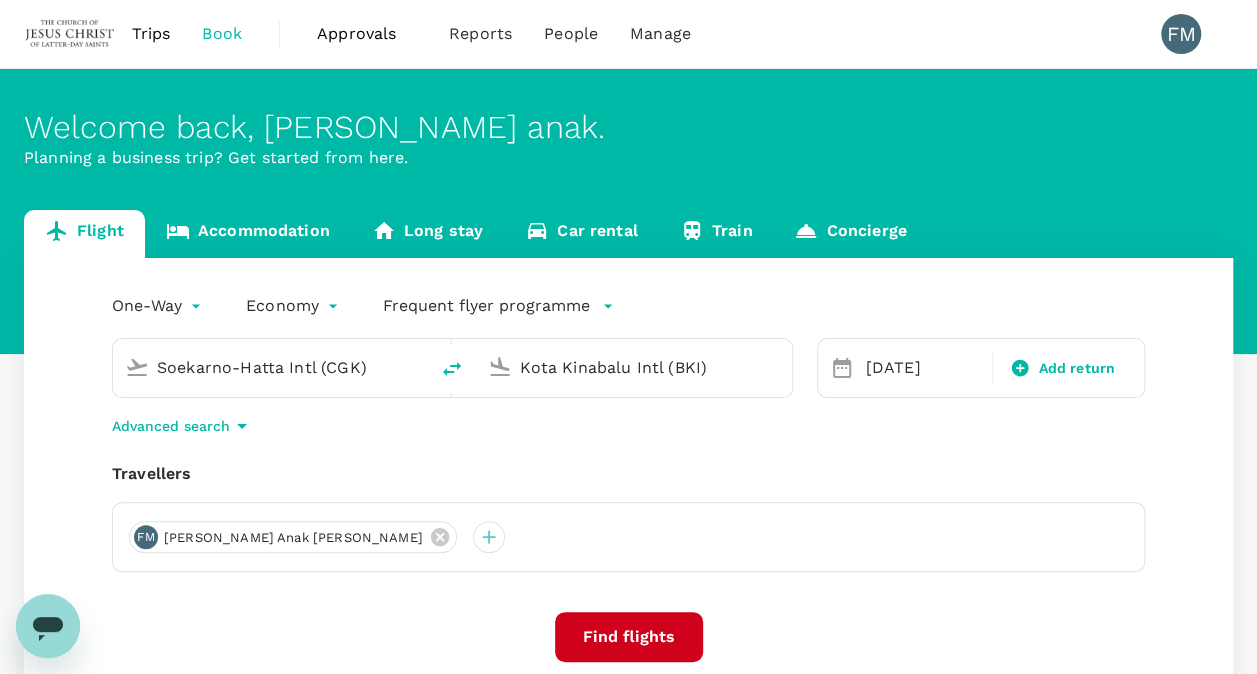 click on "Find flights" at bounding box center [629, 637] 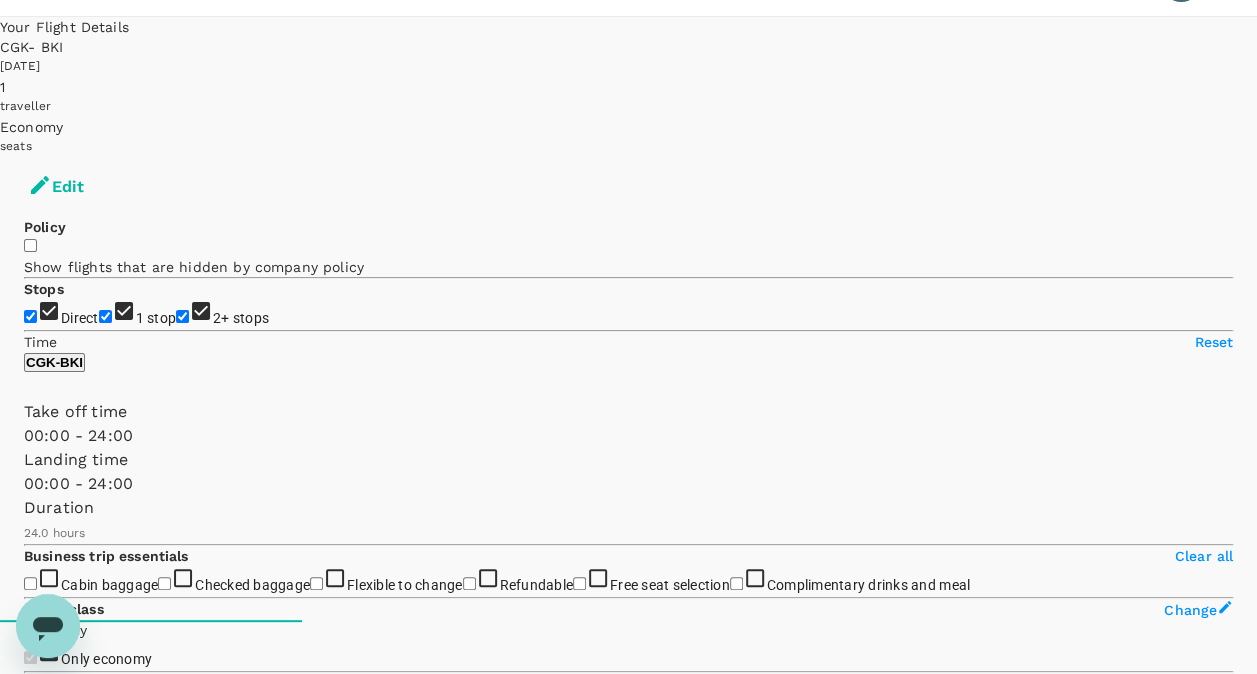 scroll, scrollTop: 333, scrollLeft: 0, axis: vertical 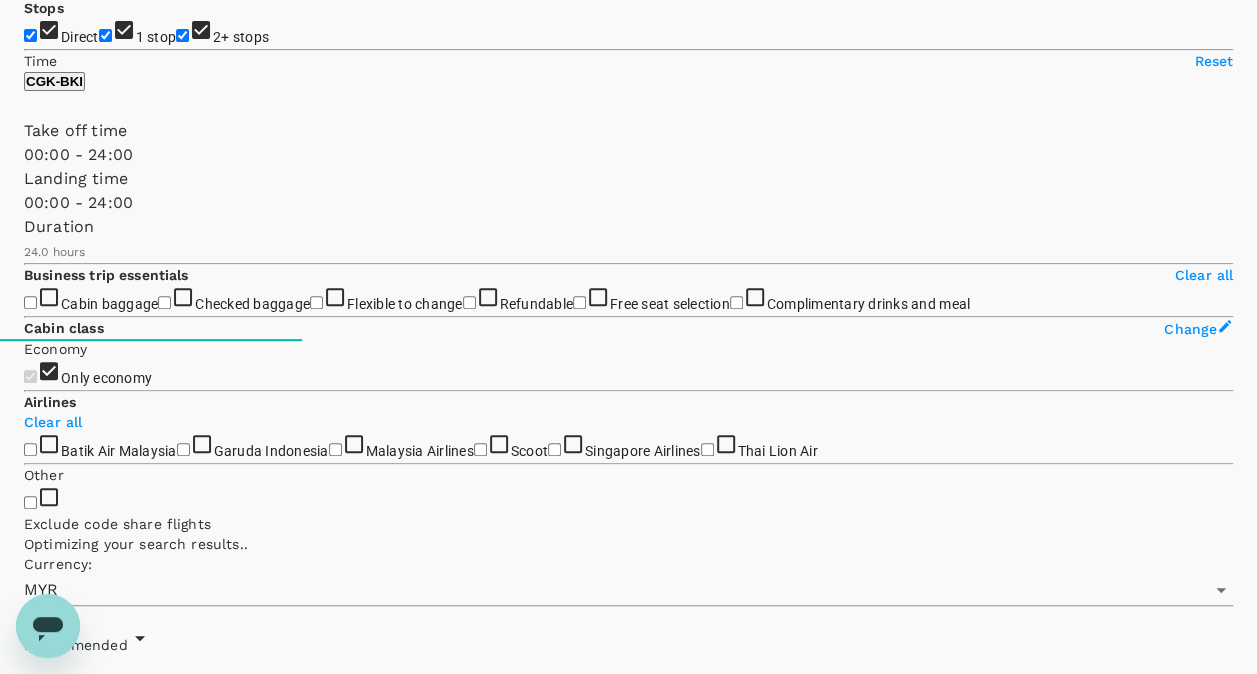 click on "View flight details" at bounding box center [628, 9014] 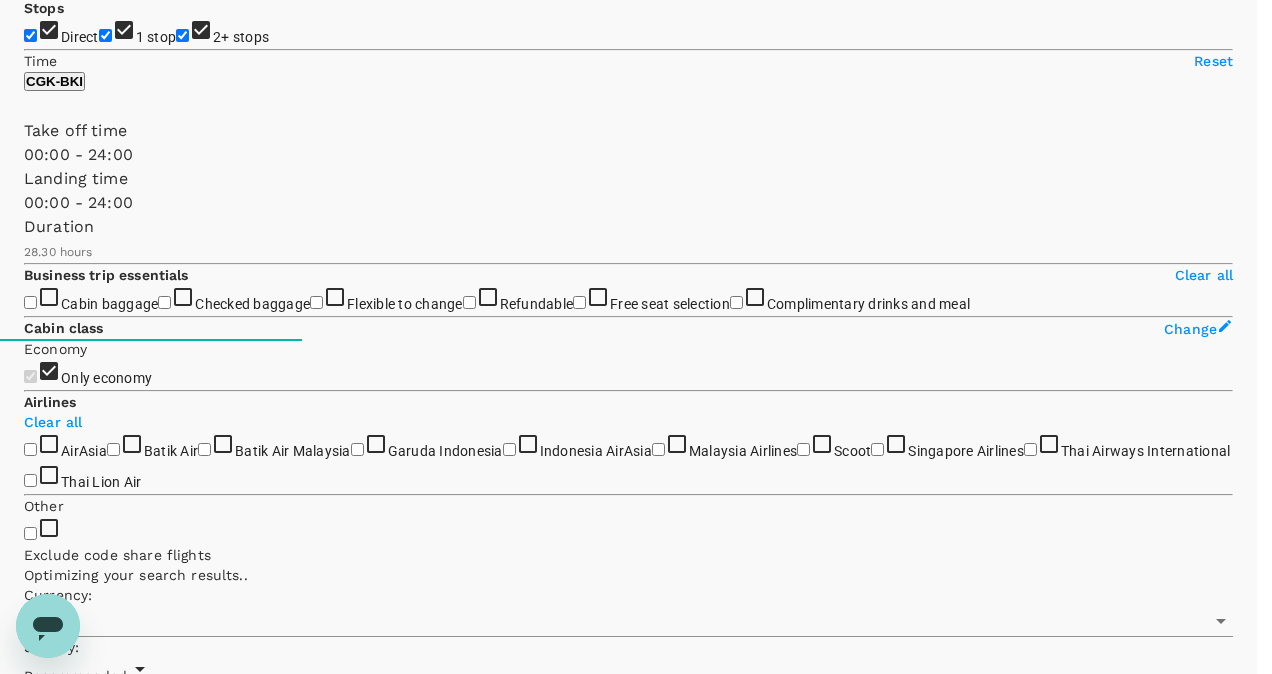 click 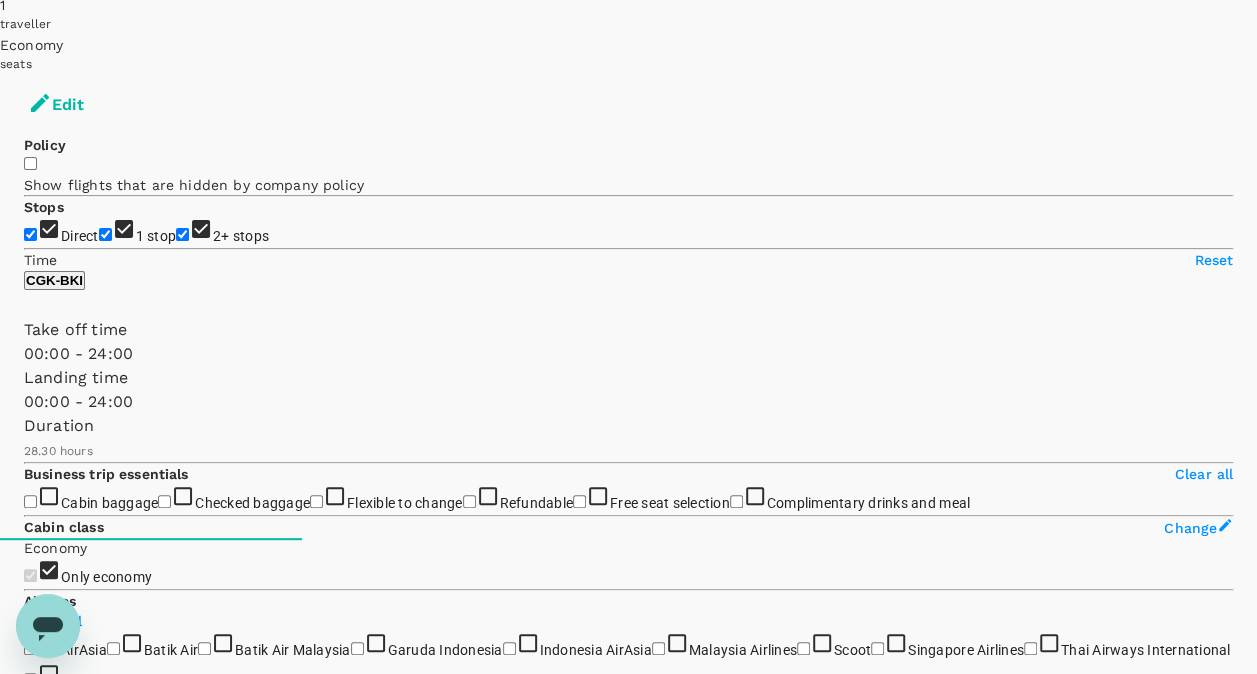 type on "1730" 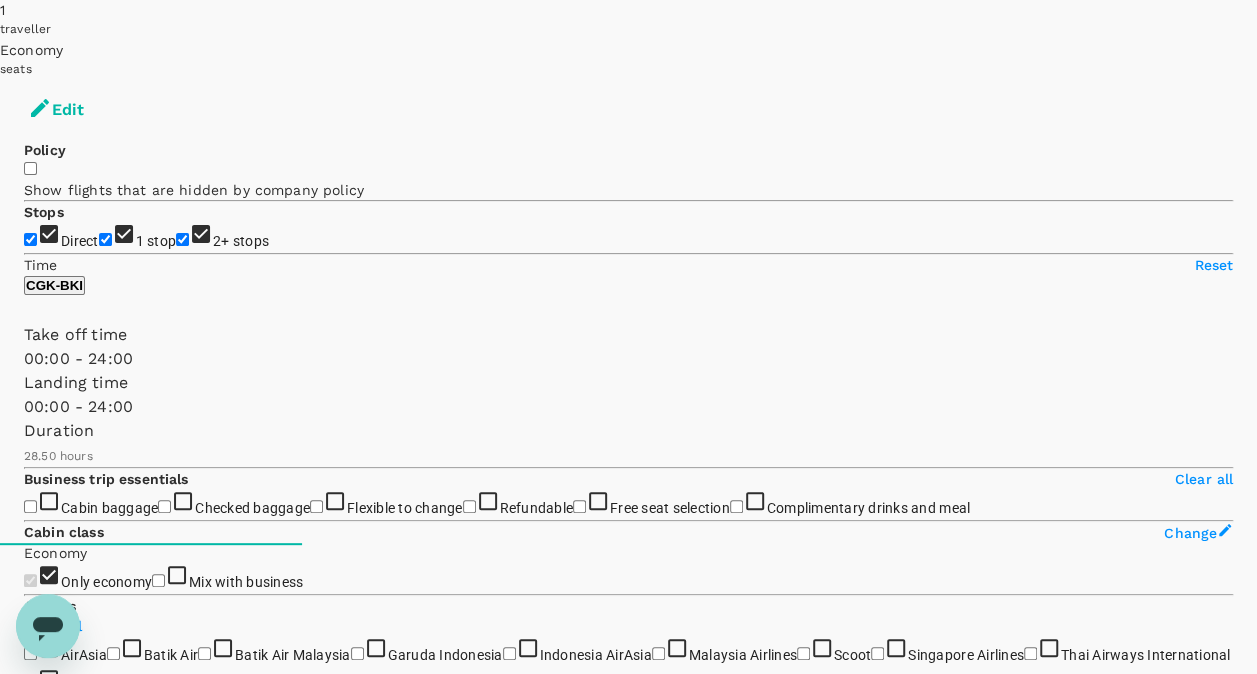 scroll, scrollTop: 0, scrollLeft: 0, axis: both 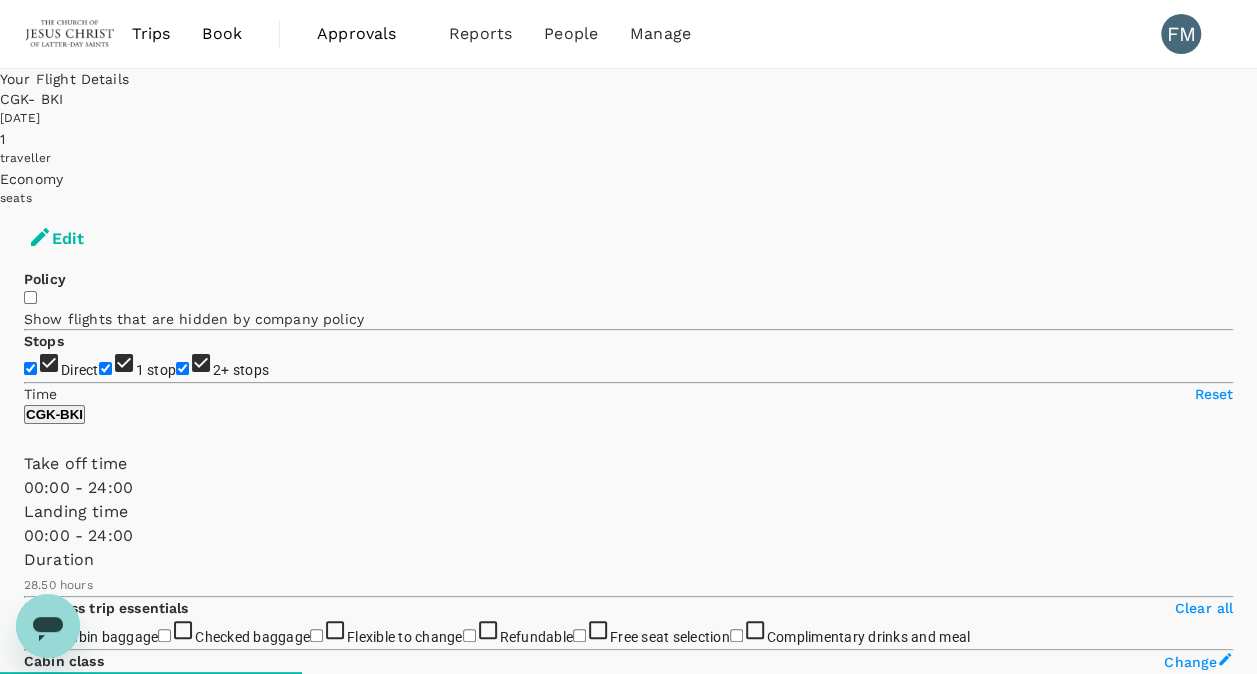 click on "Book" at bounding box center (222, 34) 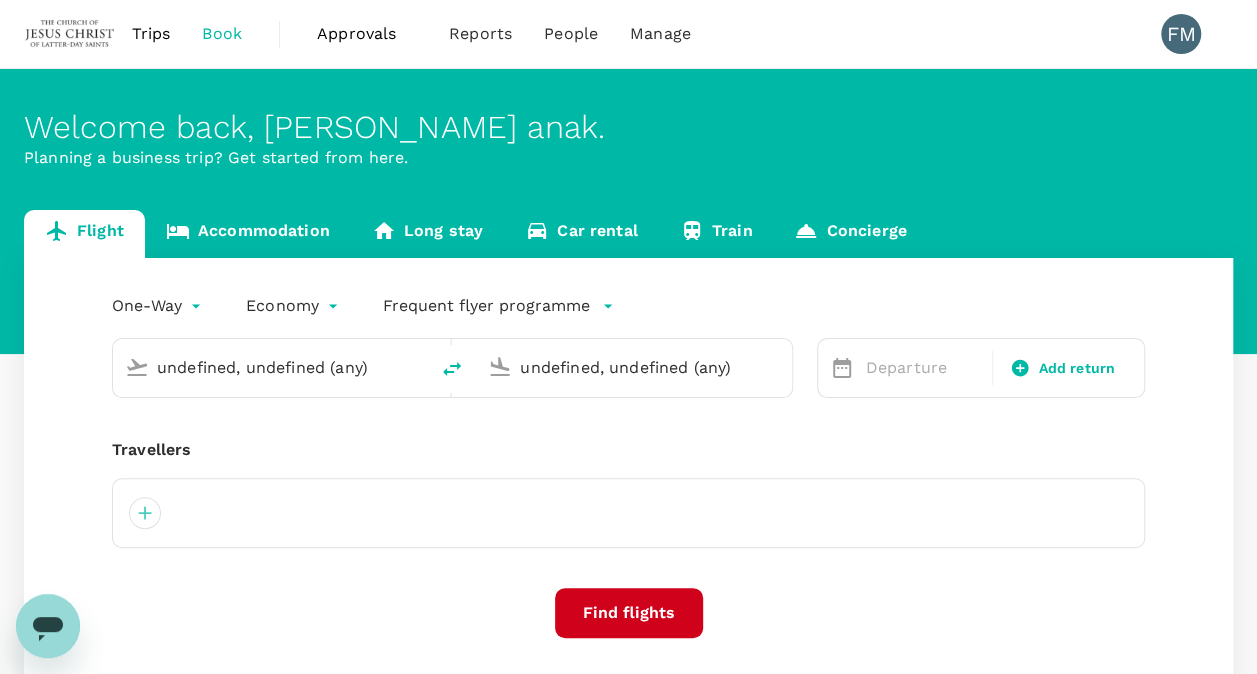 type on "Soekarno-Hatta Intl (CGK)" 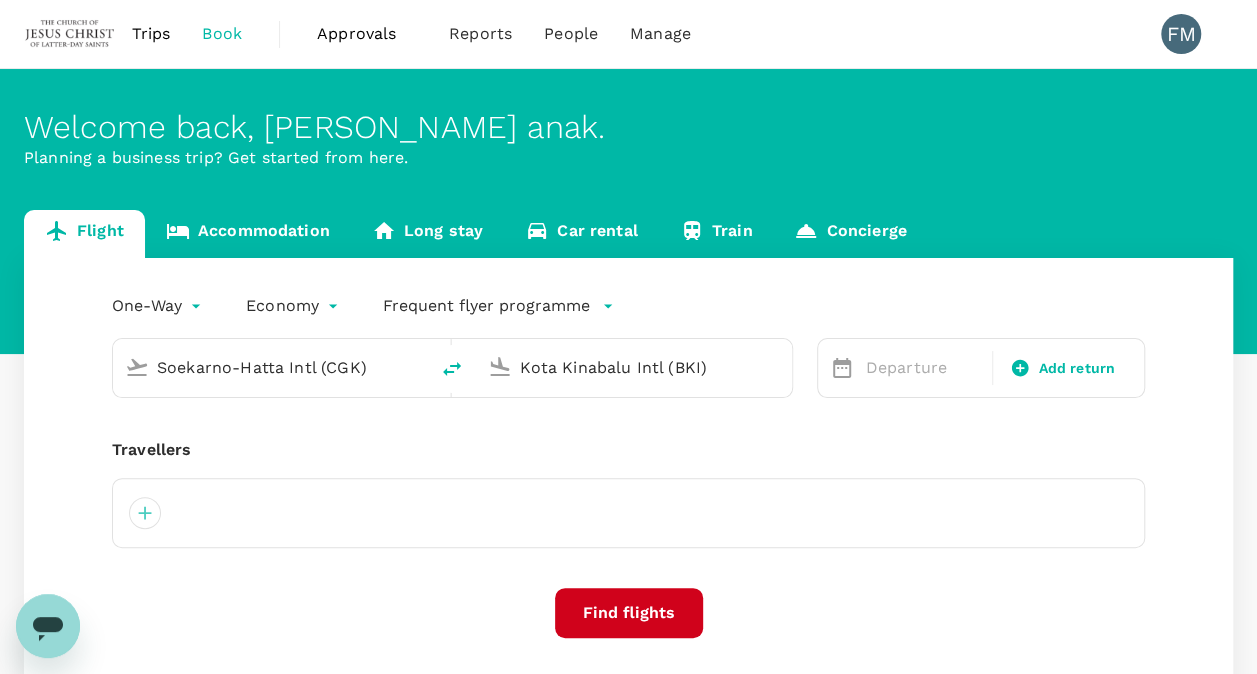 type 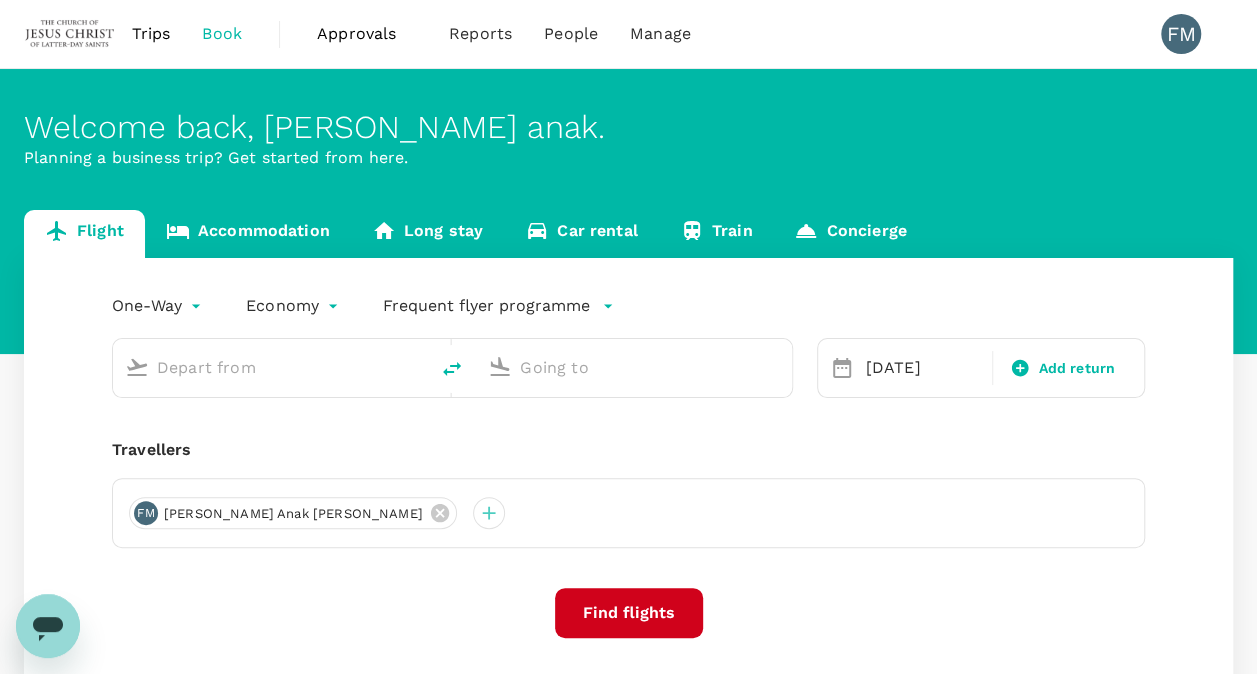 type on "Soekarno-Hatta Intl (CGK)" 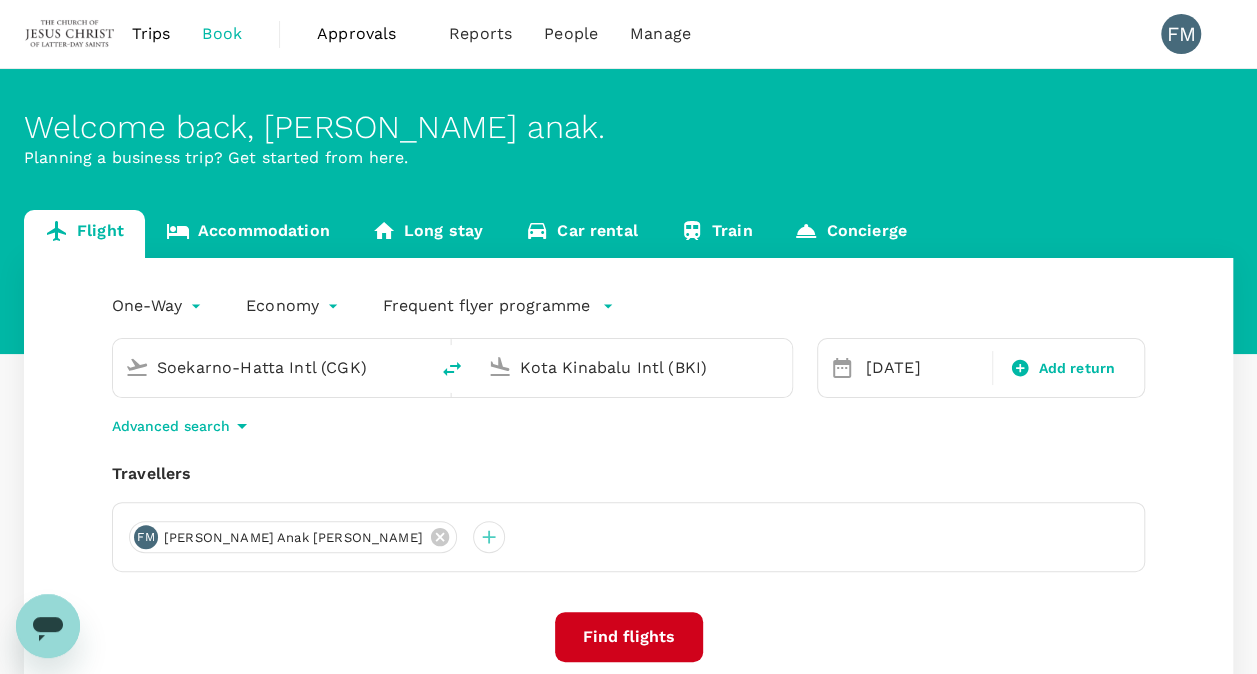 type 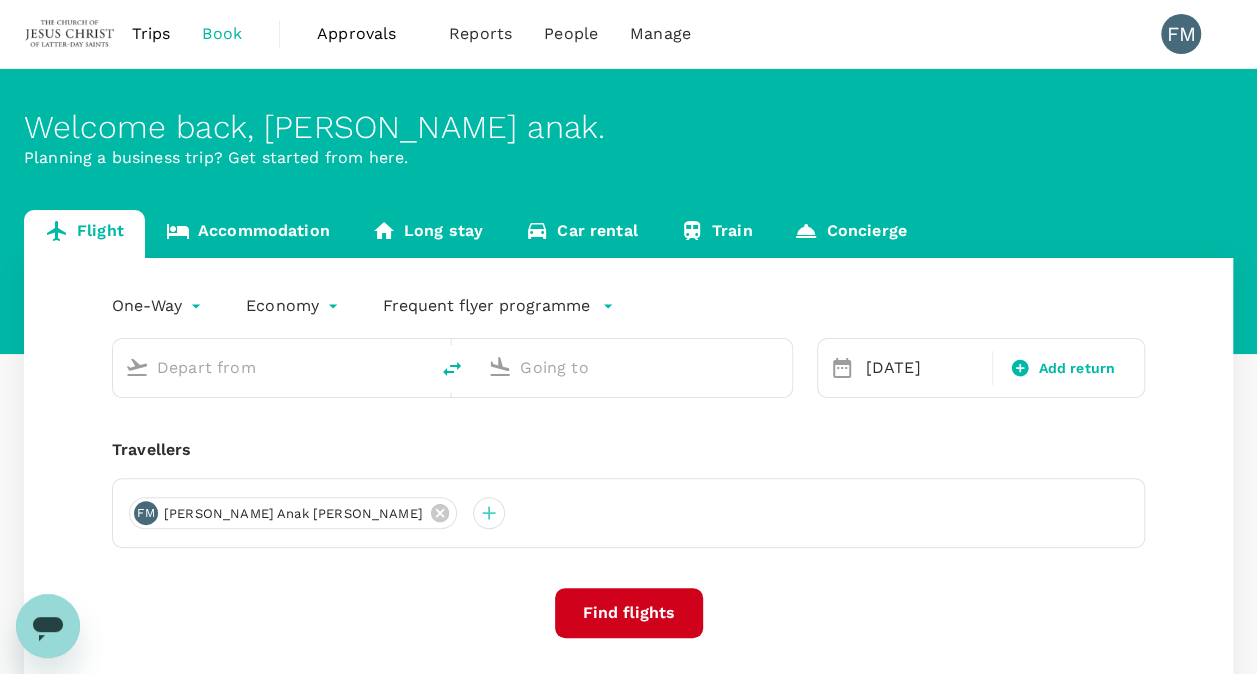 type on "Soekarno-Hatta Intl (CGK)" 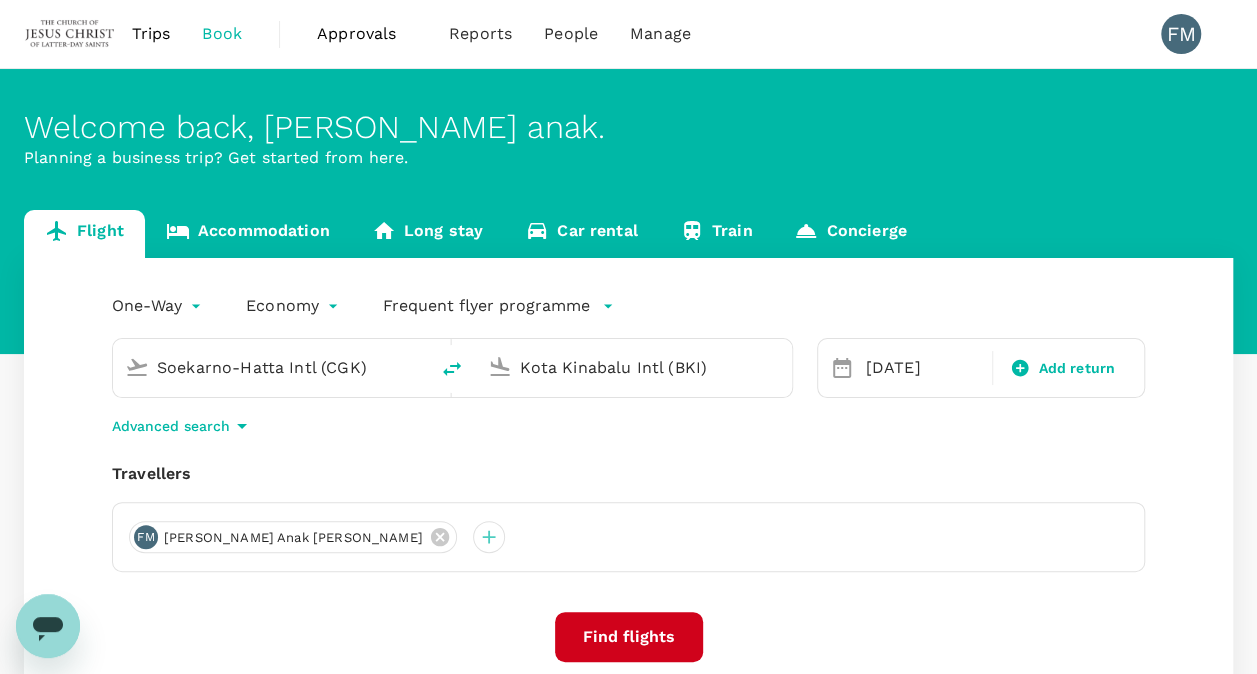click on "Kota Kinabalu Intl (BKI)" at bounding box center (634, 367) 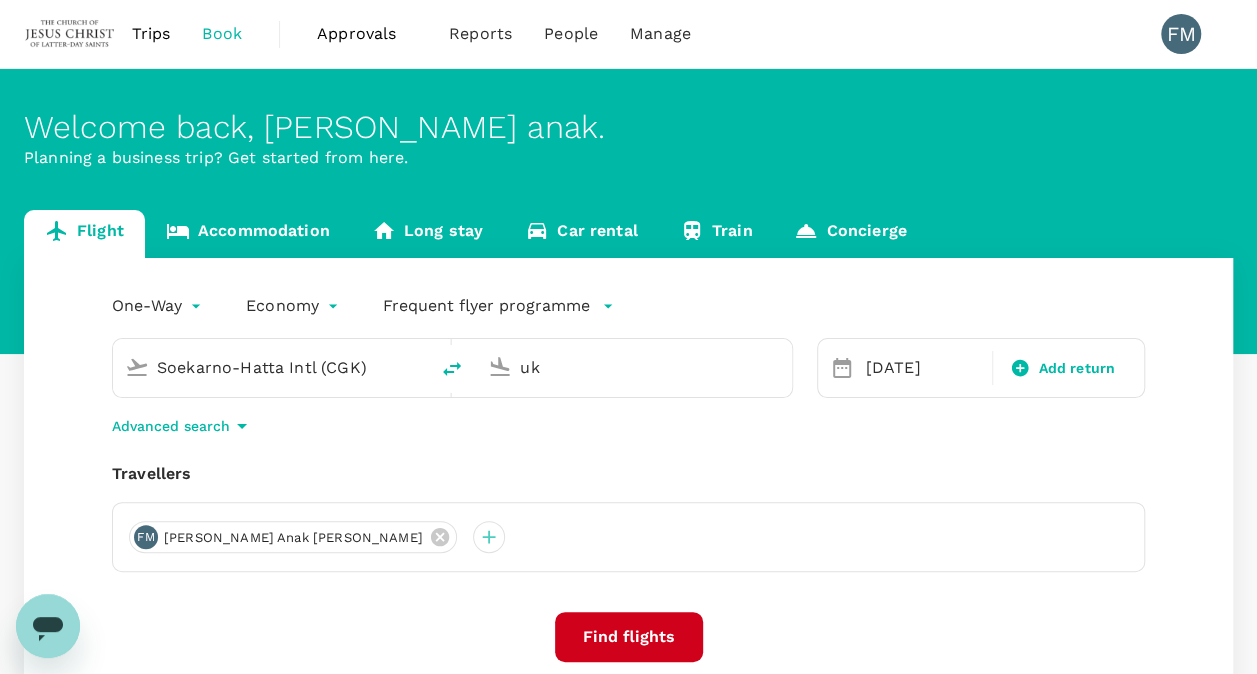 click on "uk" at bounding box center [634, 367] 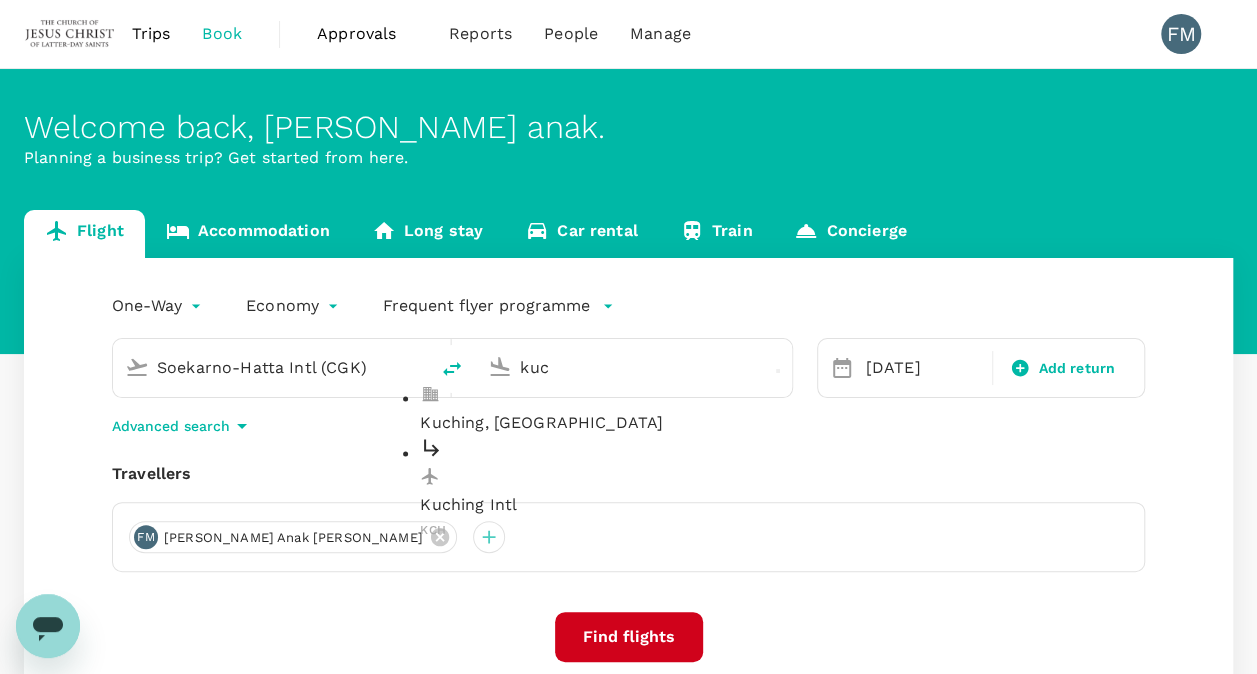 click on "Kuching Intl KCH" at bounding box center (650, 489) 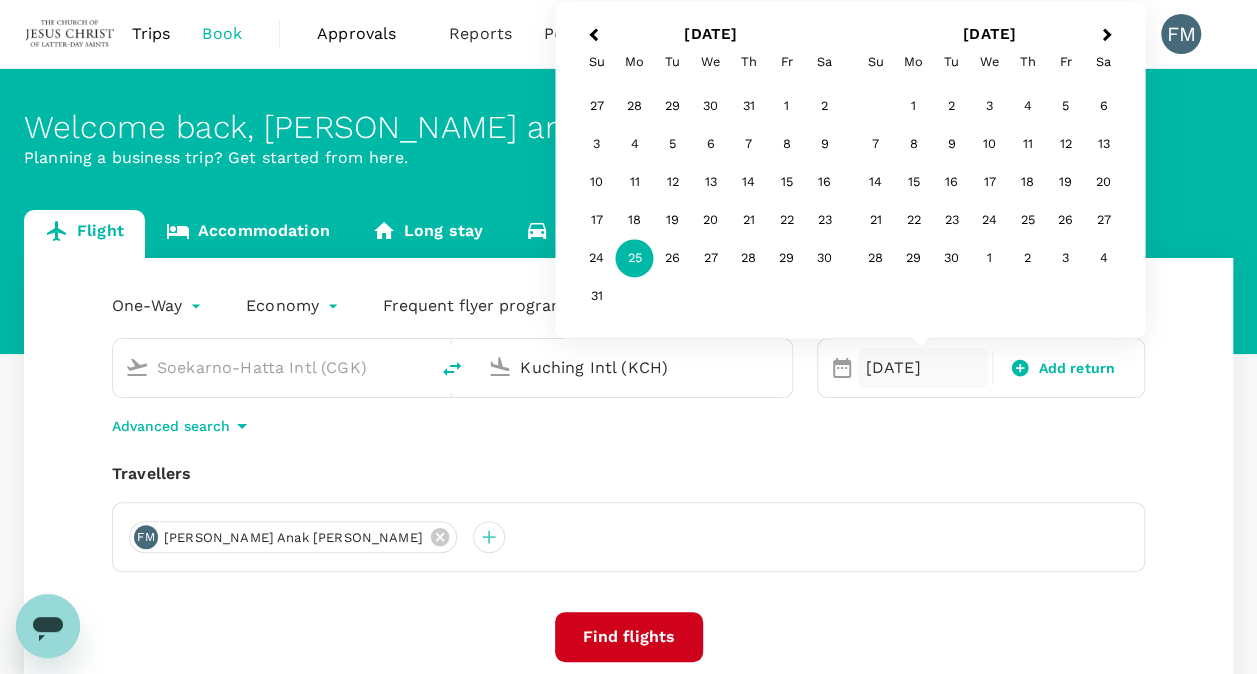 type on "Kuching Intl (KCH)" 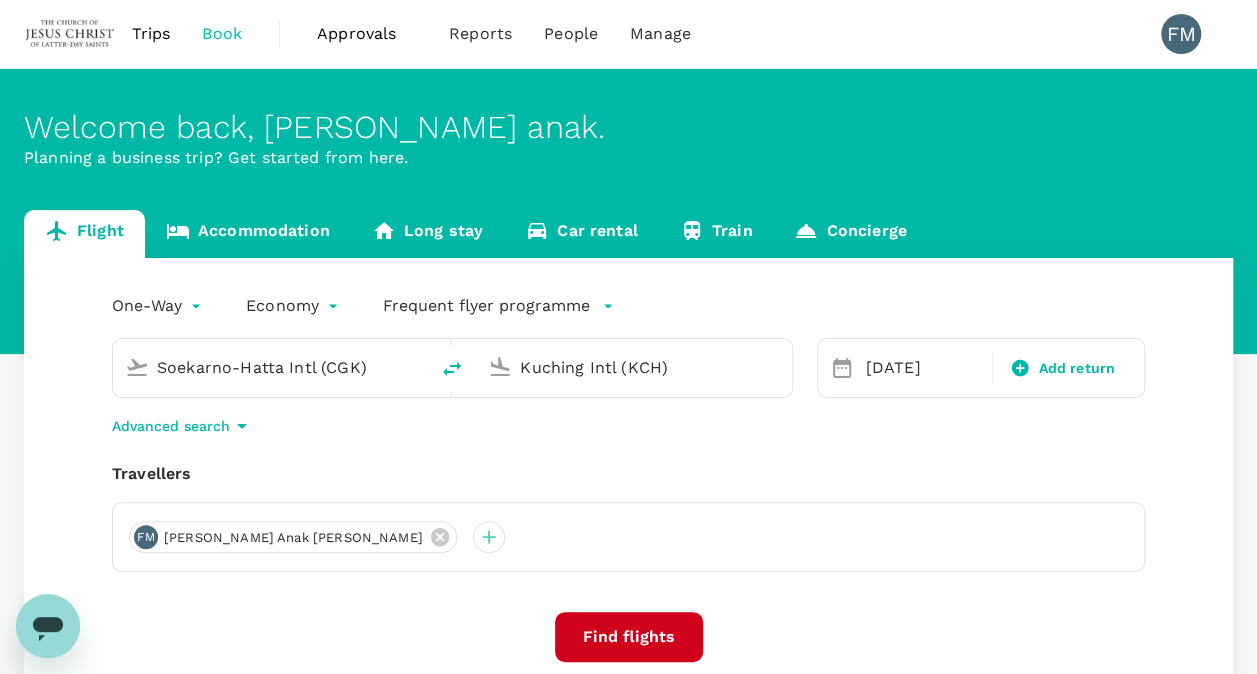 click on "Find flights" at bounding box center (629, 637) 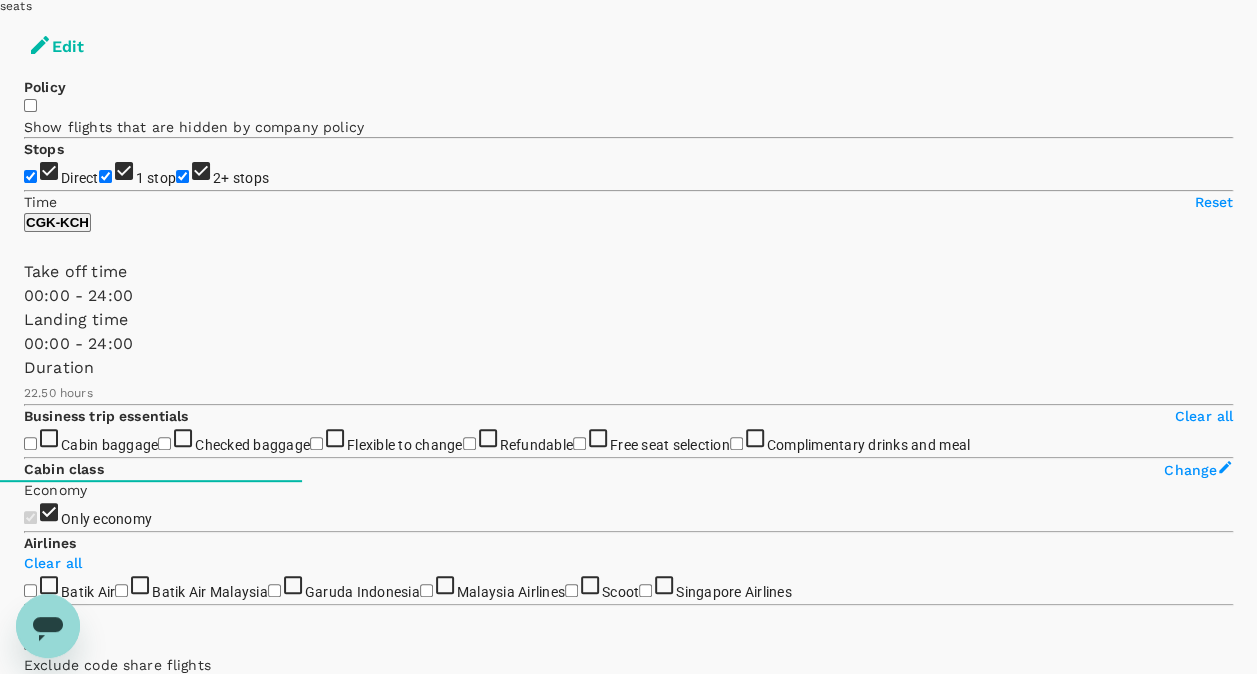 scroll, scrollTop: 0, scrollLeft: 0, axis: both 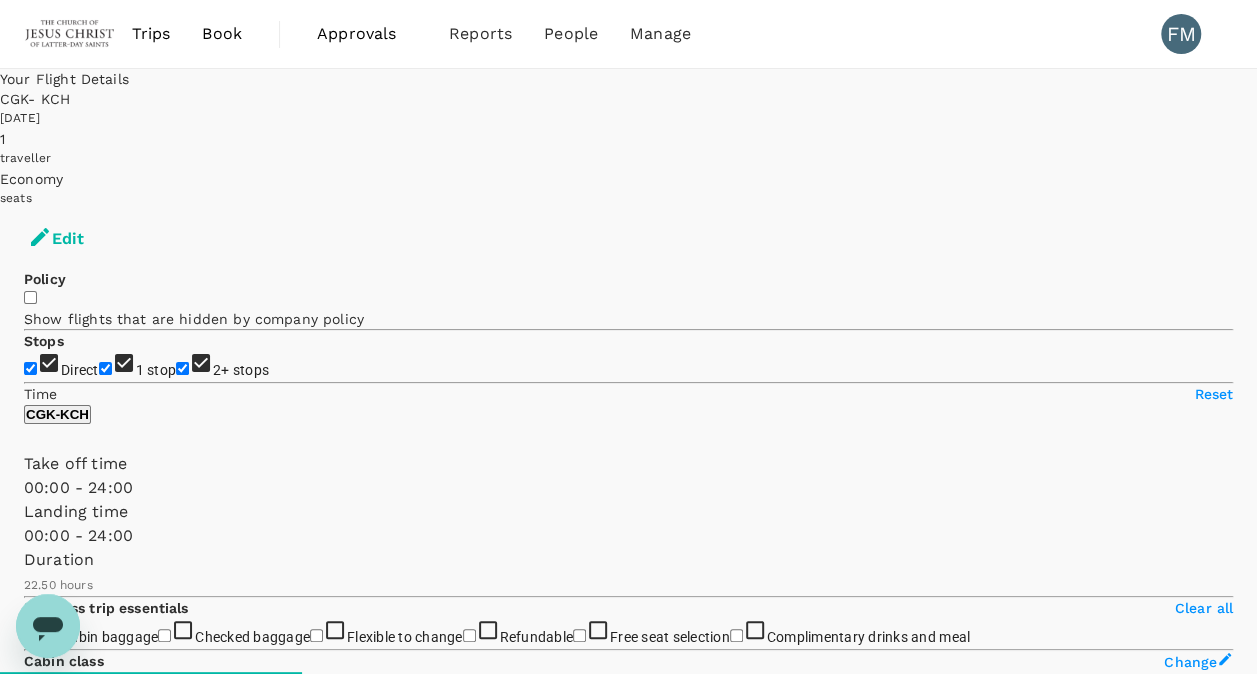 click on "1 stop" at bounding box center (105, 368) 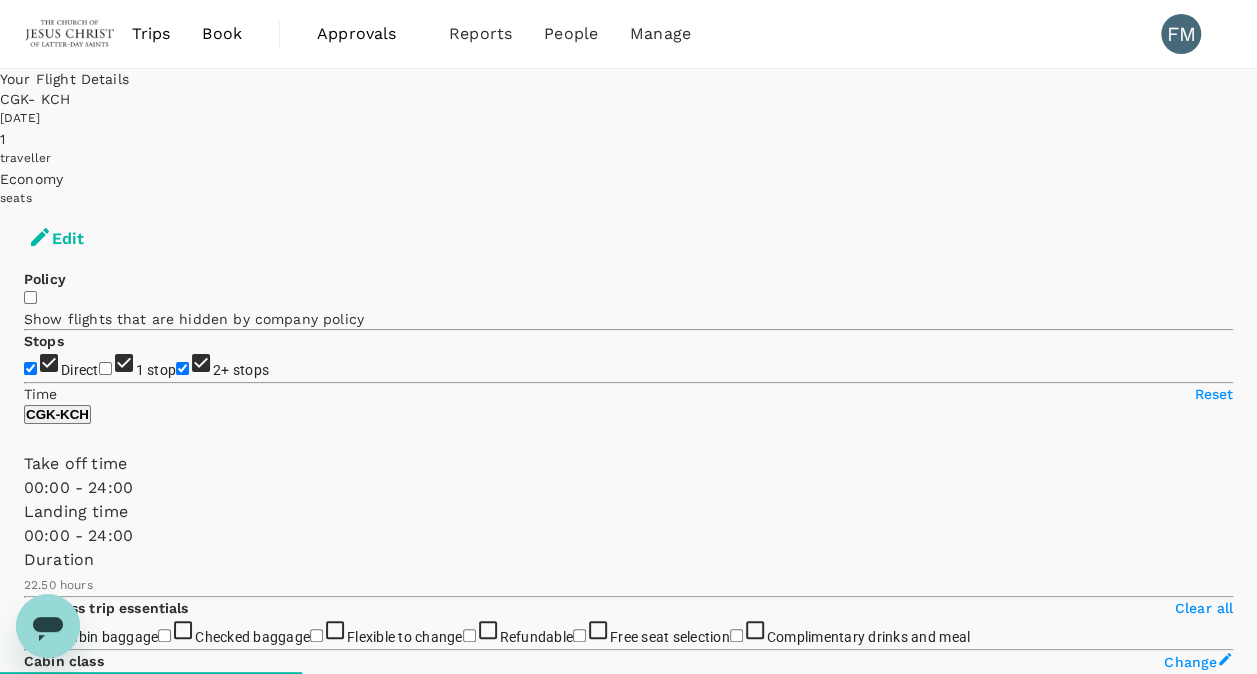 checkbox on "false" 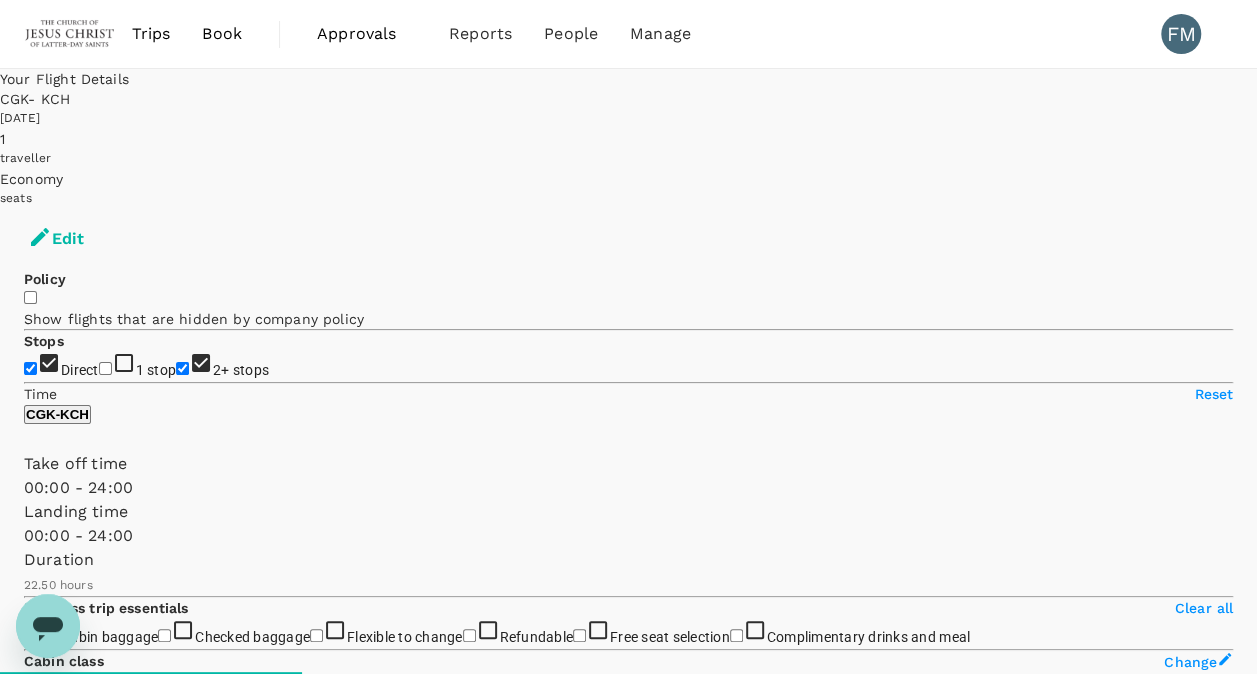 click on "2+ stops" at bounding box center (182, 368) 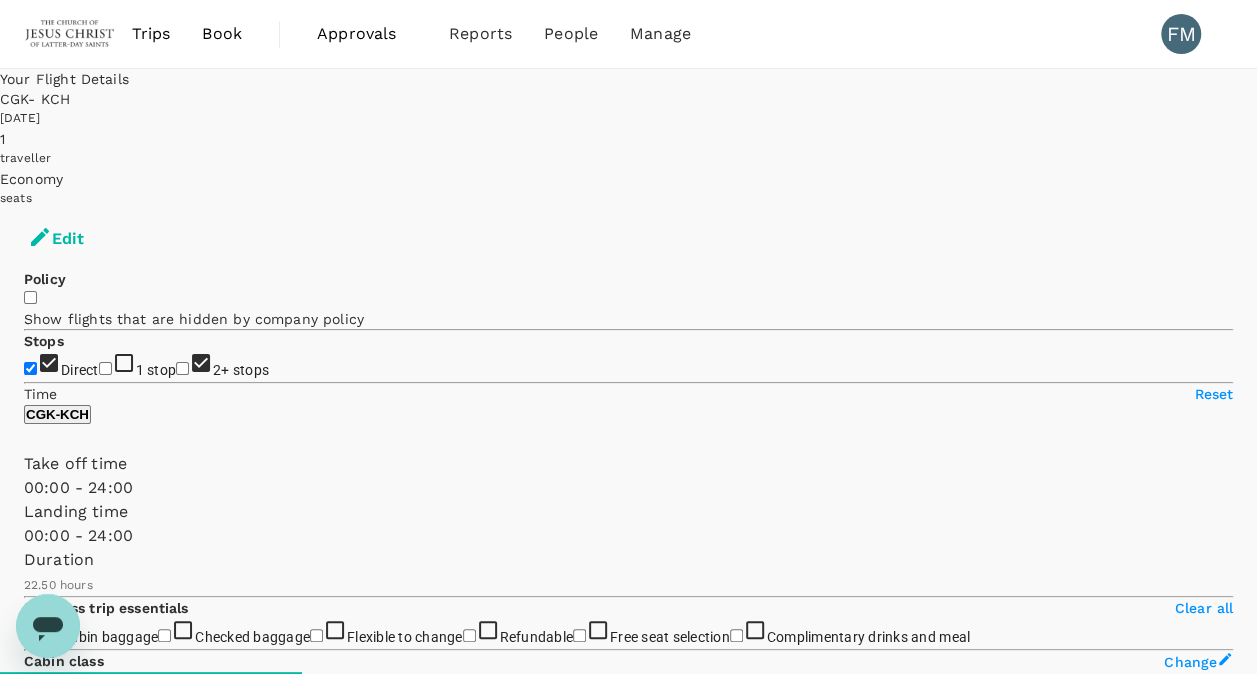 checkbox on "false" 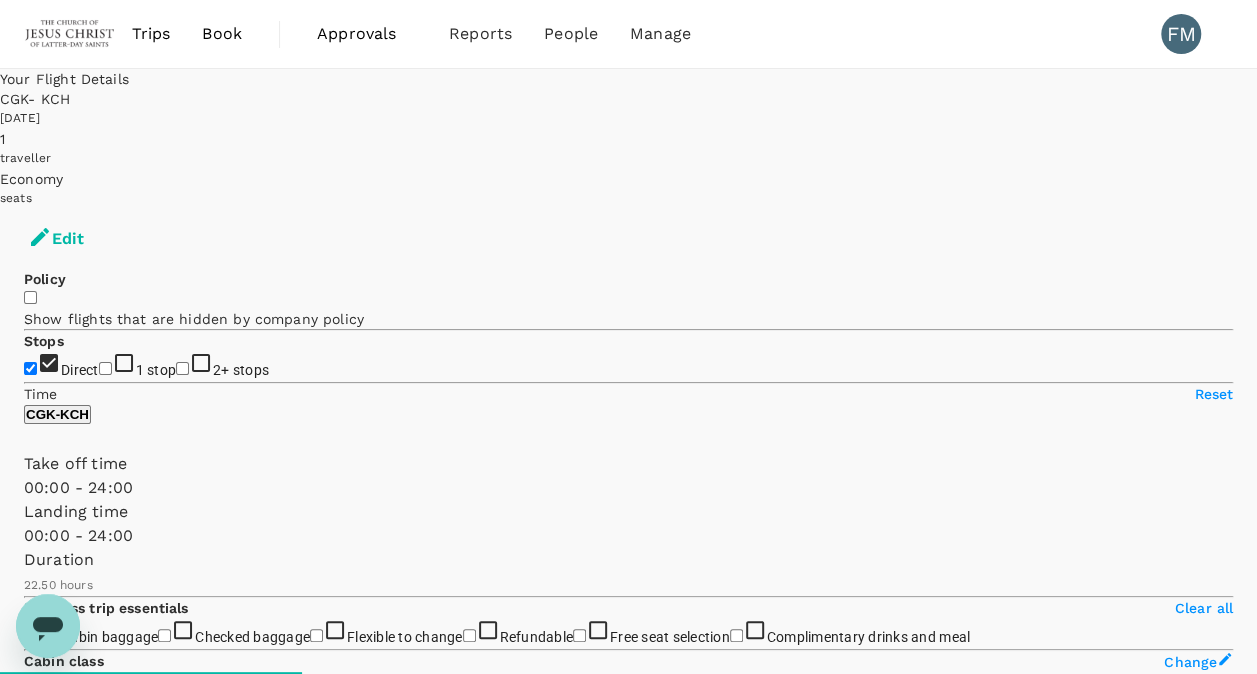 type on "1645" 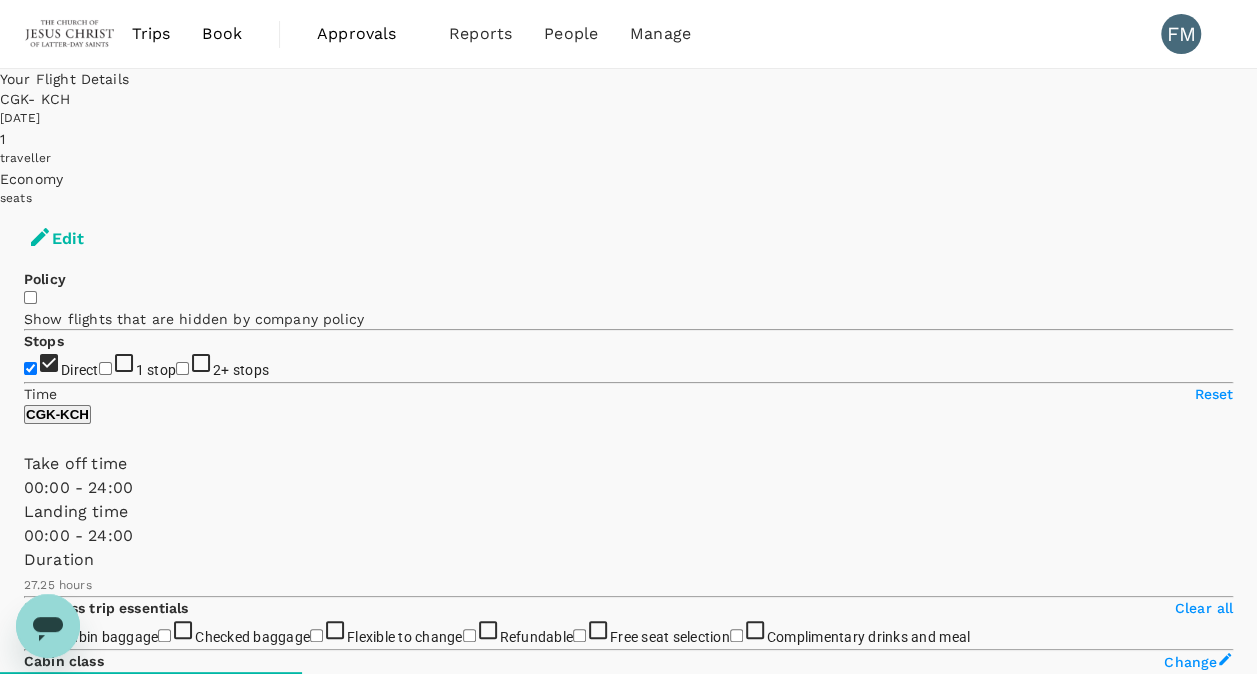 click on "Book" at bounding box center (222, 34) 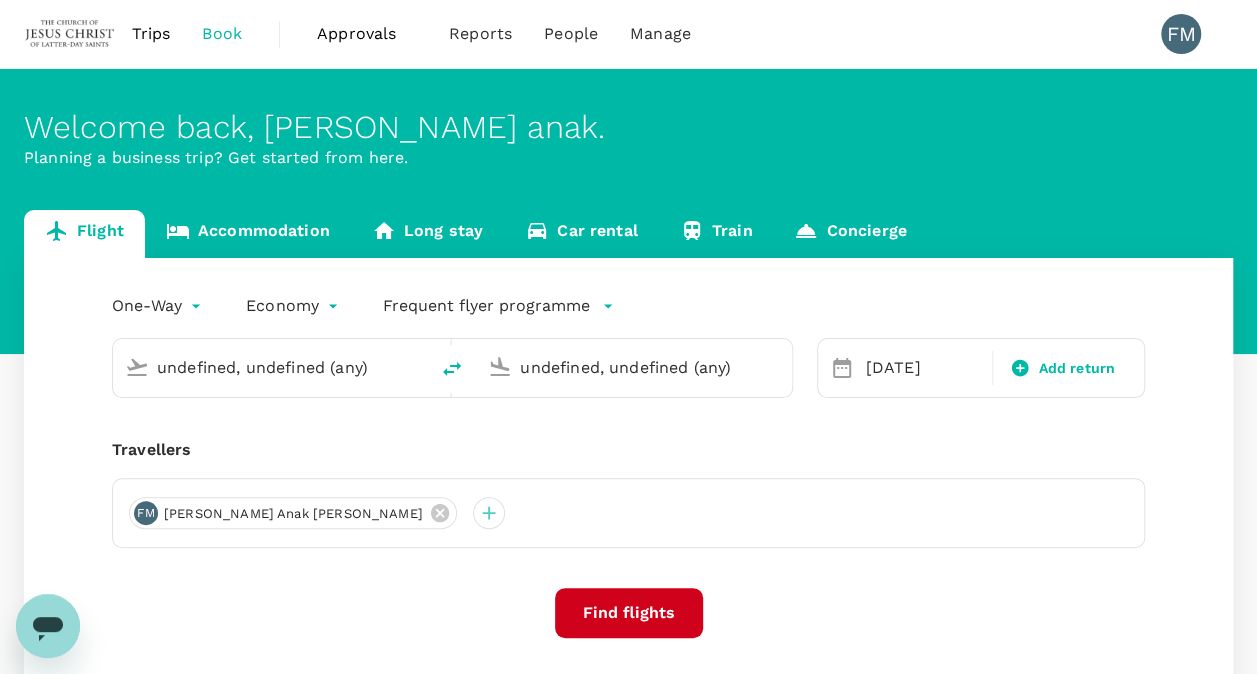 type 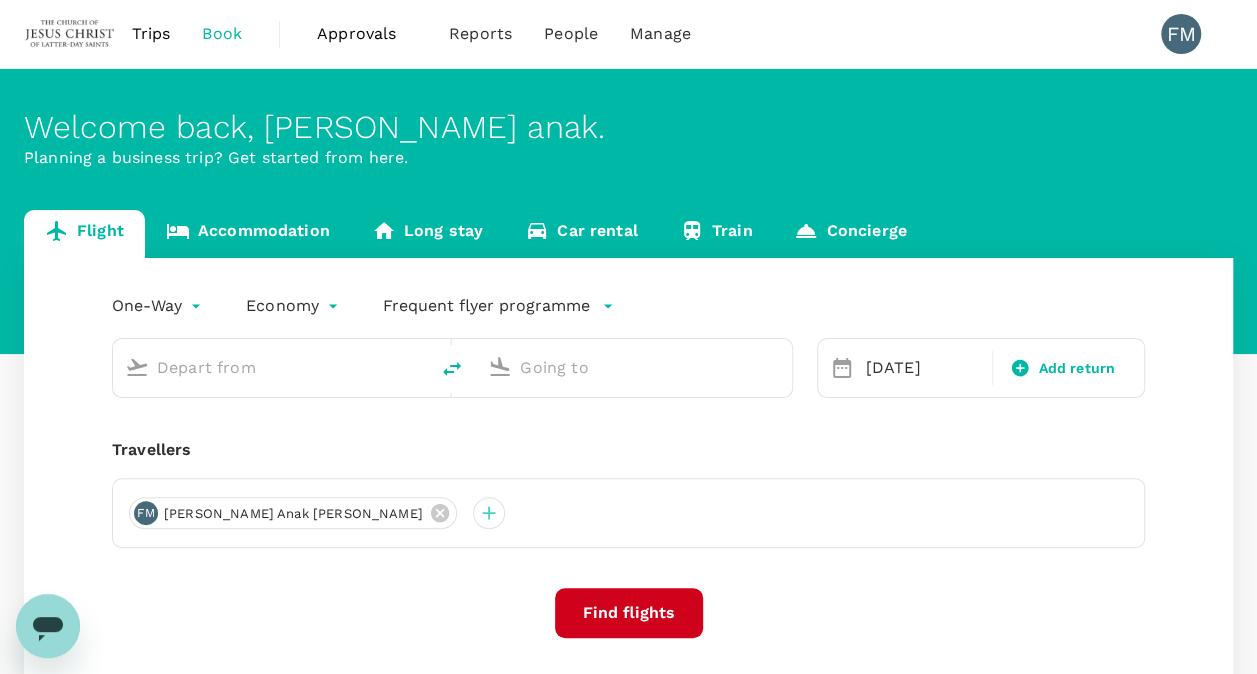 type on "Soekarno-Hatta Intl (CGK)" 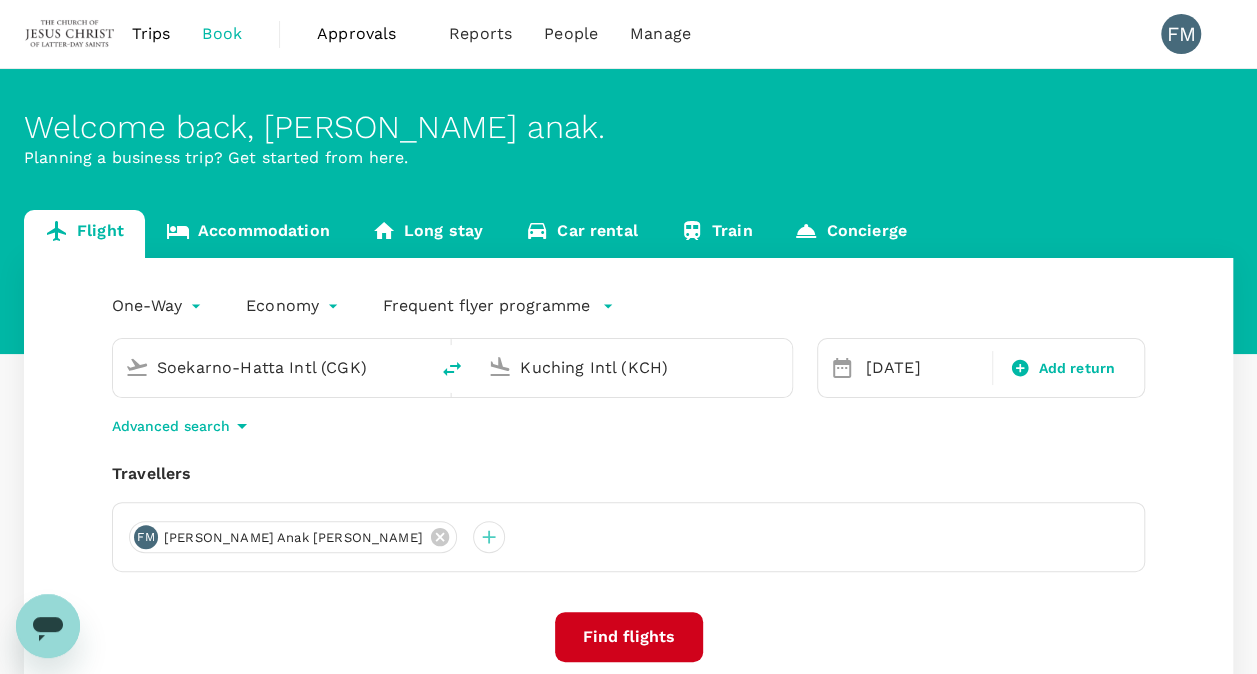 type 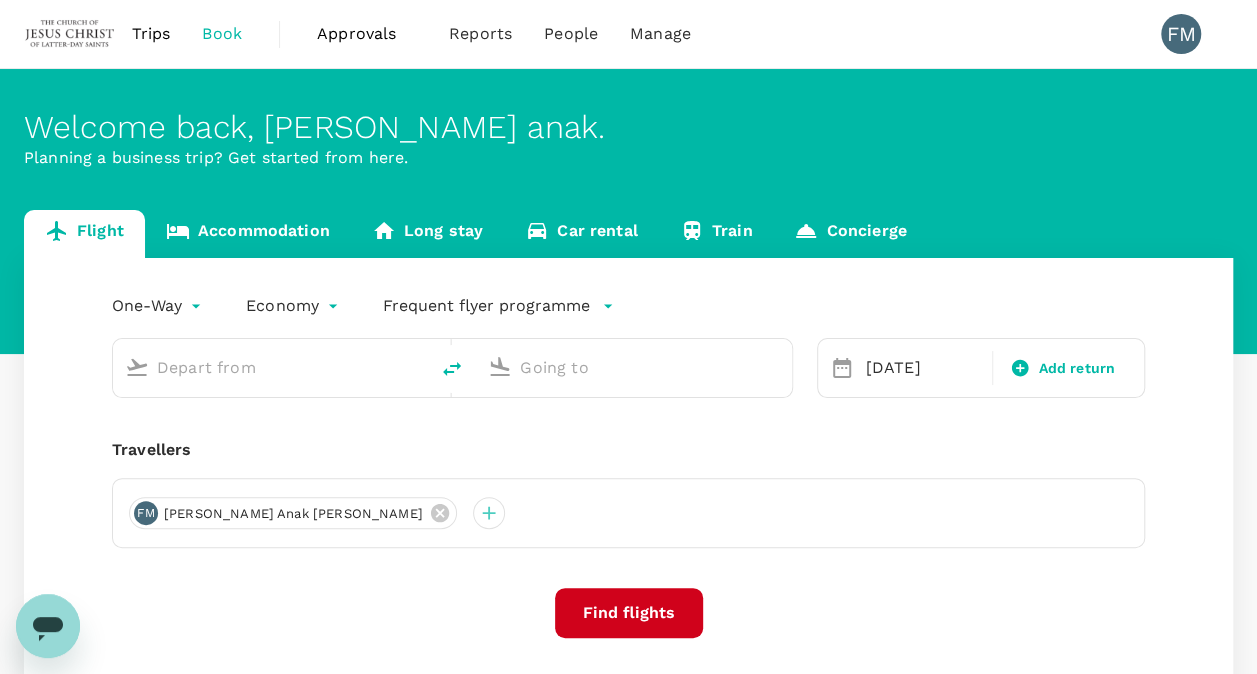 type on "Soekarno-Hatta Intl (CGK)" 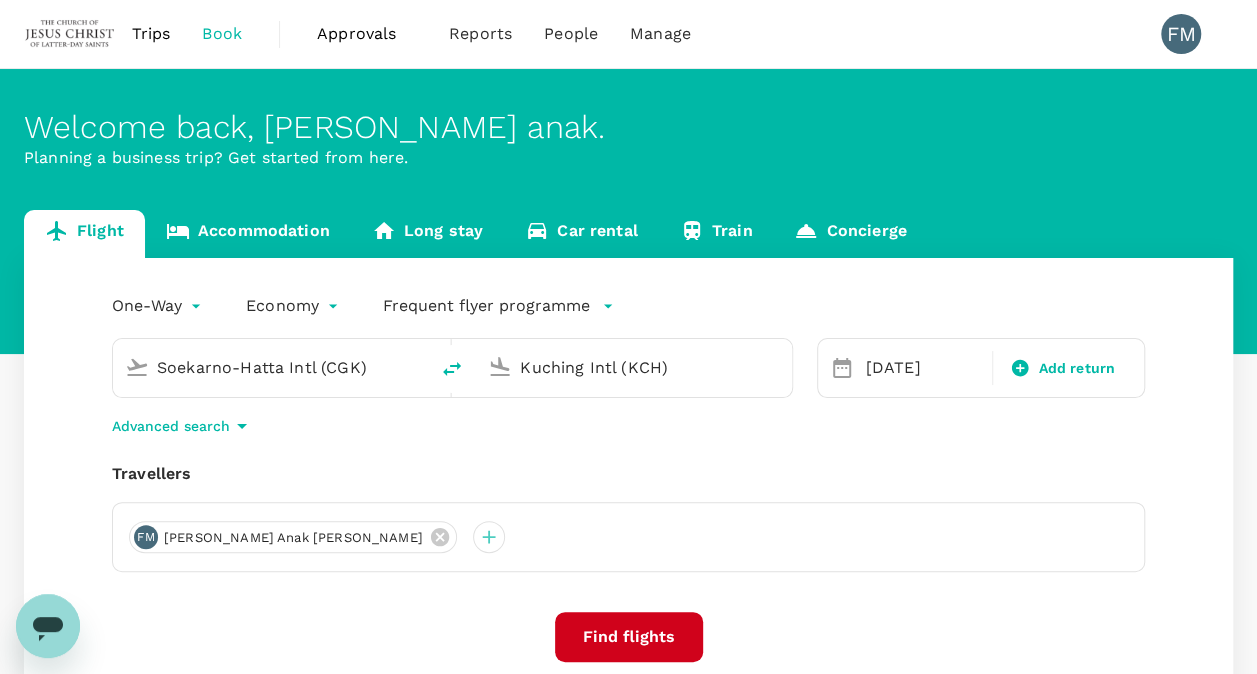click on "Soekarno-Hatta Intl (CGK)" at bounding box center [271, 367] 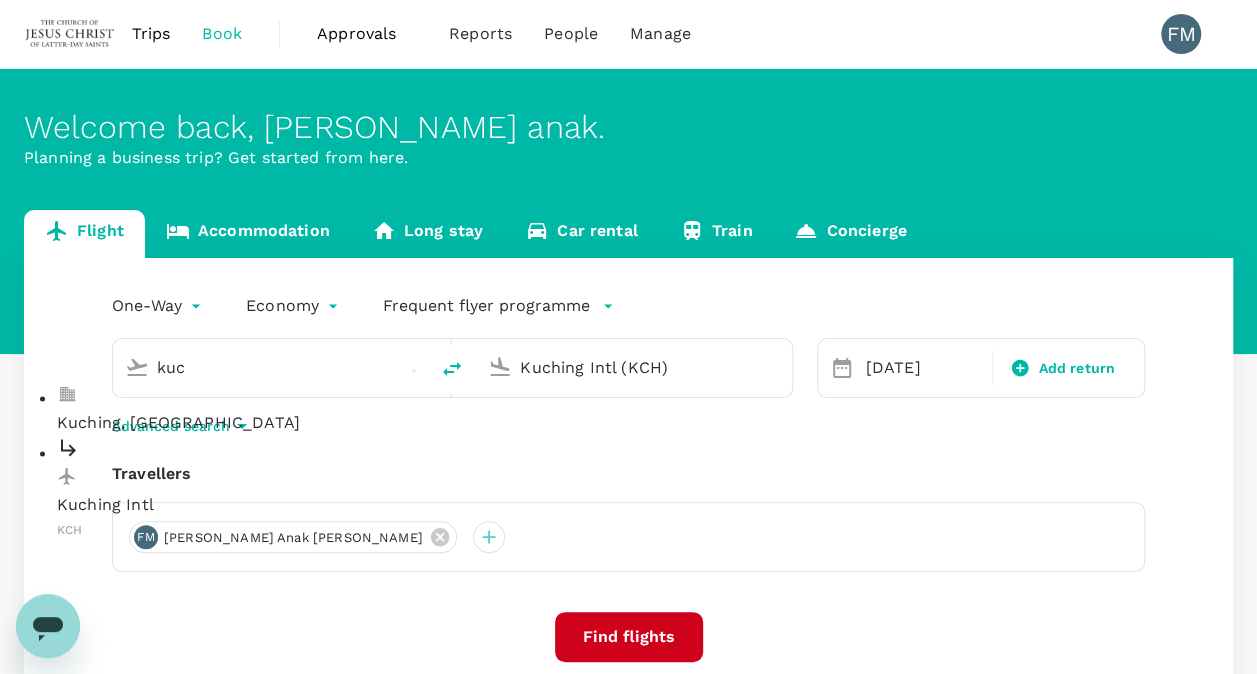 click on "Kuching Intl" at bounding box center (287, 506) 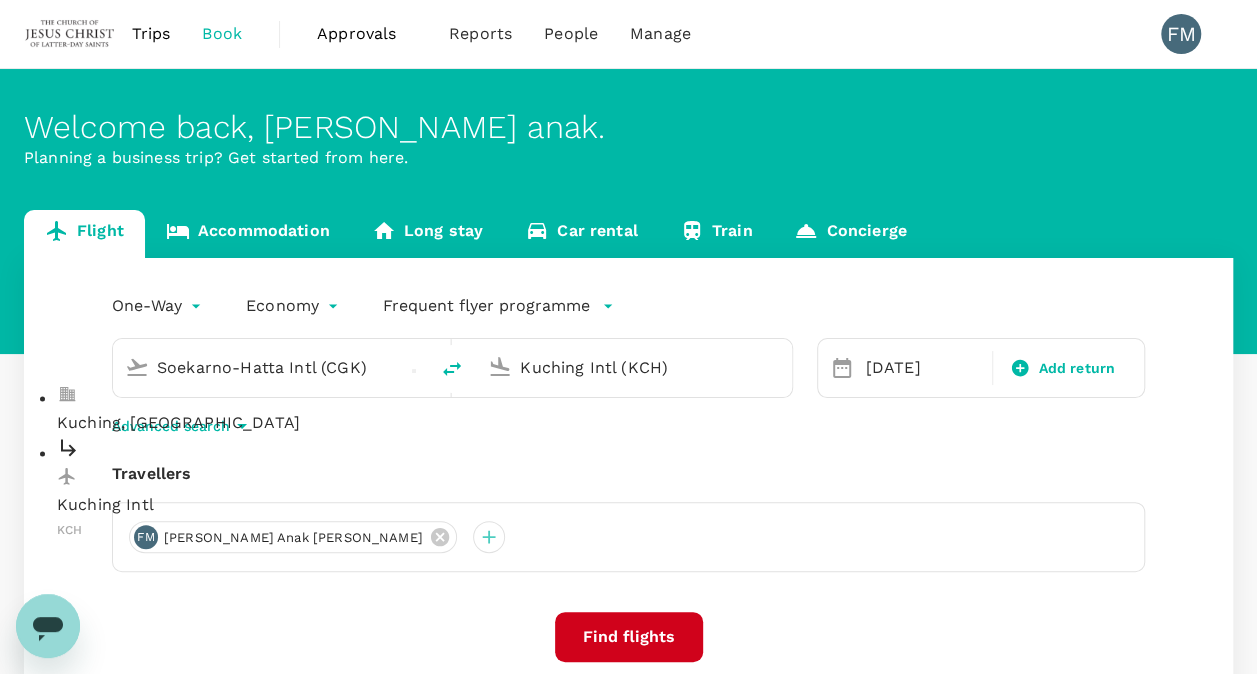 type on "Kuching Intl (KCH)" 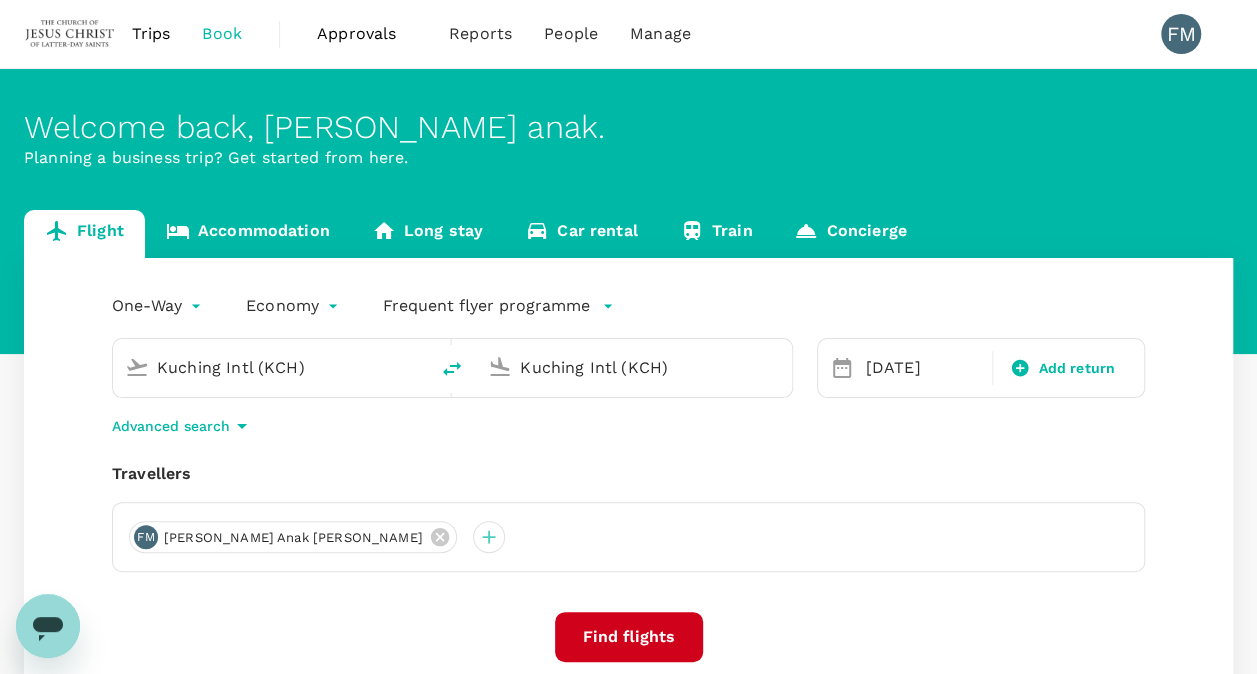 drag, startPoint x: 692, startPoint y: 371, endPoint x: 465, endPoint y: 352, distance: 227.79376 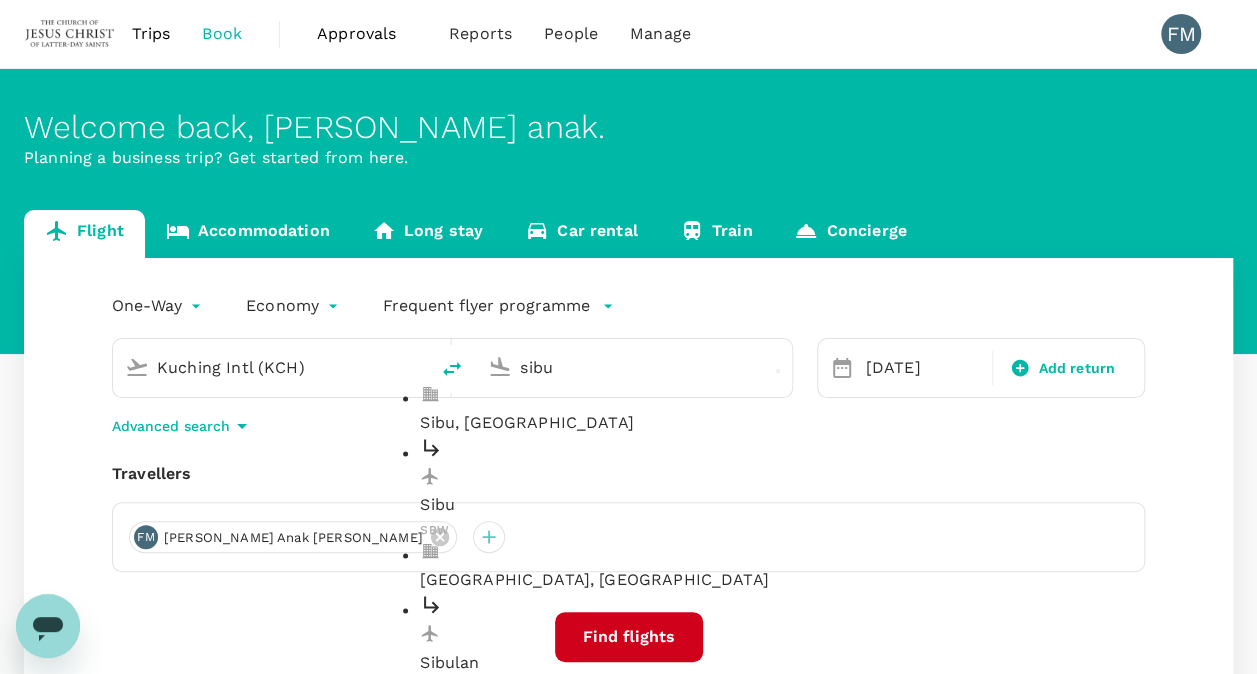 click on "Sibu" at bounding box center [650, 506] 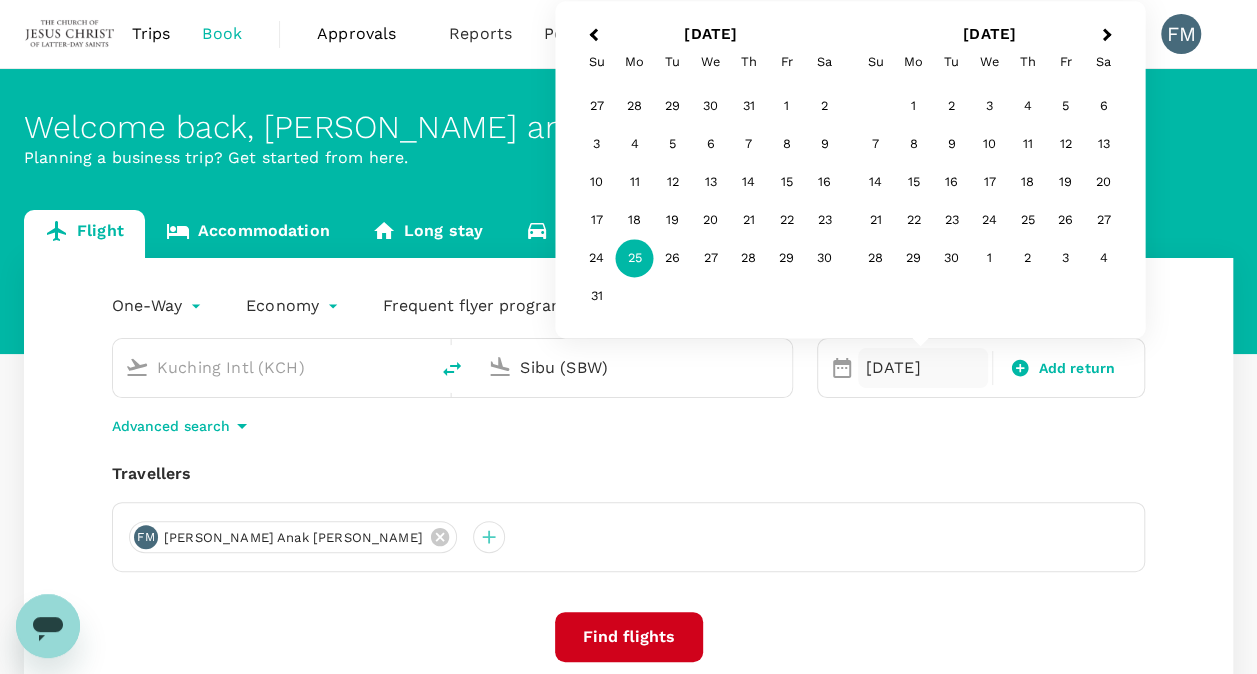 type on "Sibu (SBW)" 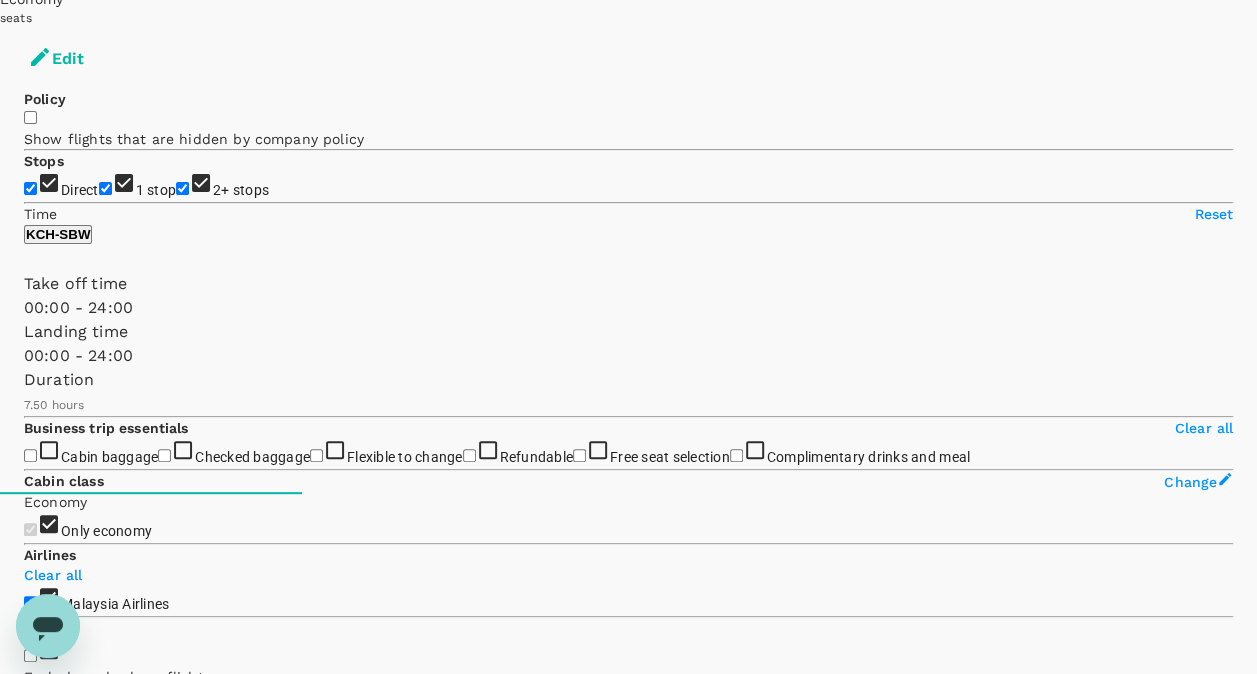 scroll, scrollTop: 0, scrollLeft: 0, axis: both 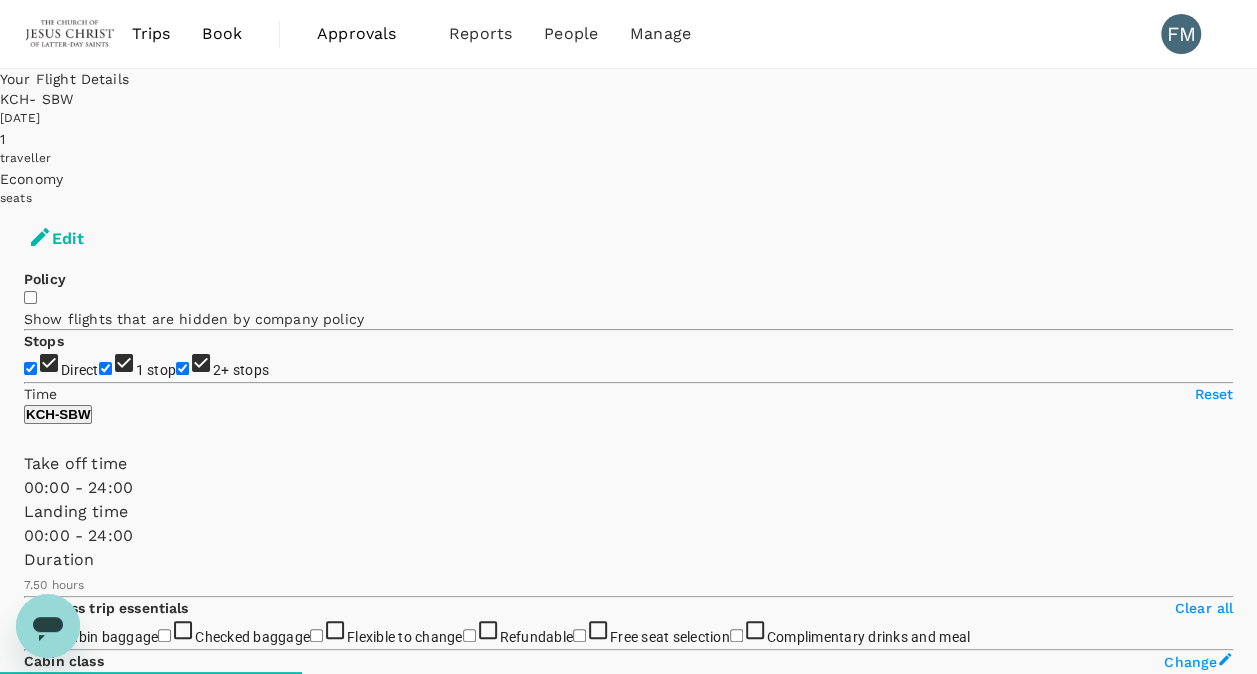 type on "770" 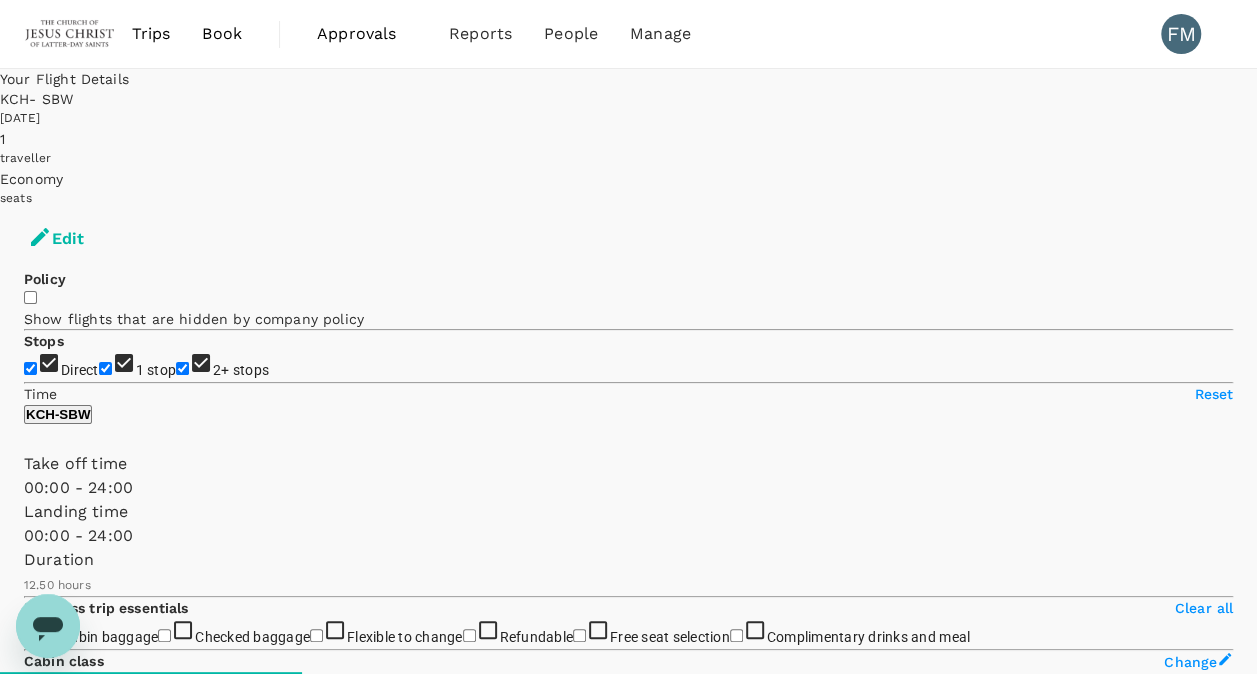click on "1 stop" at bounding box center [156, 370] 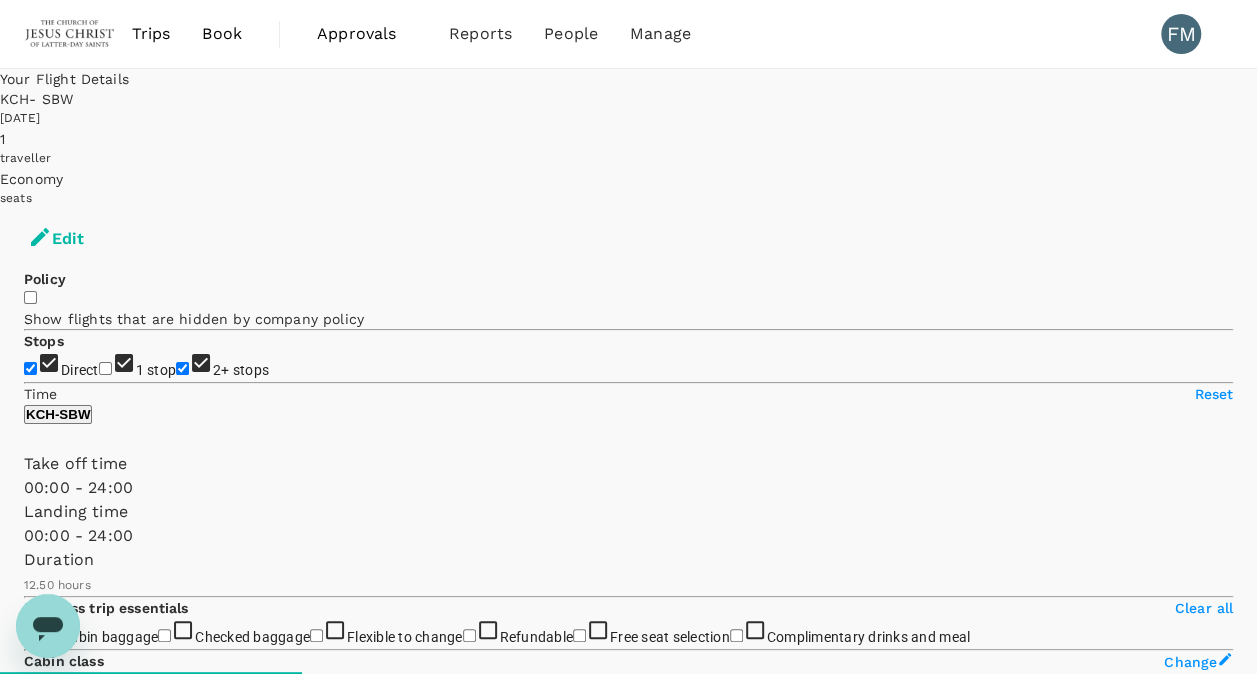 checkbox on "false" 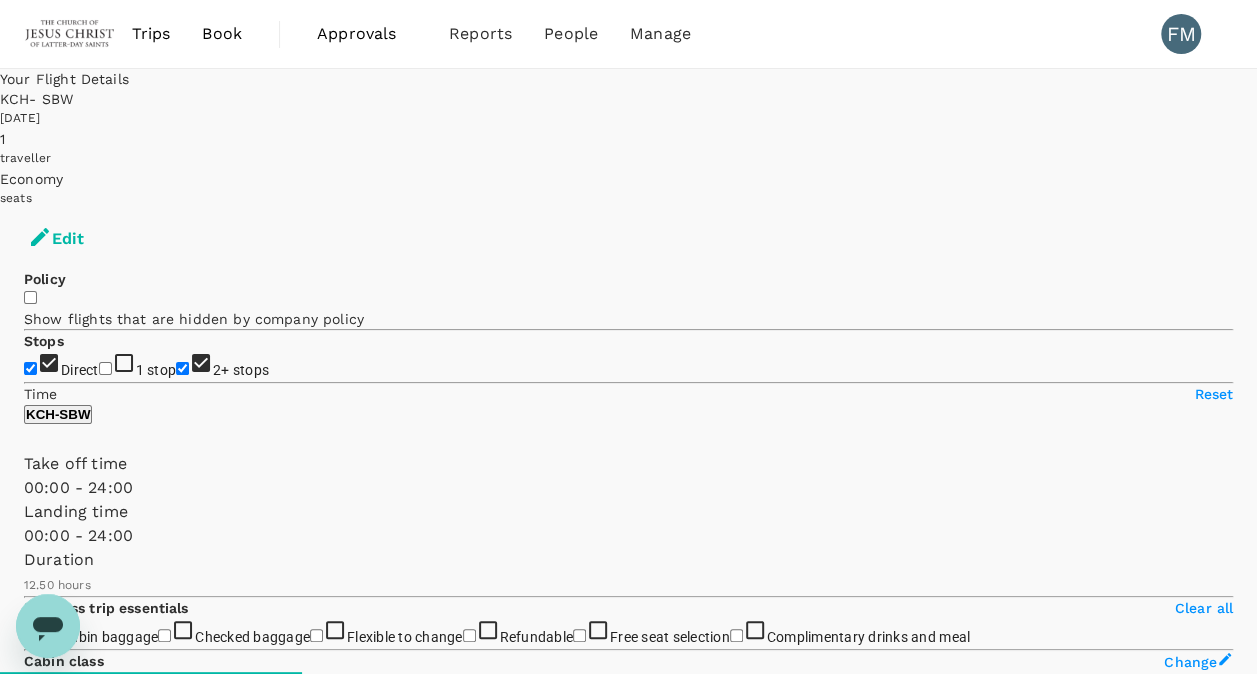 click on "2+ stops" at bounding box center [241, 370] 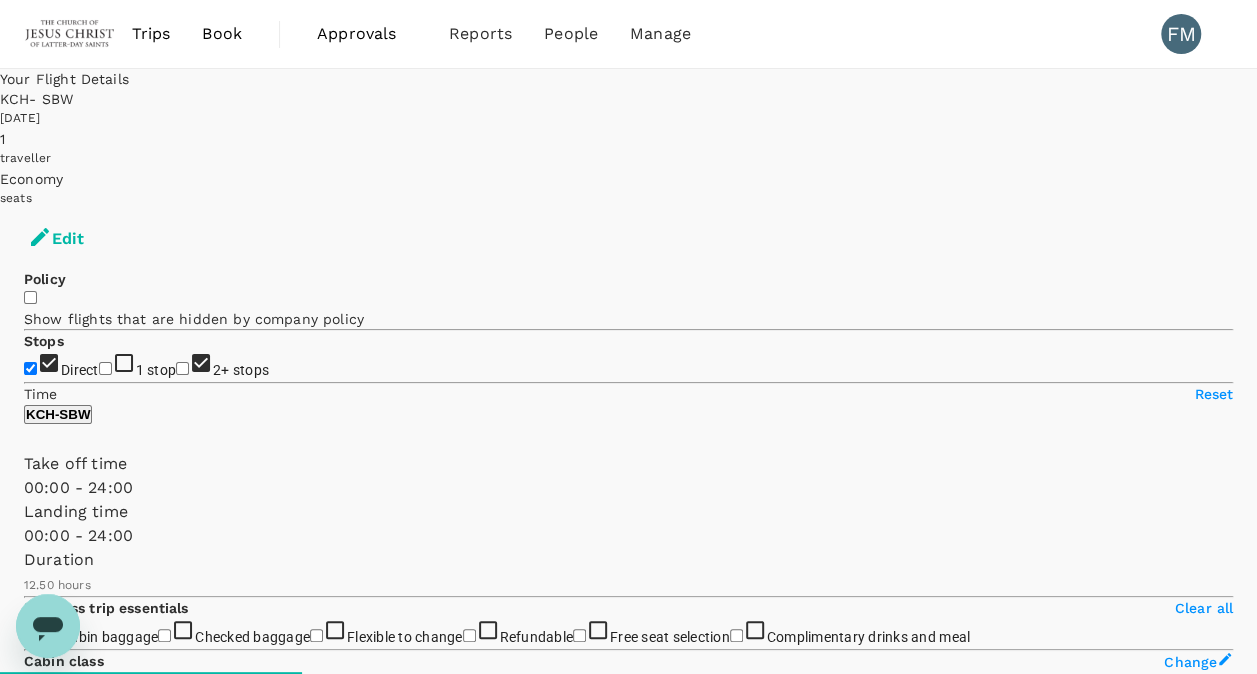 checkbox on "false" 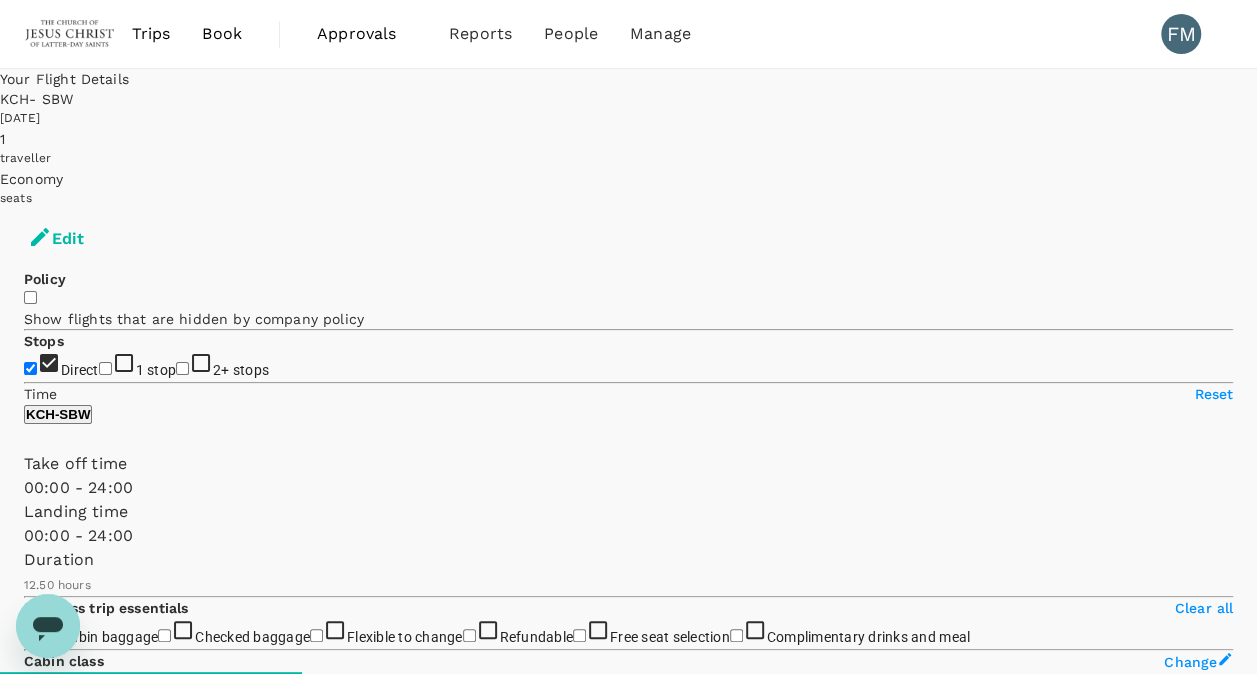 checkbox on "false" 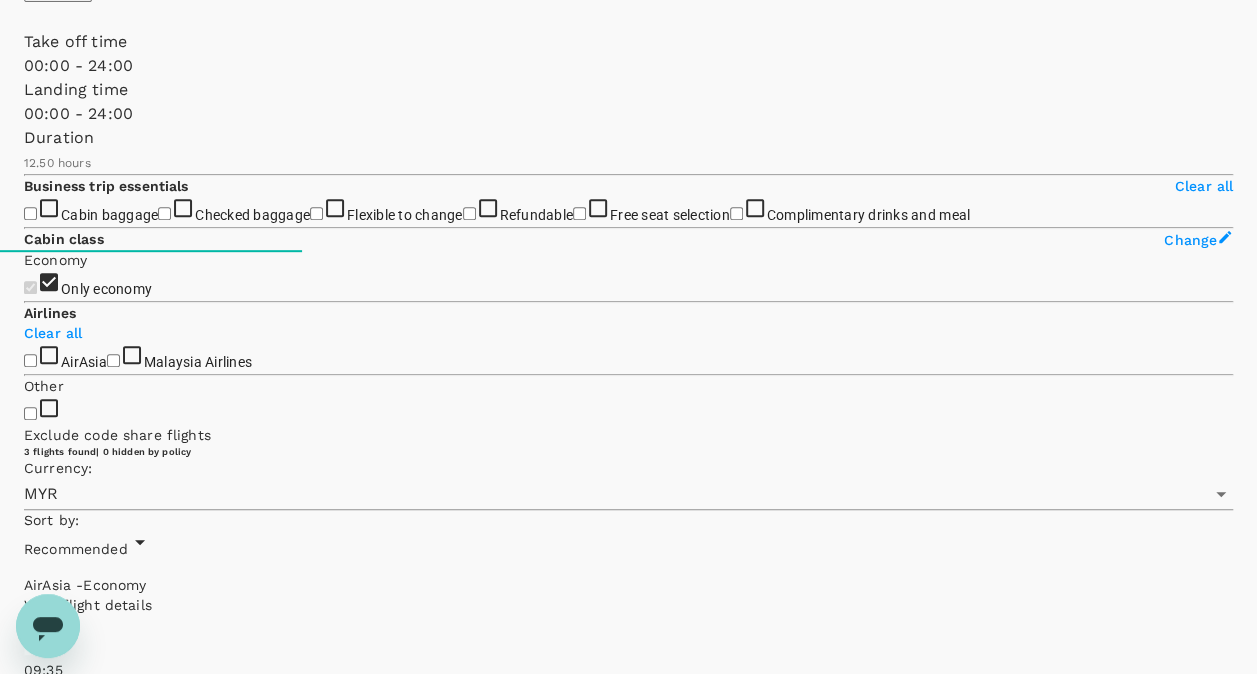 scroll, scrollTop: 0, scrollLeft: 0, axis: both 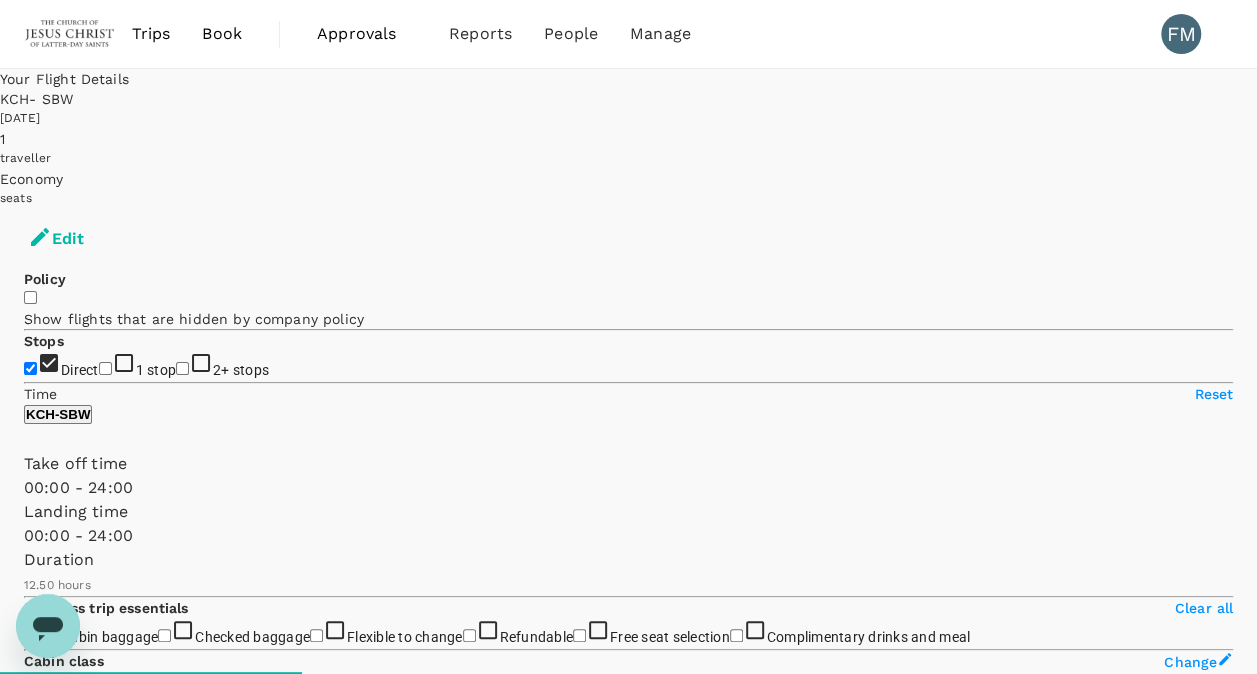 click on "Book" at bounding box center (222, 34) 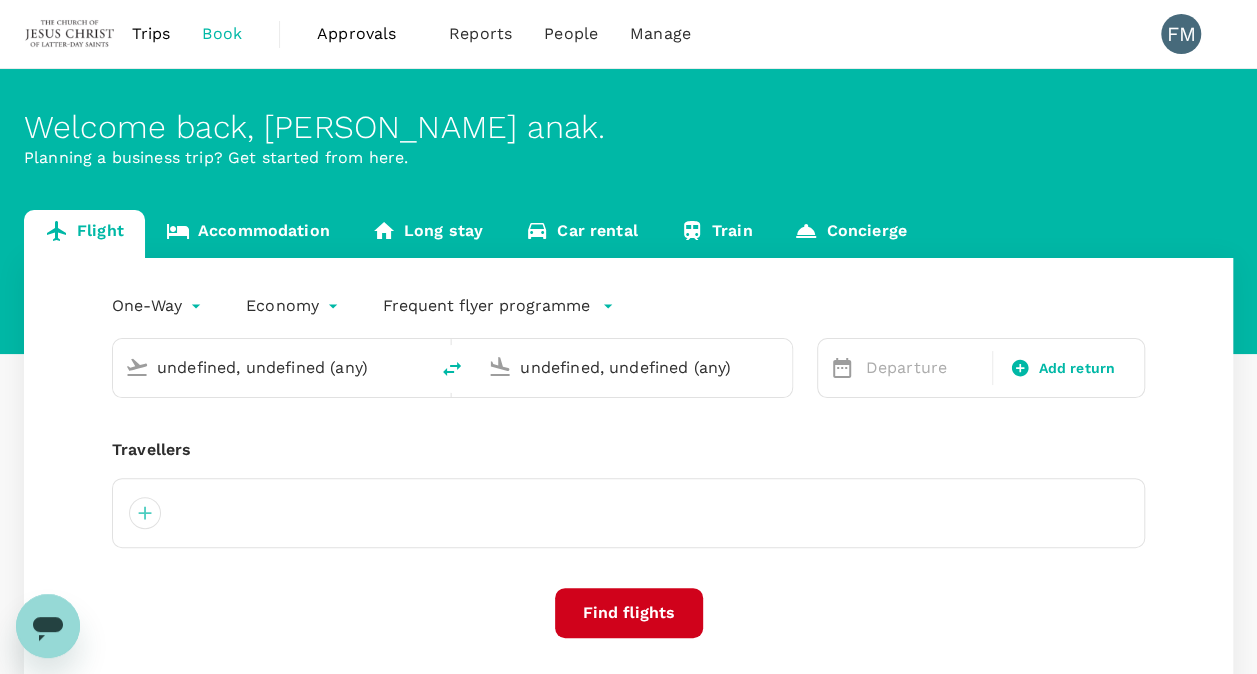 type 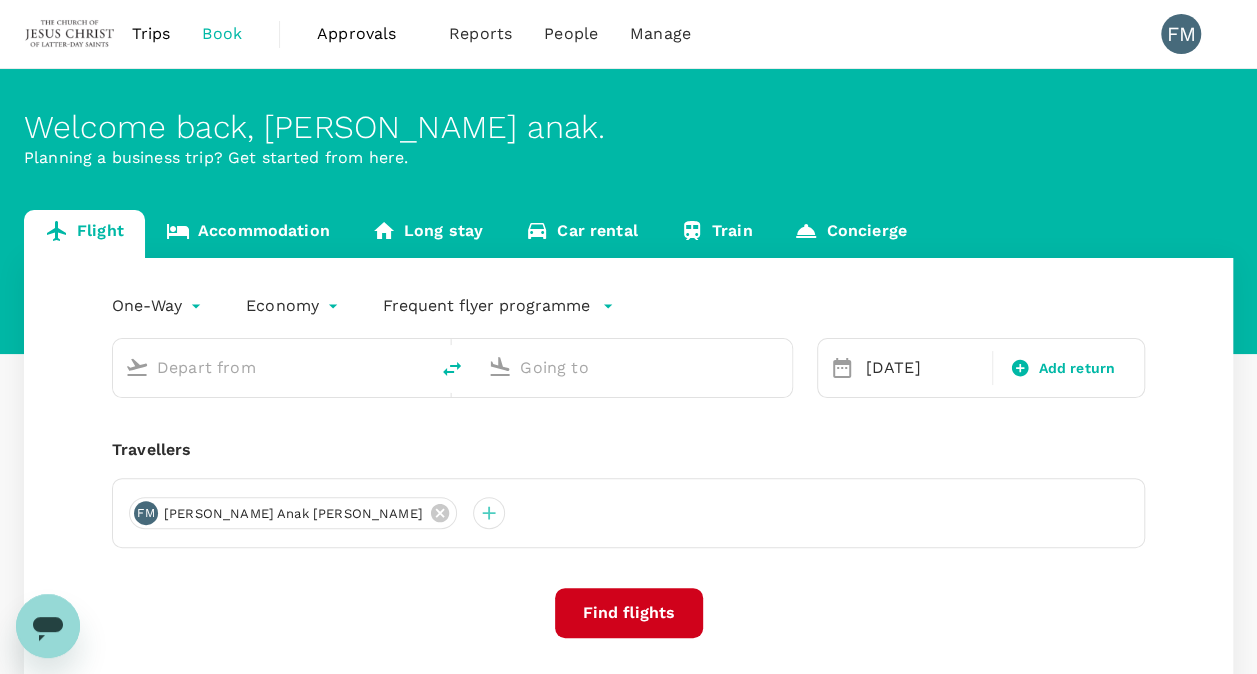 type on "Kuching Intl (KCH)" 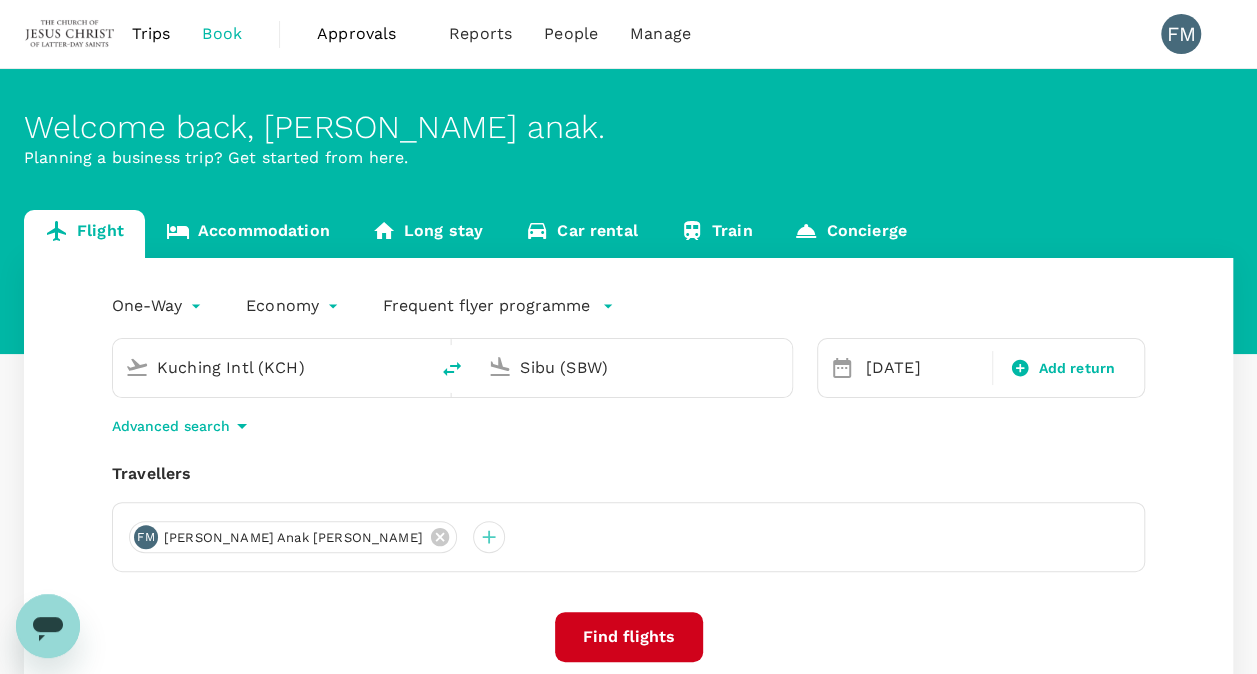 type 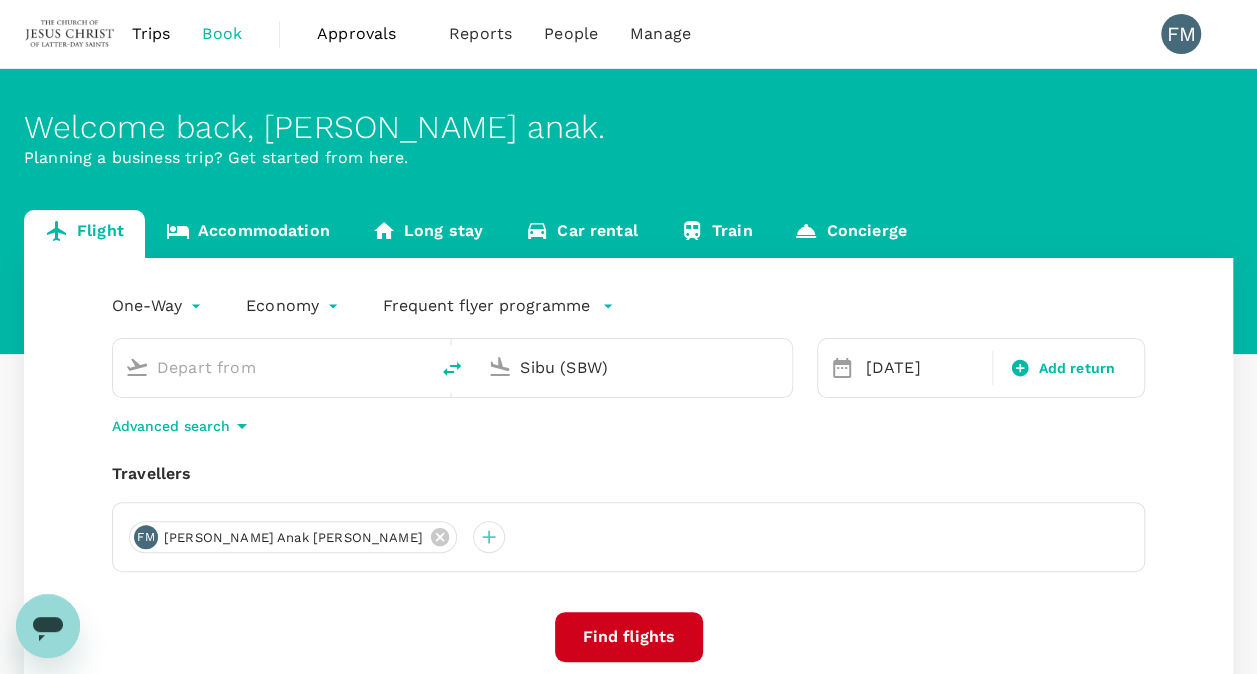 type 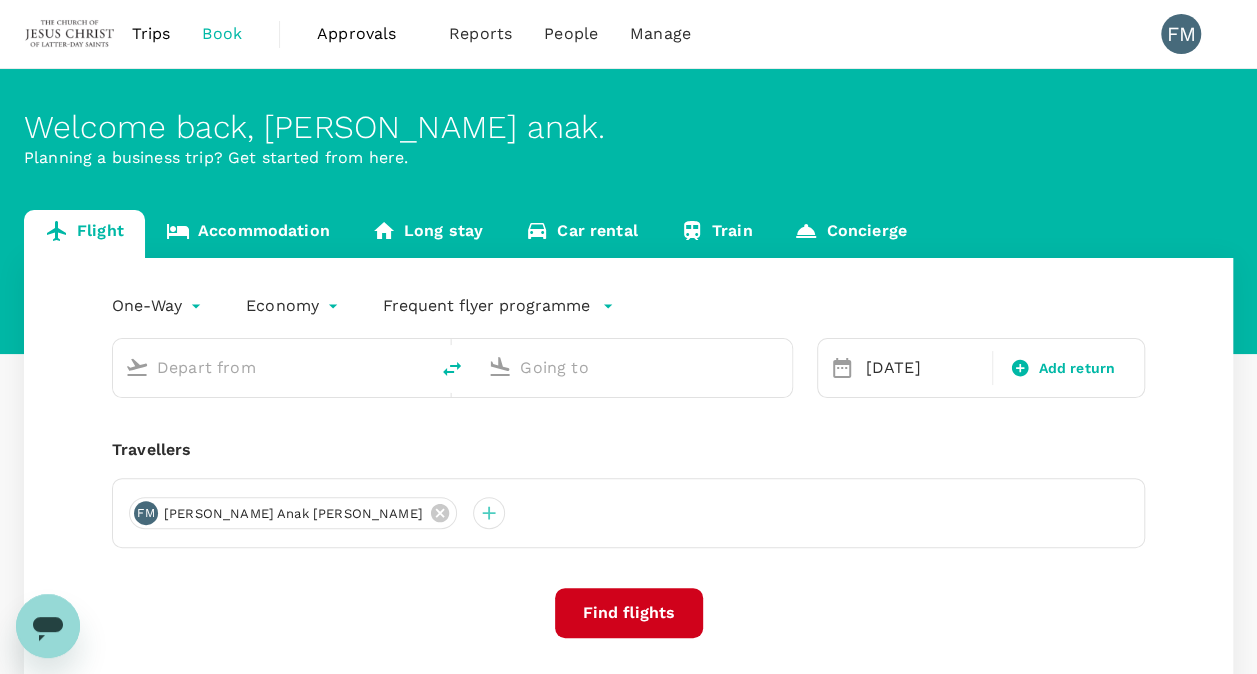 type on "Kuching Intl (KCH)" 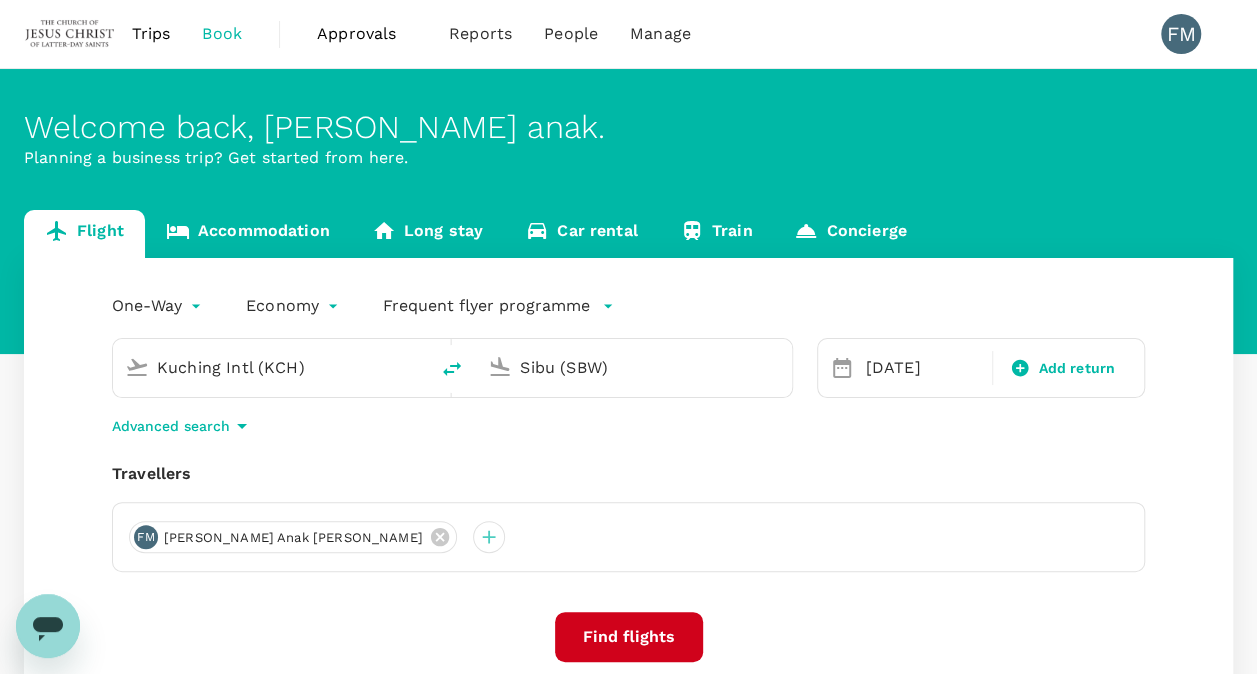 drag, startPoint x: 298, startPoint y: 372, endPoint x: 93, endPoint y: 336, distance: 208.13698 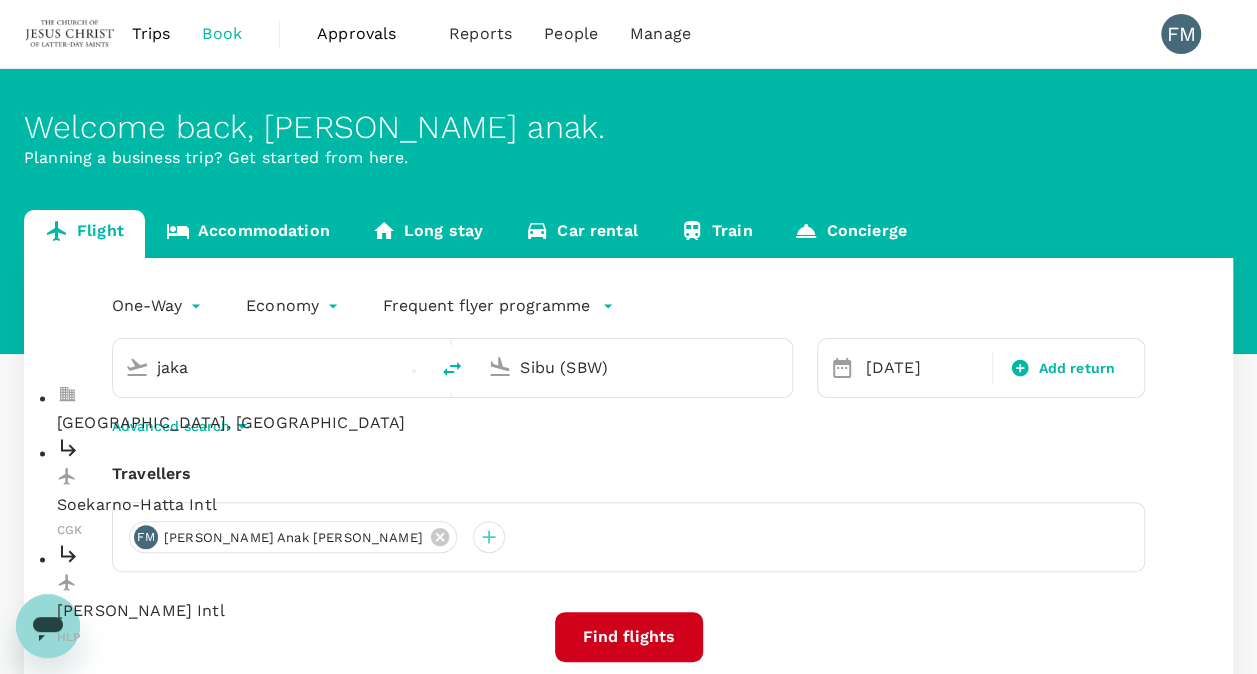 click on "Soekarno-Hatta Intl" at bounding box center (287, 506) 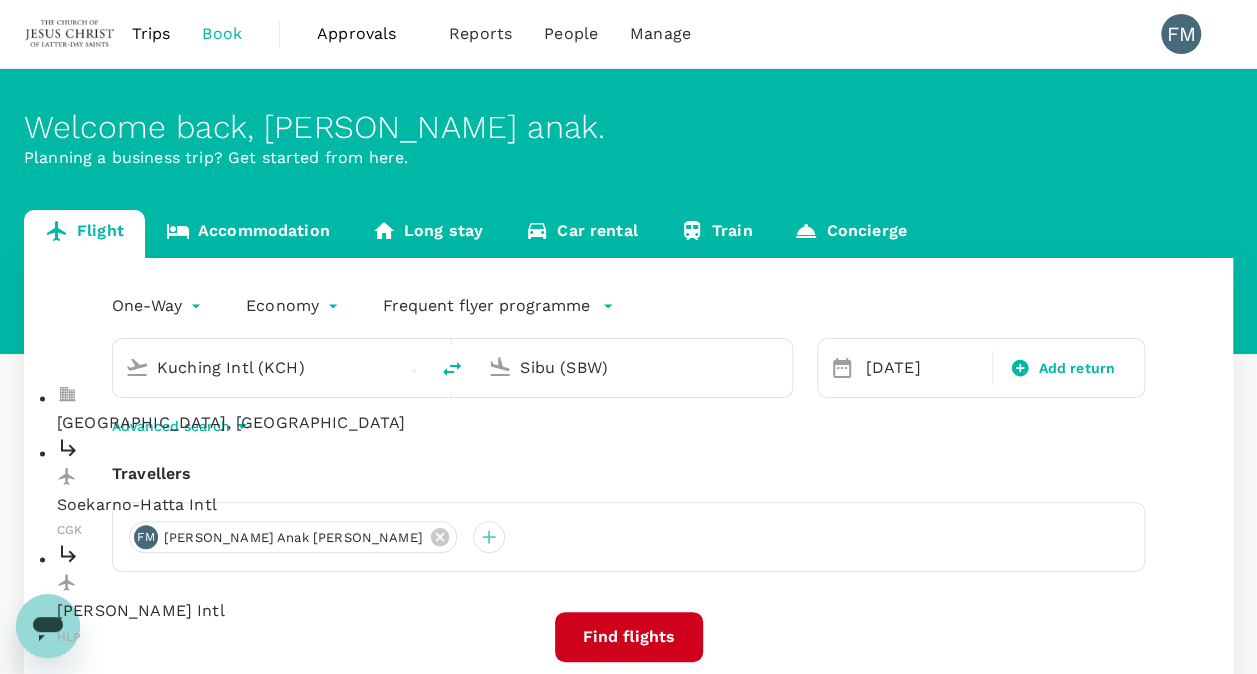 type on "Soekarno-Hatta Intl (CGK)" 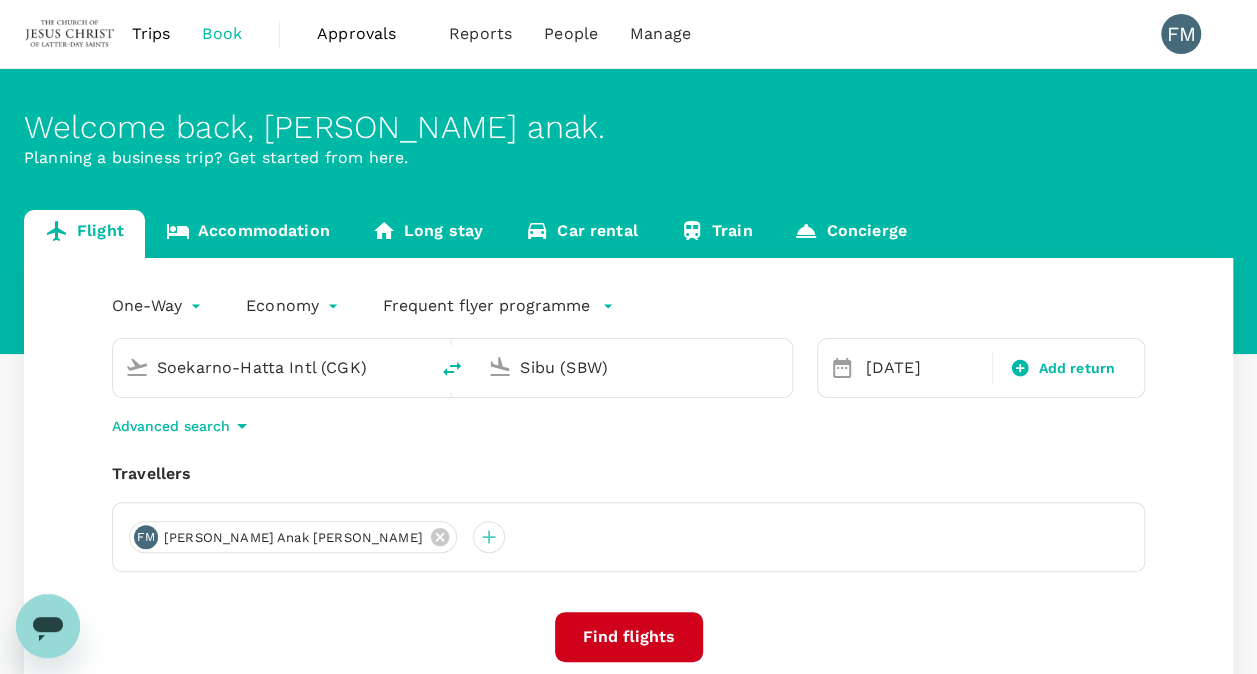 drag, startPoint x: 636, startPoint y: 367, endPoint x: 486, endPoint y: 352, distance: 150.74814 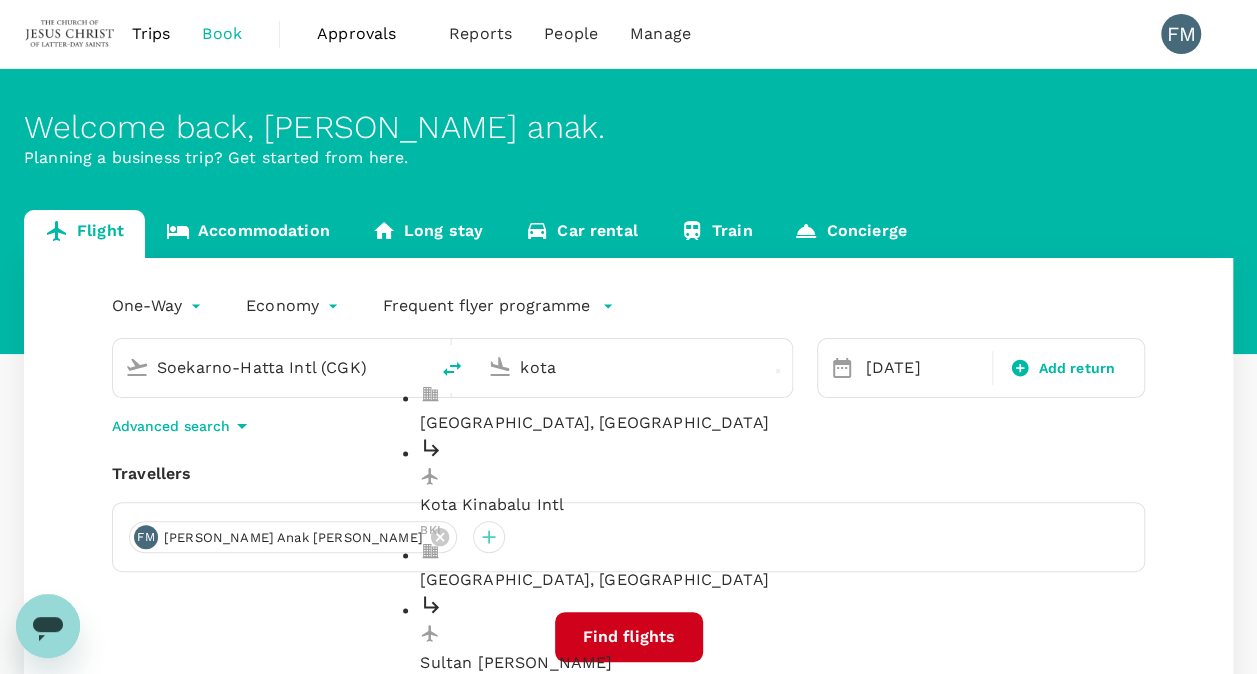 click on "Kota Kinabalu Intl" at bounding box center [650, 506] 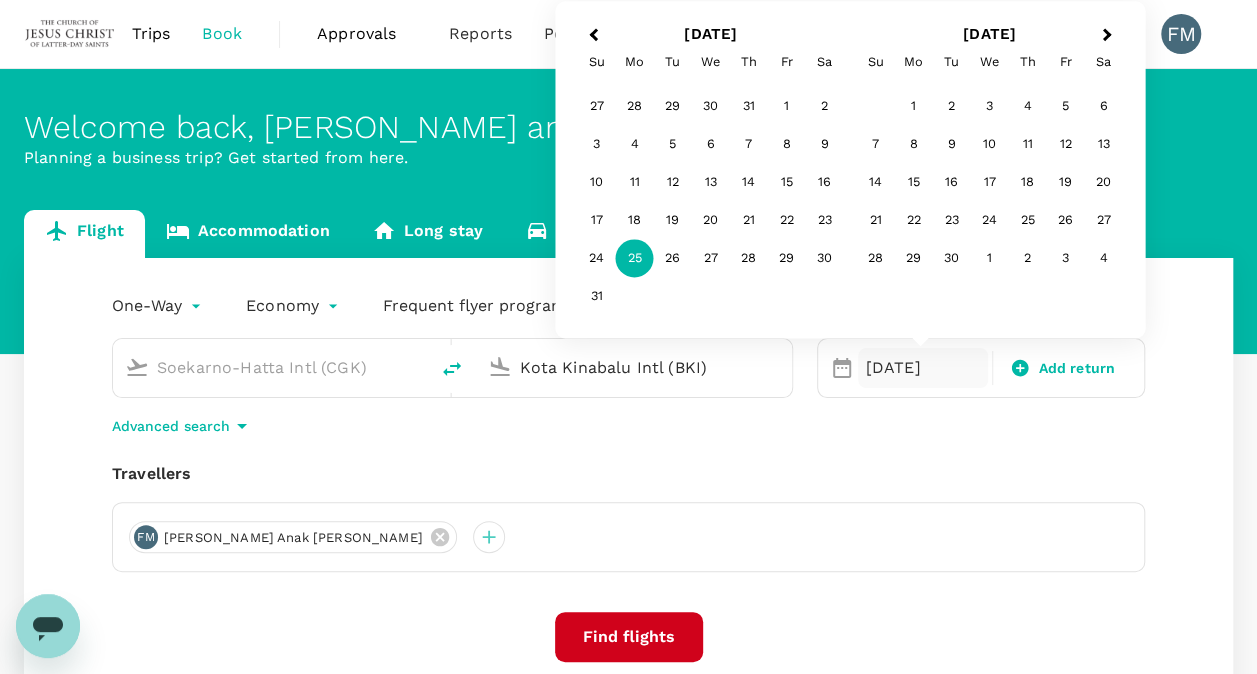 type on "Kota Kinabalu Intl (BKI)" 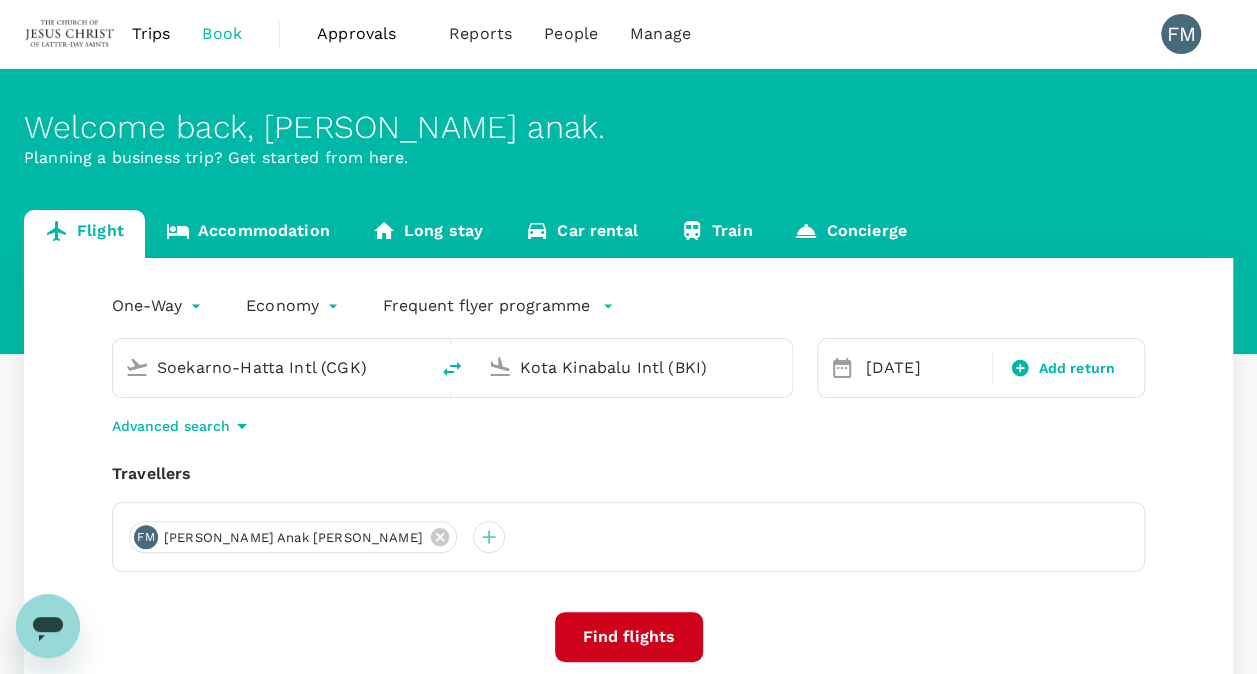 click on "Find flights" at bounding box center (629, 637) 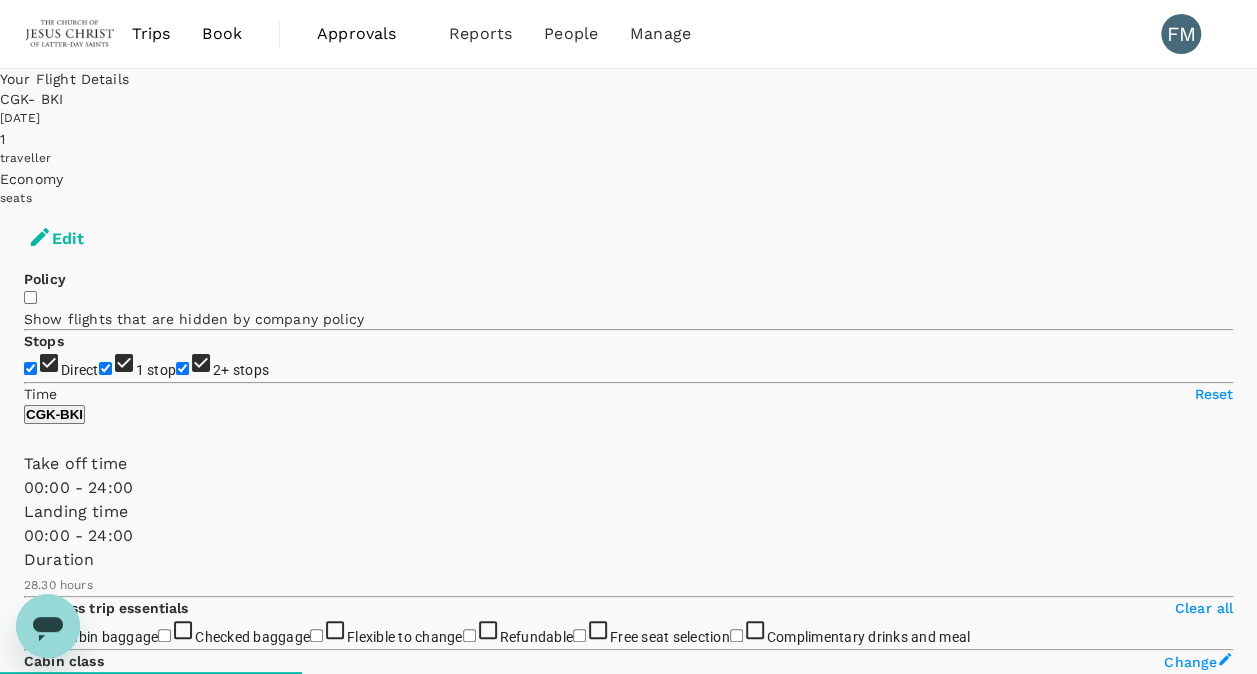type on "1730" 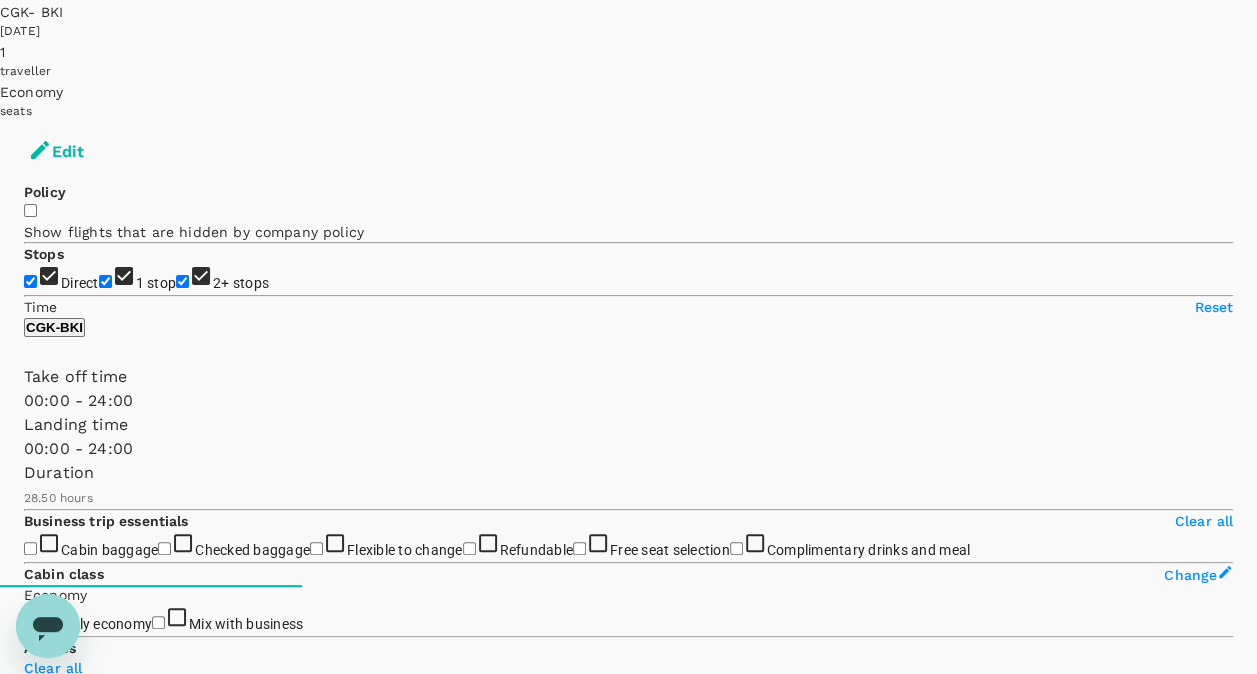 scroll, scrollTop: 0, scrollLeft: 0, axis: both 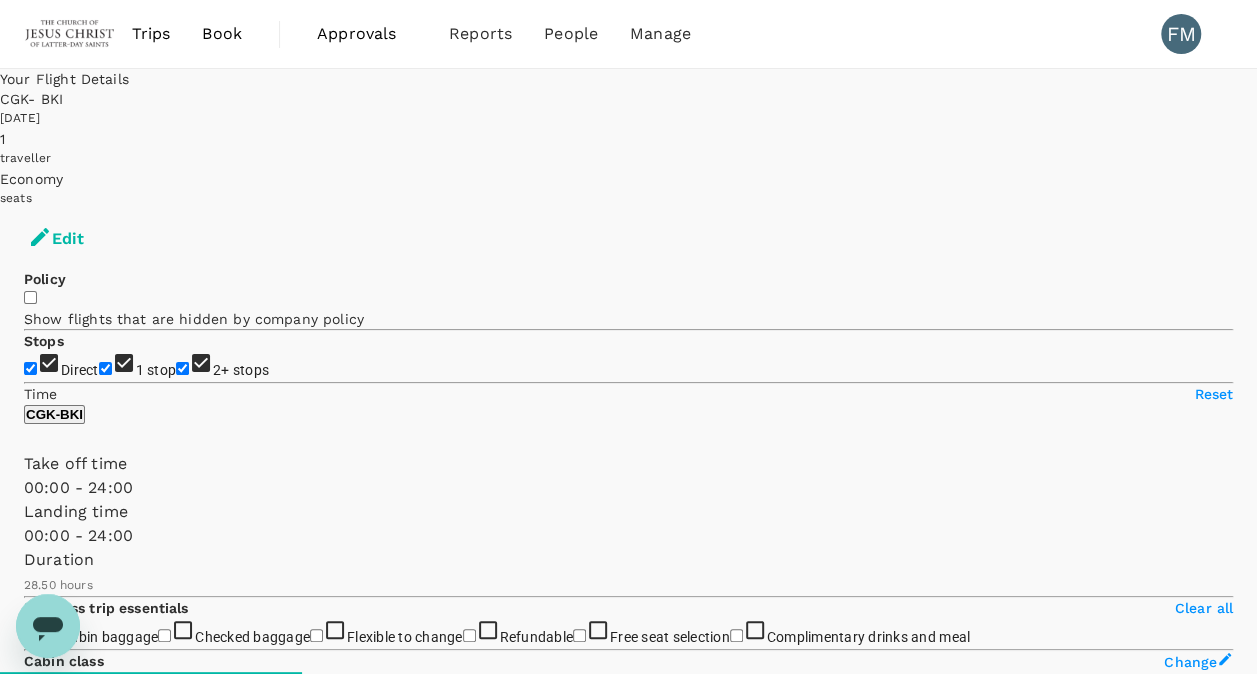 click on "Book" at bounding box center (222, 34) 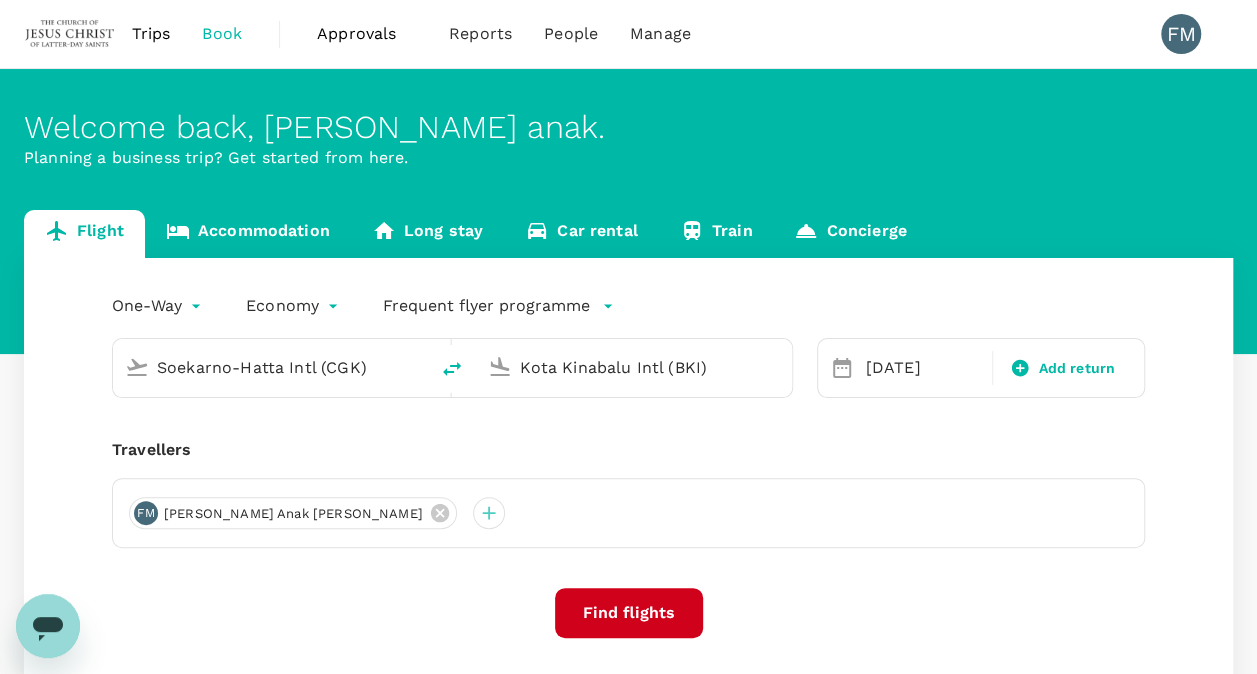 type 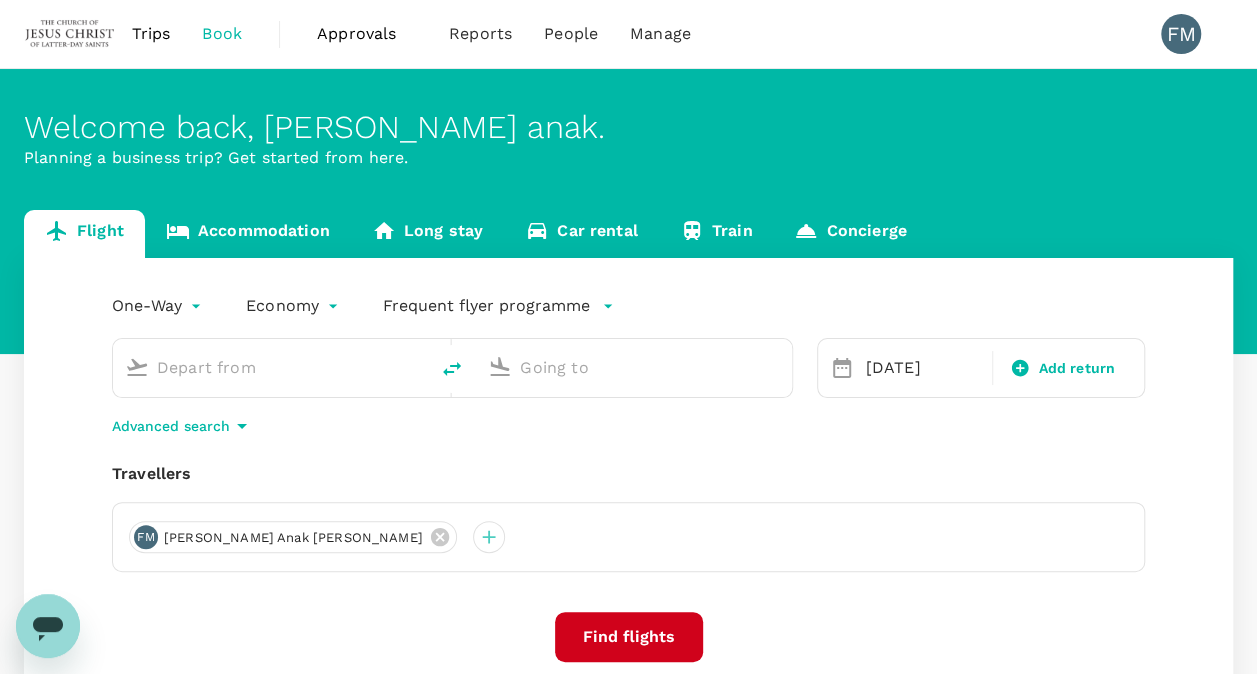 type on "Soekarno-Hatta Intl (CGK)" 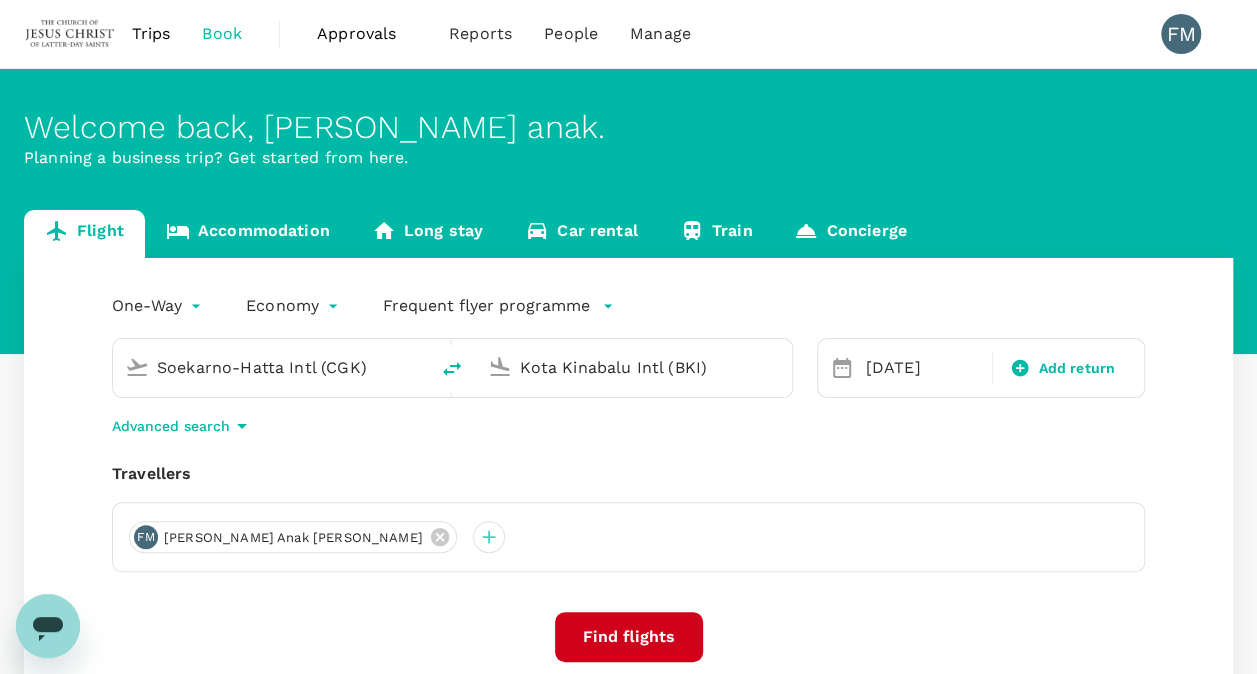 type 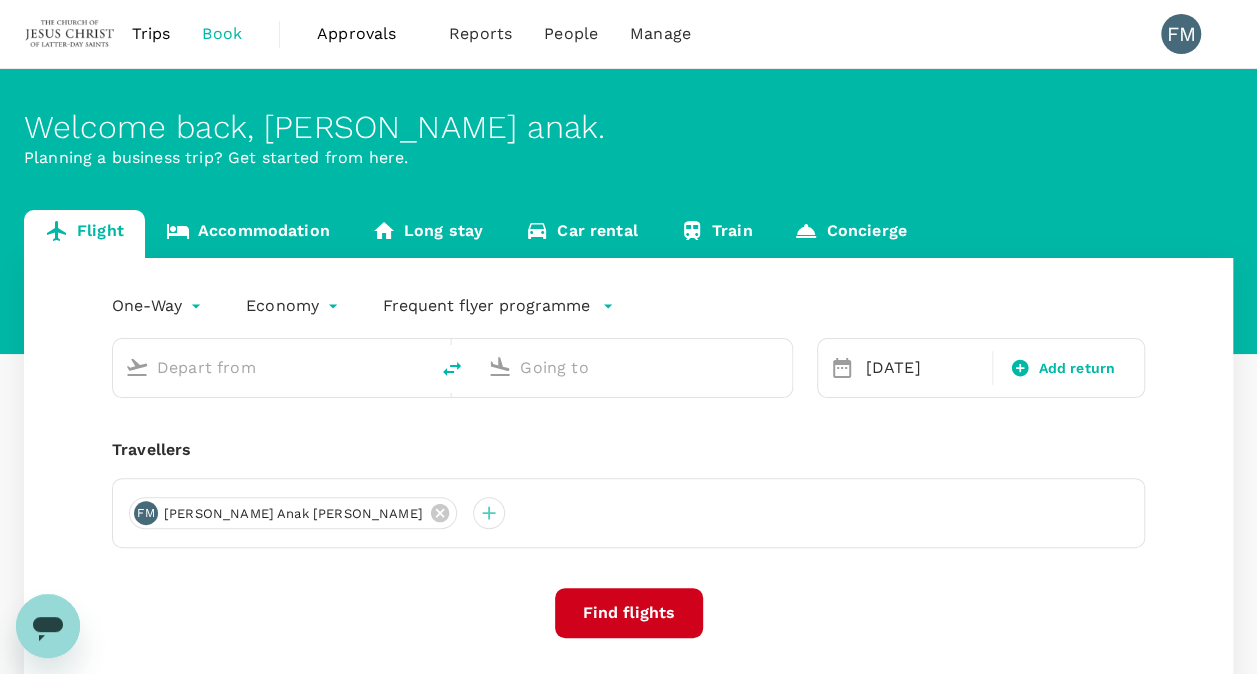 type on "Soekarno-Hatta Intl (CGK)" 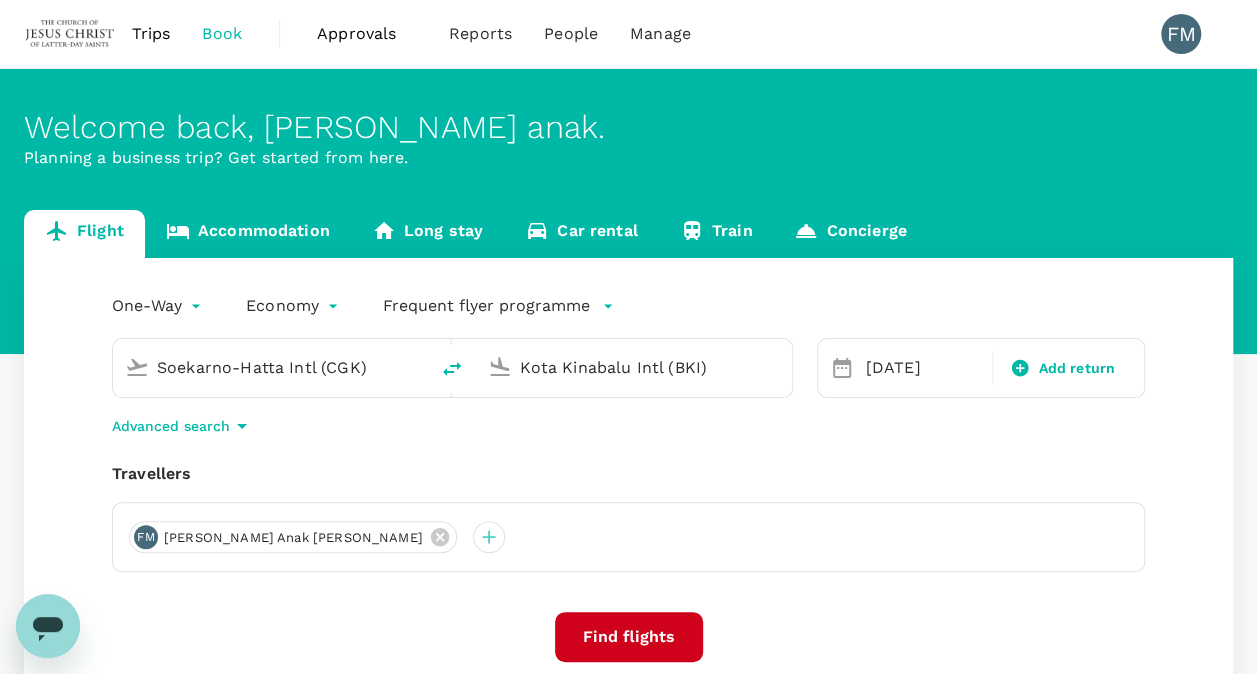 click on "Kota Kinabalu Intl (BKI)" at bounding box center (634, 367) 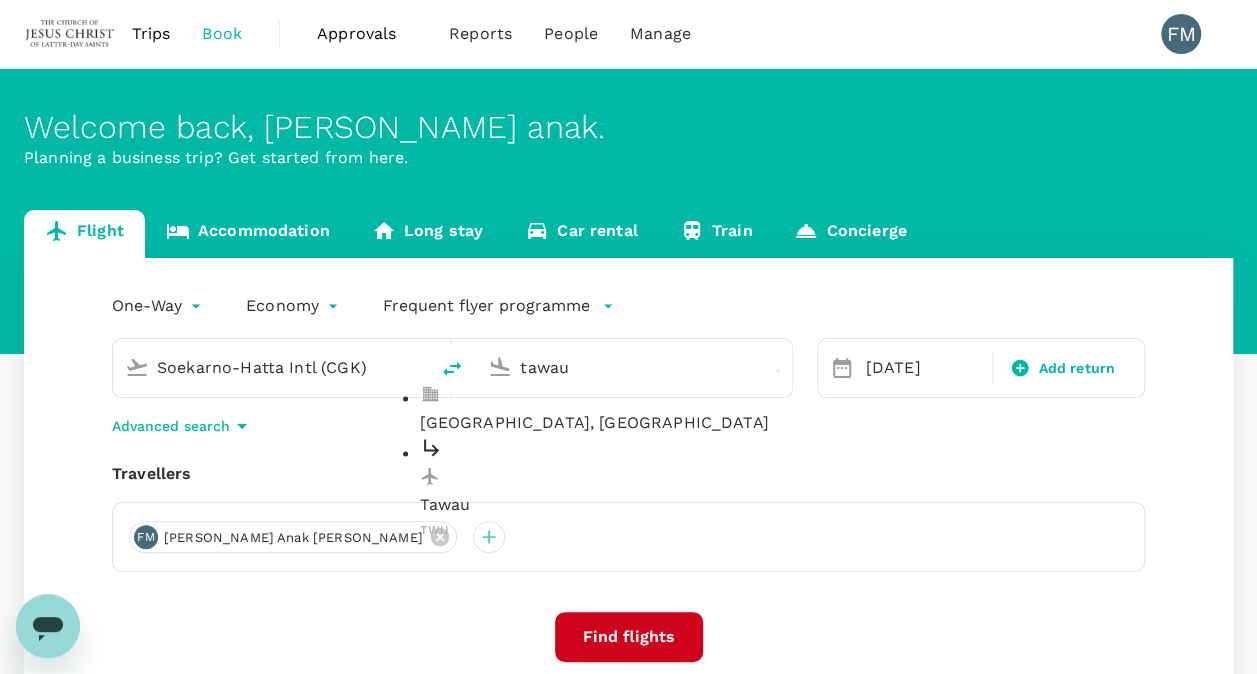 click on "Tawau" at bounding box center [650, 506] 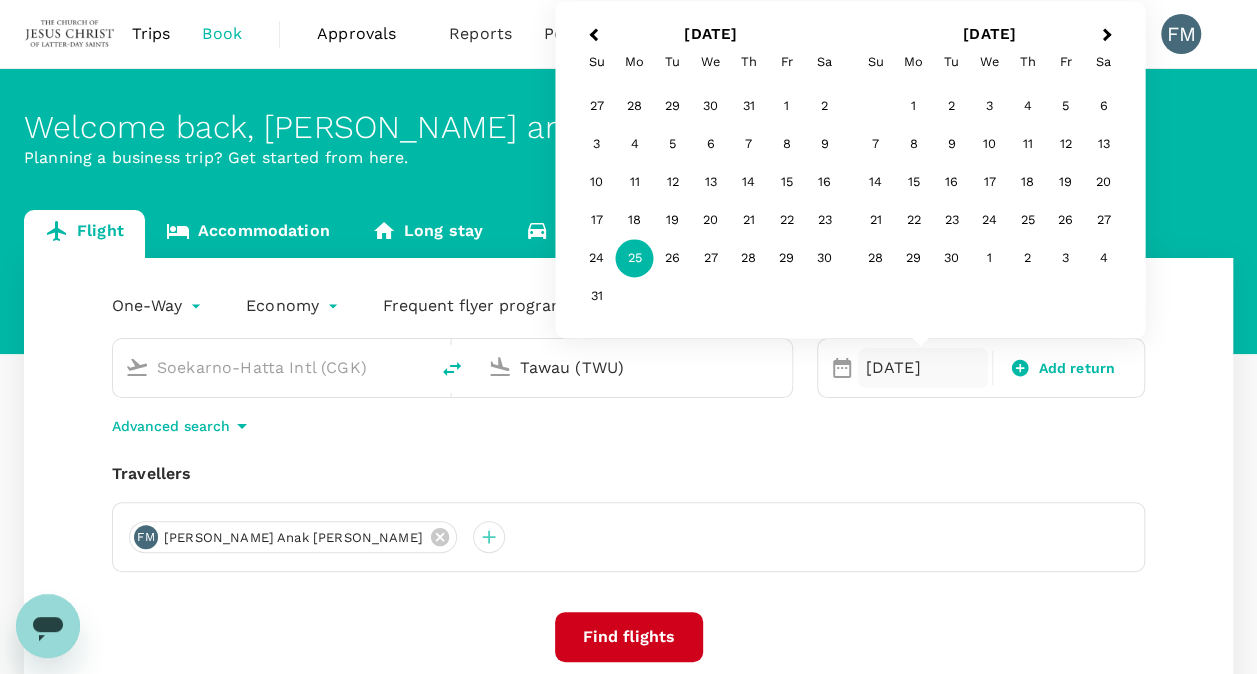 type on "Tawau (TWU)" 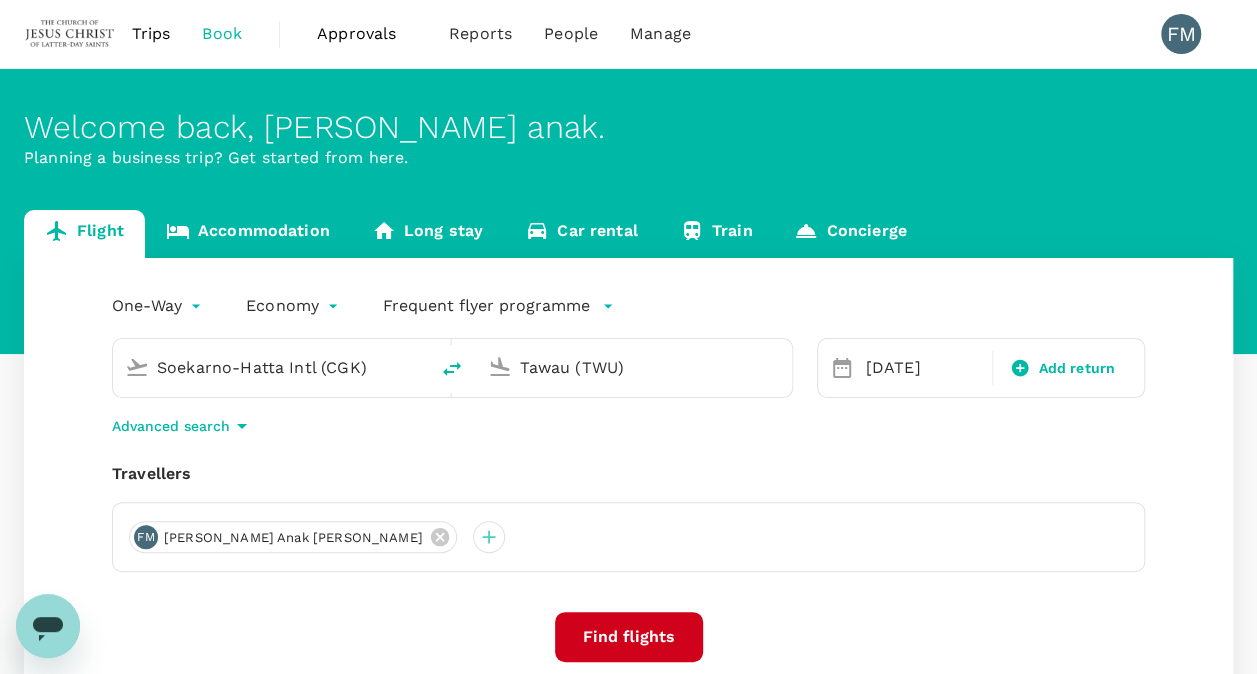 click on "Find flights" at bounding box center (629, 637) 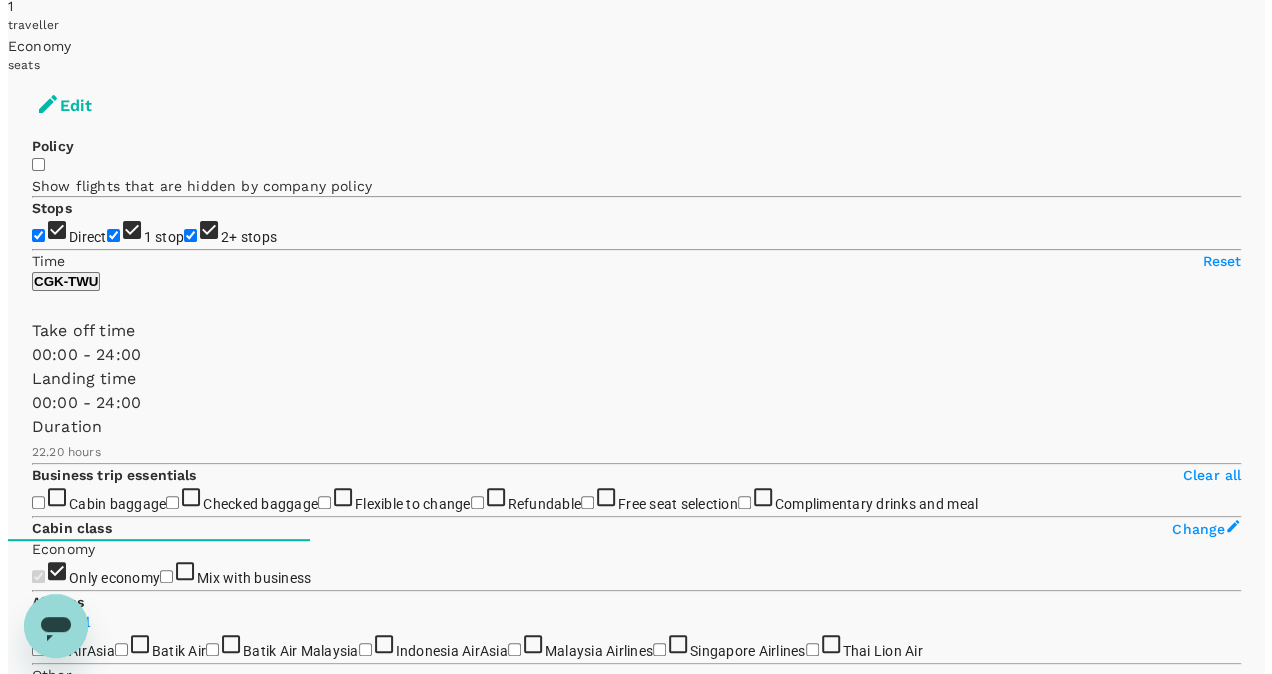 scroll, scrollTop: 132, scrollLeft: 0, axis: vertical 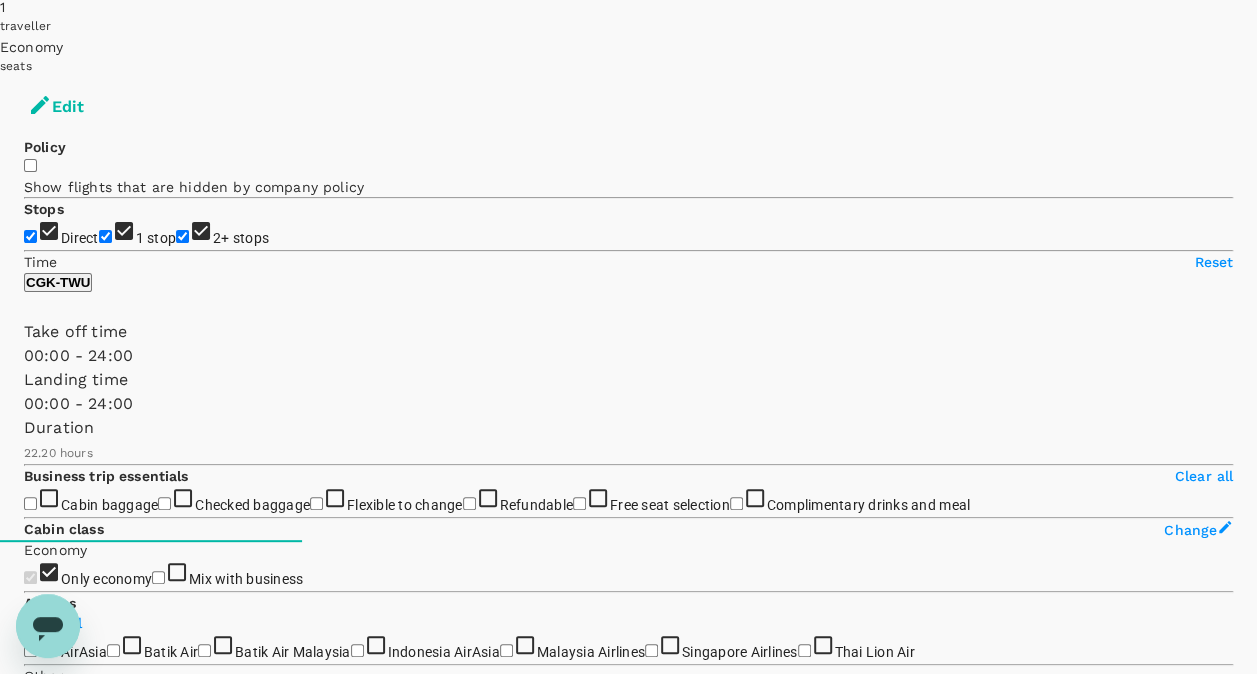 click on "View flight details" at bounding box center (628, 3673) 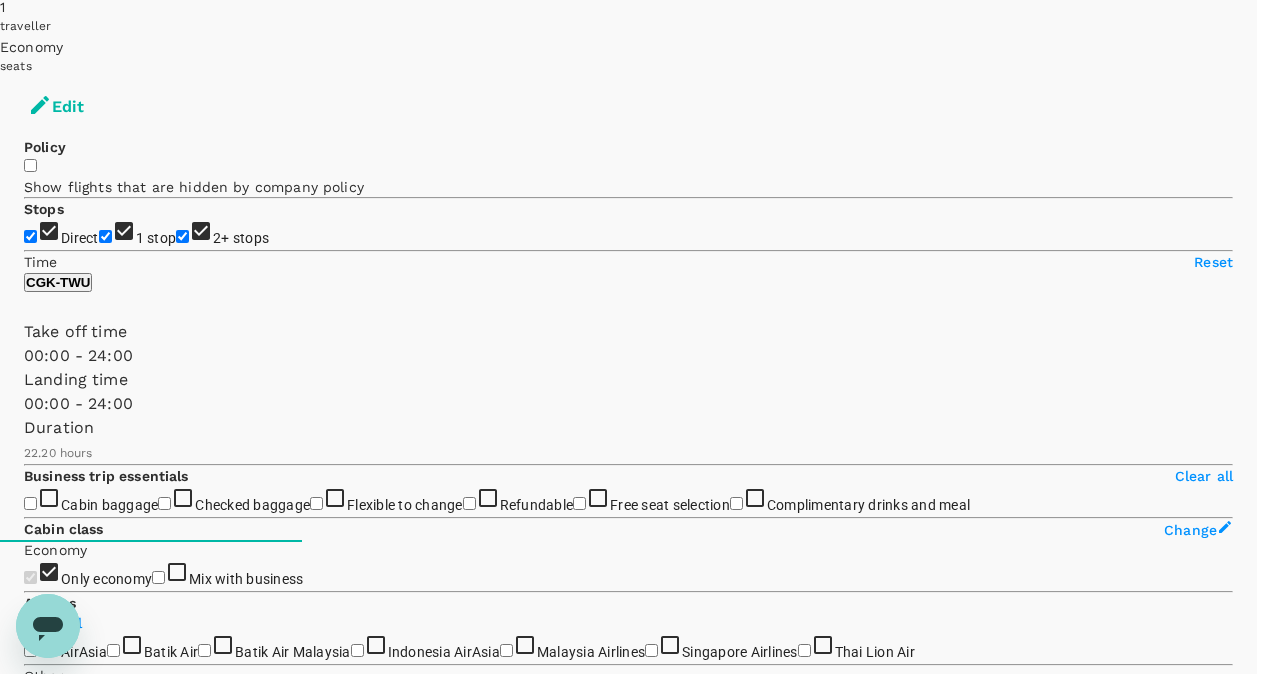 click 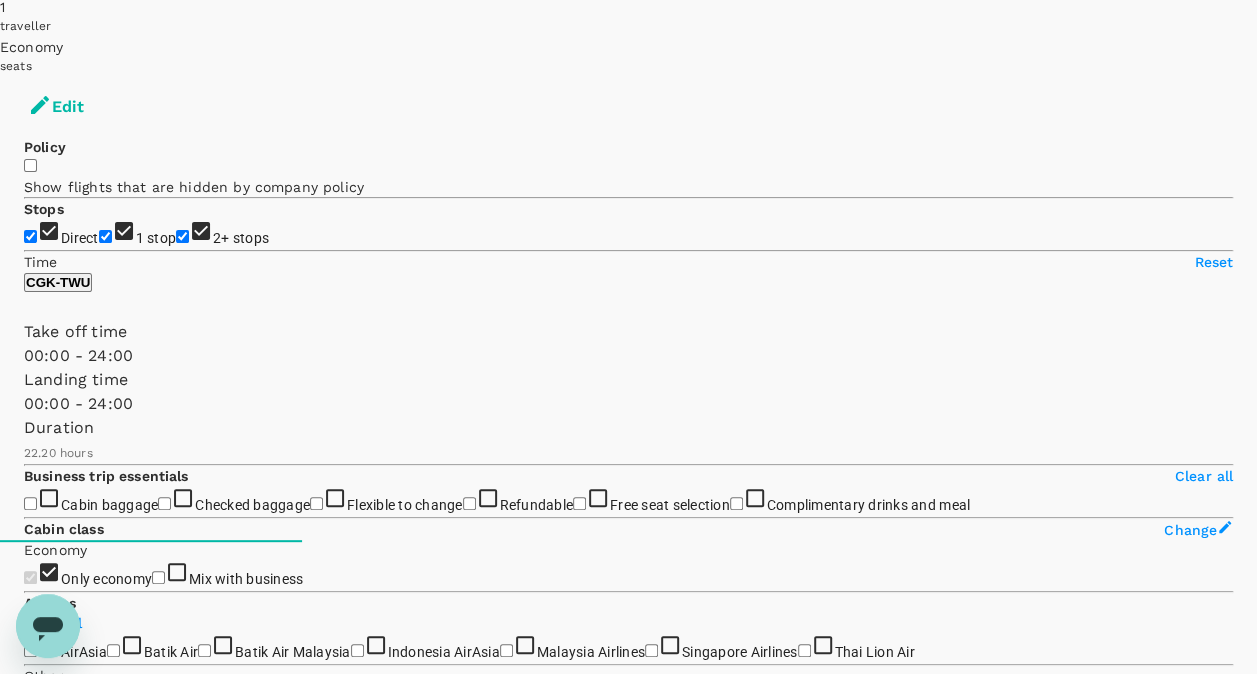 click on "View flight details" at bounding box center (628, 3673) 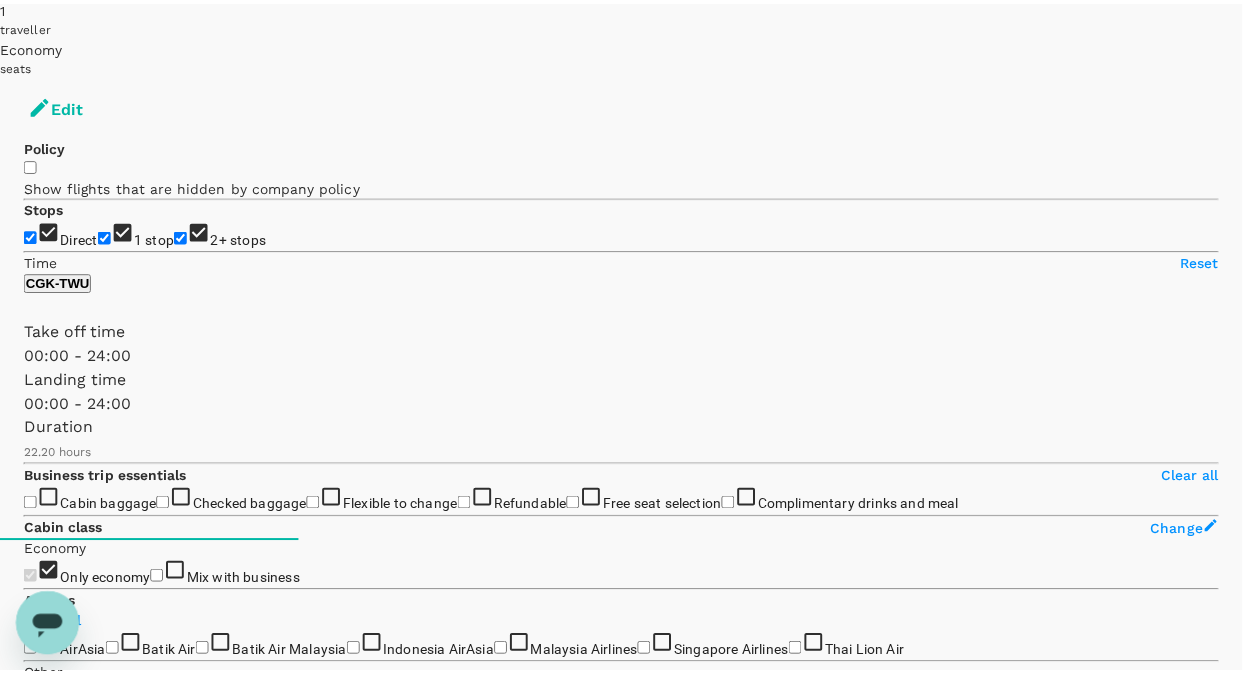 scroll, scrollTop: 92, scrollLeft: 0, axis: vertical 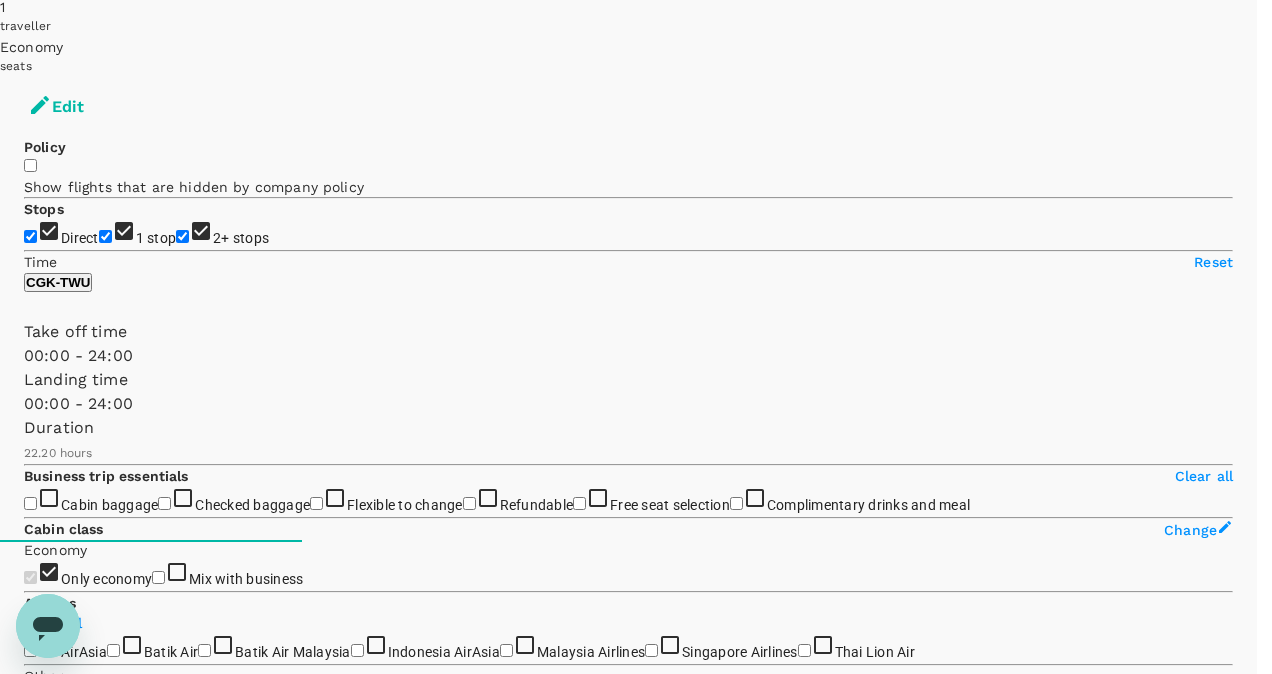 click 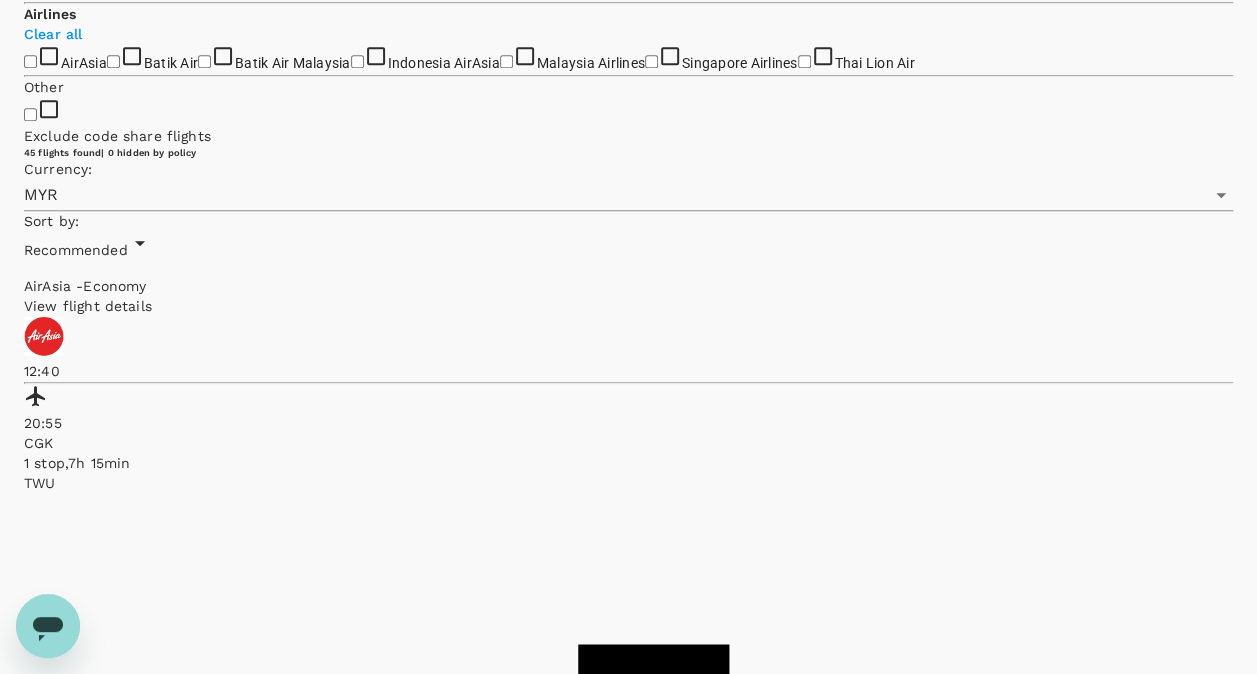 scroll, scrollTop: 343, scrollLeft: 0, axis: vertical 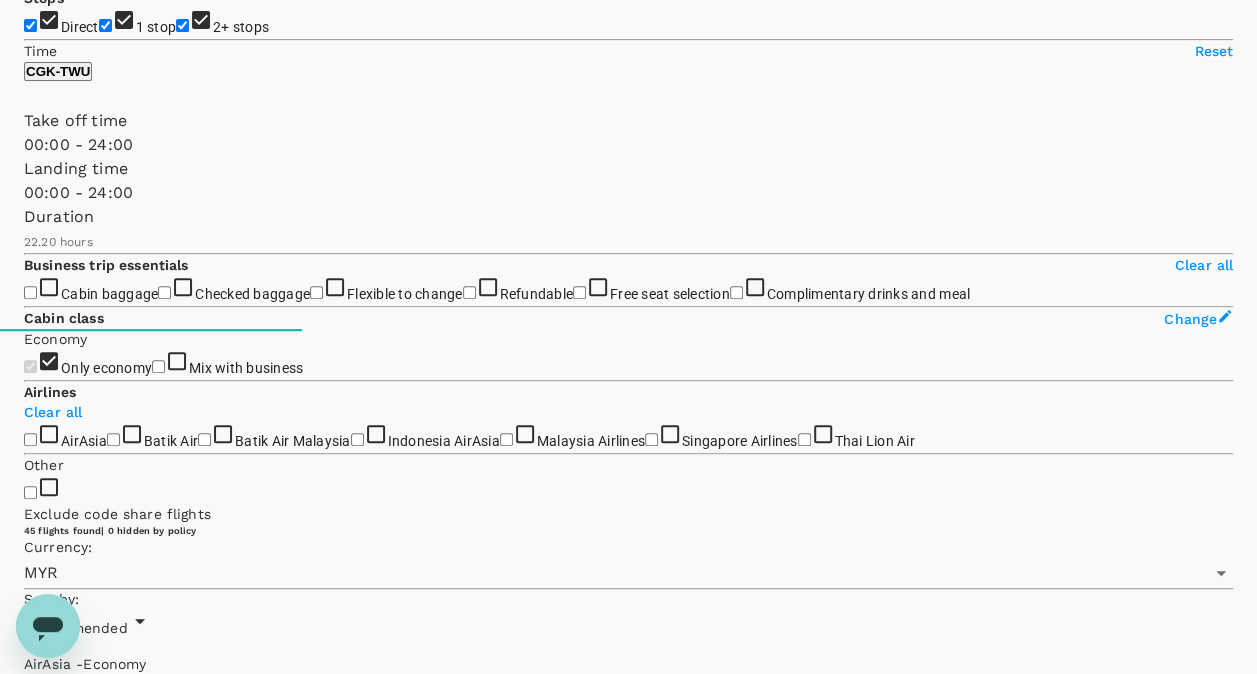 click on "View flight details" at bounding box center (628, 11400) 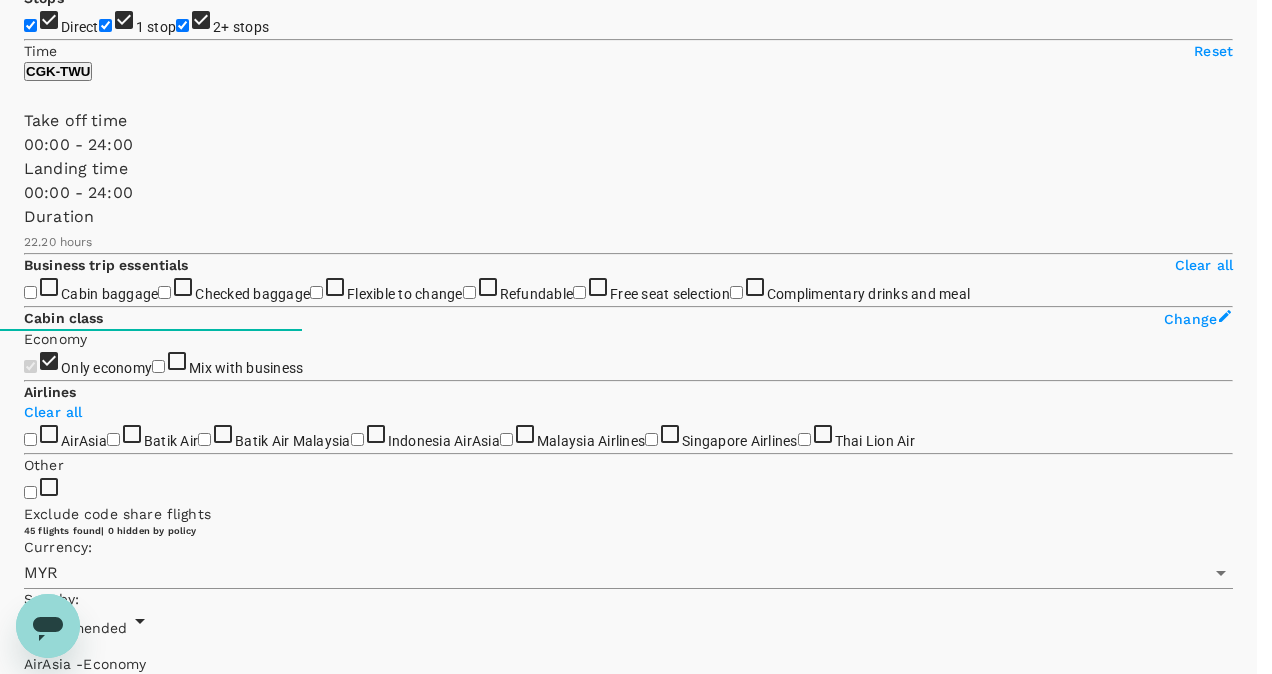click 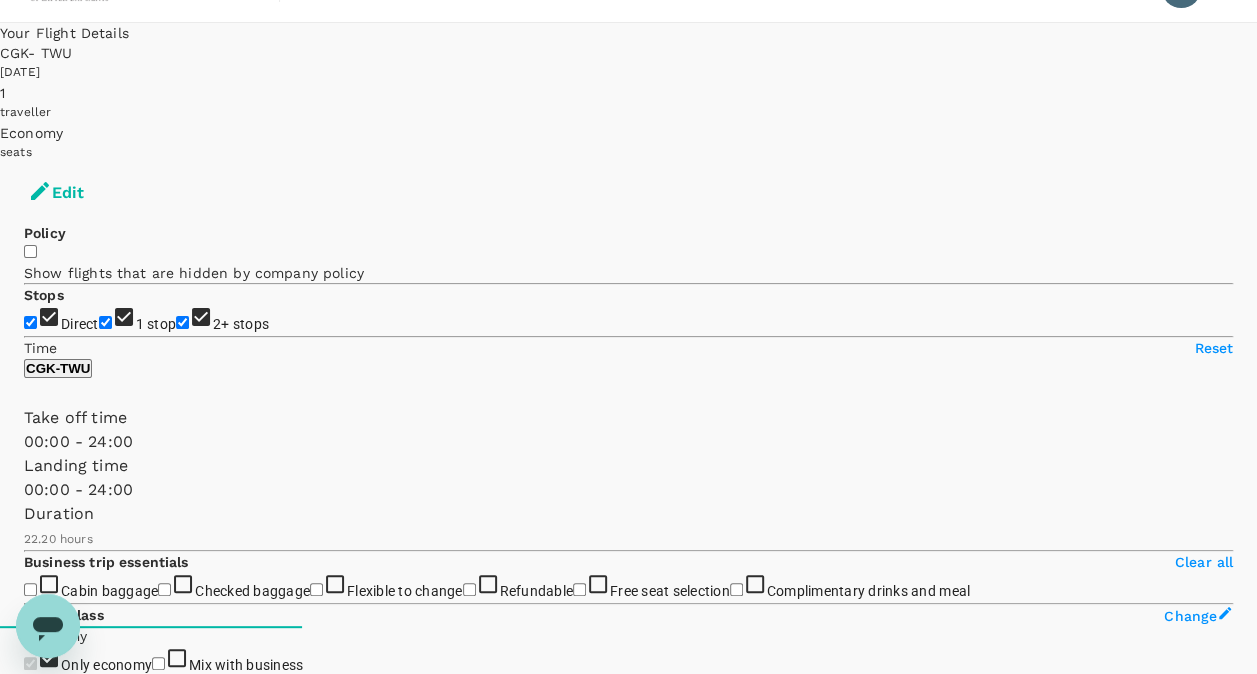 scroll, scrollTop: 58, scrollLeft: 0, axis: vertical 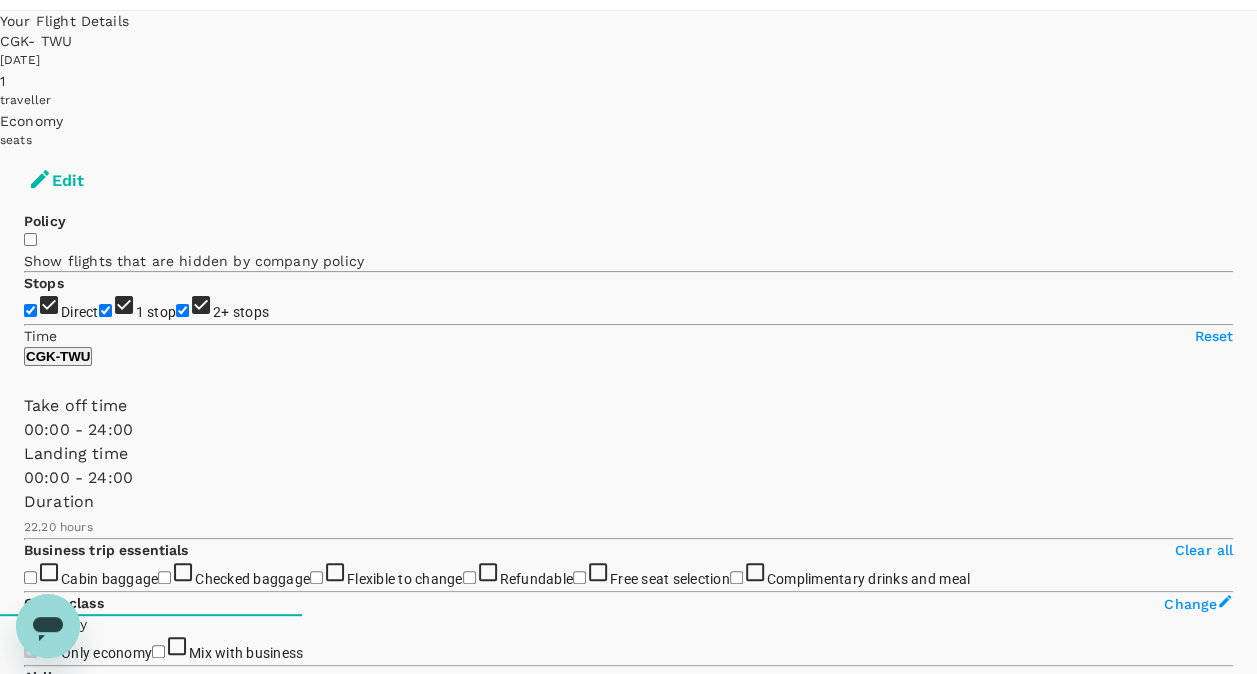 drag, startPoint x: 741, startPoint y: 402, endPoint x: 786, endPoint y: 186, distance: 220.63771 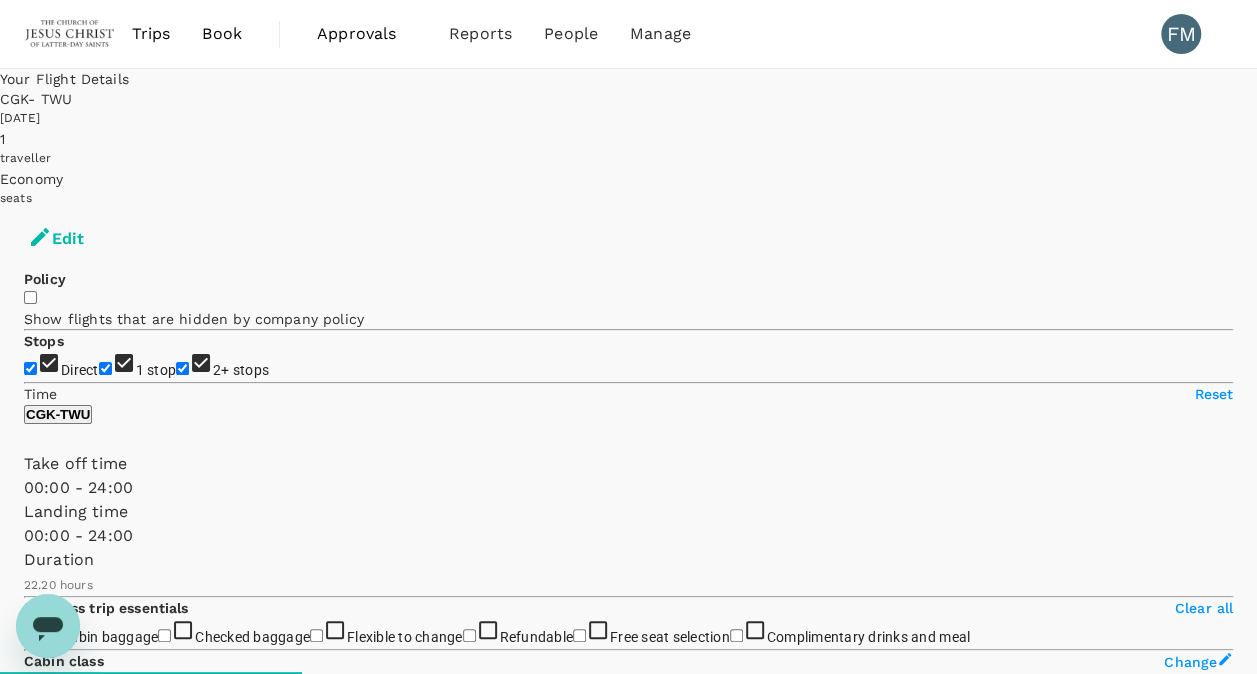 click on "Book" at bounding box center (222, 34) 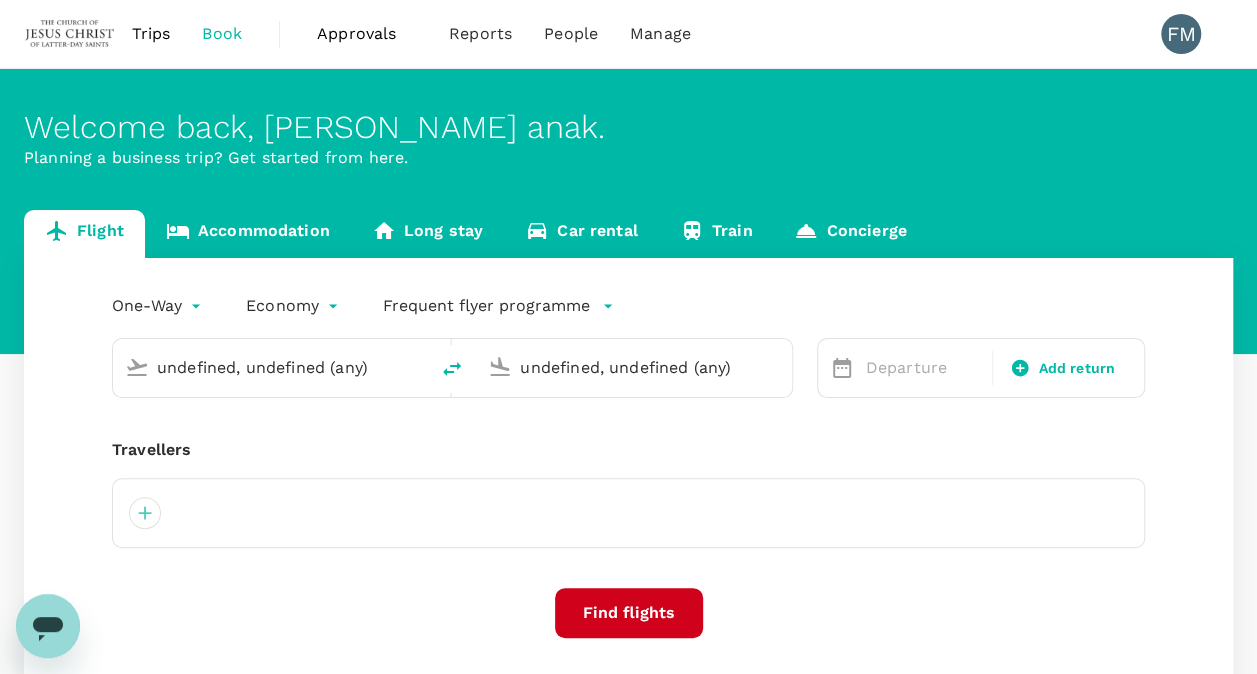type on "Soekarno-Hatta Intl (CGK)" 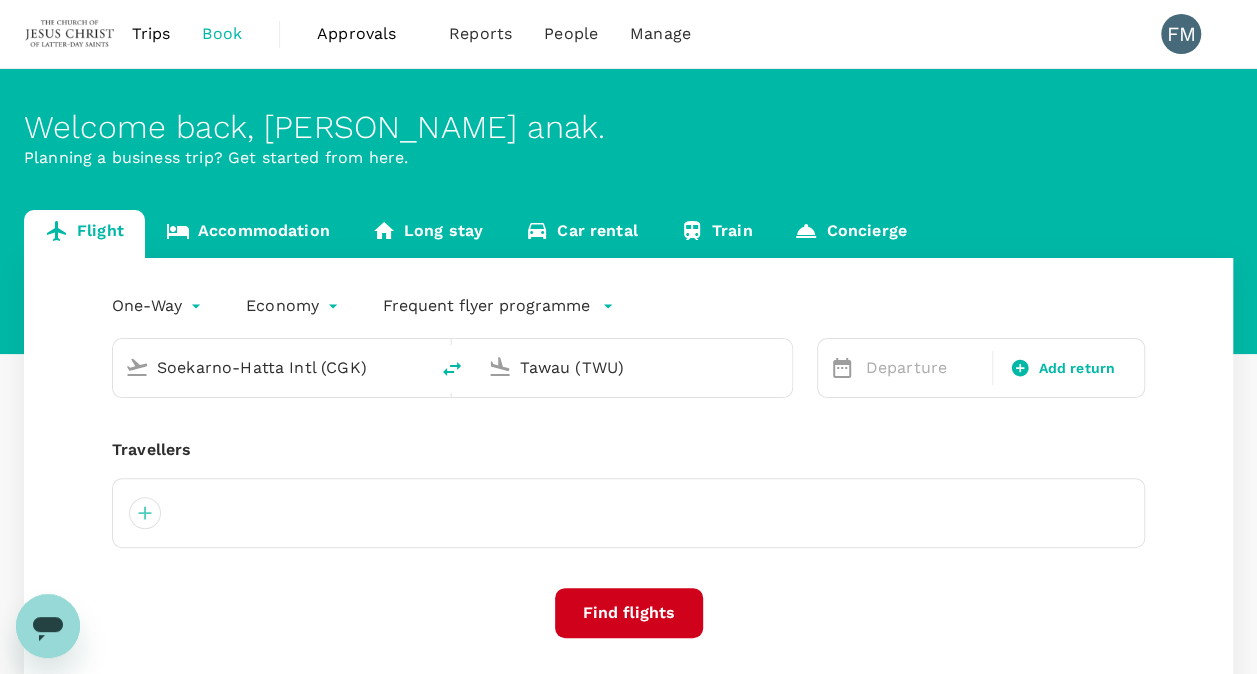 type 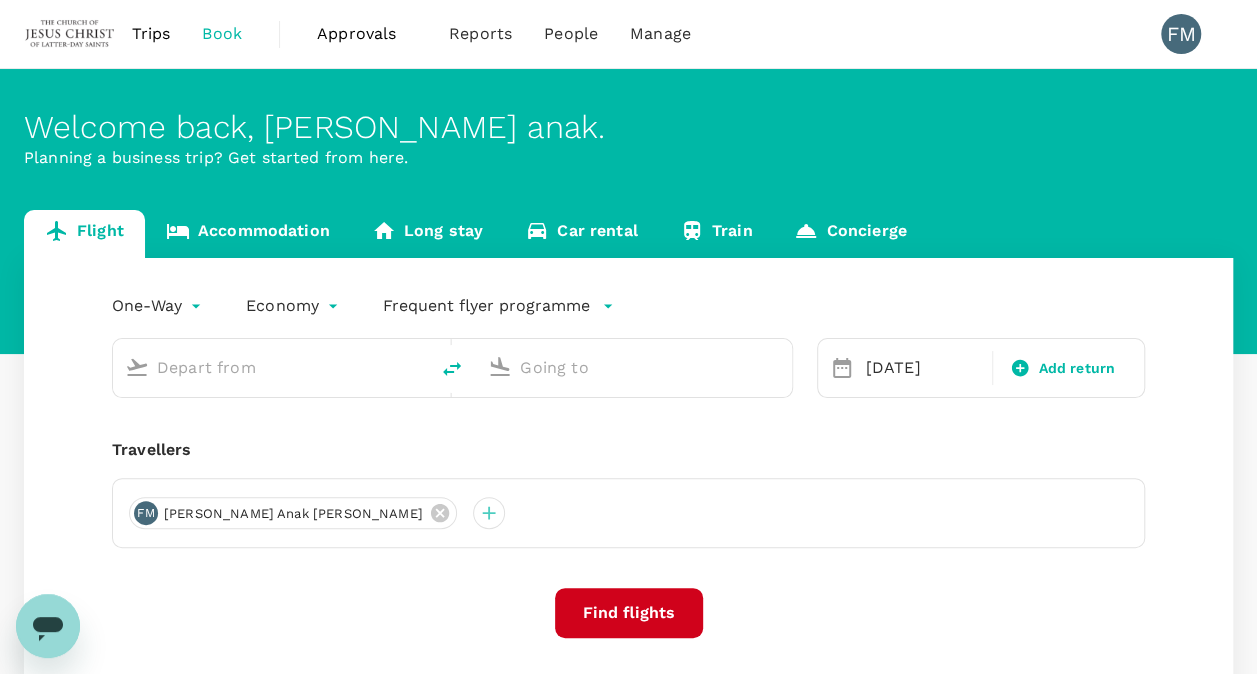 type on "Soekarno-Hatta Intl (CGK)" 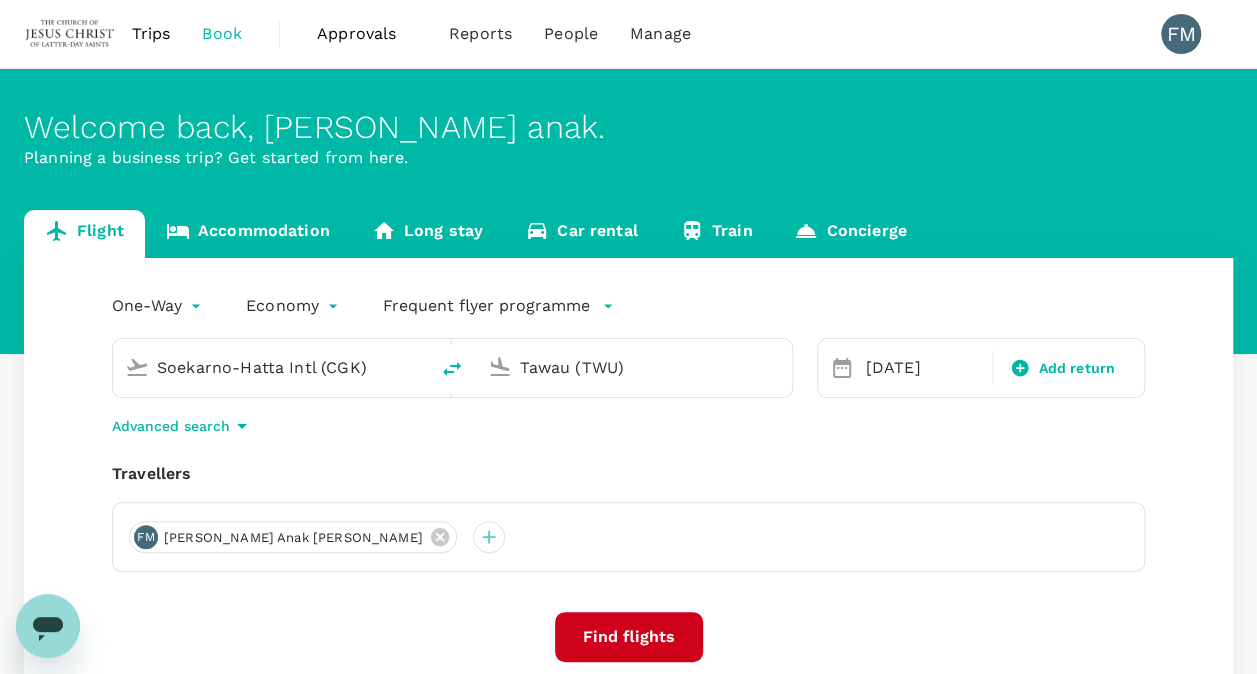type 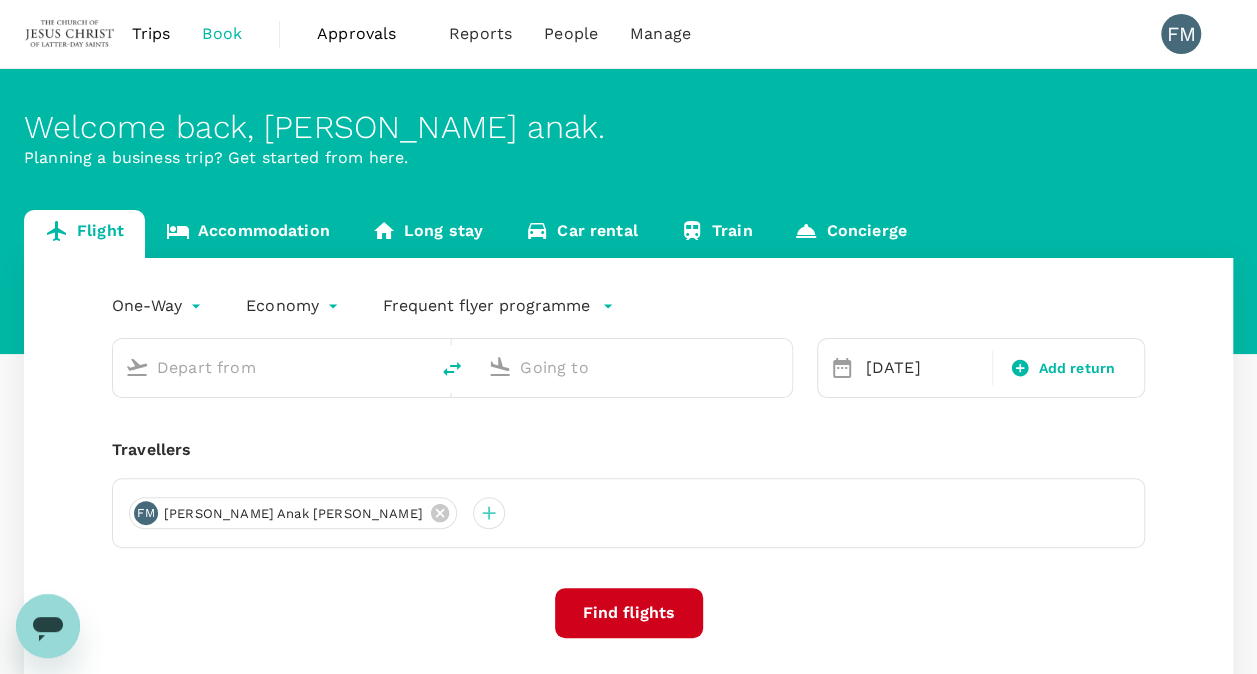 type on "Soekarno-Hatta Intl (CGK)" 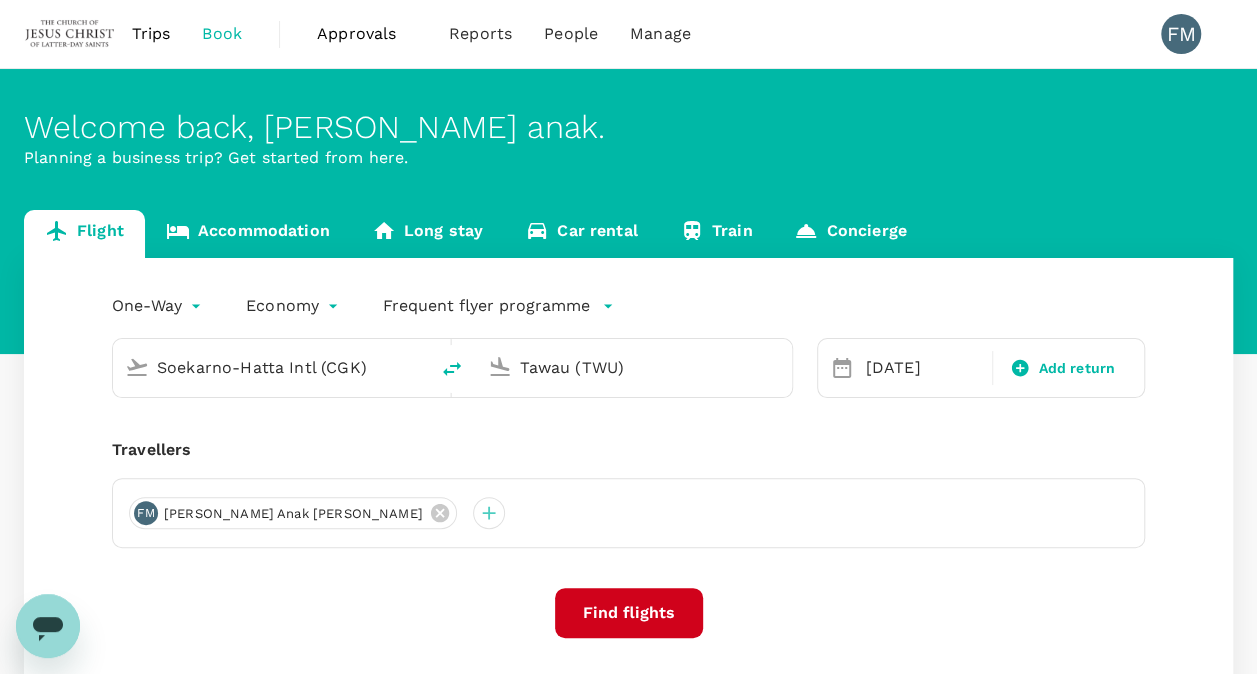click on "Tawau (TWU)" at bounding box center (634, 367) 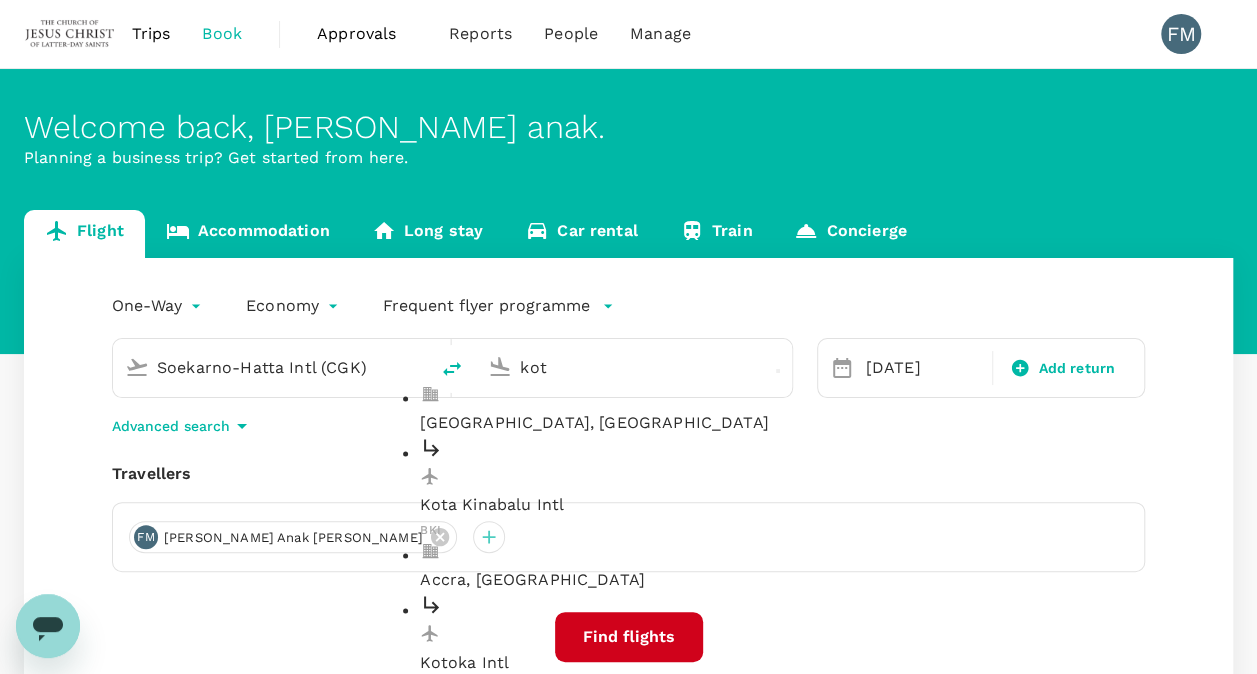 click on "Kota Kinabalu Intl" at bounding box center (650, 506) 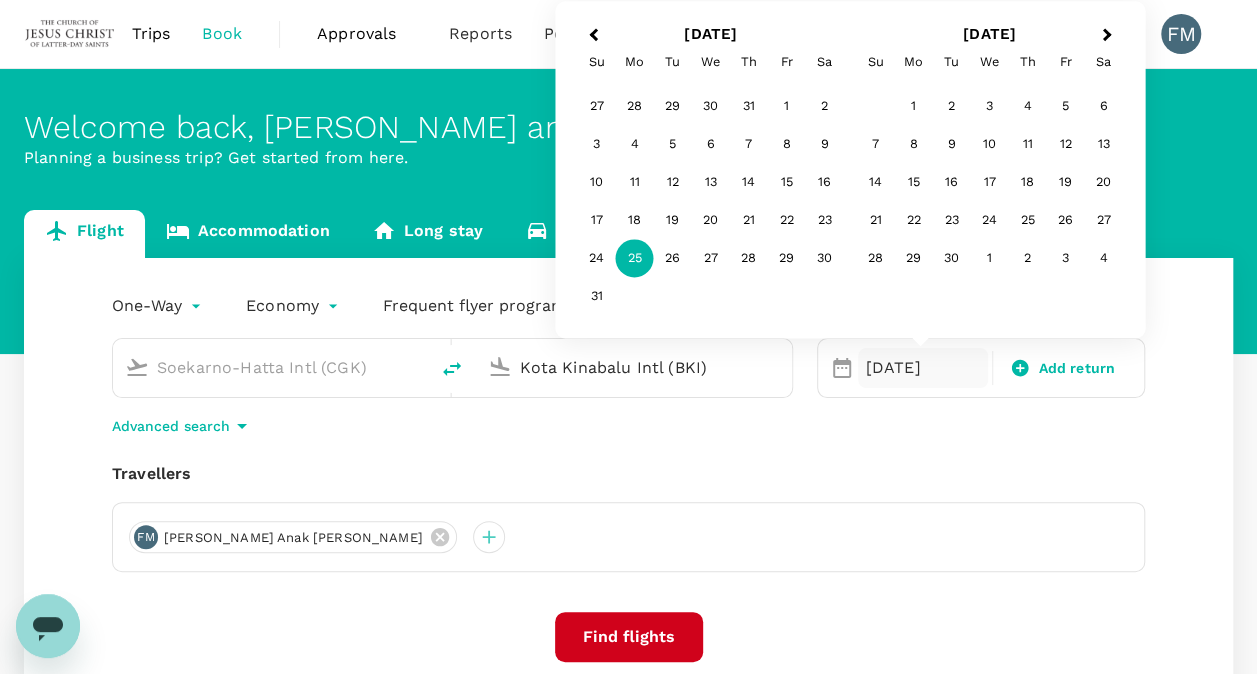 type on "Kota Kinabalu Intl (BKI)" 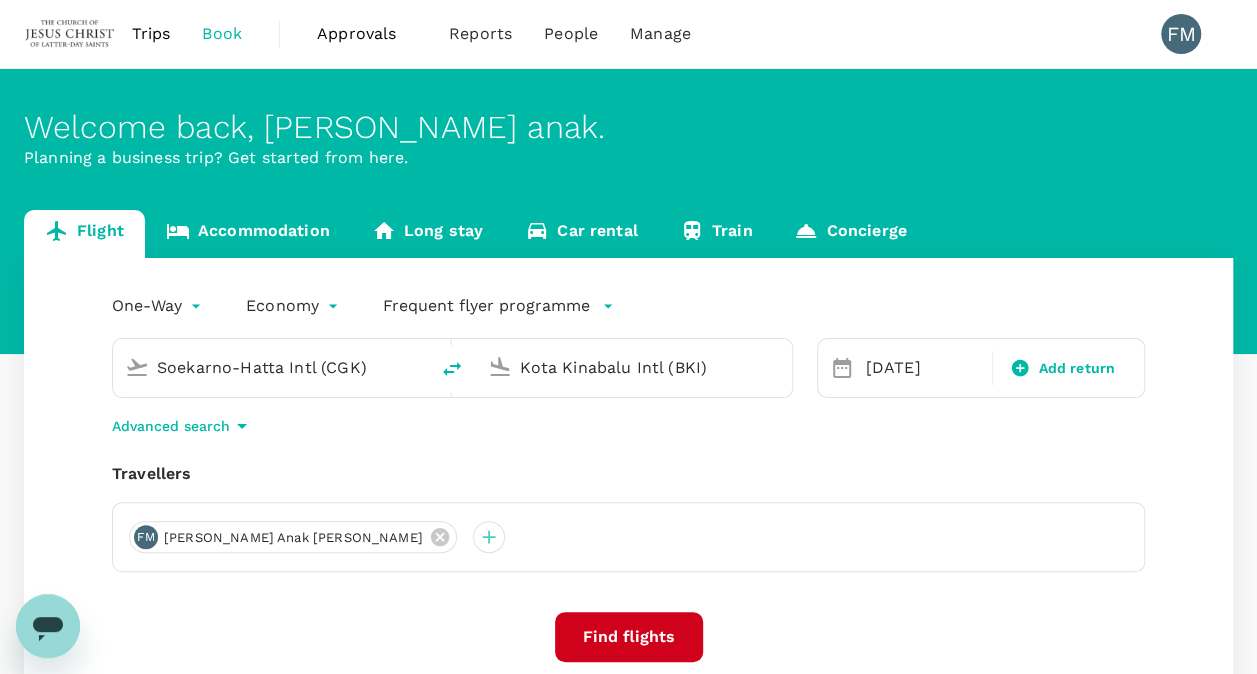 click on "Find flights" at bounding box center [629, 637] 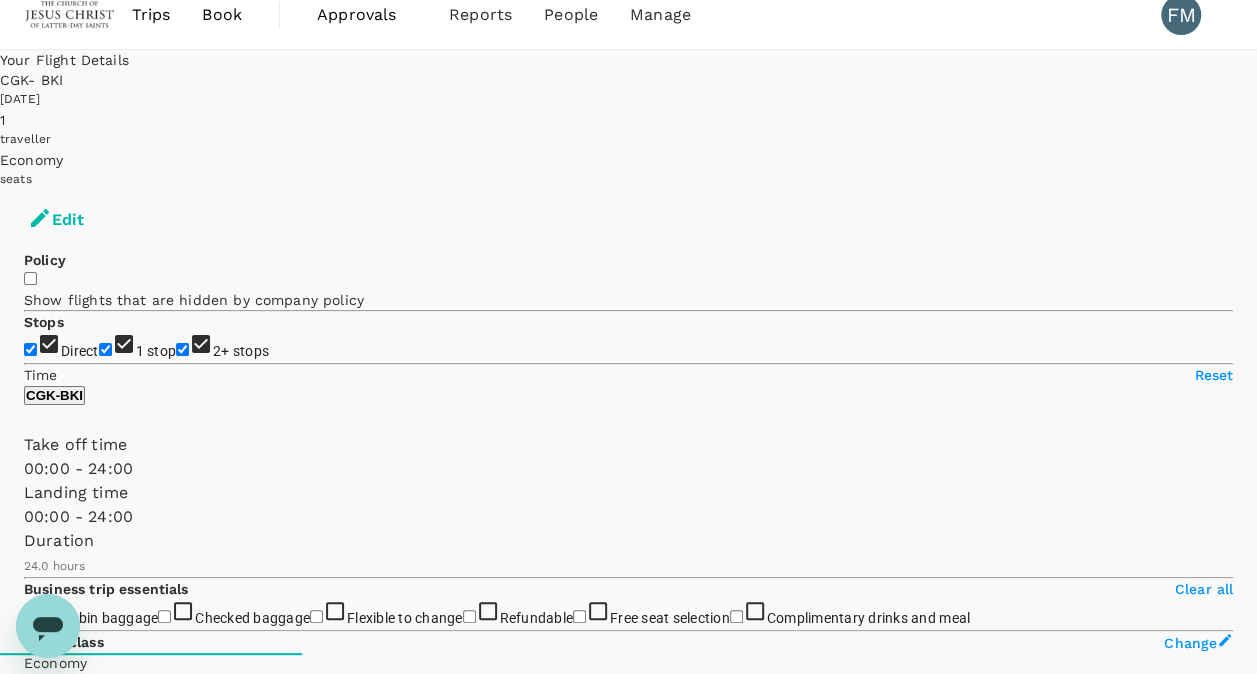 scroll, scrollTop: 33, scrollLeft: 0, axis: vertical 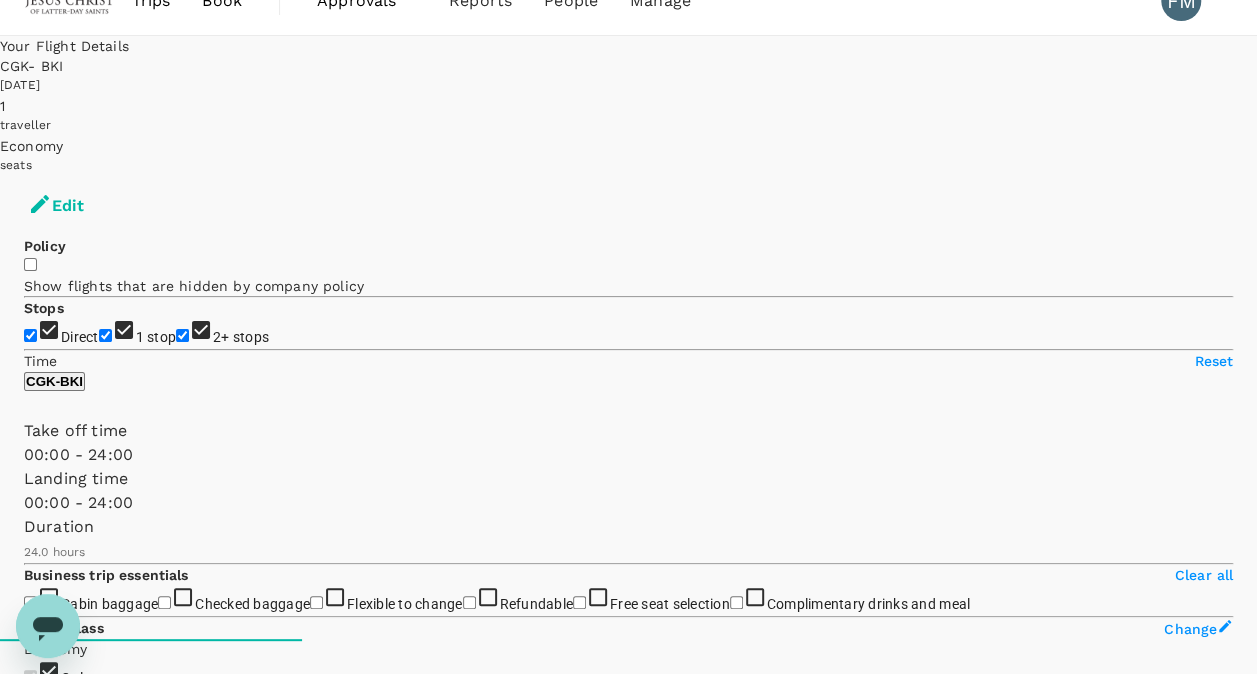 type on "1710" 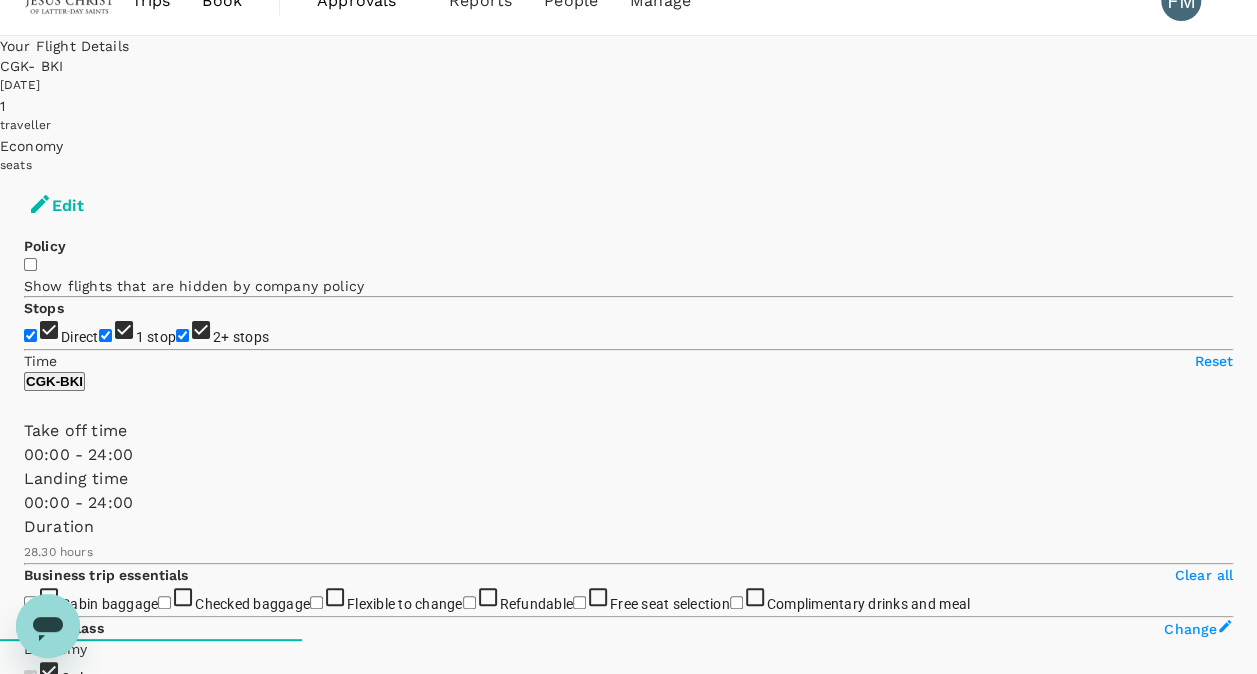 click on "2+ stops" at bounding box center (182, 335) 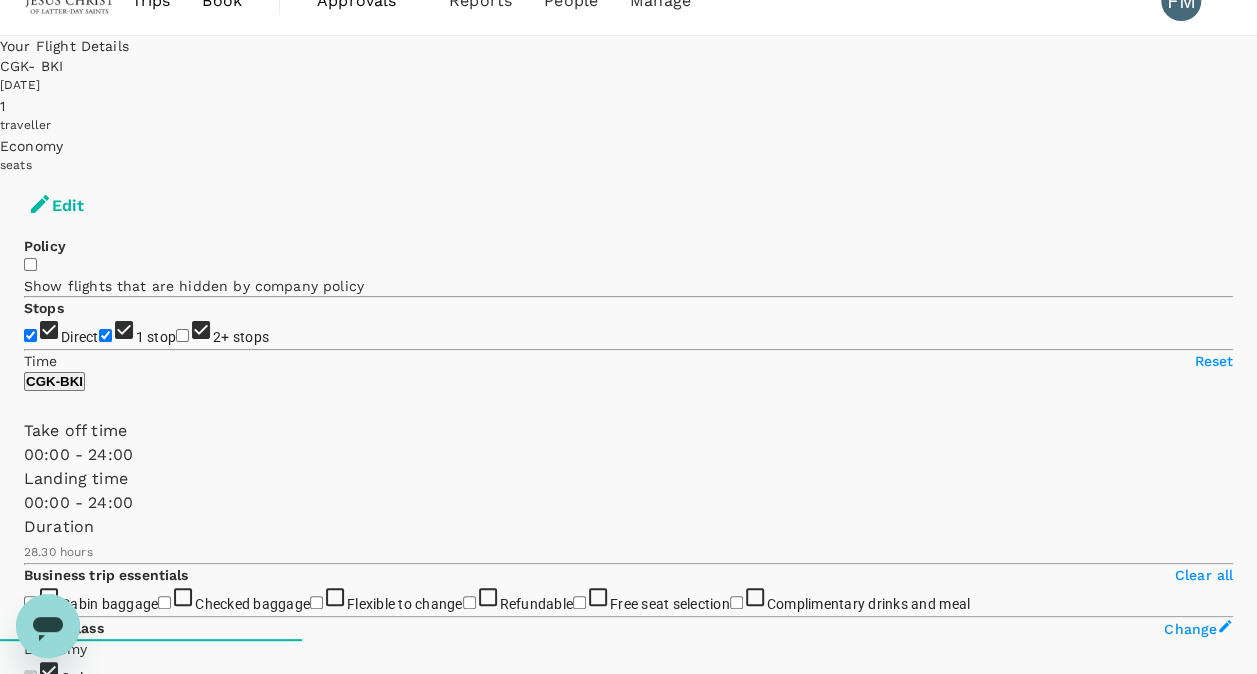 checkbox on "false" 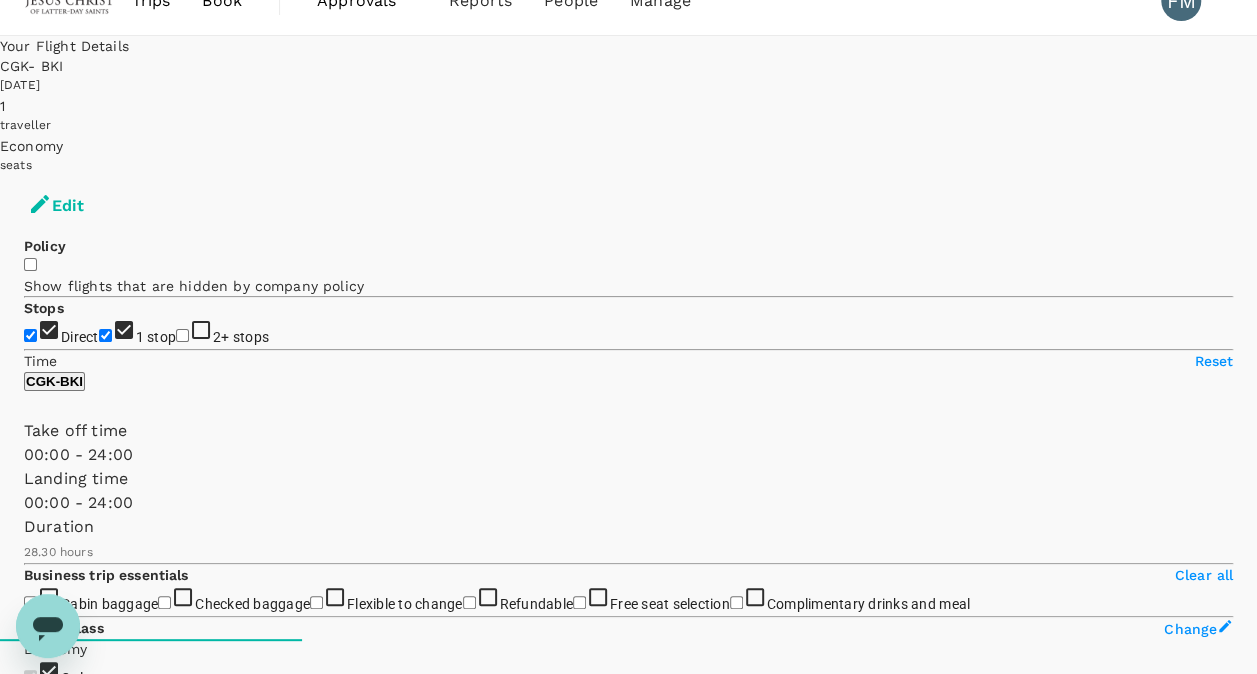 type on "1730" 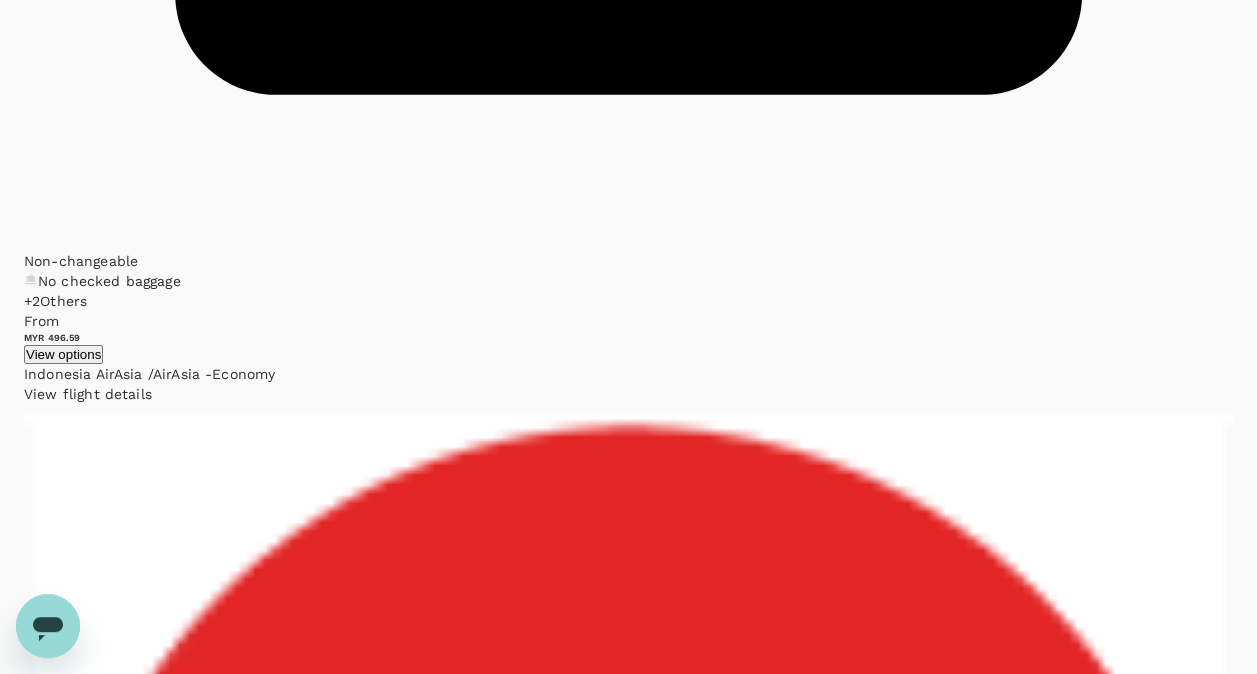scroll, scrollTop: 3440, scrollLeft: 0, axis: vertical 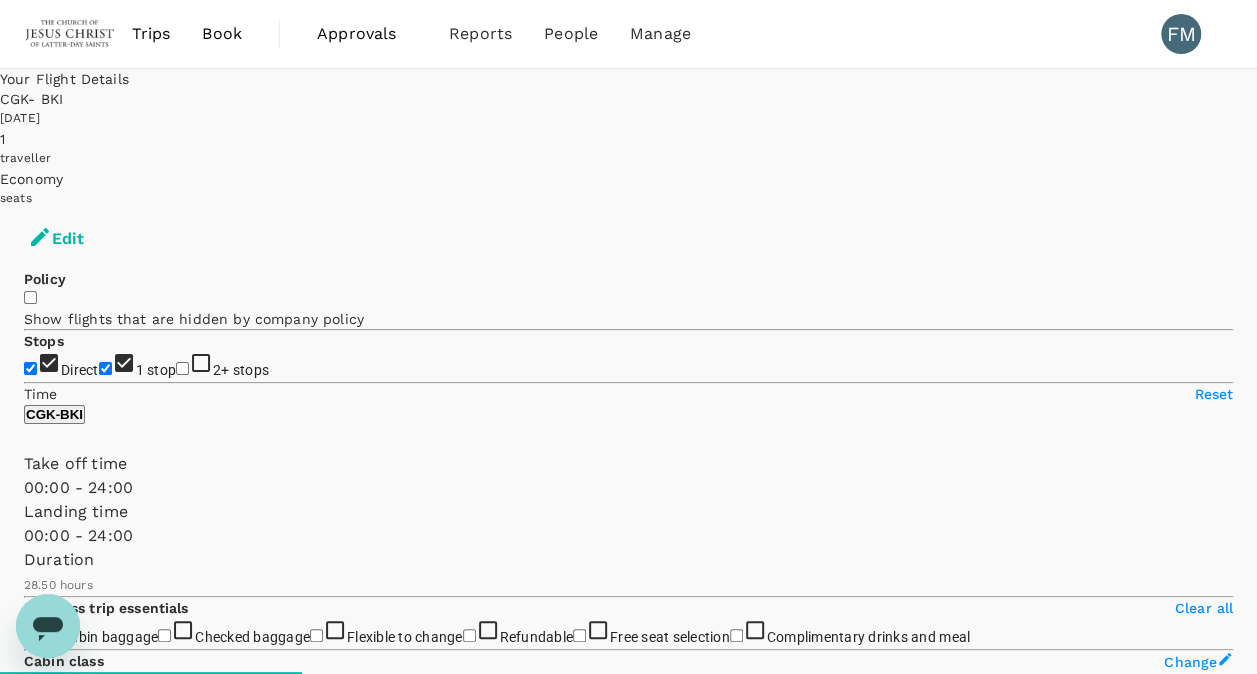 click on "Book" at bounding box center (222, 34) 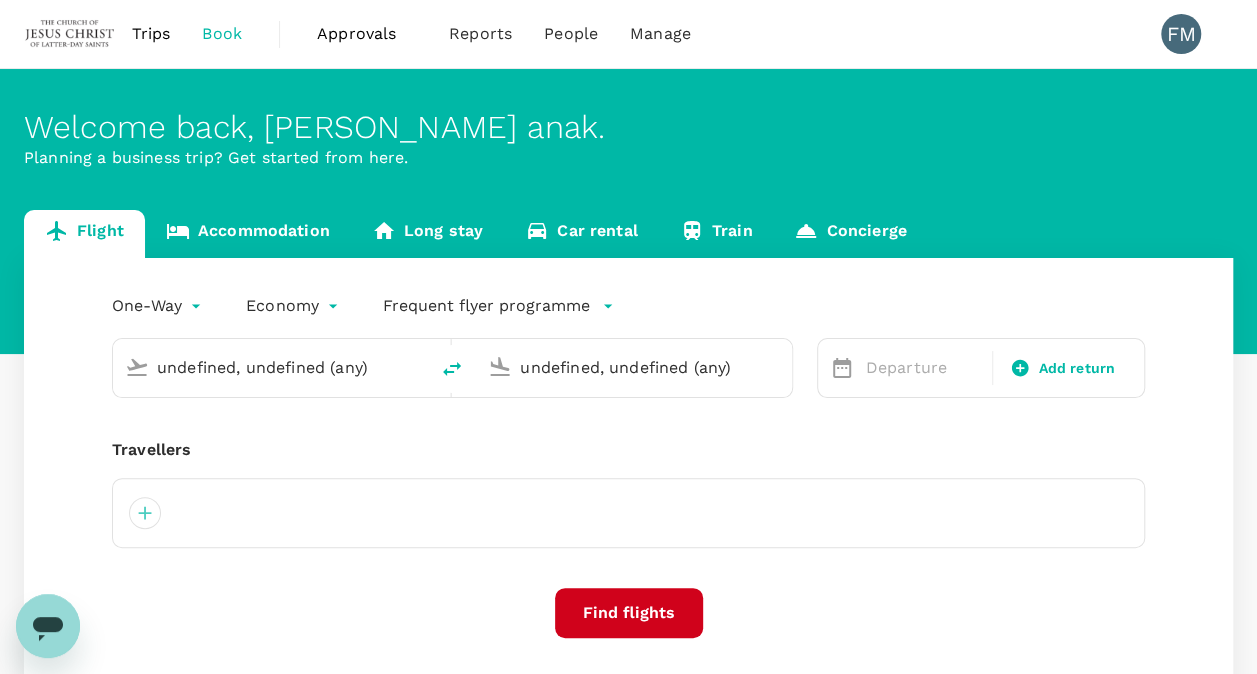 type on "Soekarno-Hatta Intl (CGK)" 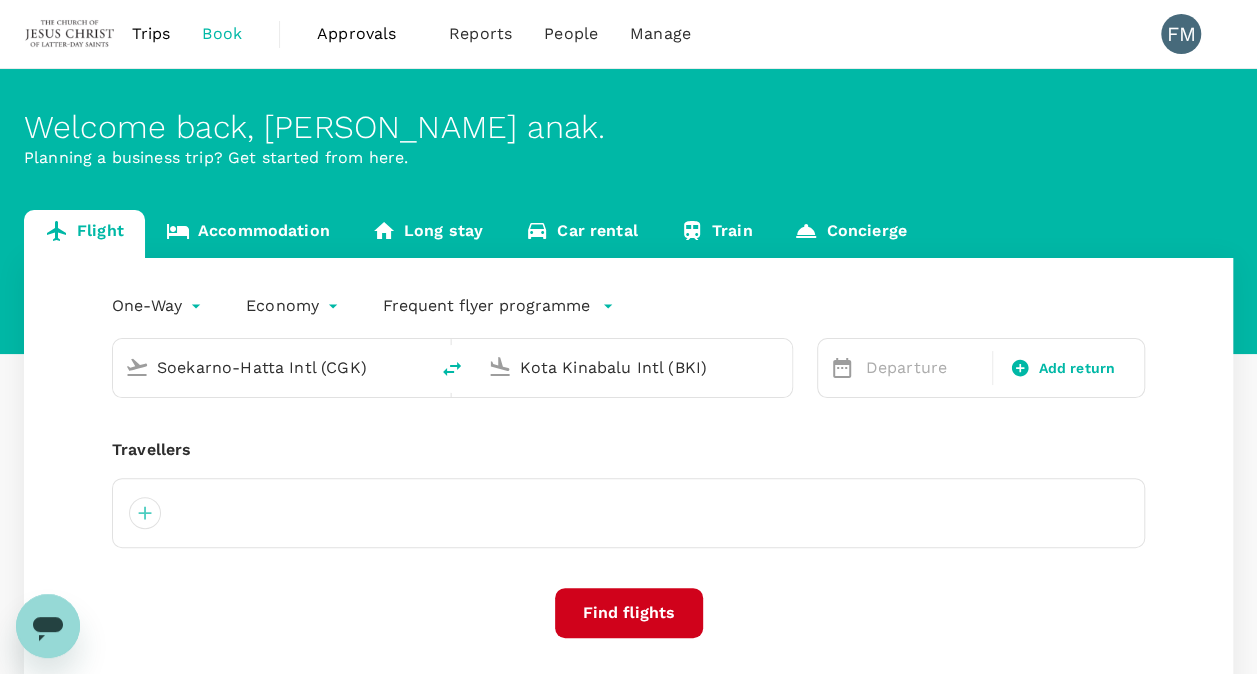 type 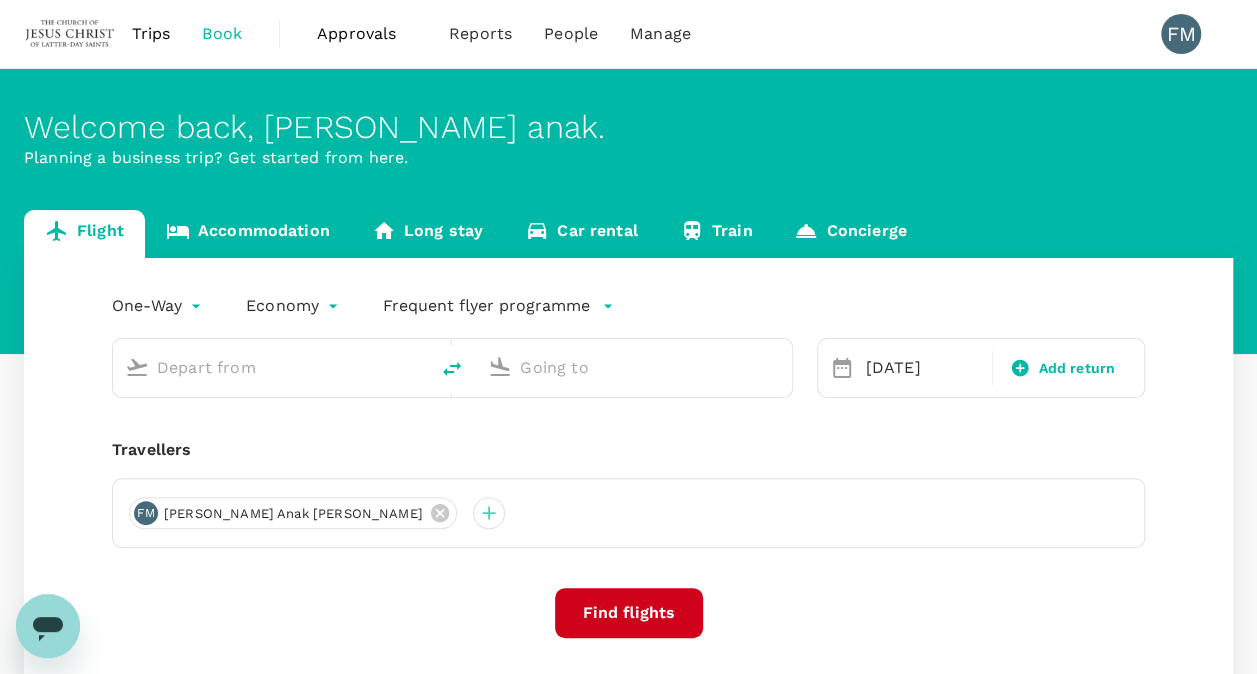 type on "Soekarno-Hatta Intl (CGK)" 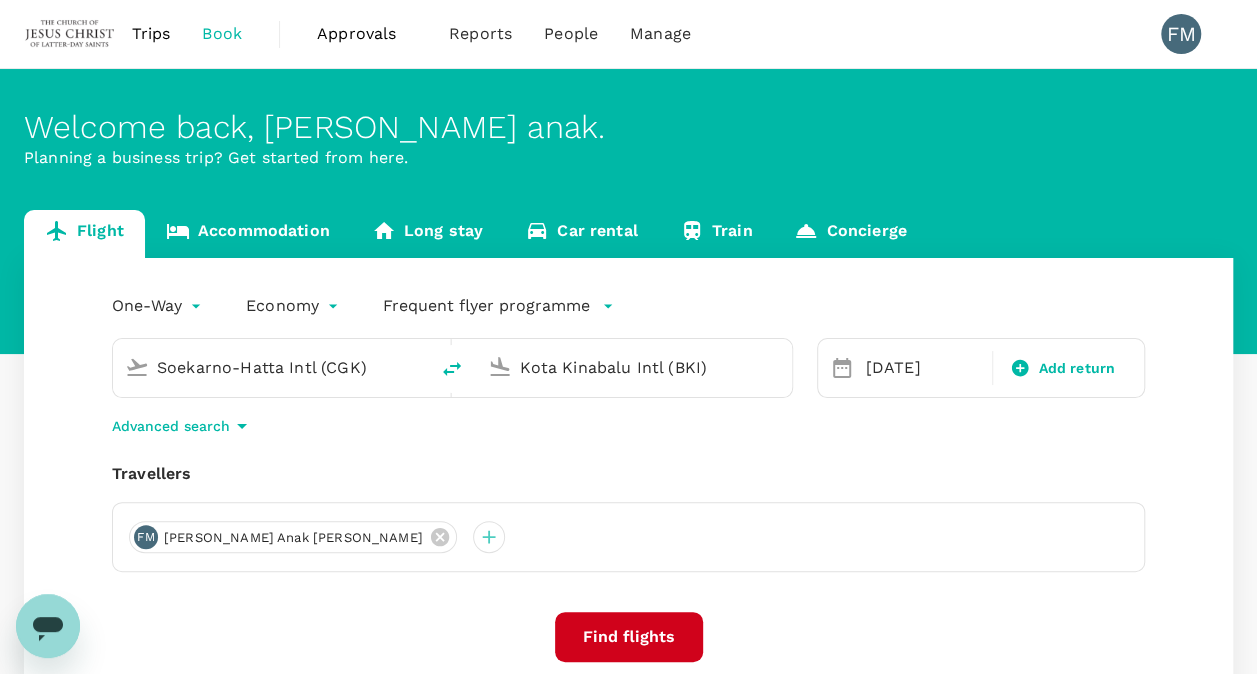 type 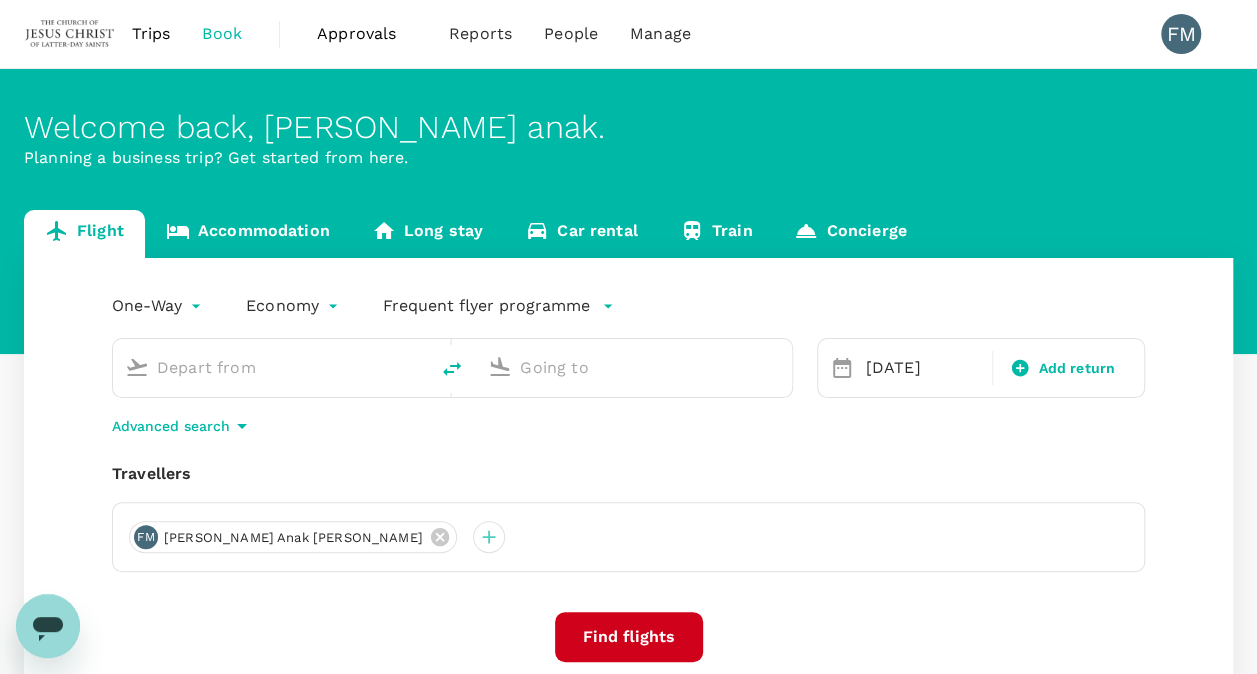 type on "Soekarno-Hatta Intl (CGK)" 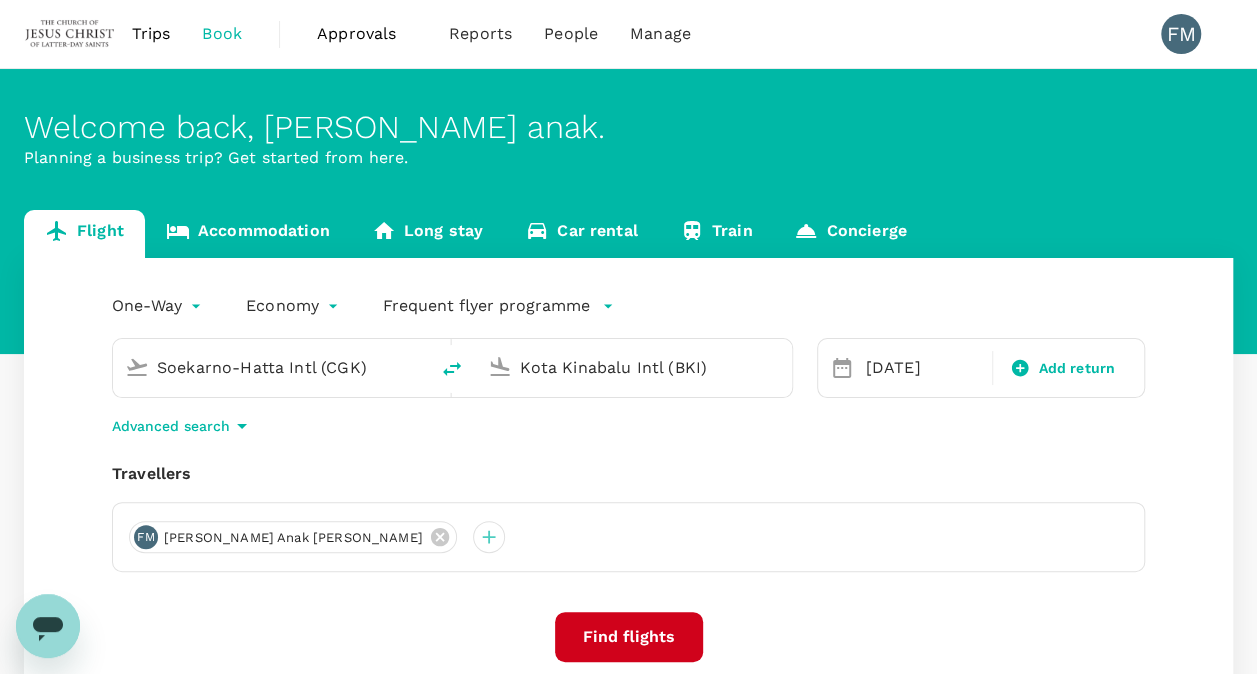 drag, startPoint x: 368, startPoint y: 370, endPoint x: 61, endPoint y: 356, distance: 307.31906 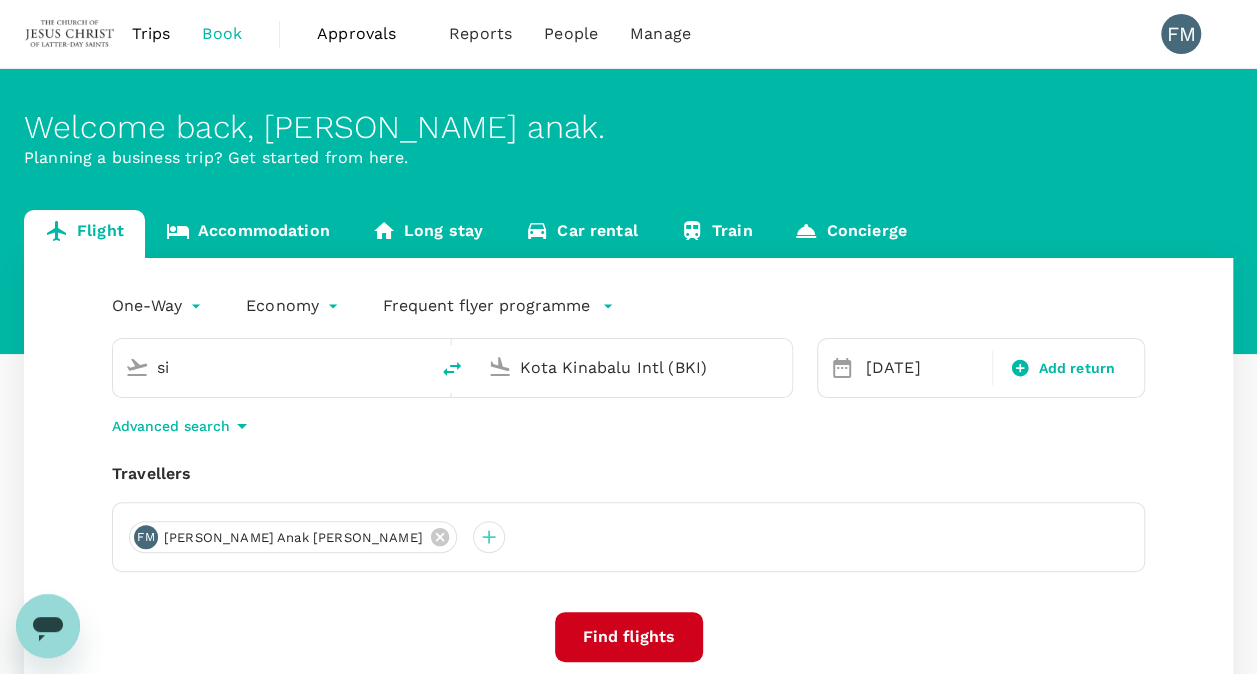 type on "s" 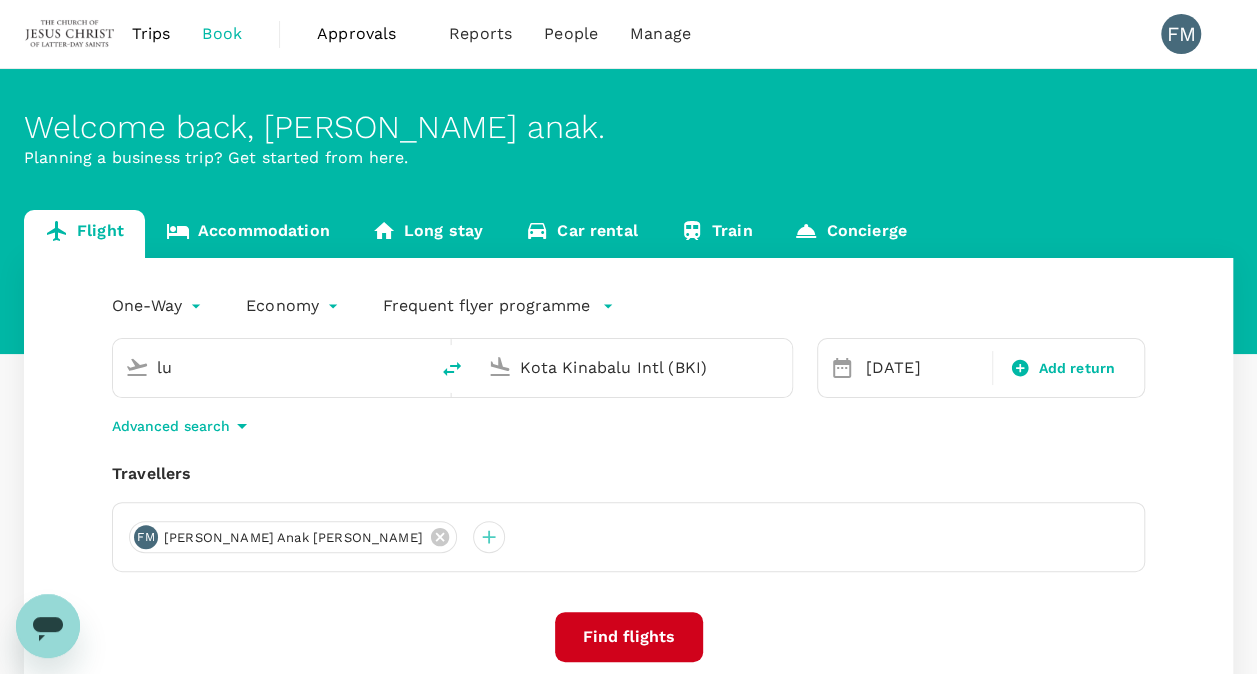 type on "l" 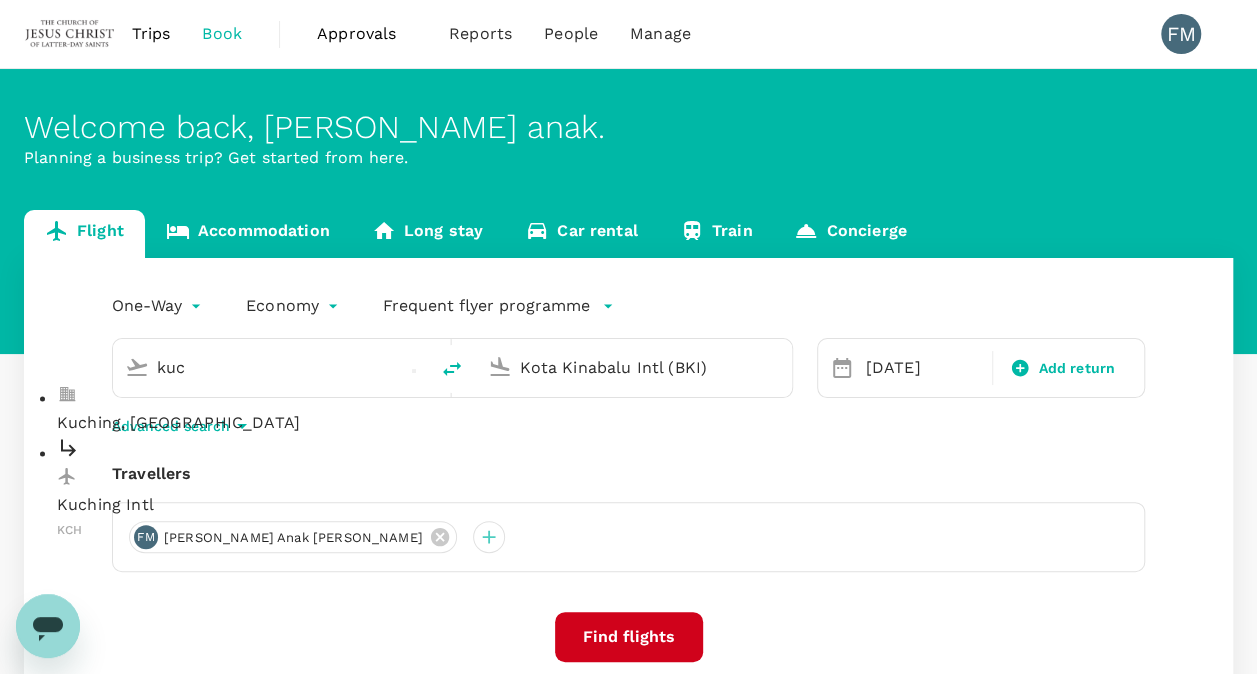 click on "Kuching, [GEOGRAPHIC_DATA]" at bounding box center [287, 424] 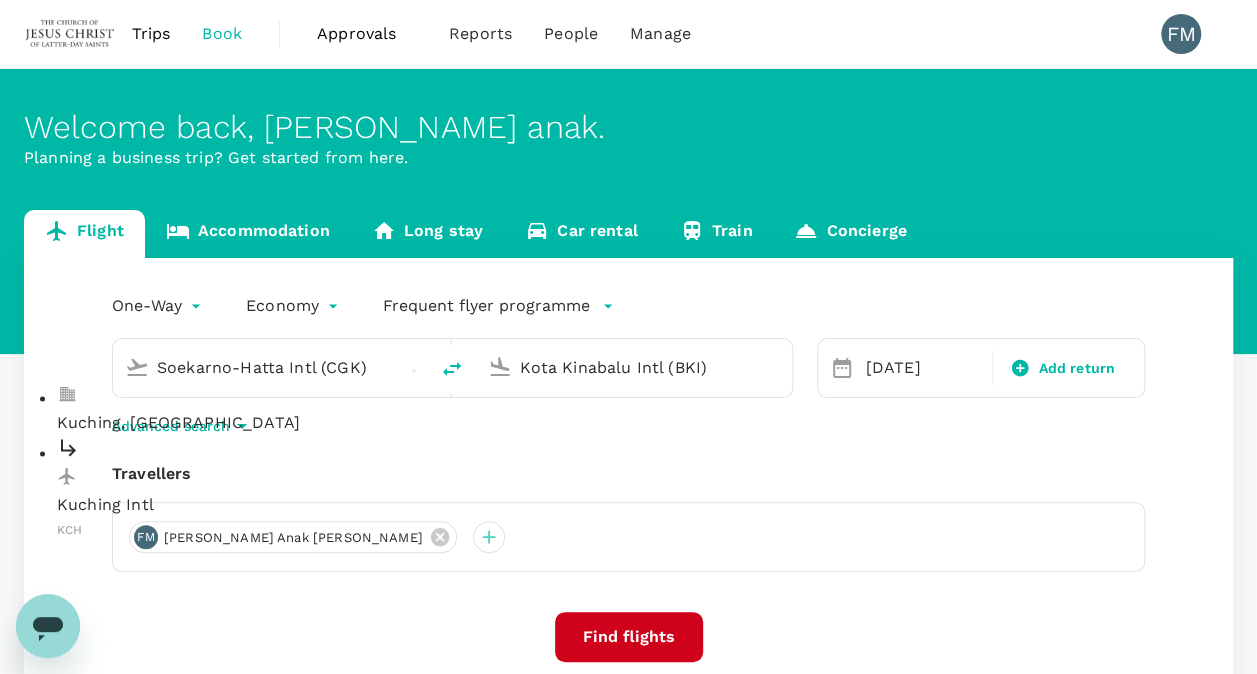type on "Kuching, [GEOGRAPHIC_DATA] (any)" 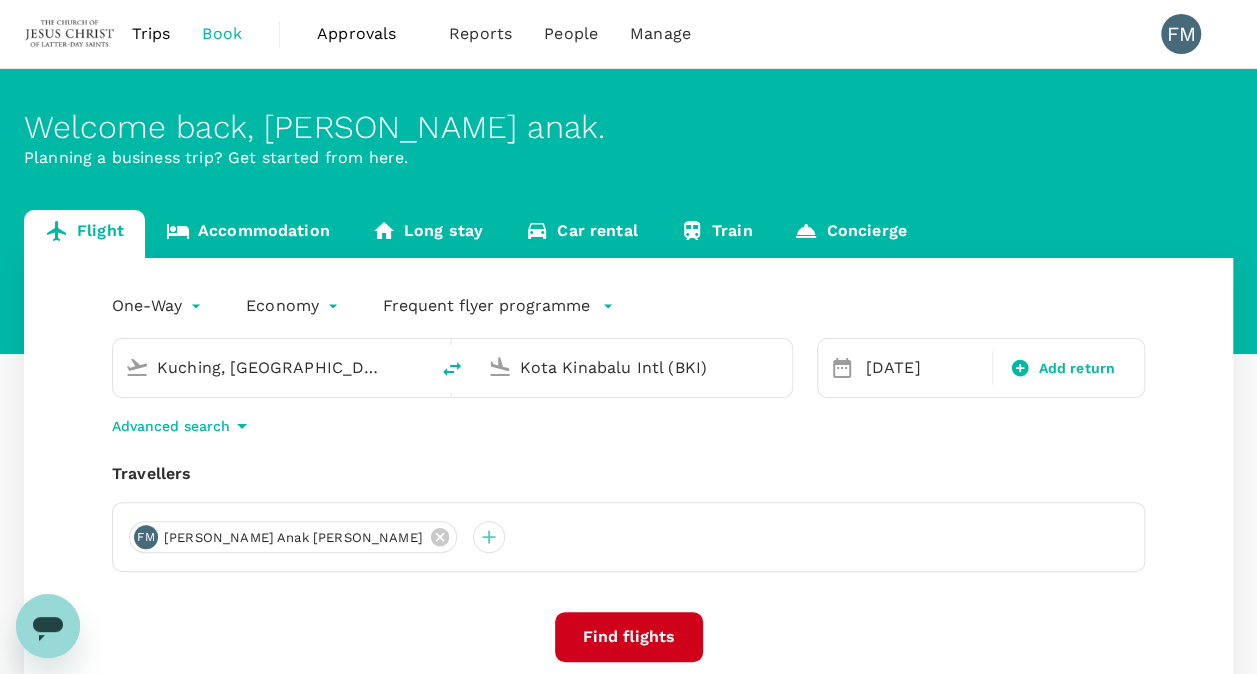 click on "Kota Kinabalu Intl (BKI)" at bounding box center [634, 367] 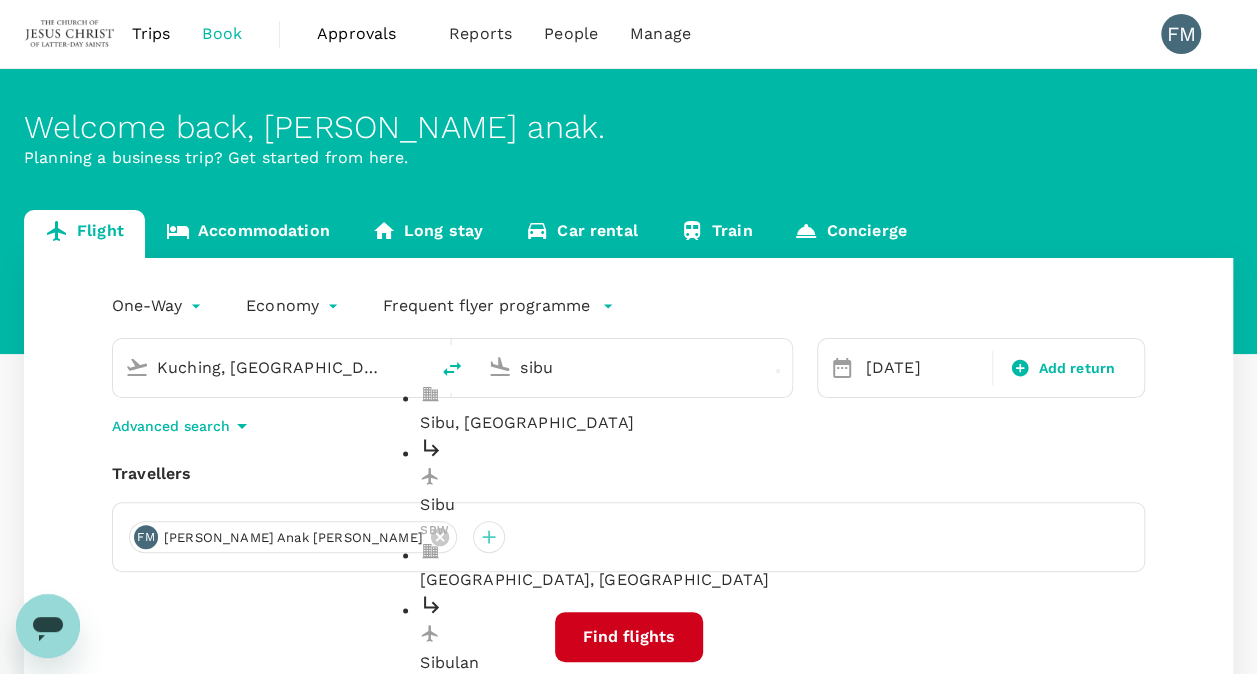 click on "Sibu, [GEOGRAPHIC_DATA]" at bounding box center [650, 424] 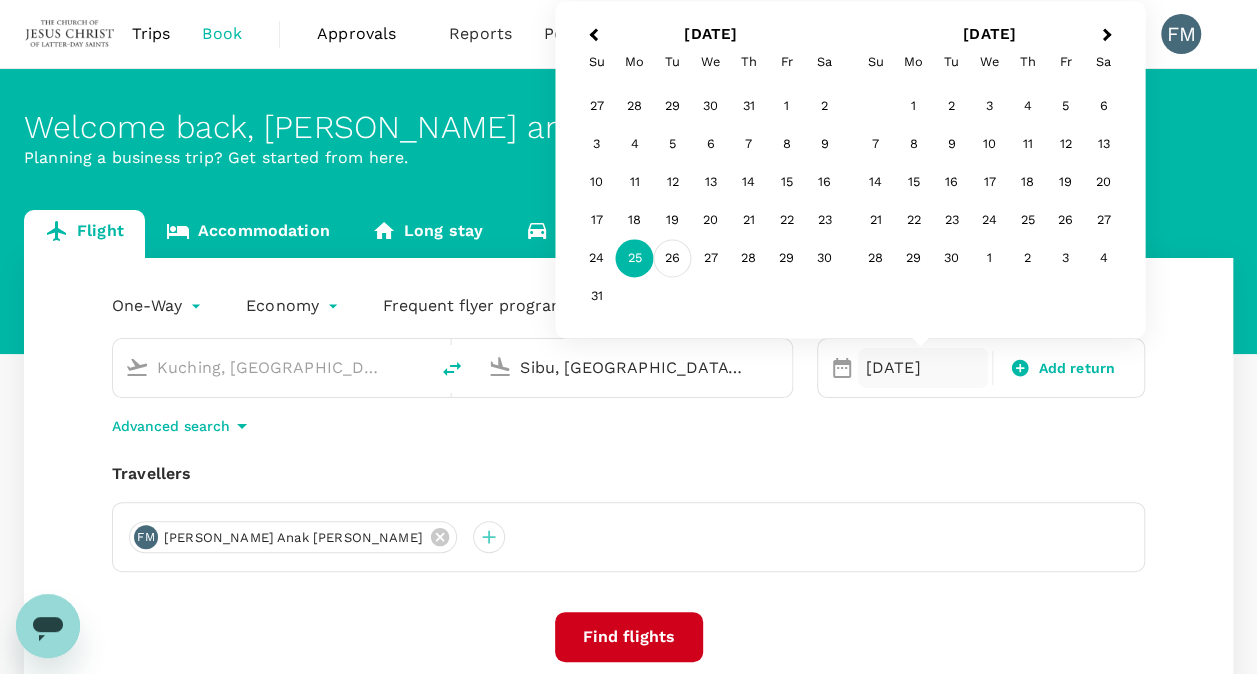 type on "Sibu, [GEOGRAPHIC_DATA] (any)" 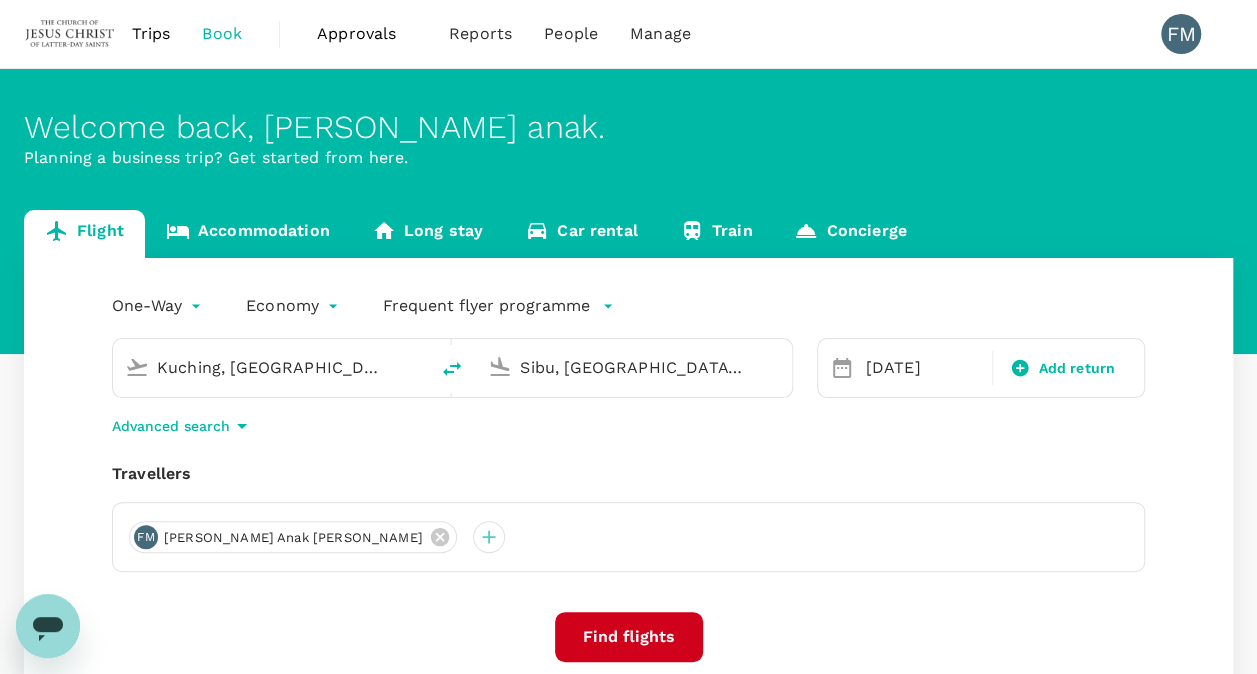 click on "Find flights" at bounding box center [629, 637] 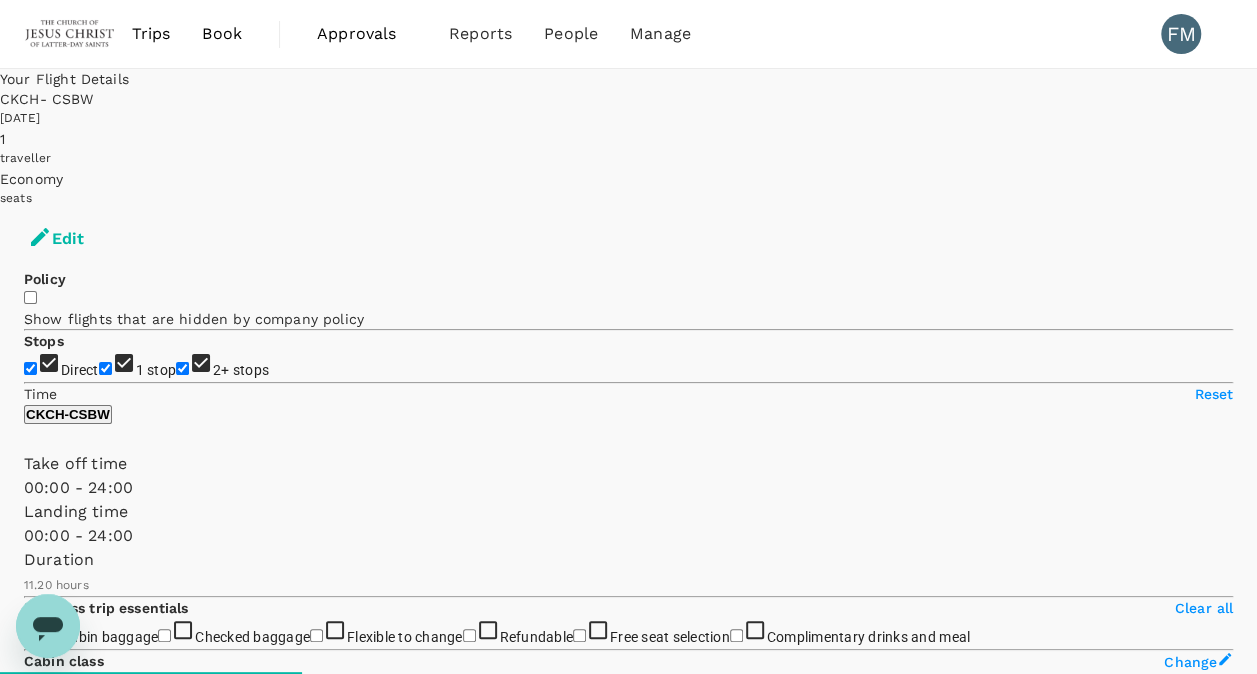 click on "1 stop" at bounding box center (156, 370) 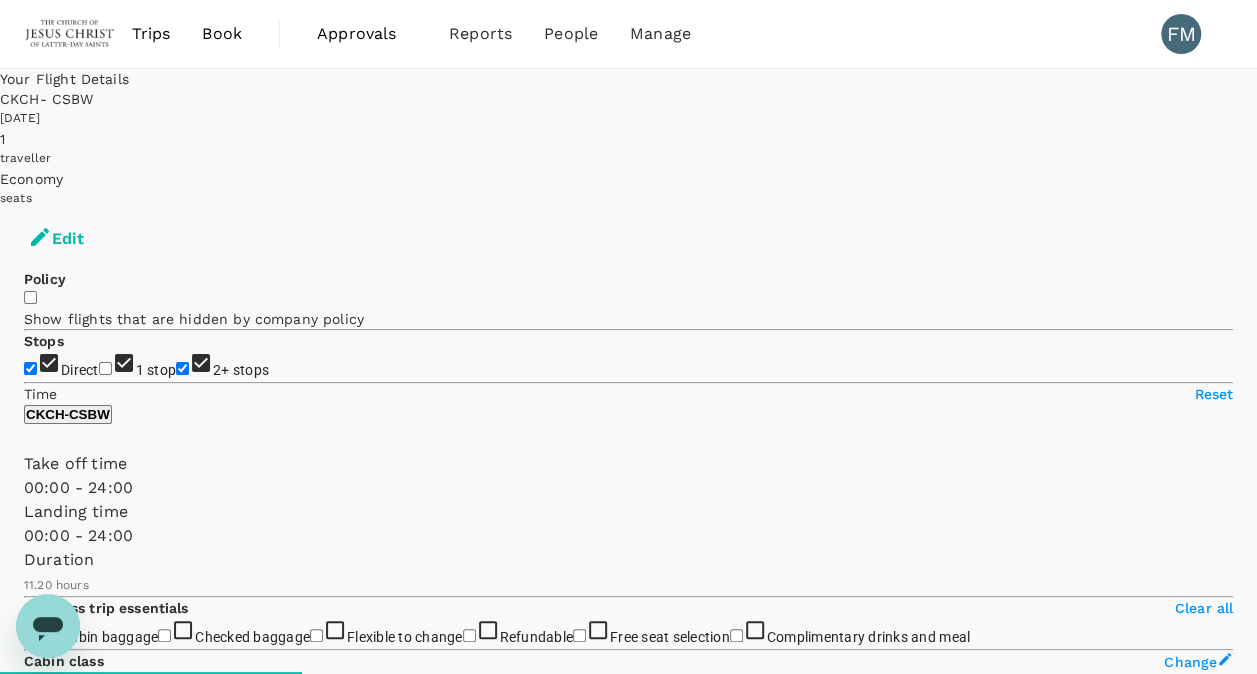 checkbox on "false" 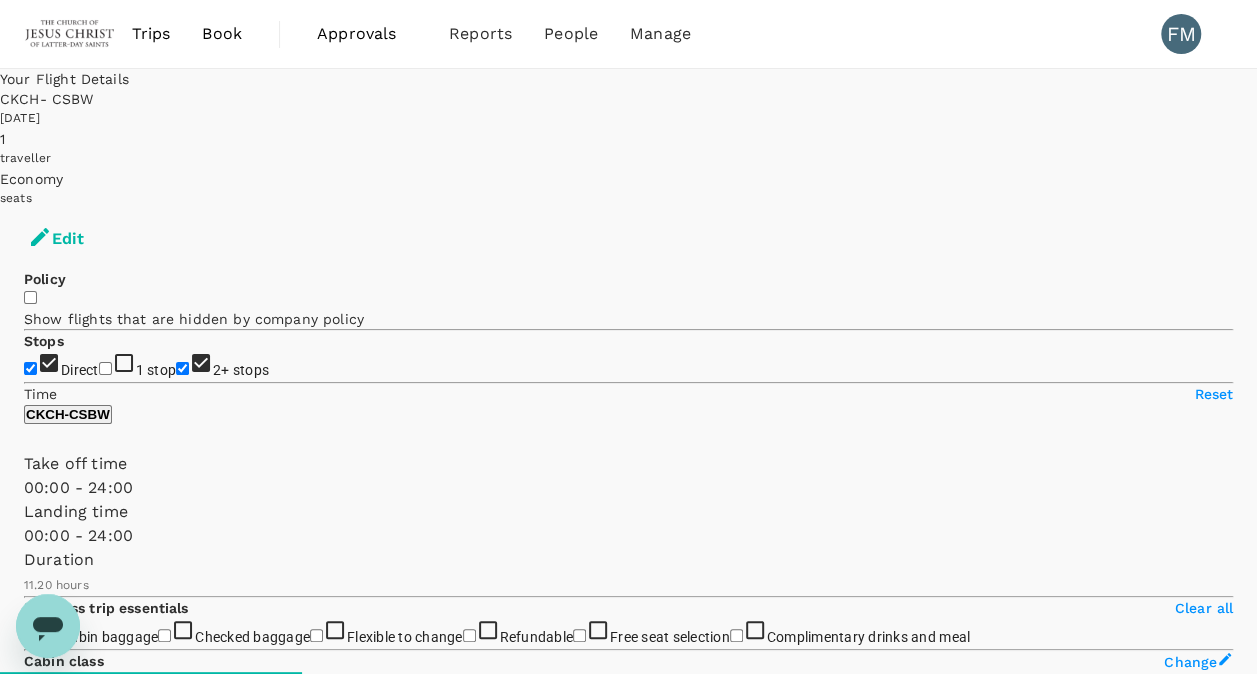 type on "990" 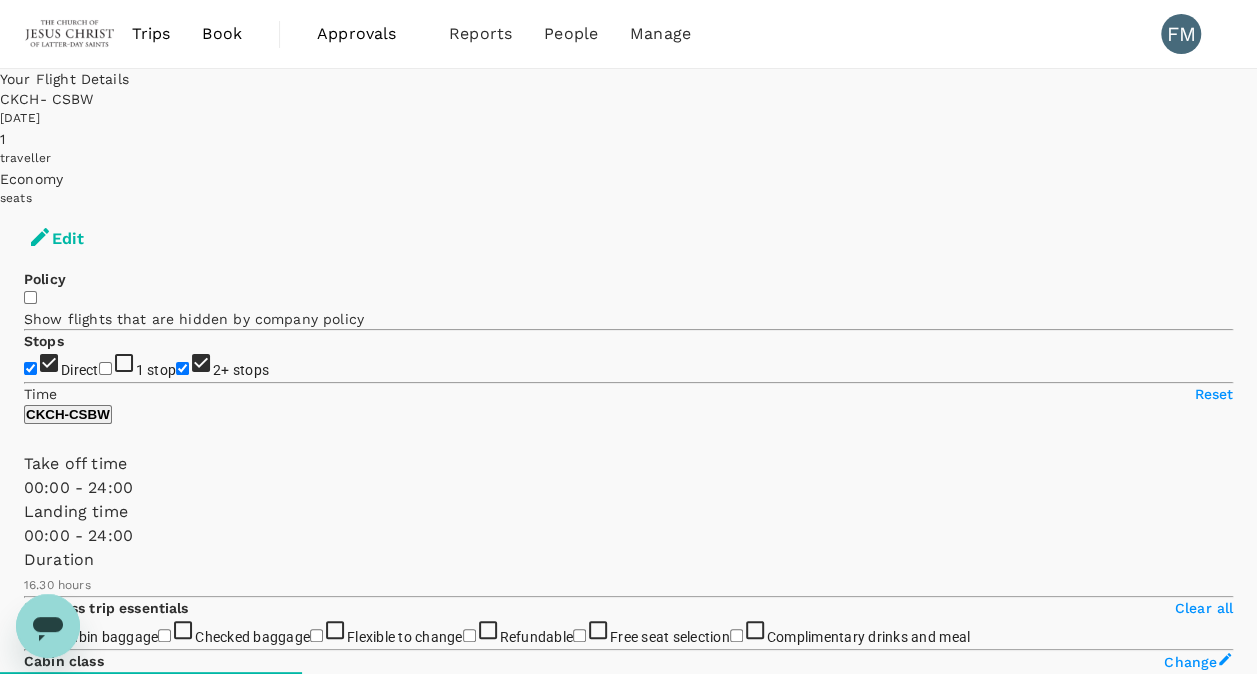 click on "2+ stops" at bounding box center [222, 370] 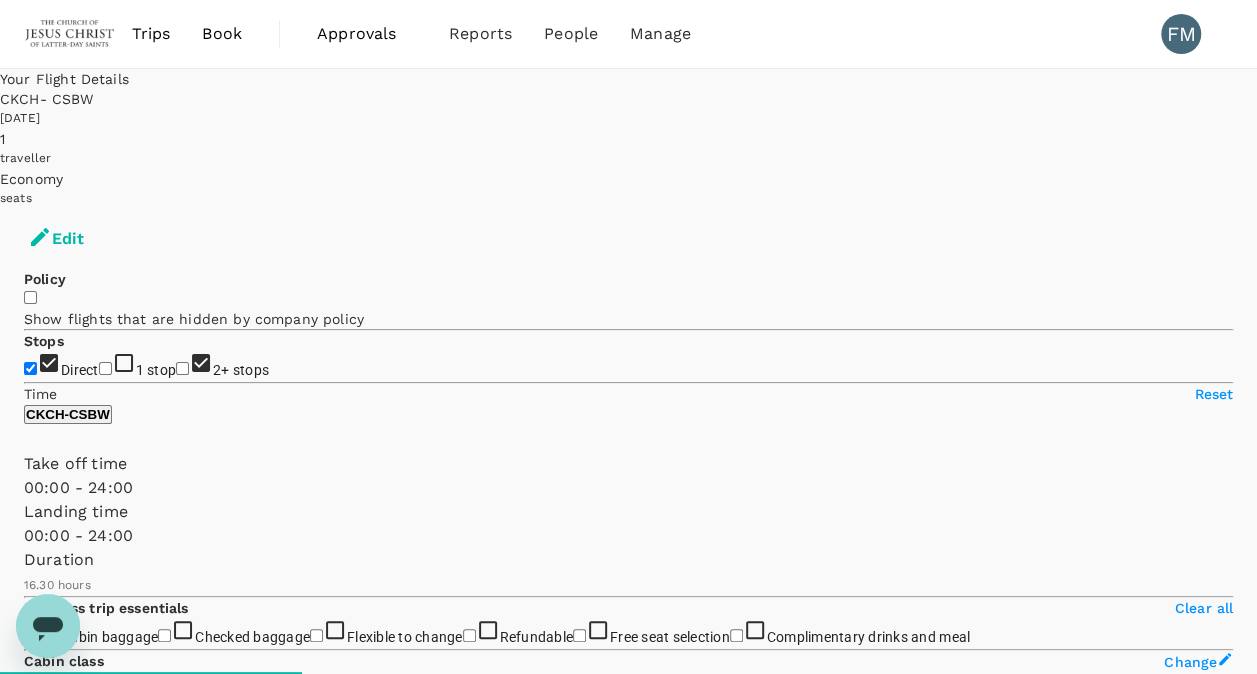 checkbox on "false" 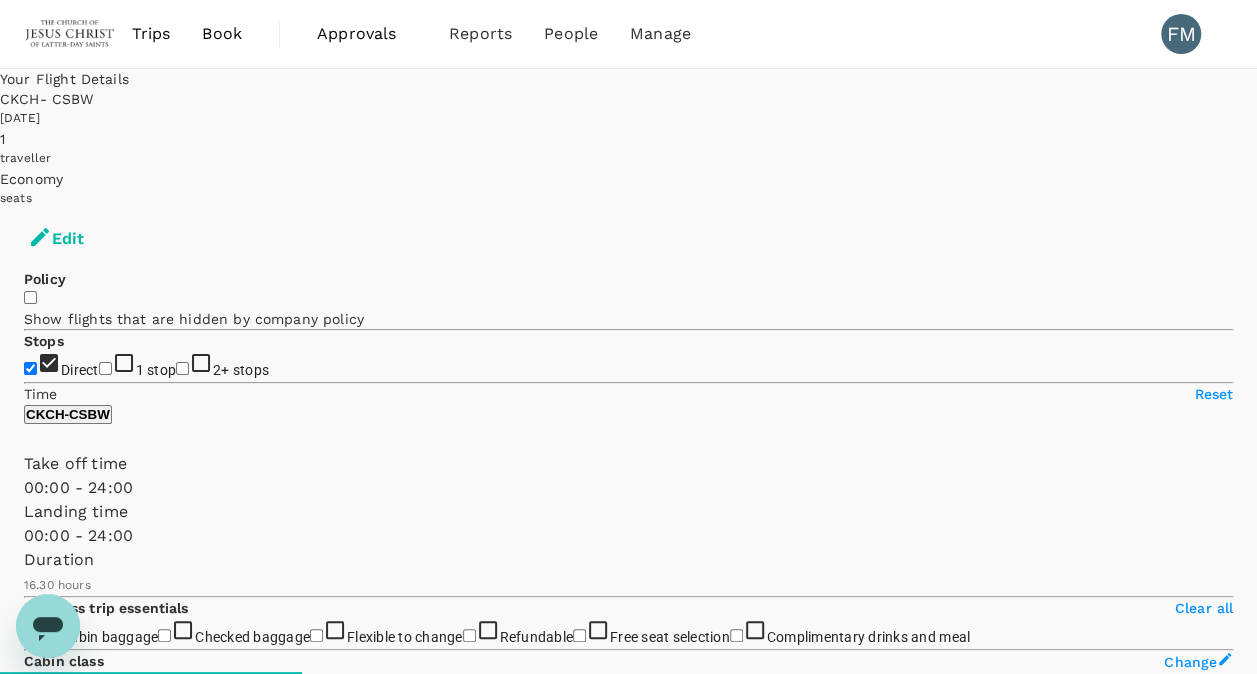 click on "Book" at bounding box center [222, 34] 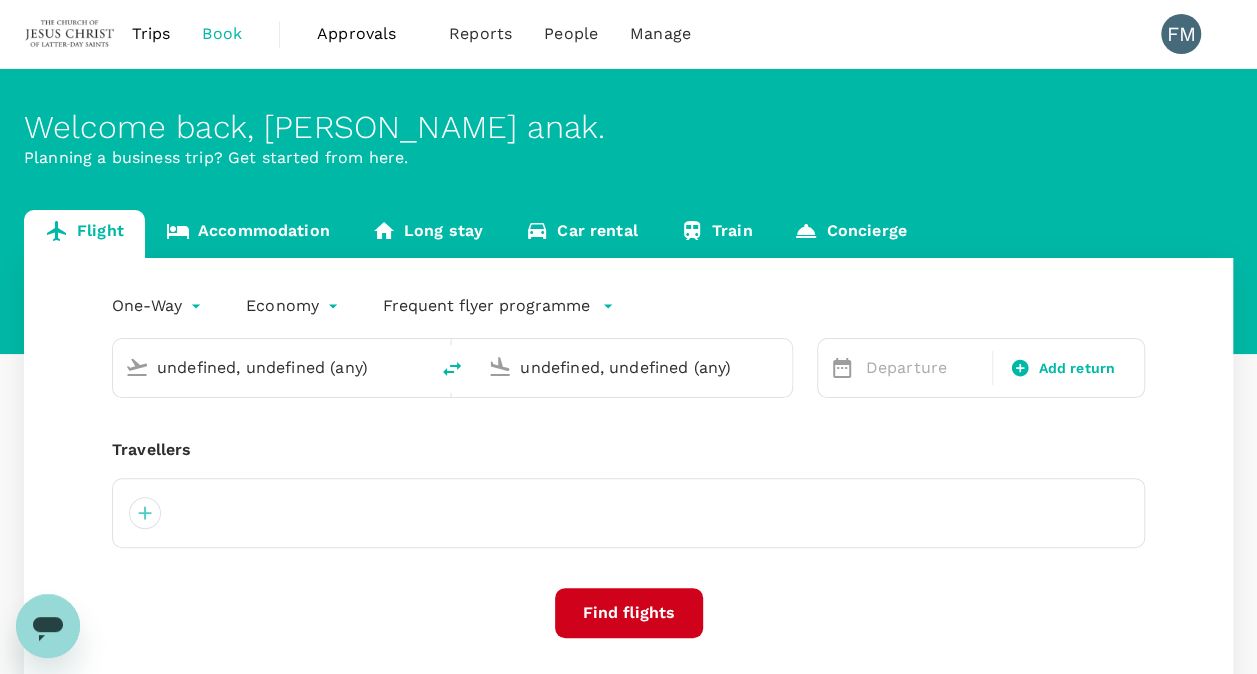 type 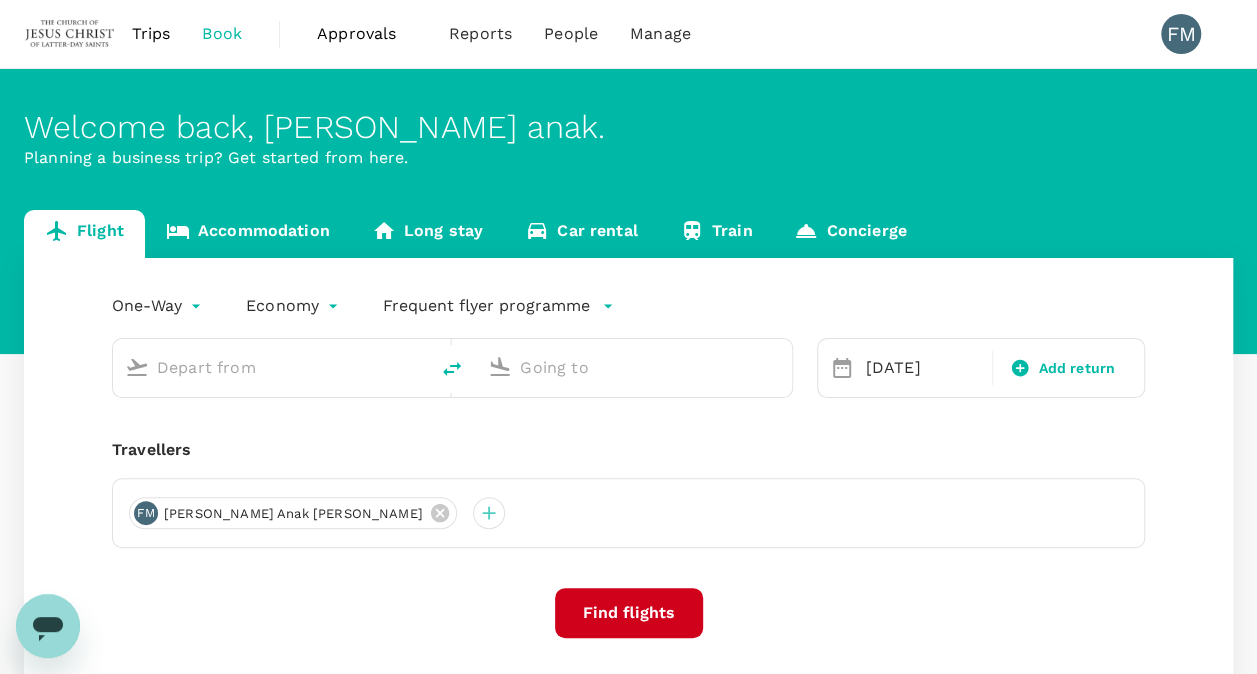 type on "Kuching, [GEOGRAPHIC_DATA] (any)" 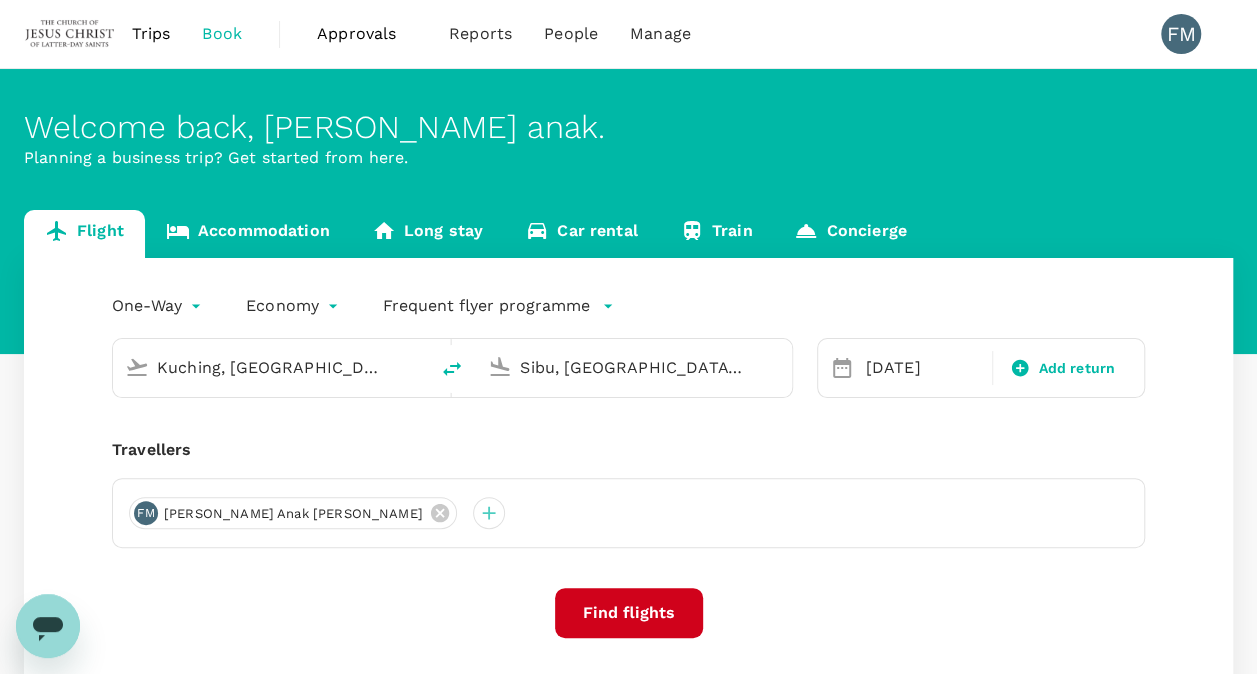 type 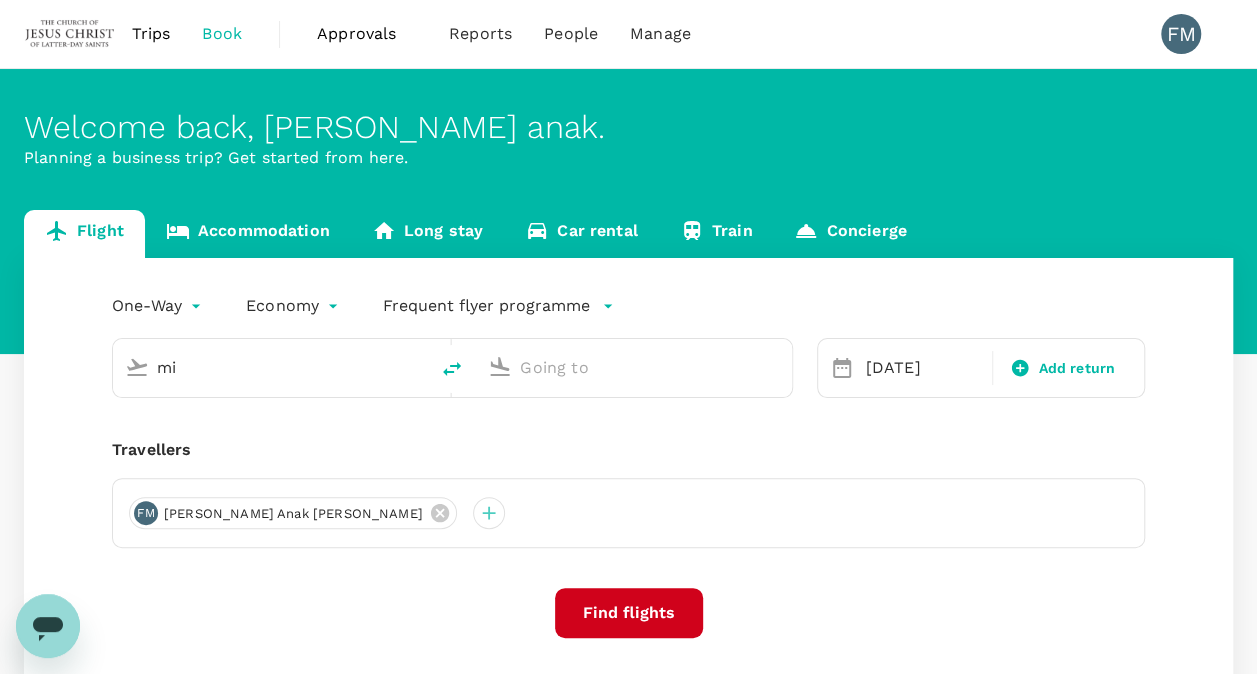type on "Kuching, [GEOGRAPHIC_DATA] (any)" 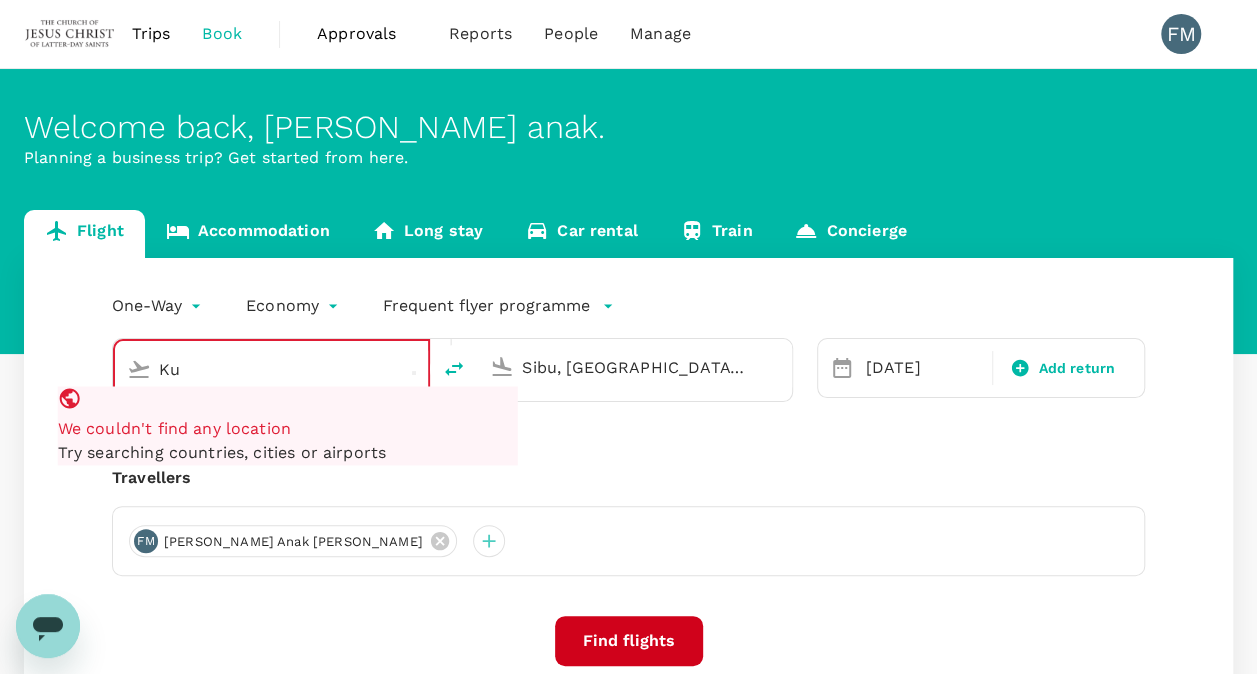 type on "K" 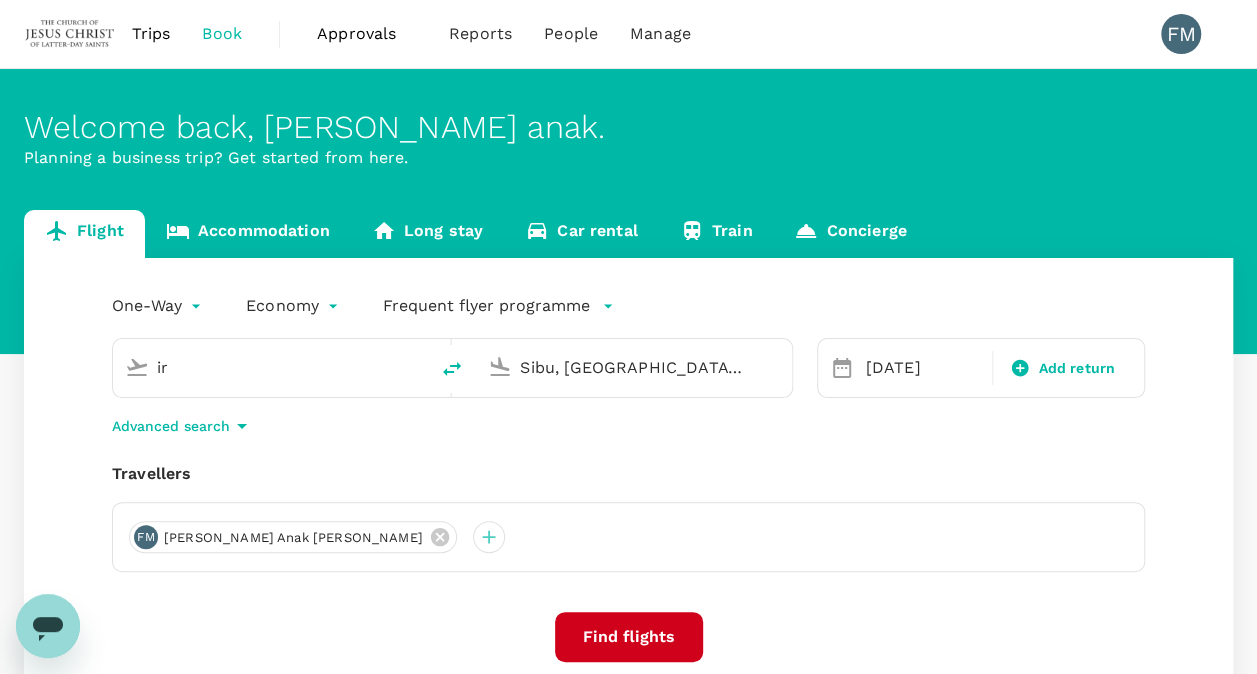 type on "i" 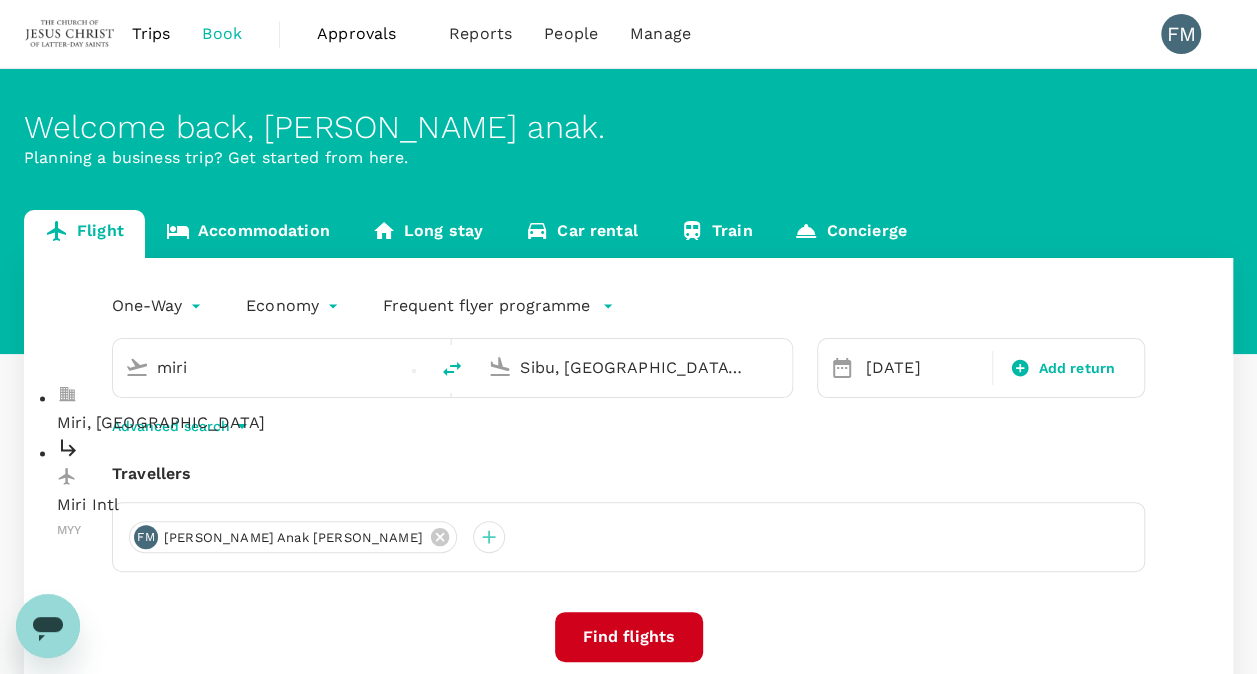click on "Miri Intl" at bounding box center [287, 506] 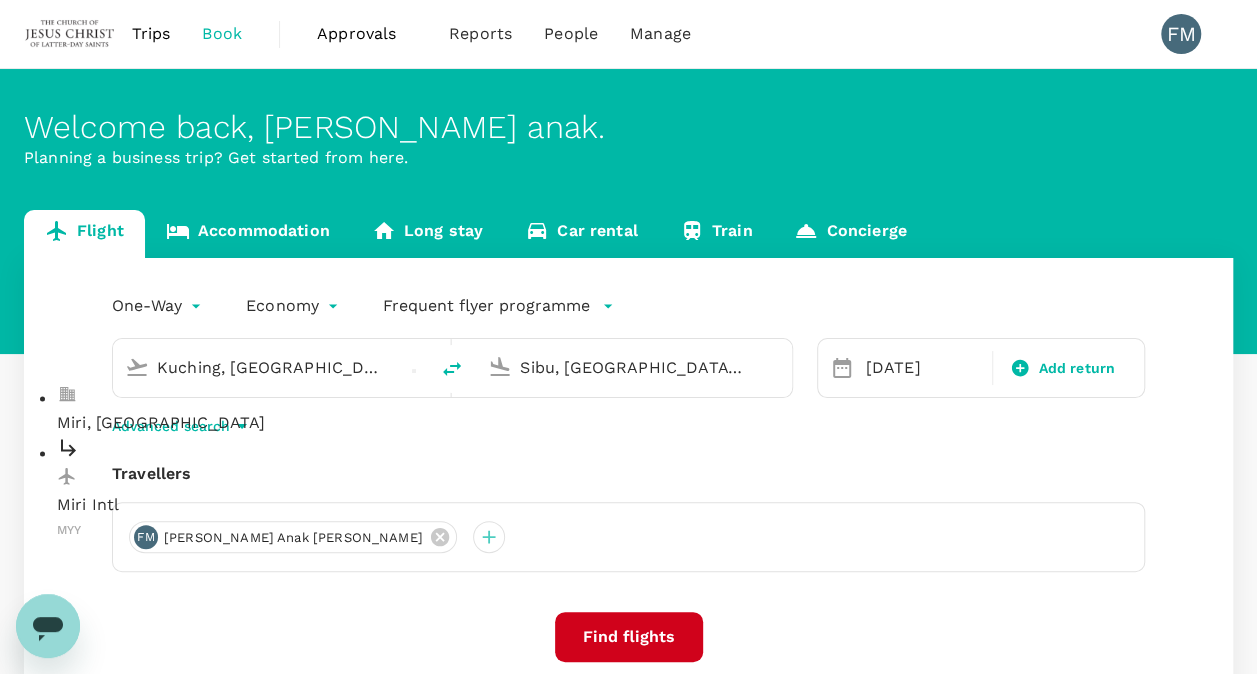 type on "Miri Intl (MYY)" 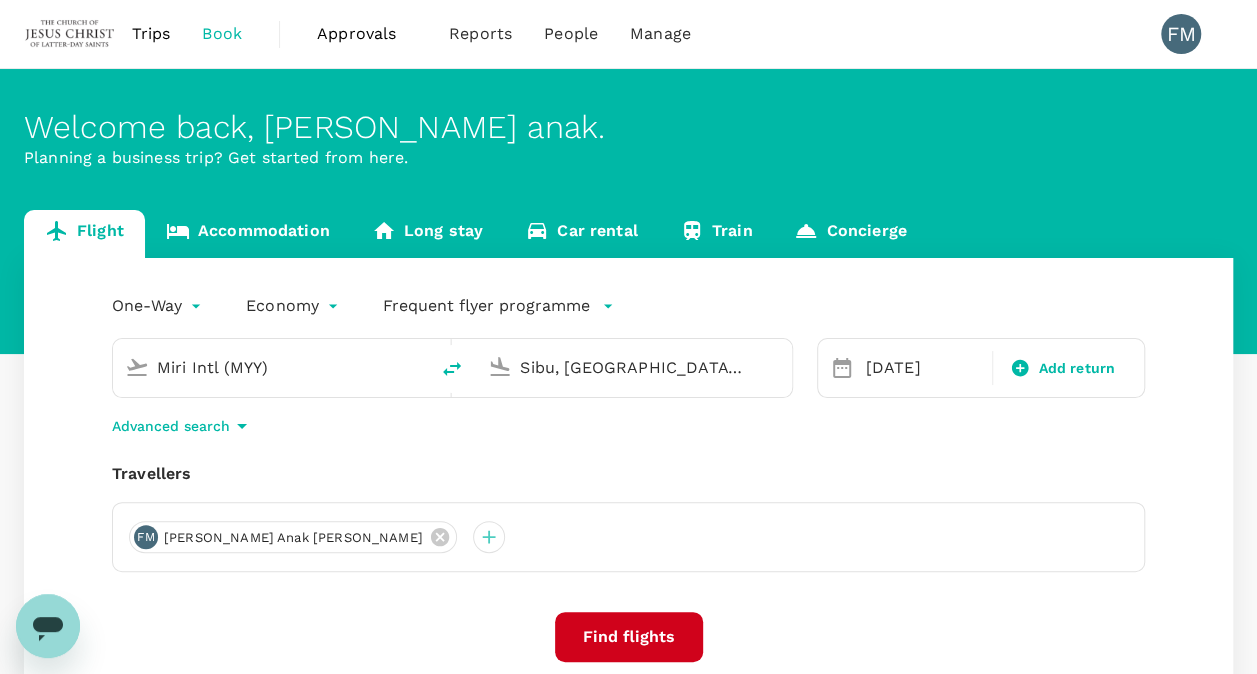 drag, startPoint x: 693, startPoint y: 370, endPoint x: 470, endPoint y: 346, distance: 224.28777 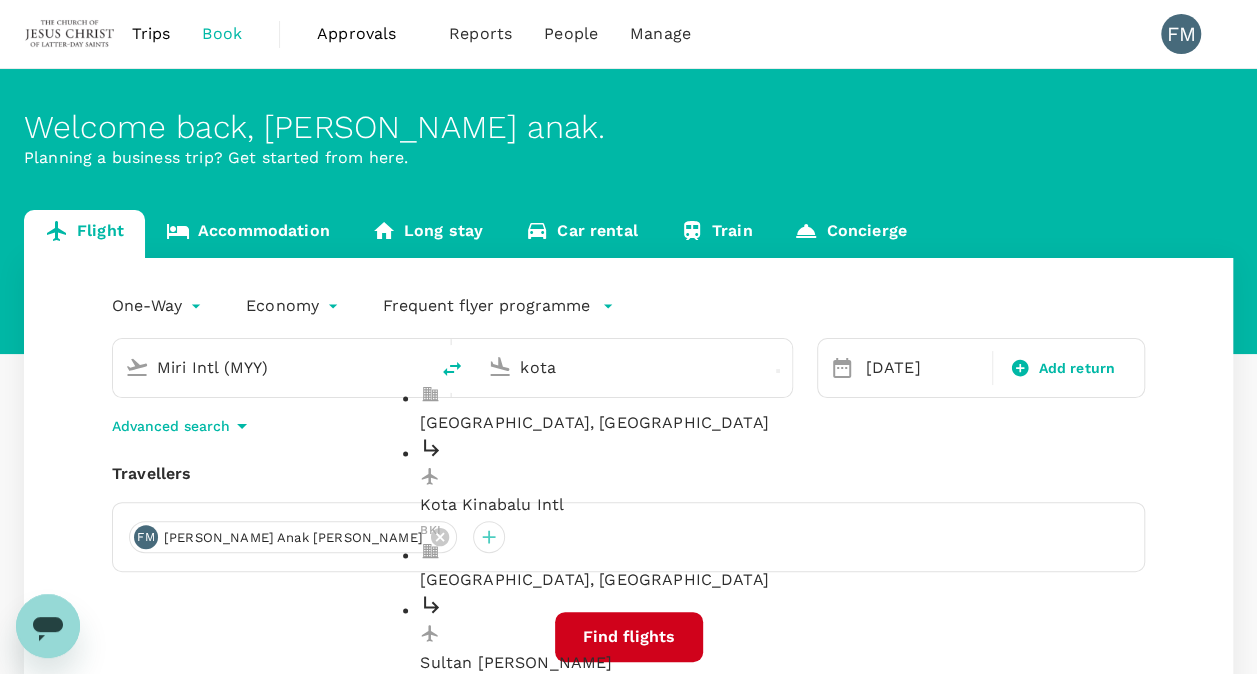 click on "Kota Kinabalu Intl" at bounding box center (650, 506) 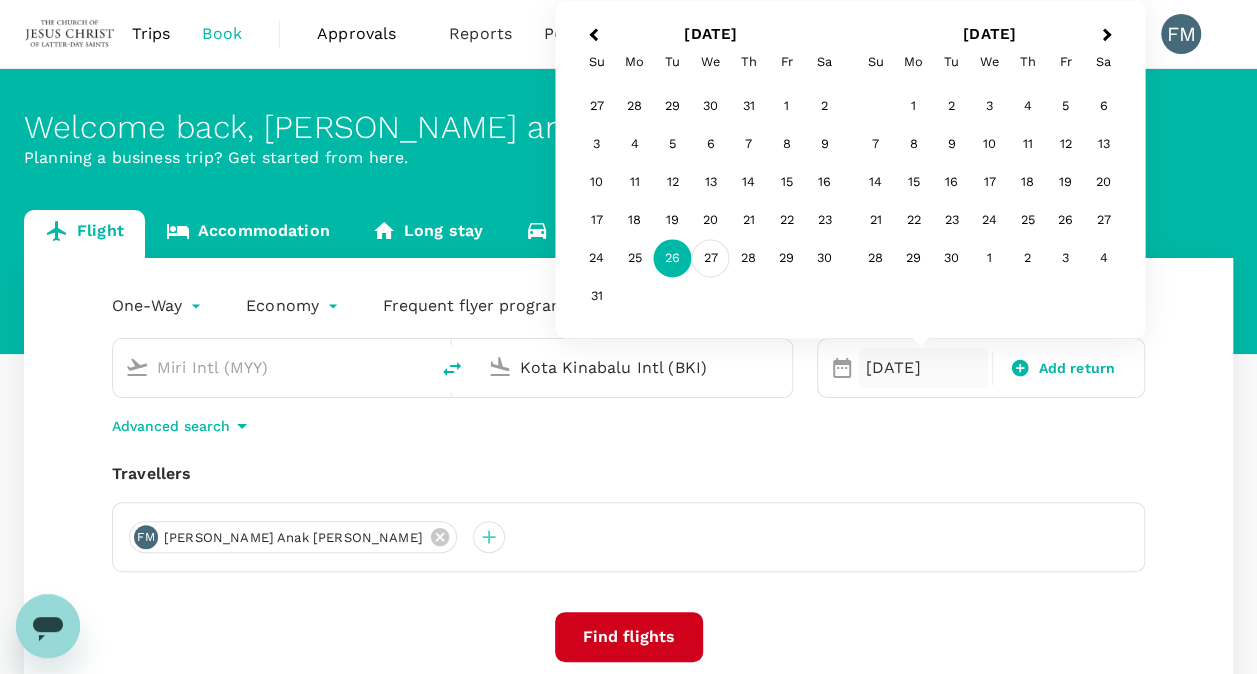 type on "Kota Kinabalu Intl (BKI)" 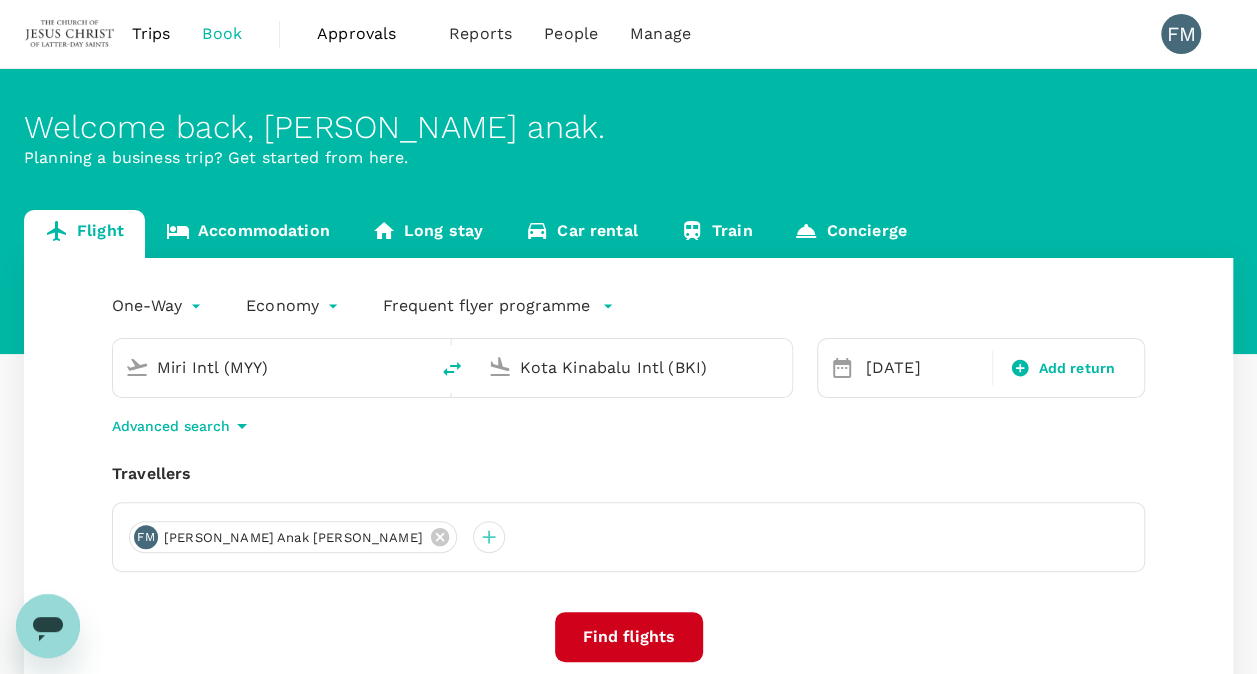 click on "Find flights" at bounding box center [629, 637] 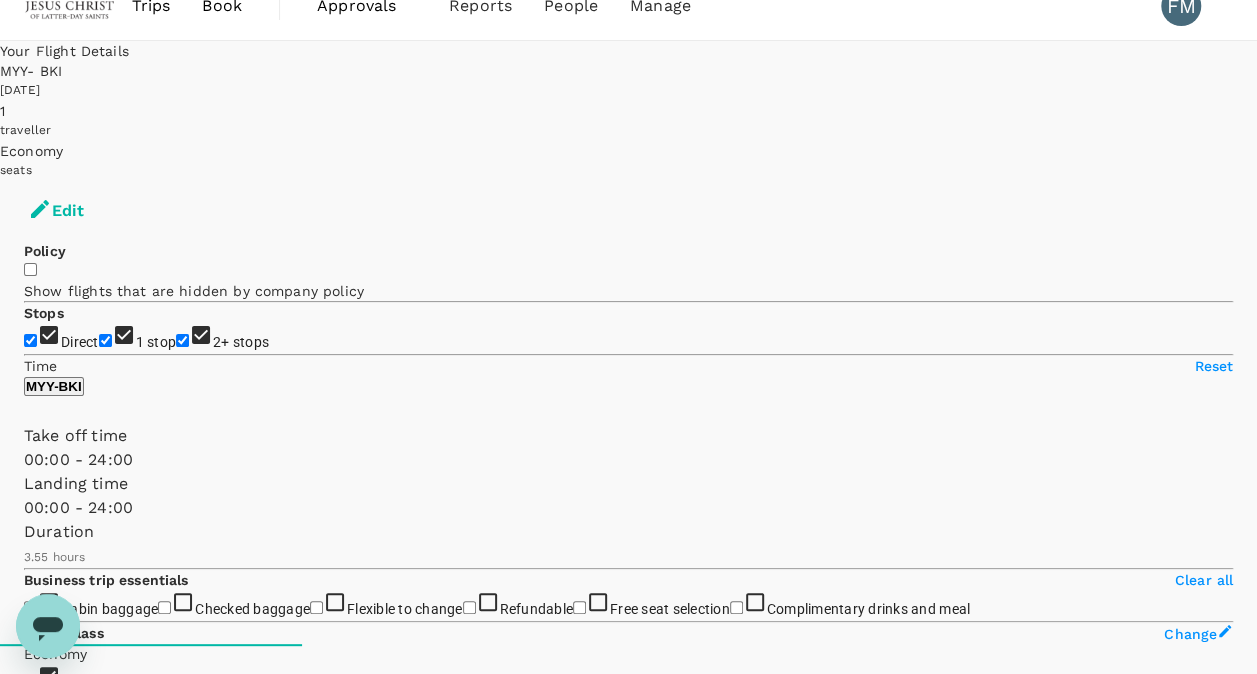 scroll, scrollTop: 31, scrollLeft: 0, axis: vertical 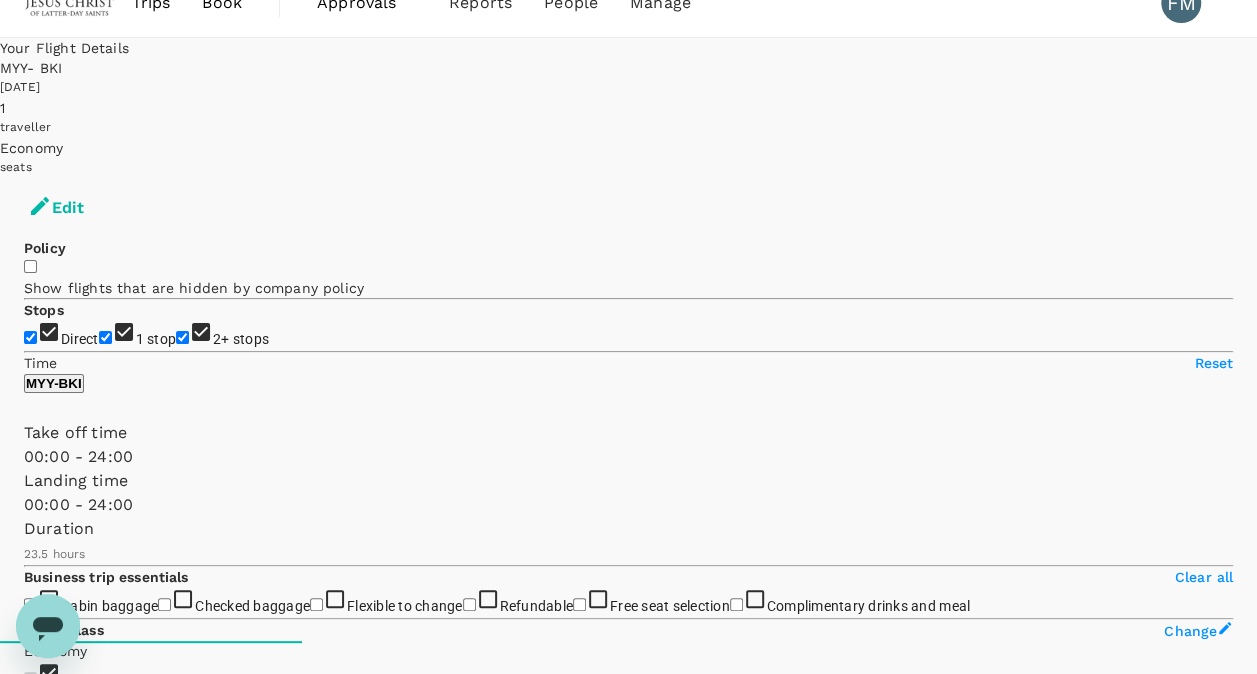 type on "1385" 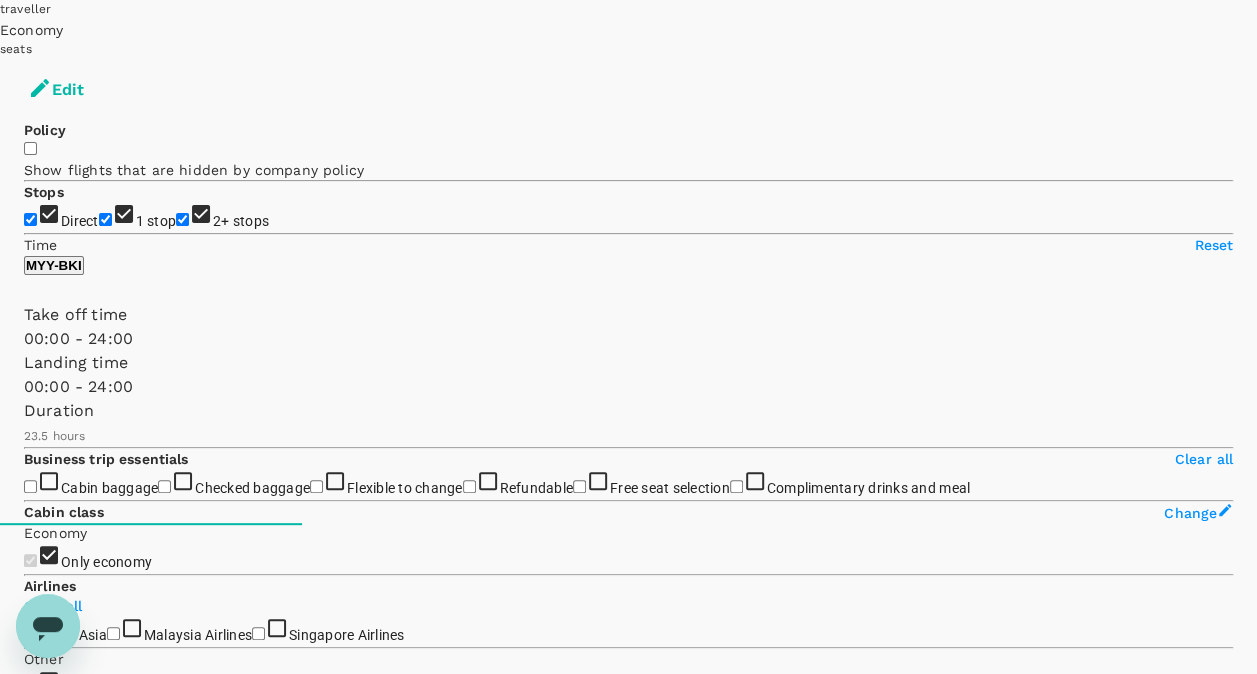 scroll, scrollTop: 148, scrollLeft: 0, axis: vertical 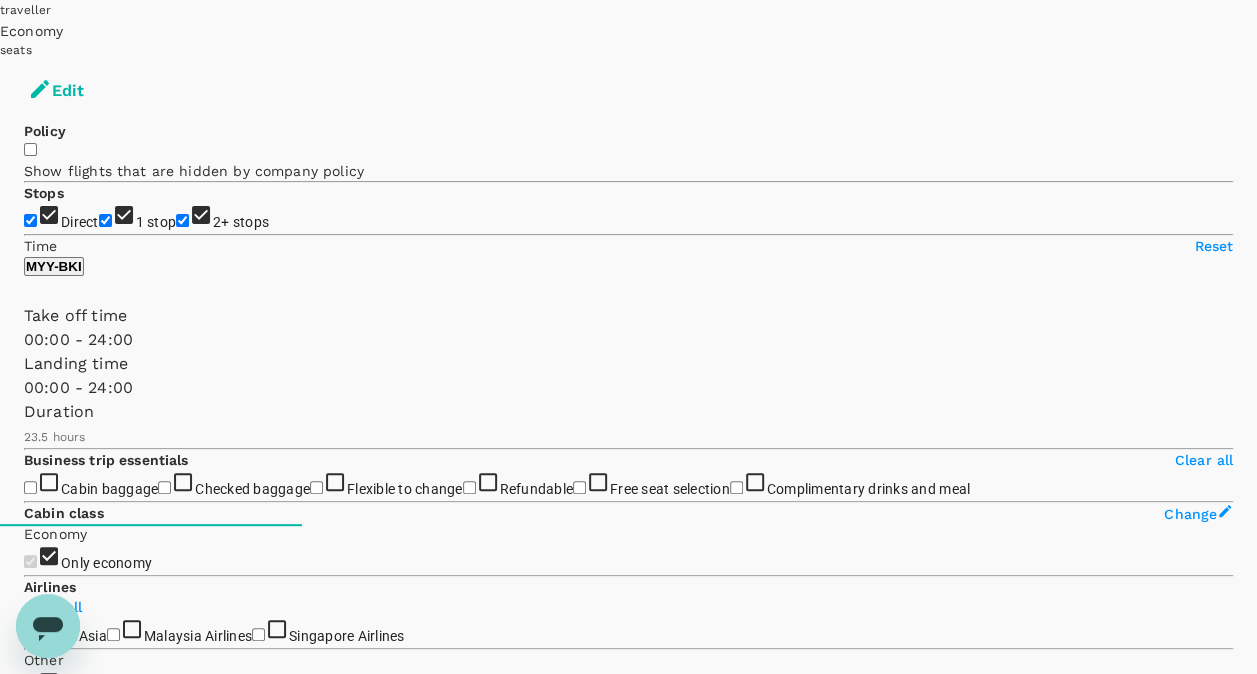 click on "1 stop" at bounding box center (156, 222) 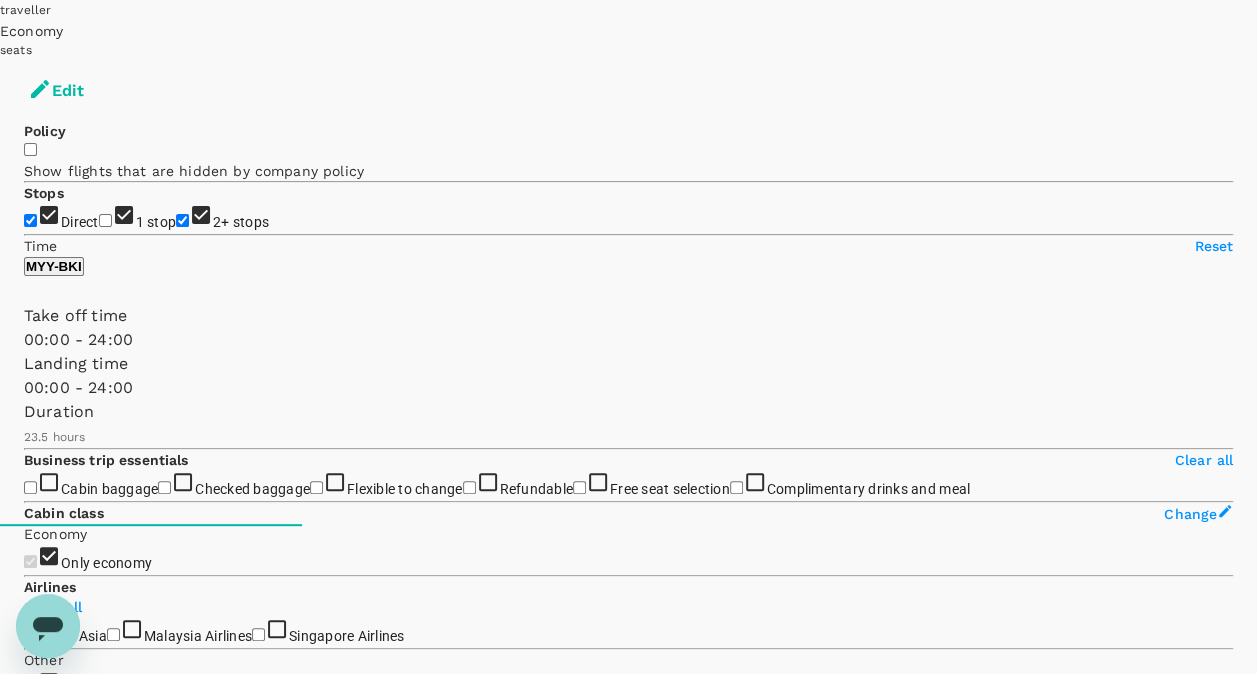checkbox on "false" 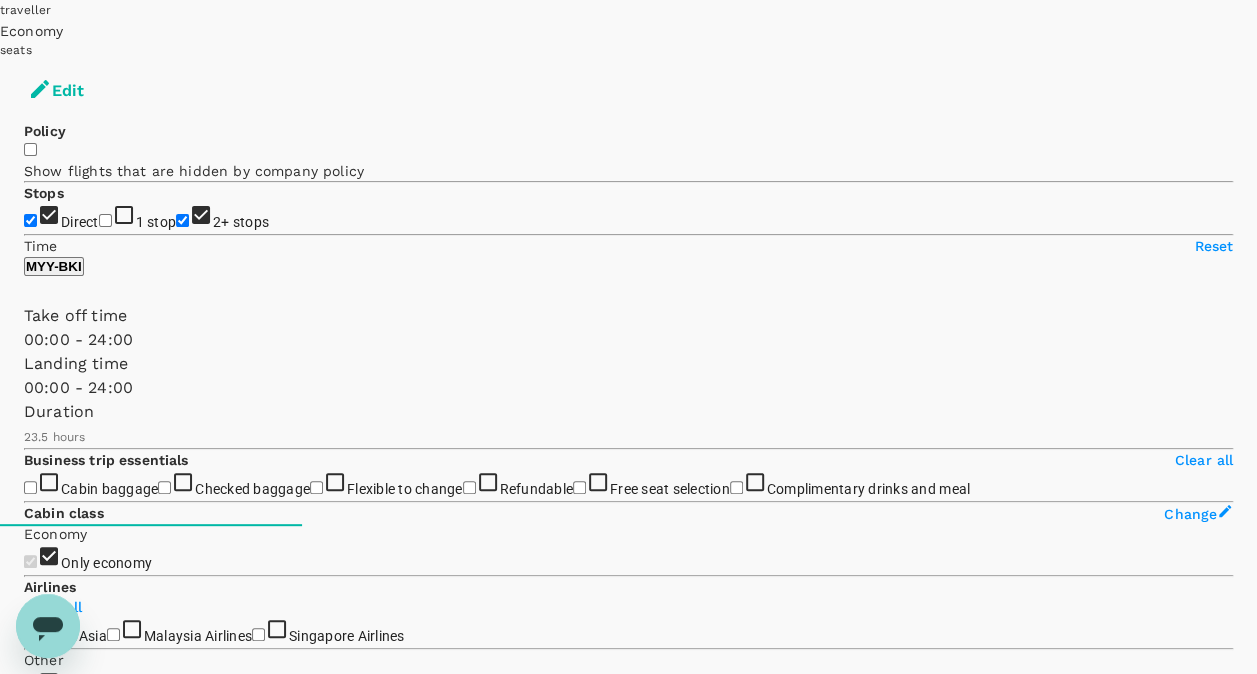 click on "2+ stops" at bounding box center (241, 222) 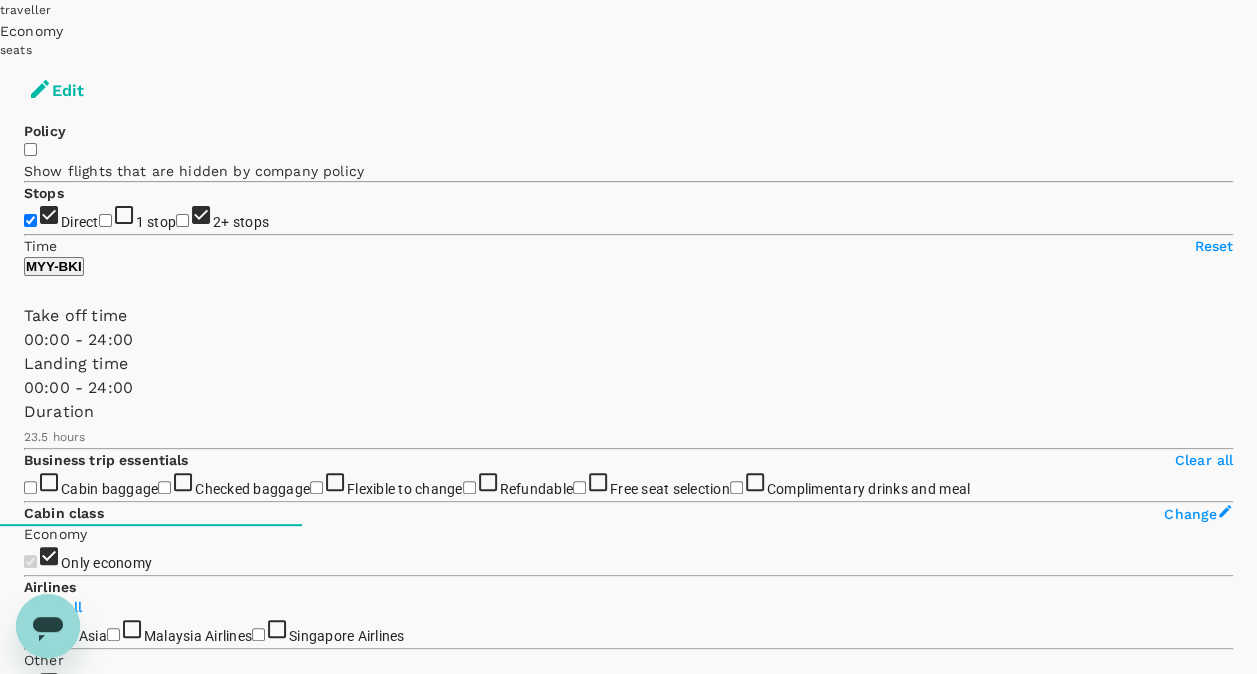 checkbox on "false" 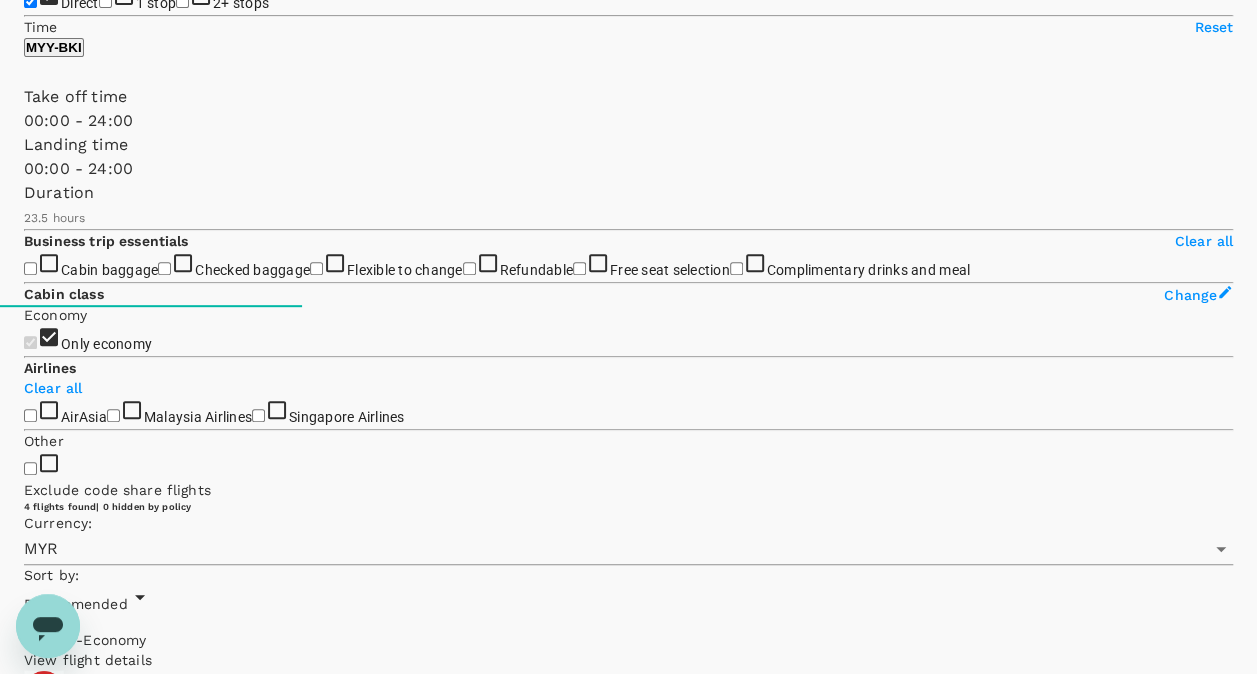 scroll, scrollTop: 372, scrollLeft: 0, axis: vertical 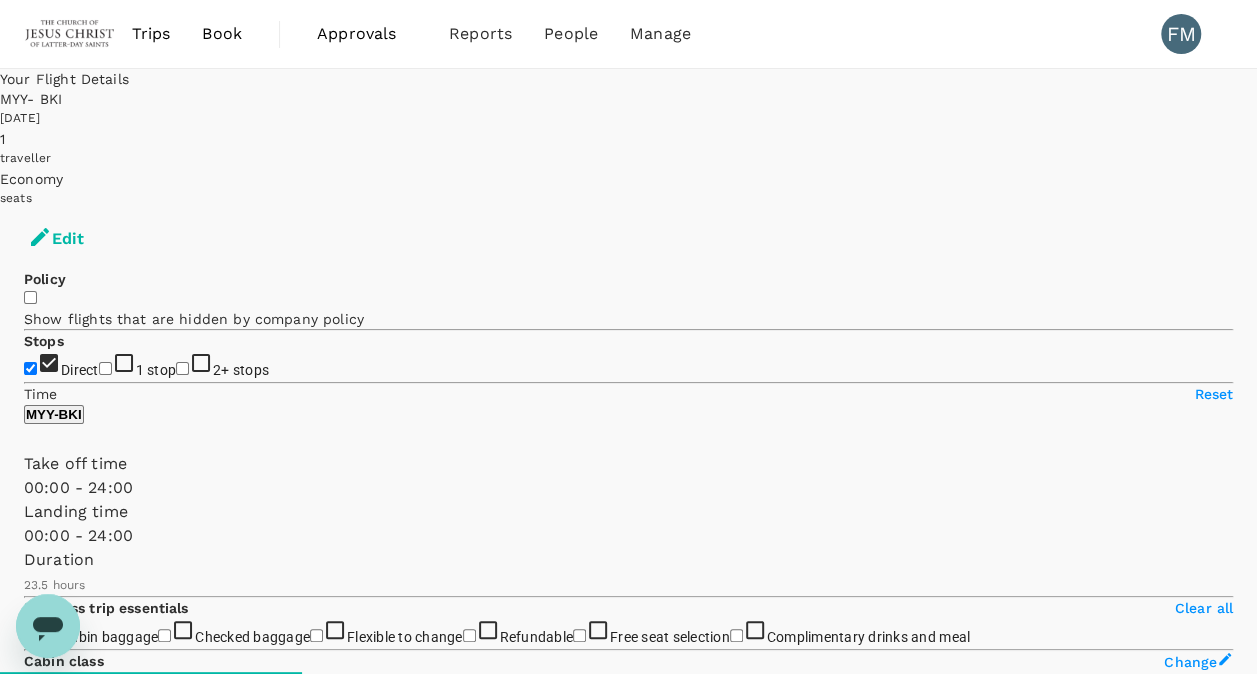 click on "Book" at bounding box center (222, 34) 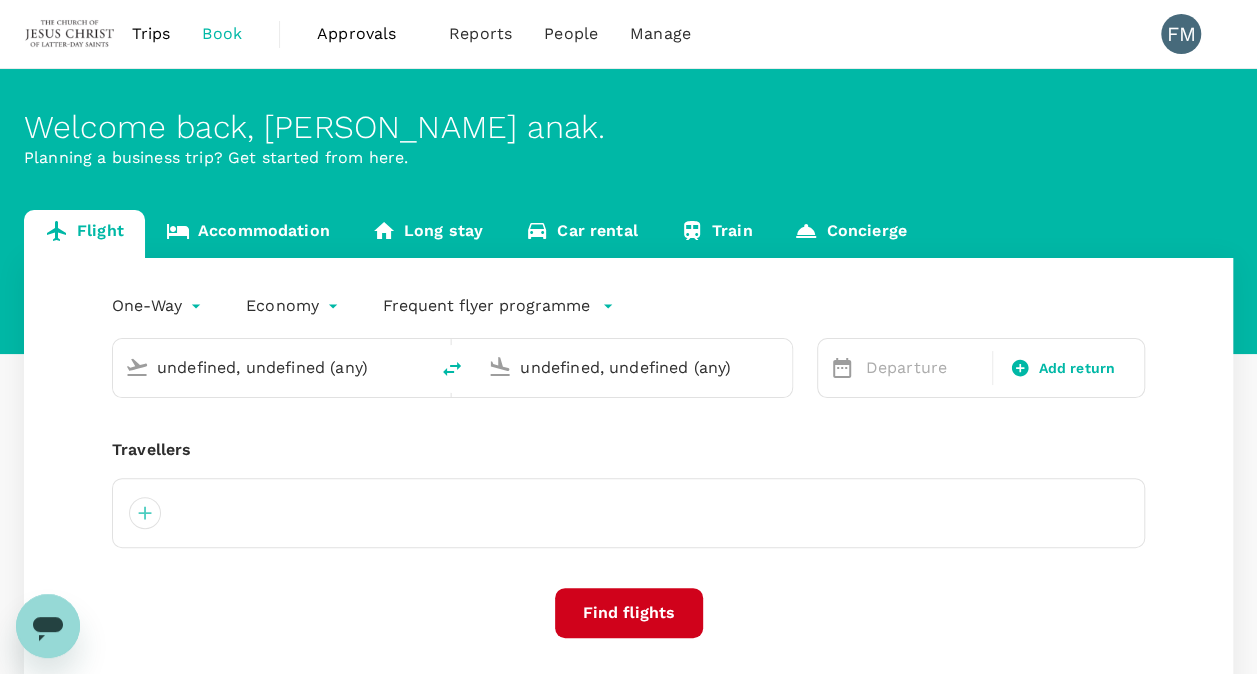 type on "Miri Intl (MYY)" 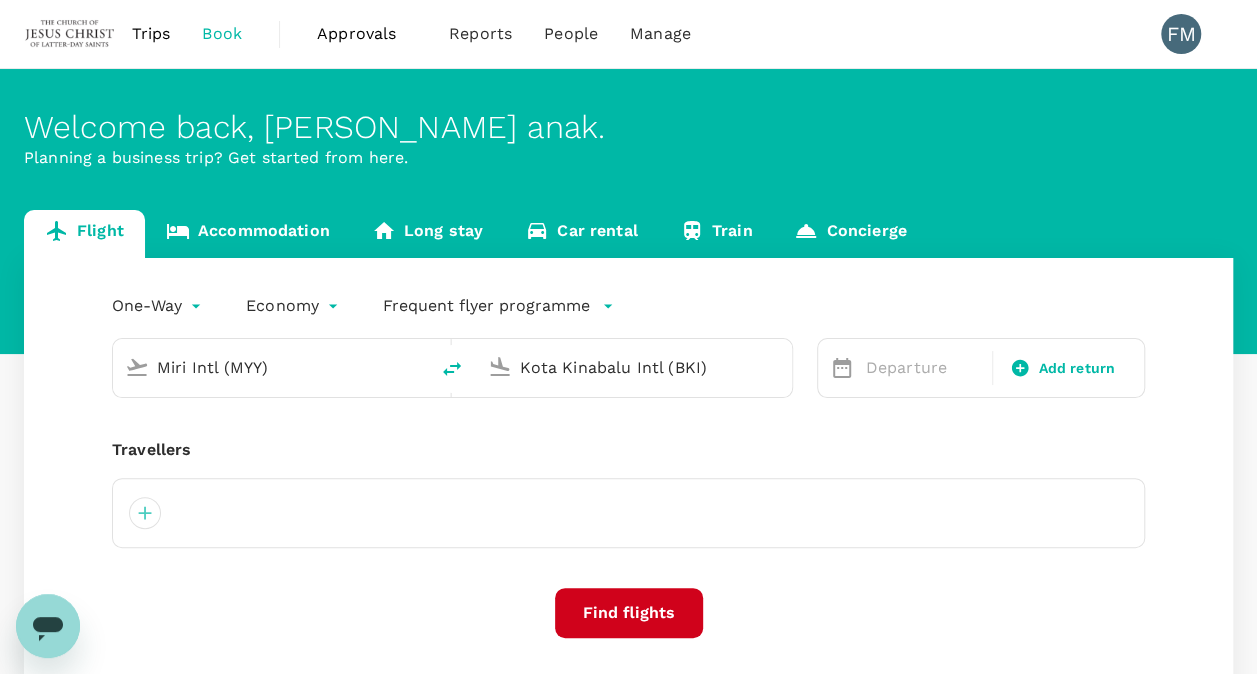 type 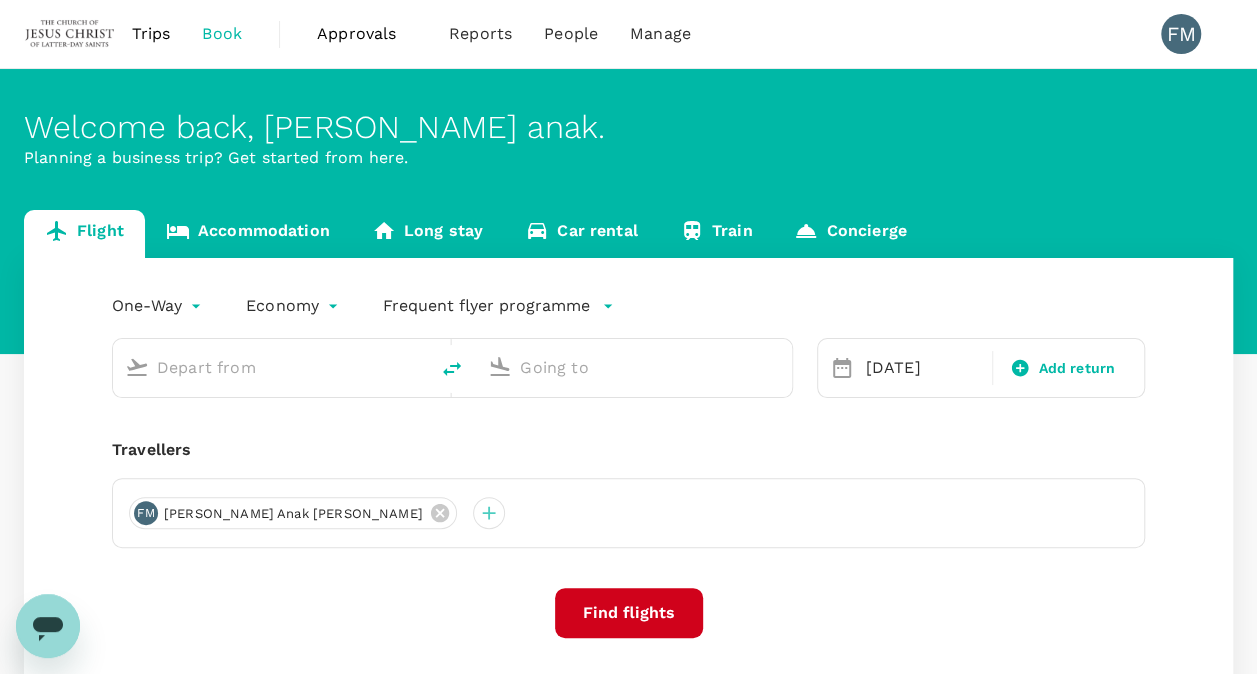 type on "Miri Intl (MYY)" 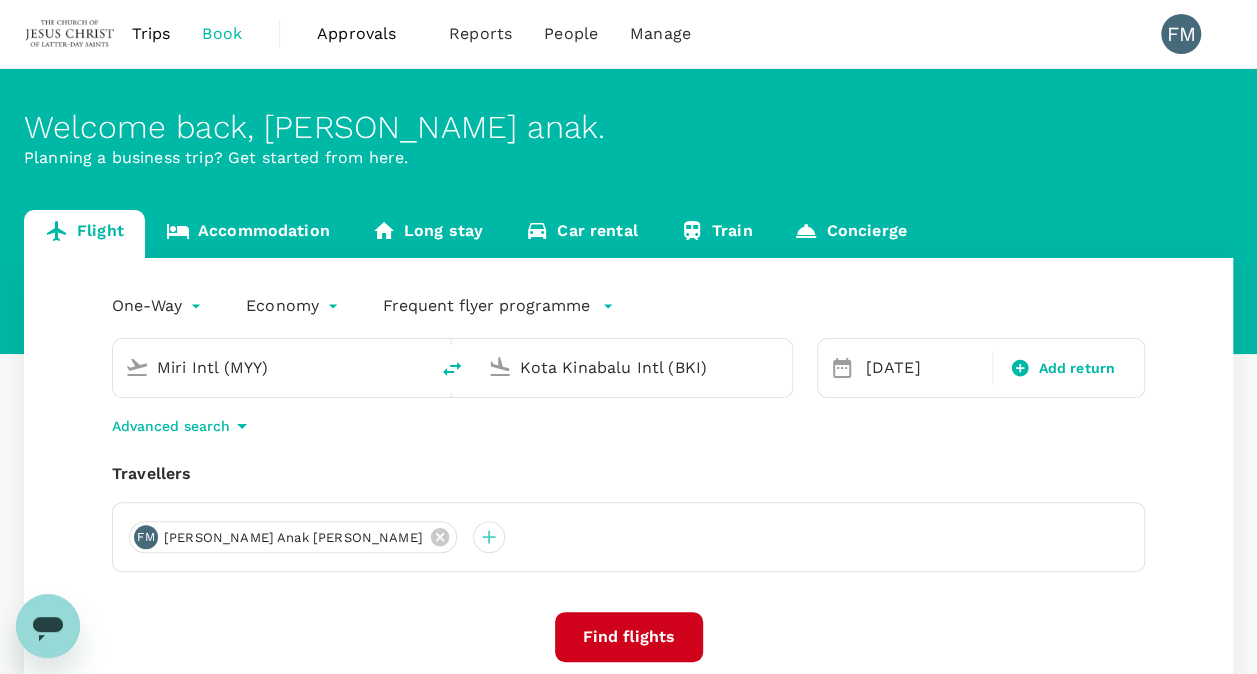 type 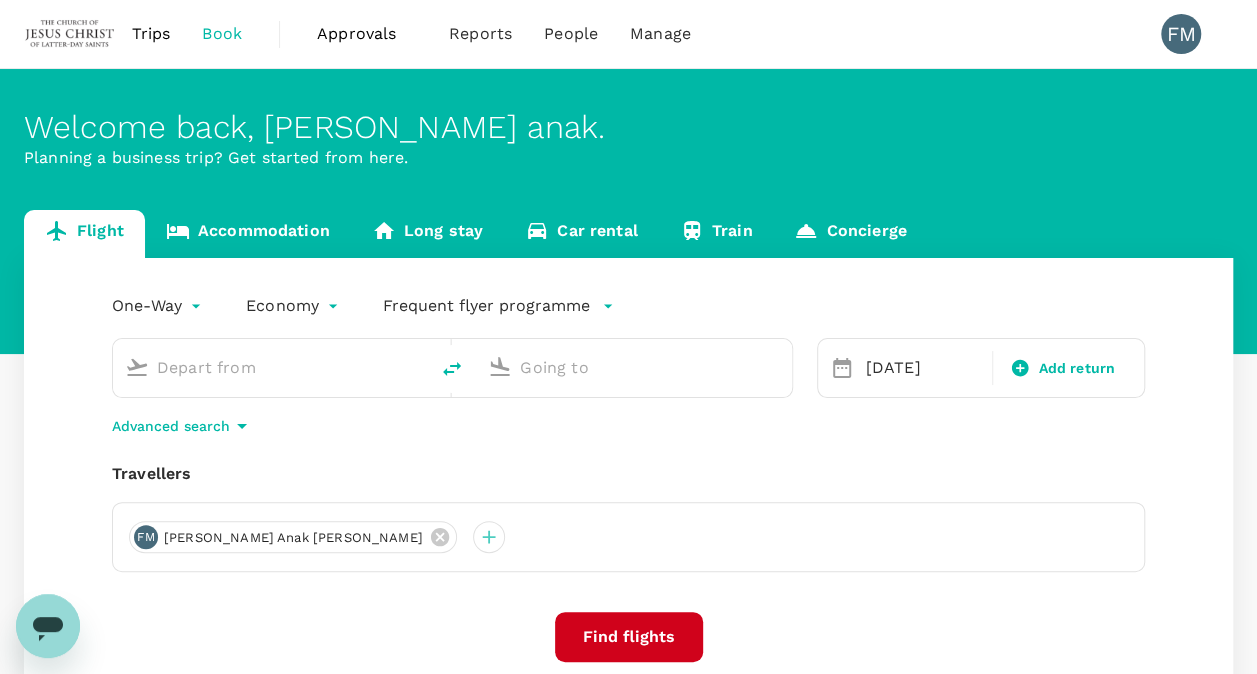 type on "Miri Intl (MYY)" 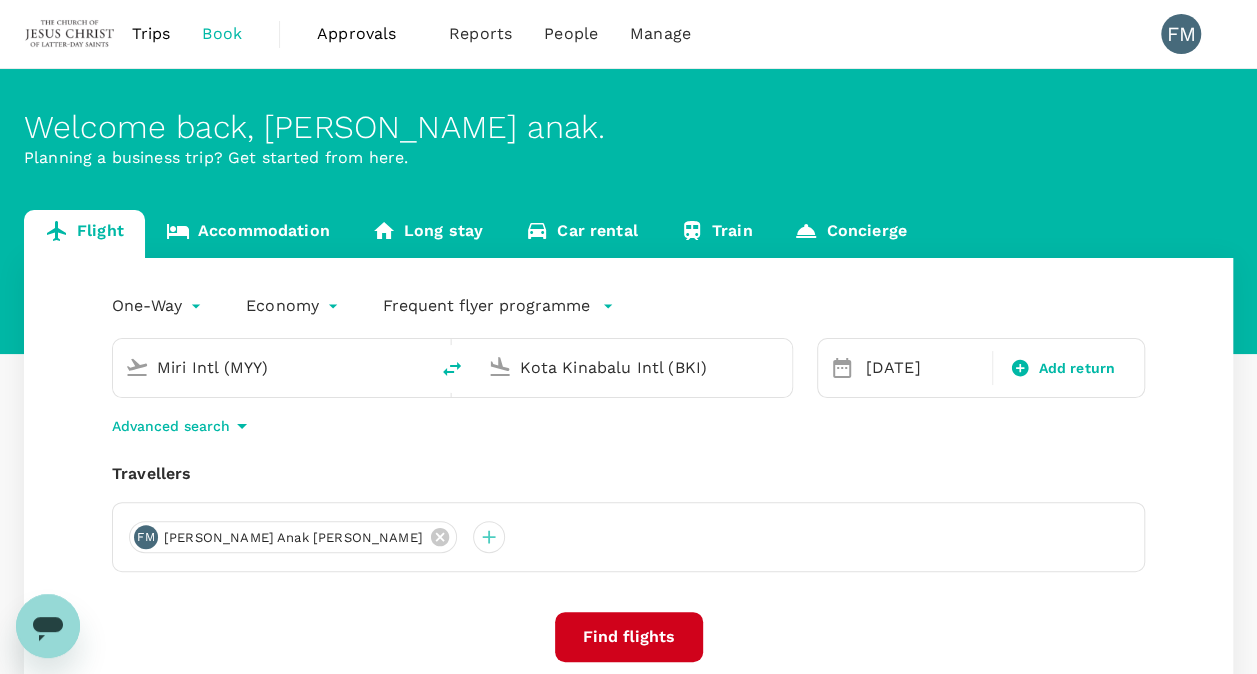 click on "Kota Kinabalu Intl (BKI)" at bounding box center (634, 367) 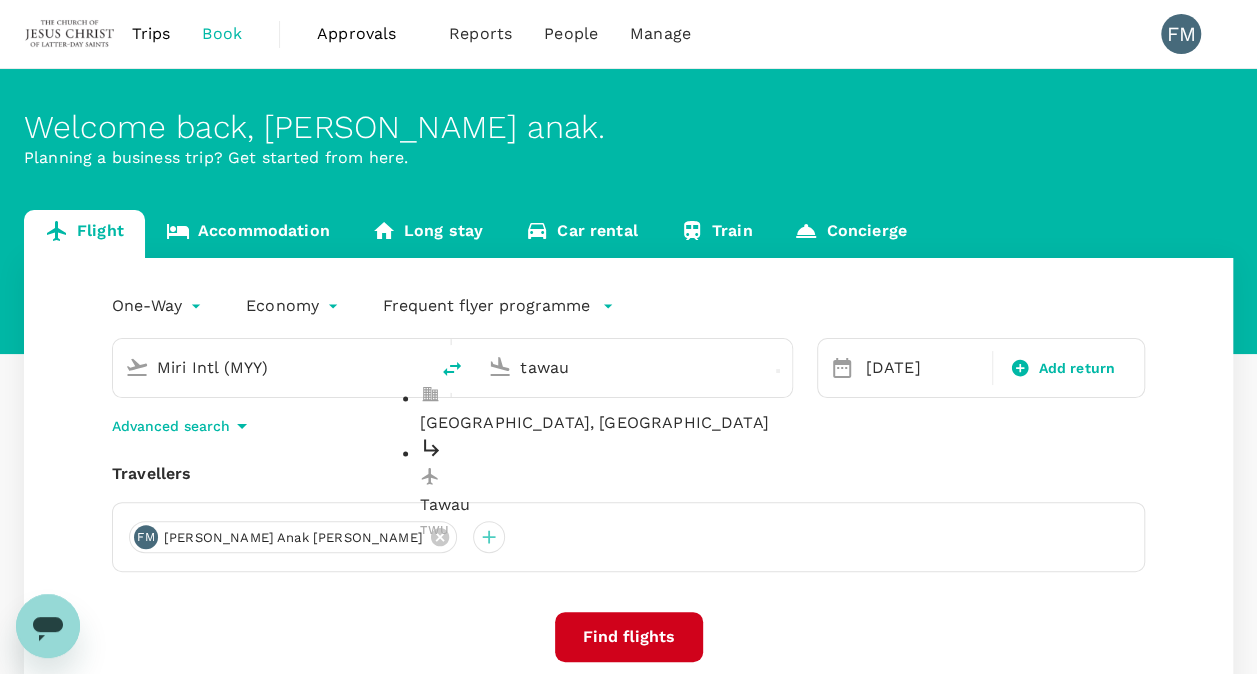 click on "Tawau TWU" at bounding box center (650, 489) 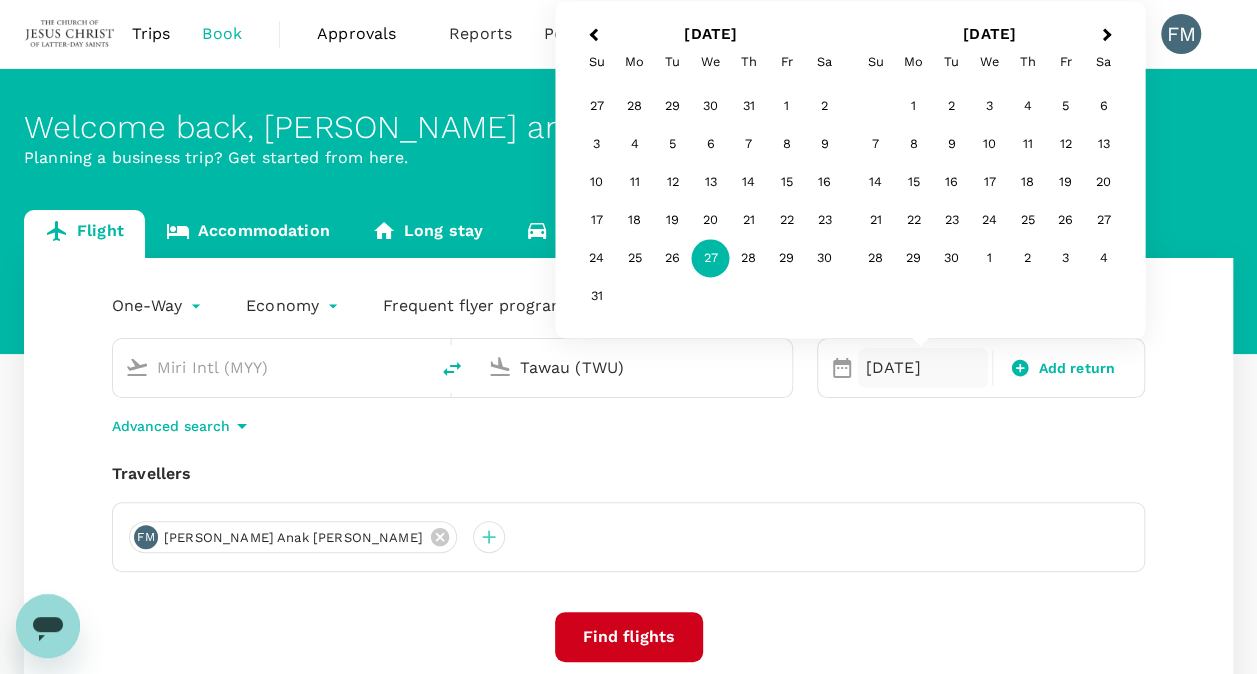 type on "Tawau (TWU)" 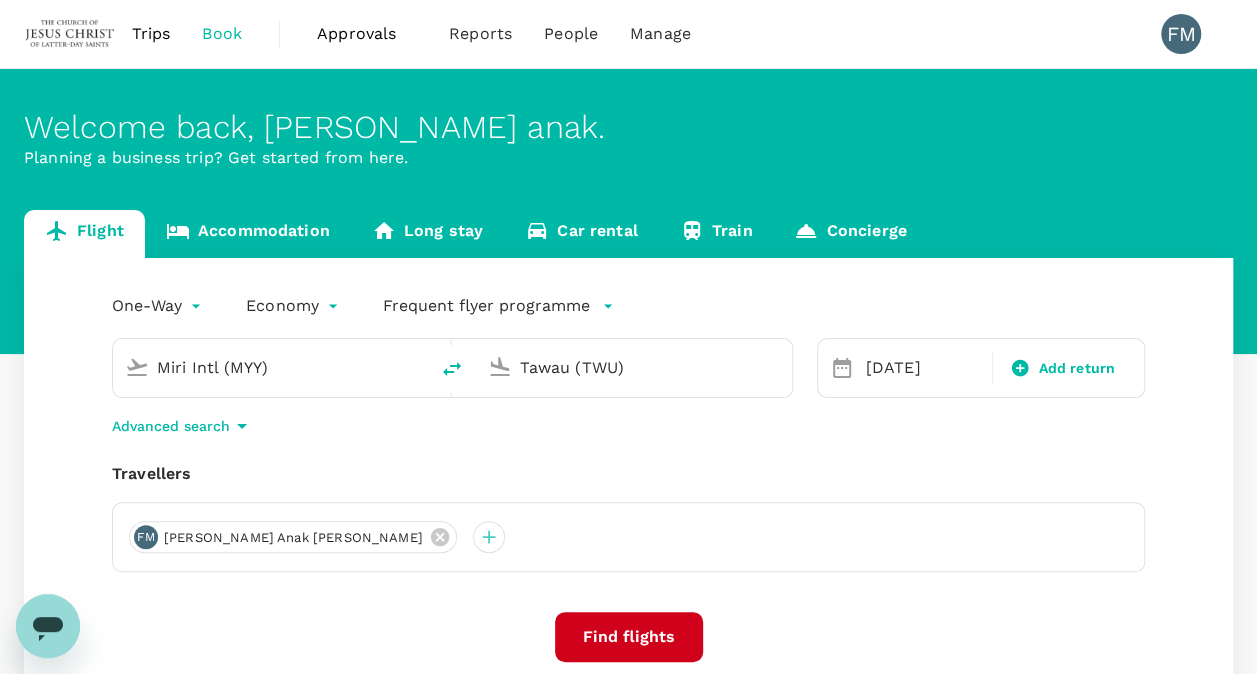 click on "Find flights" at bounding box center (629, 637) 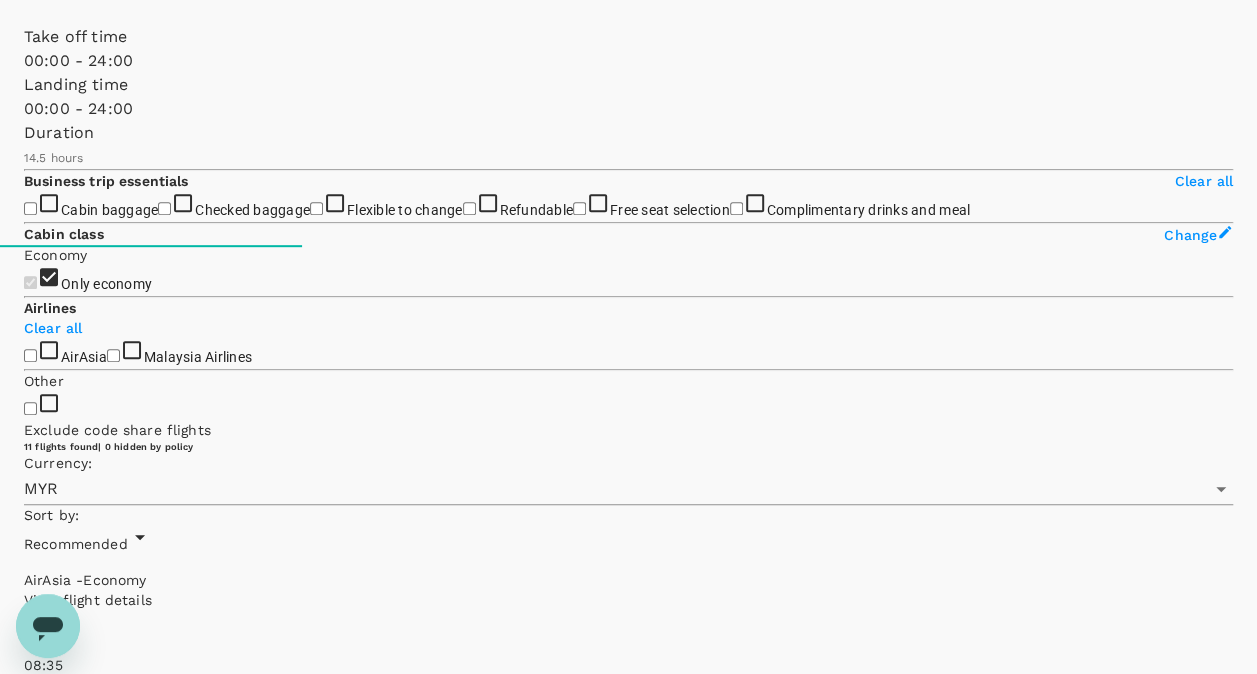 scroll, scrollTop: 0, scrollLeft: 0, axis: both 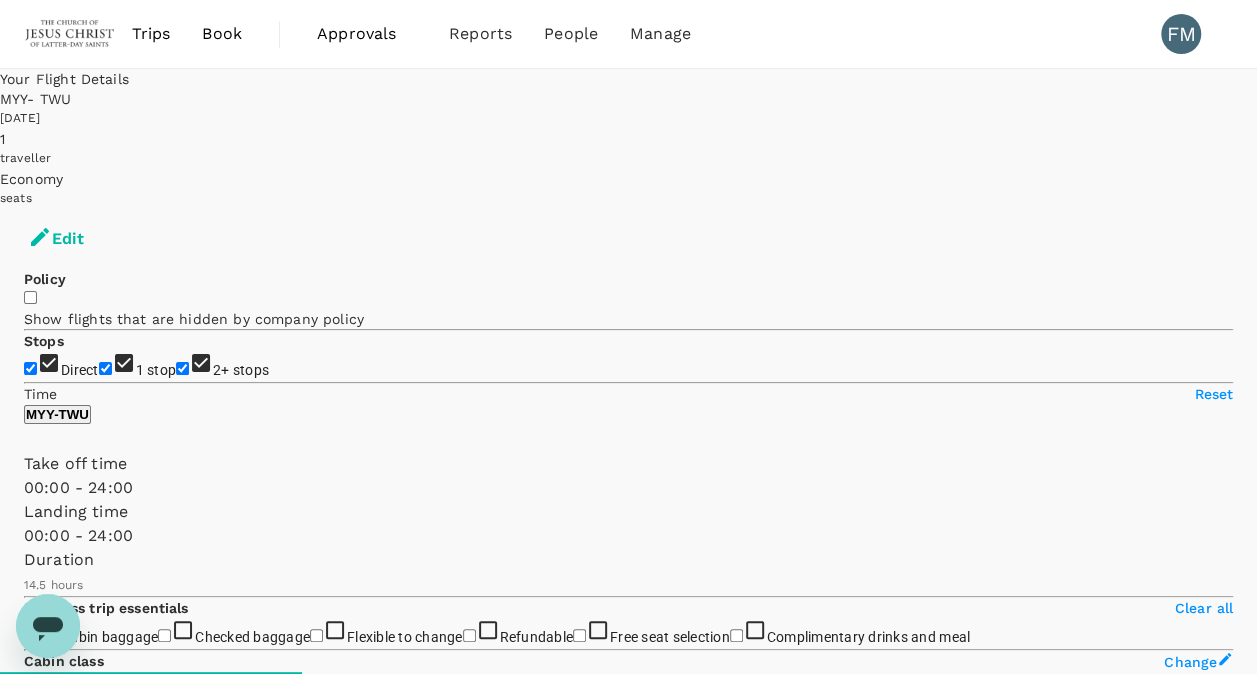 click on "Book" at bounding box center (222, 34) 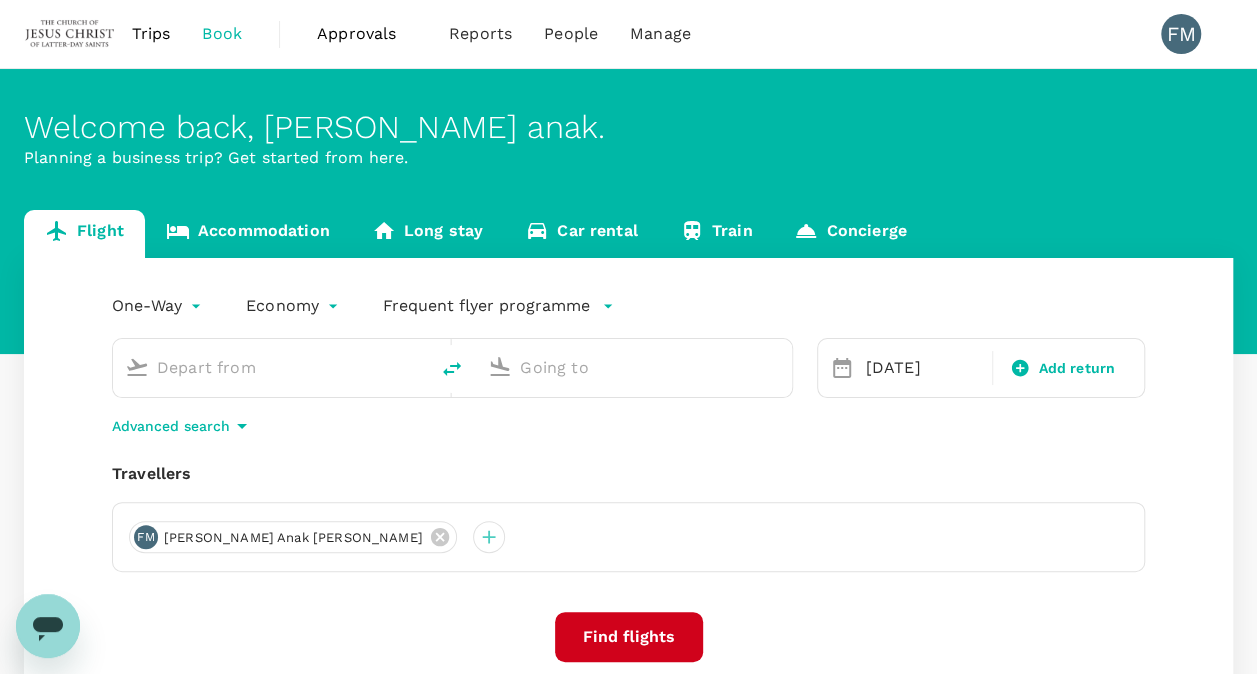 type on "Miri Intl (MYY)" 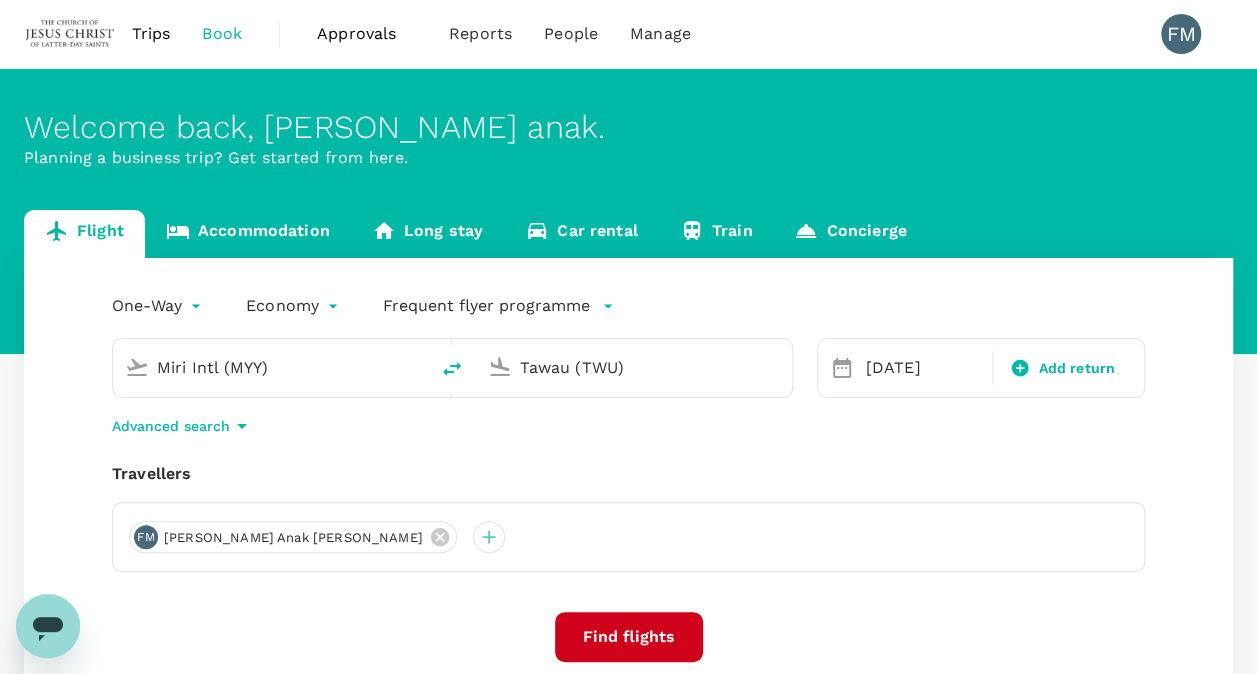 type 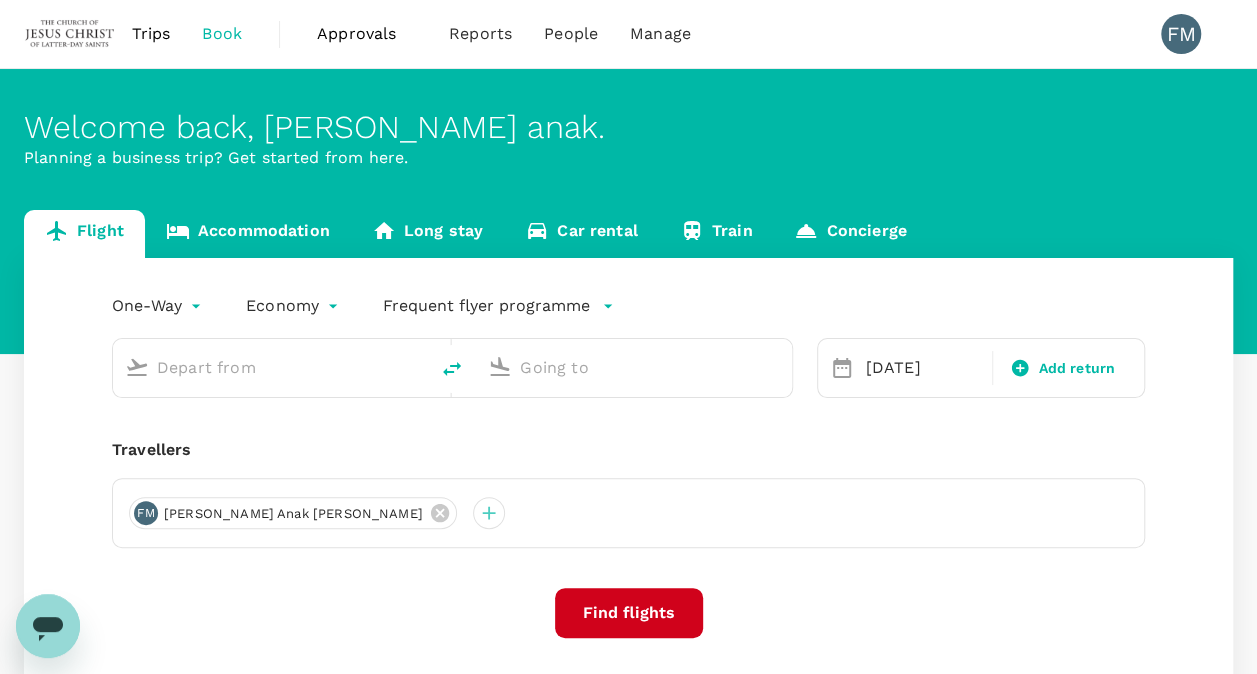 type on "Miri Intl (MYY)" 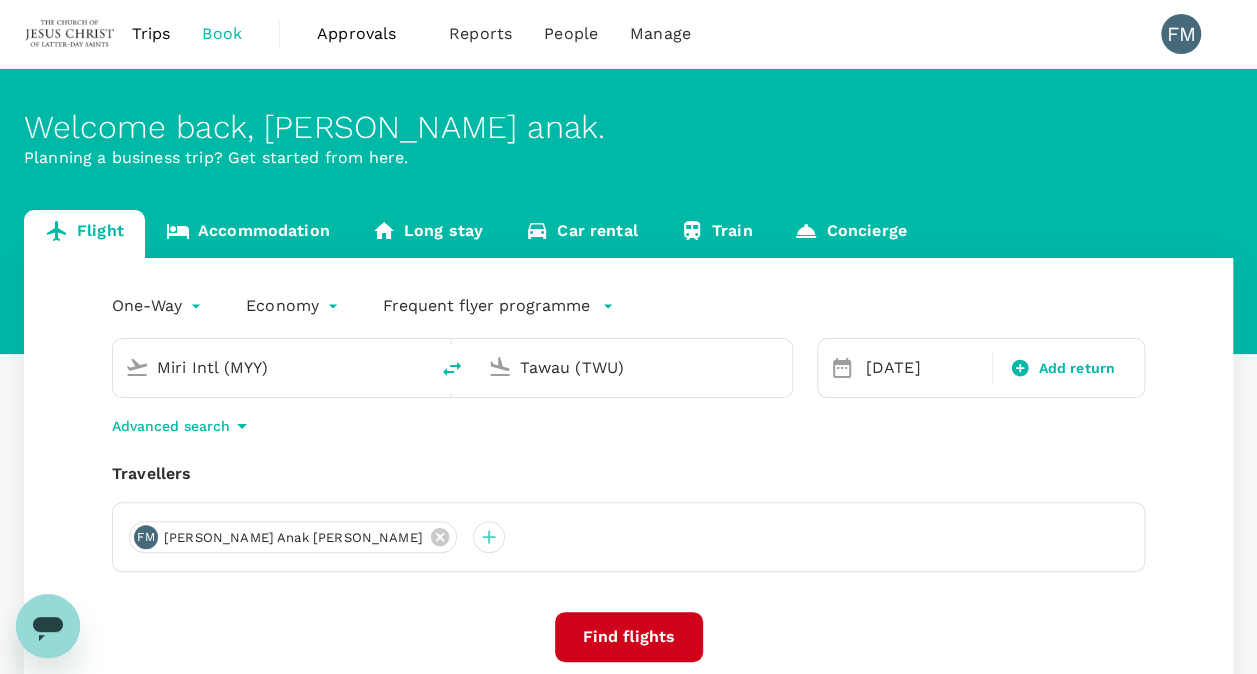 click on "Tawau (TWU)" at bounding box center (634, 367) 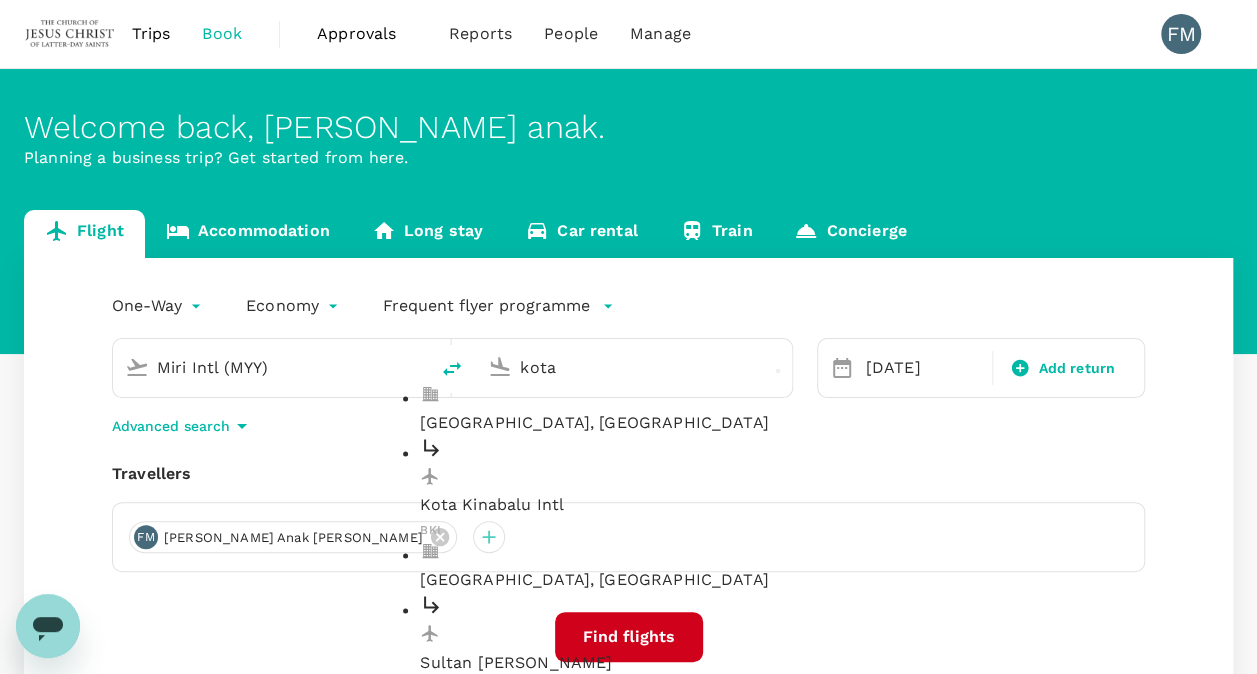 click on "Kota Kinabalu Intl BKI" at bounding box center (650, 489) 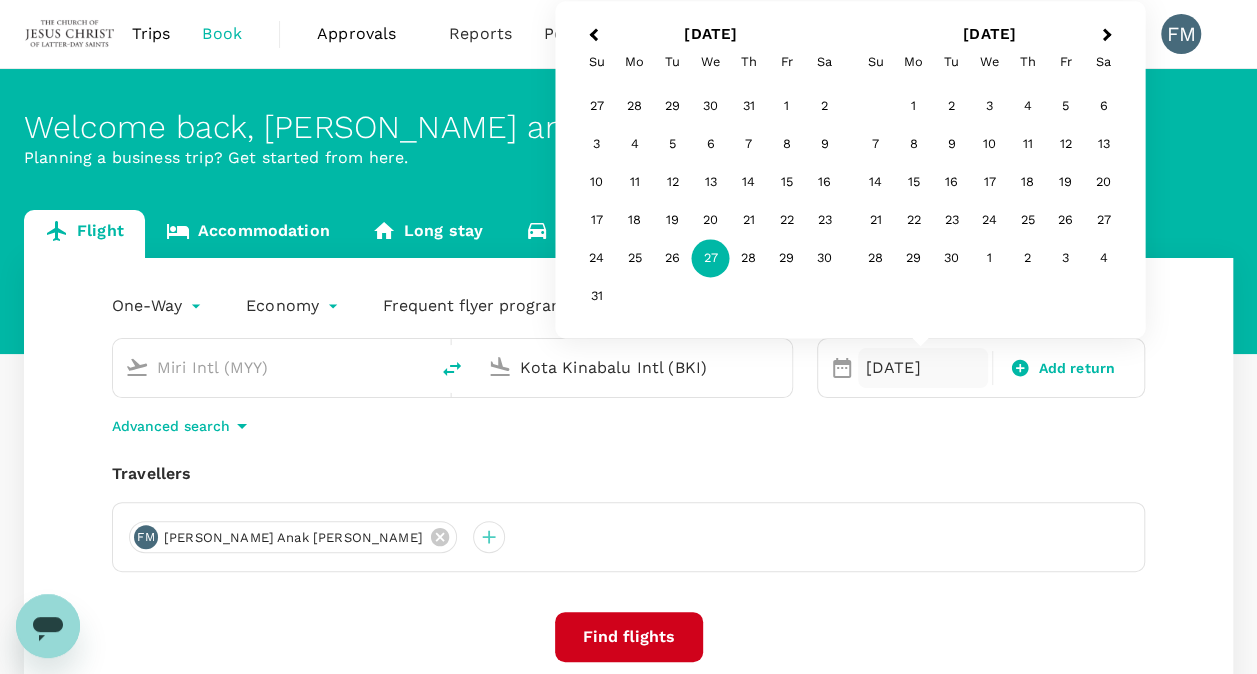 type on "Kota Kinabalu Intl (BKI)" 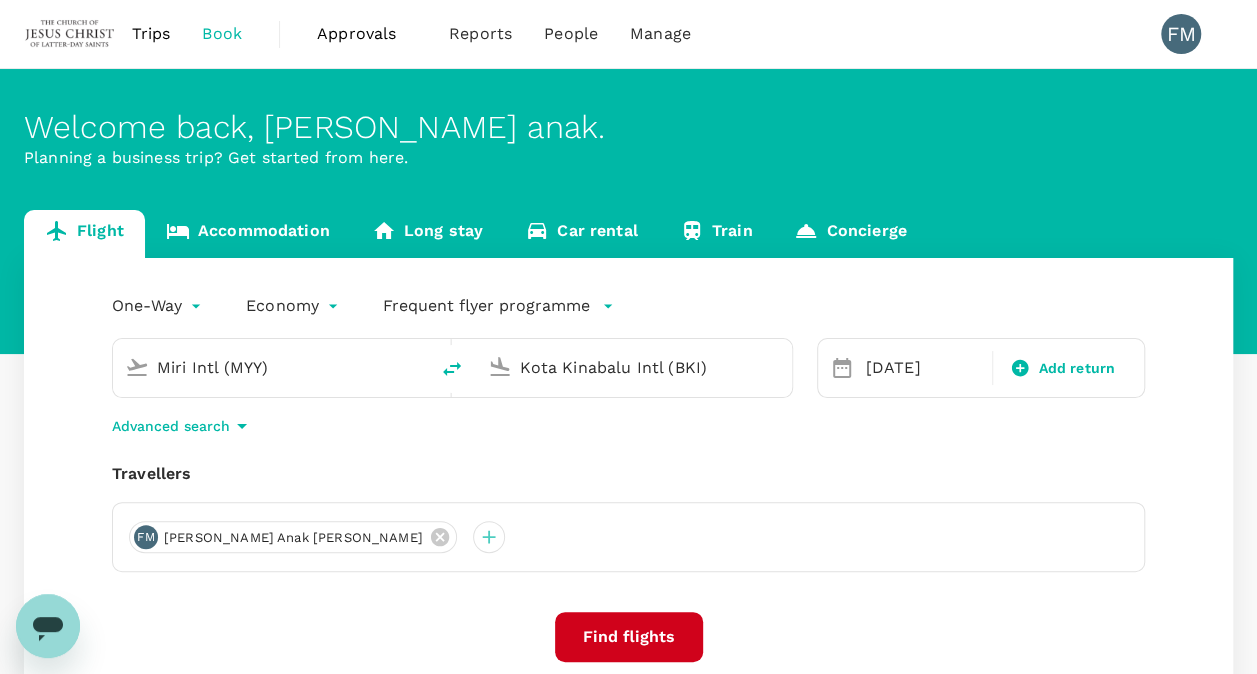 click on "Find flights" at bounding box center [629, 637] 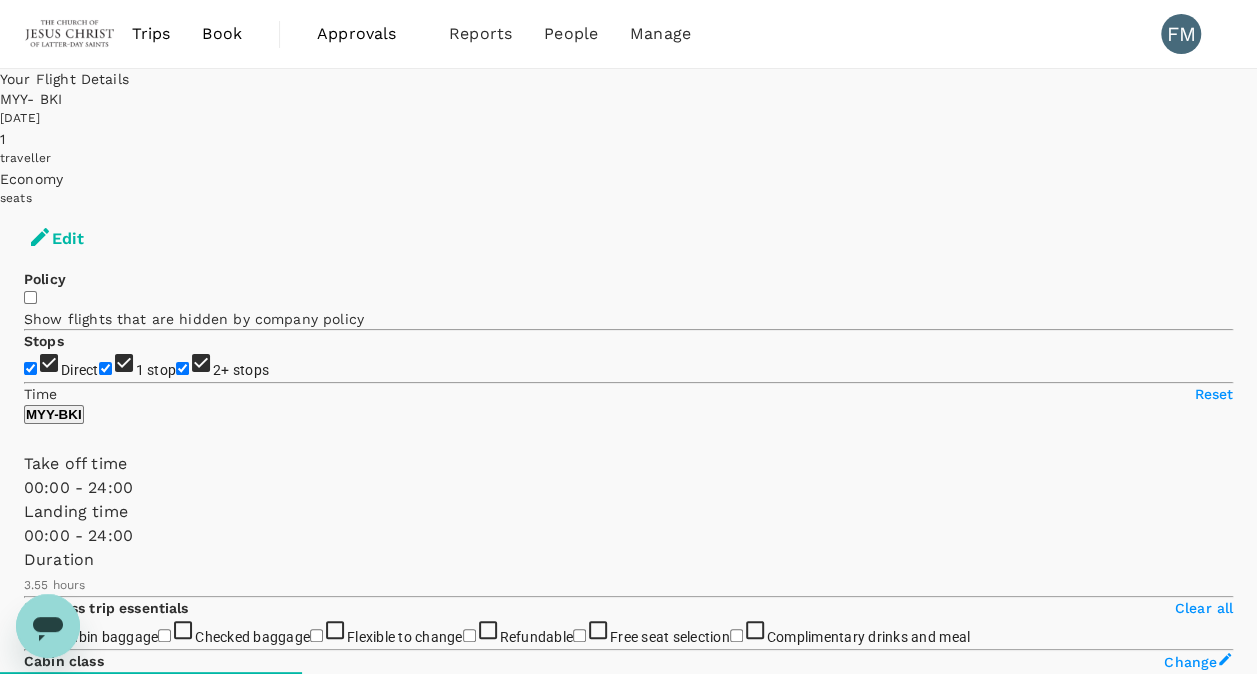 checkbox on "false" 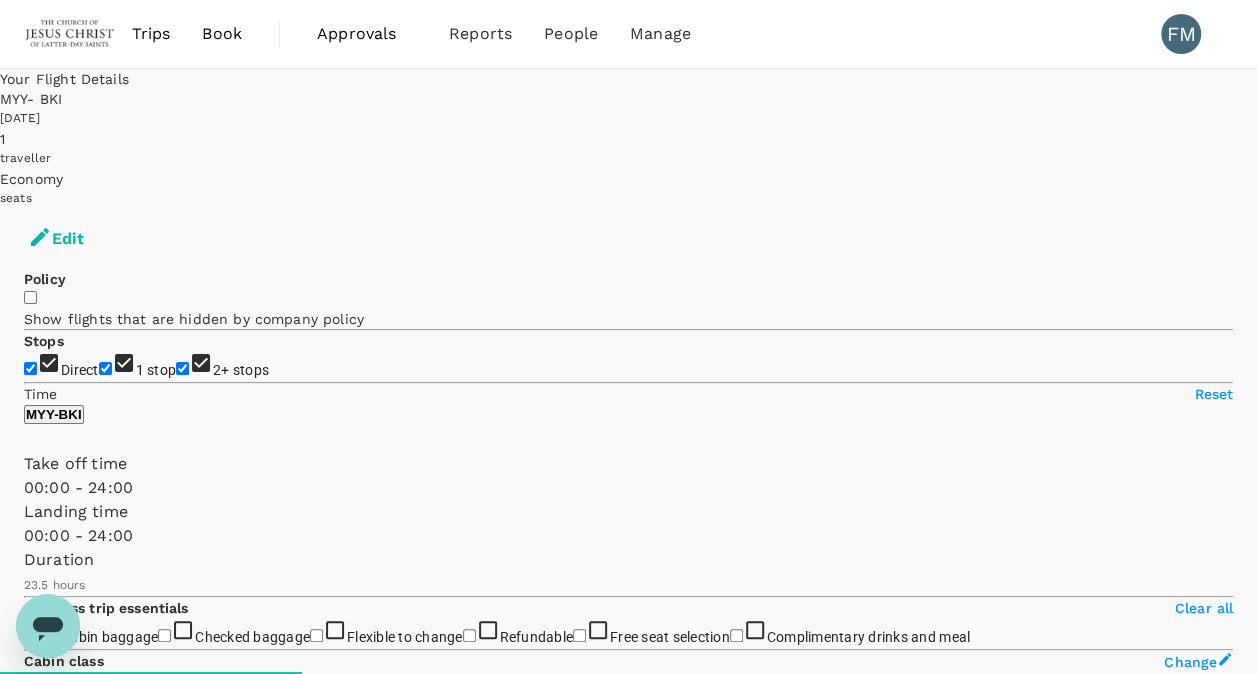 click on "Book" at bounding box center (222, 34) 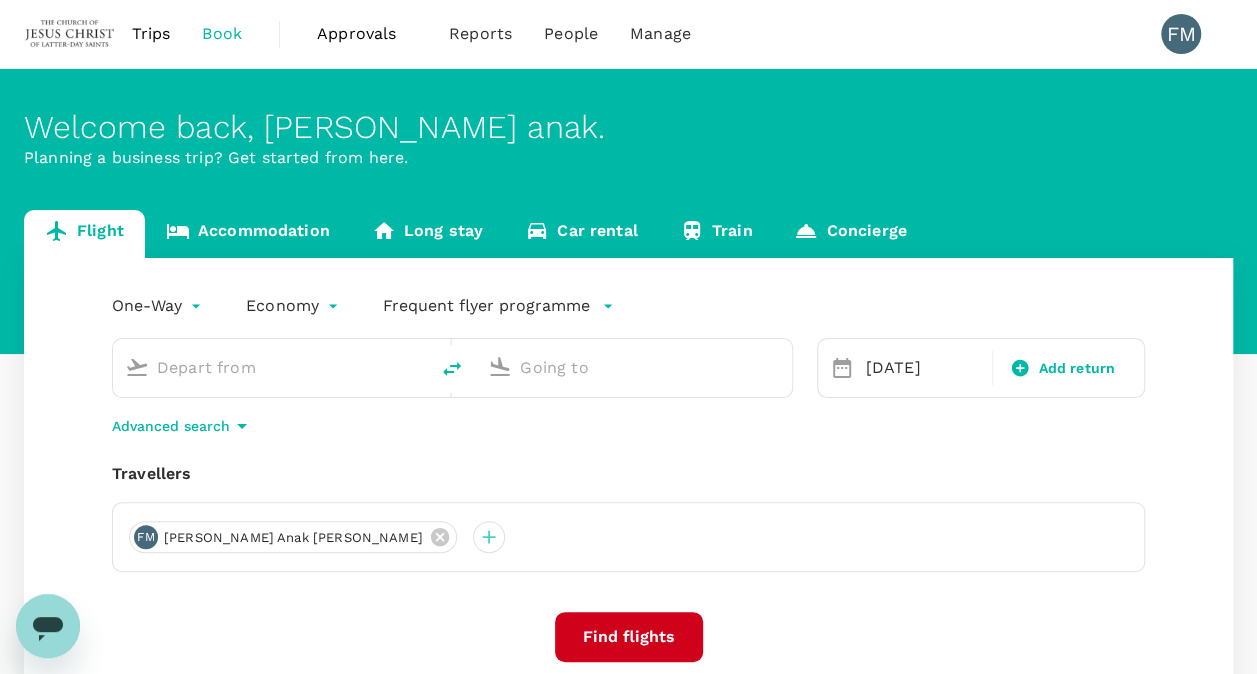 type on "Miri Intl (MYY)" 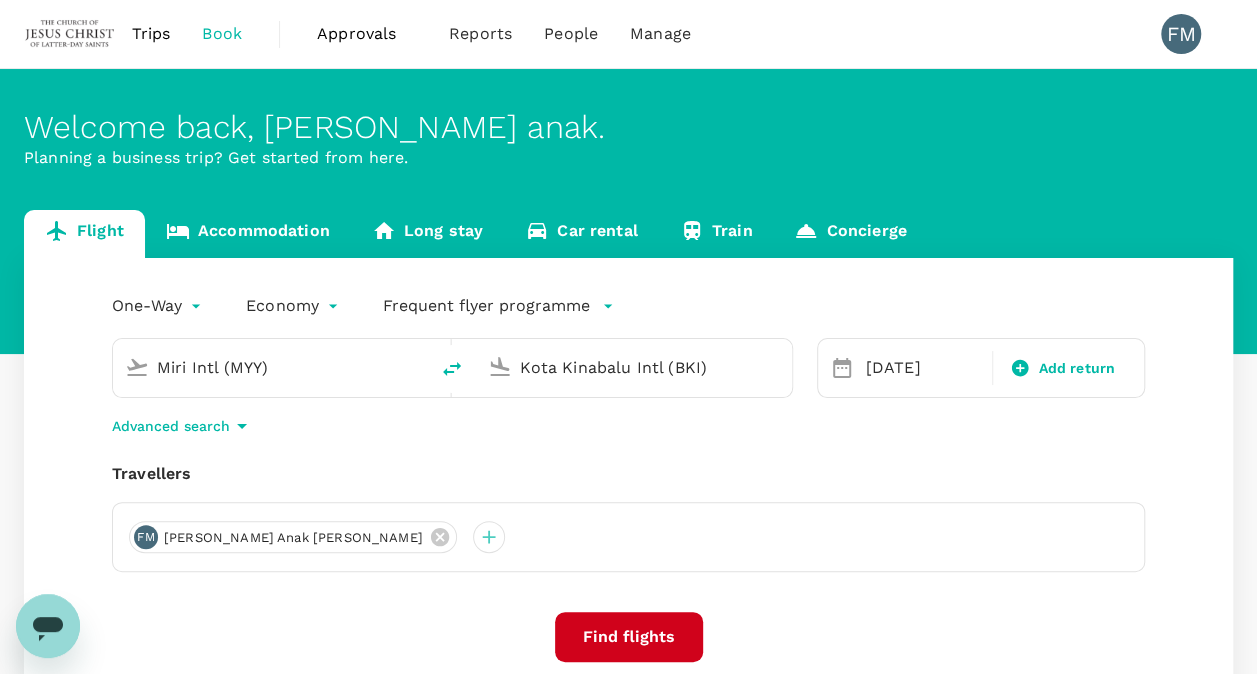 type 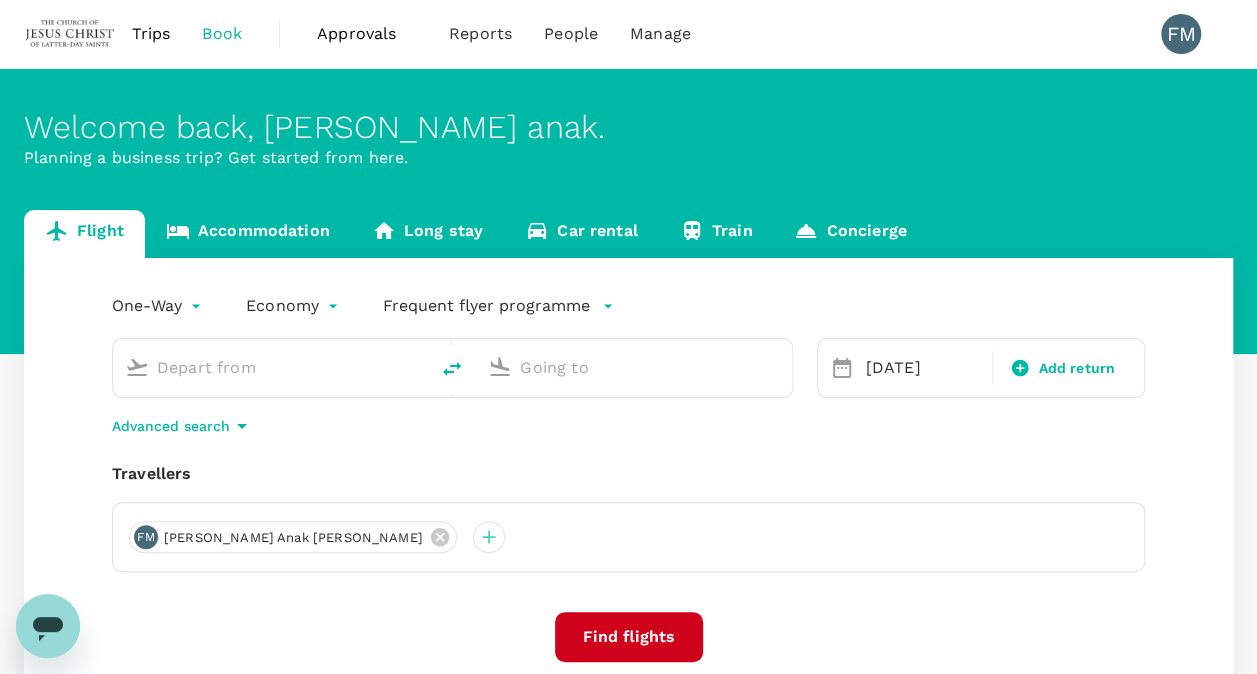 type on "Miri Intl (MYY)" 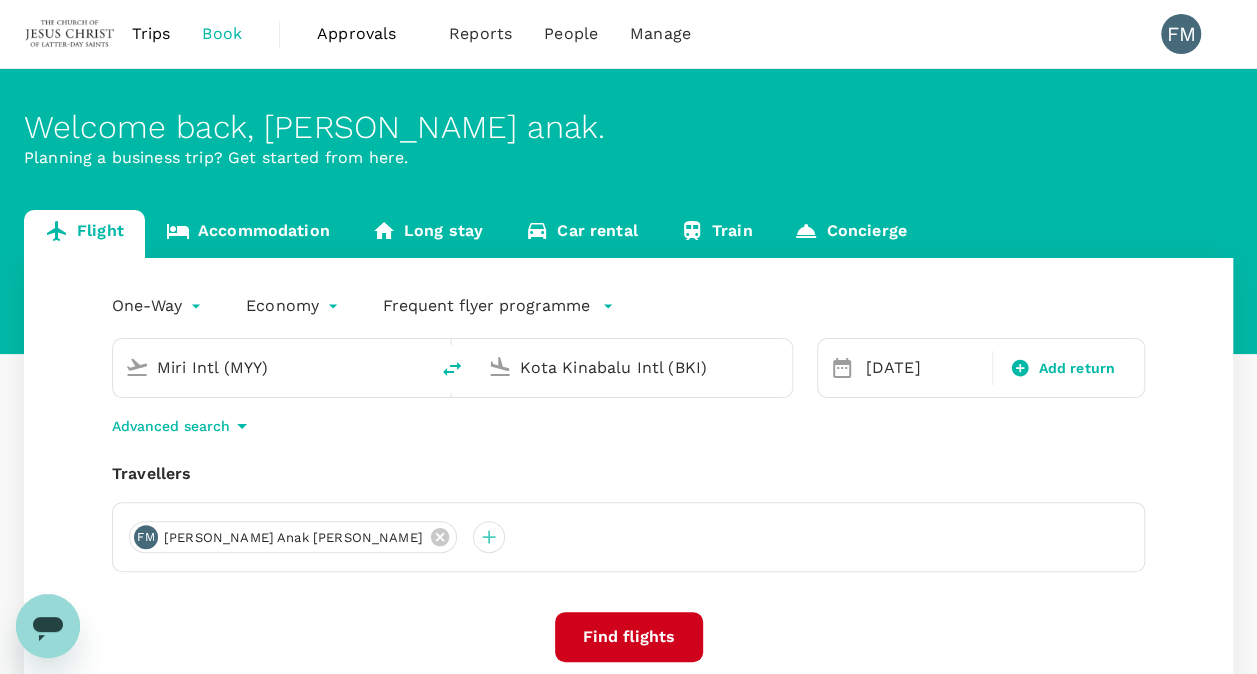 click on "Miri Intl (MYY)" at bounding box center [271, 367] 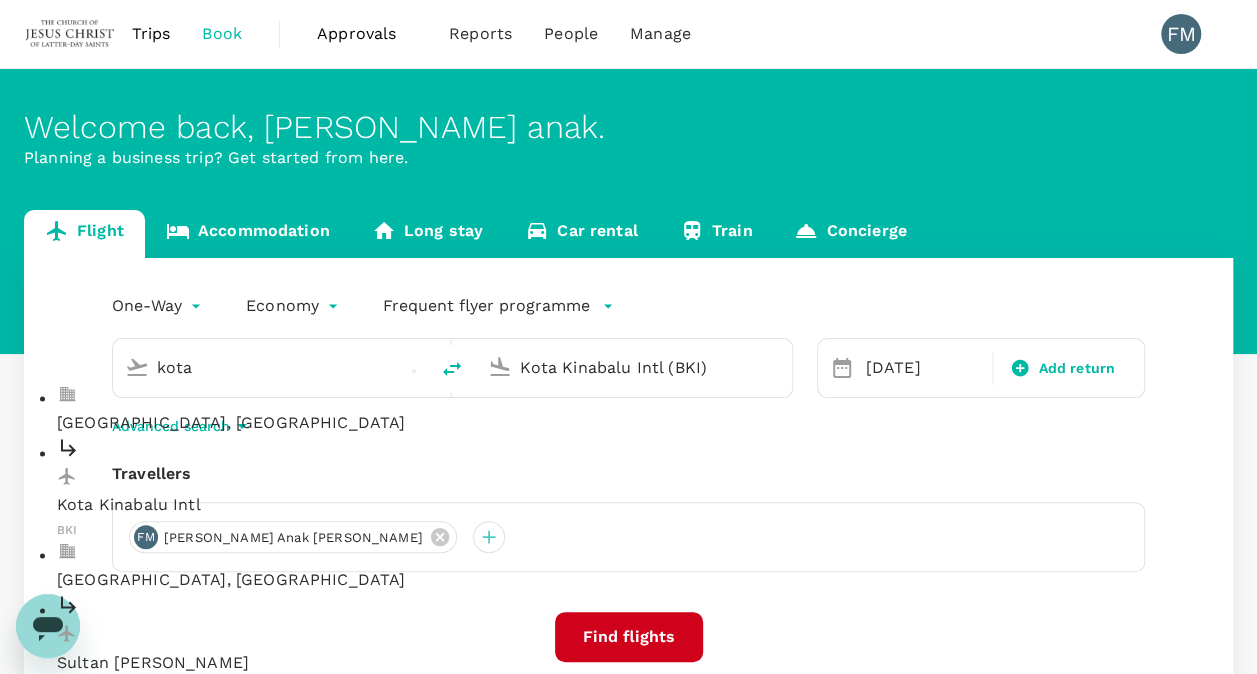 click on "Kota Kinabalu Intl" at bounding box center [287, 506] 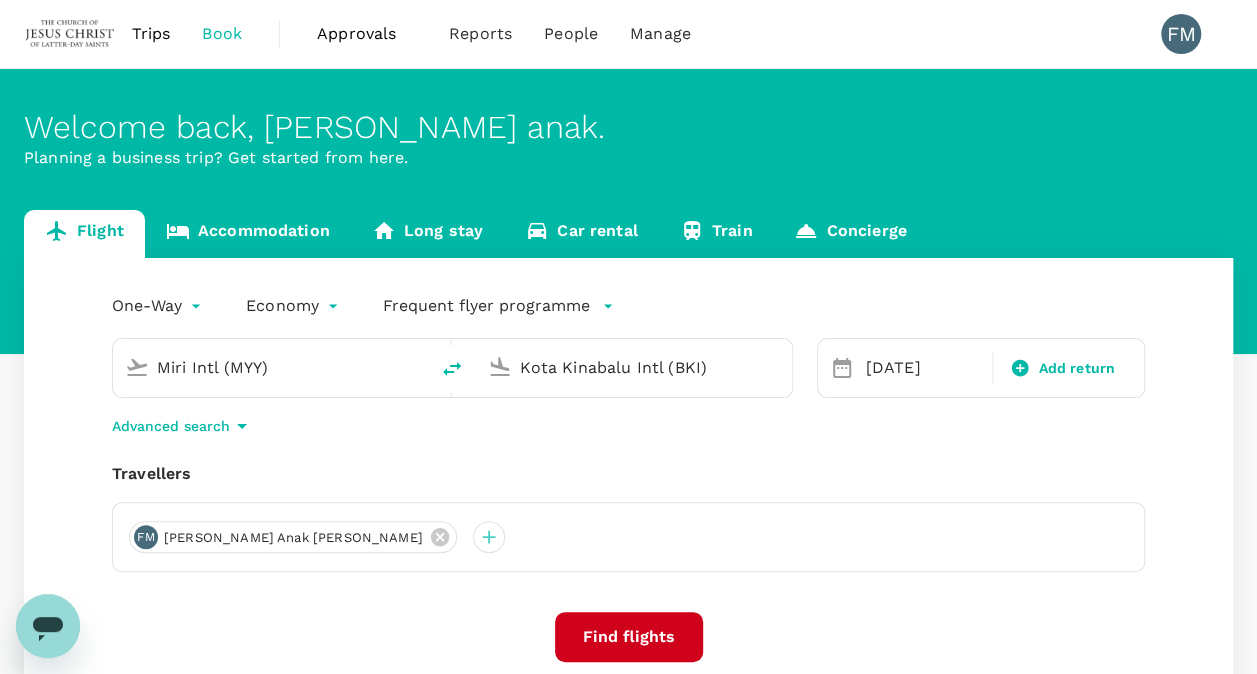 type on "Kota Kinabalu Intl (BKI)" 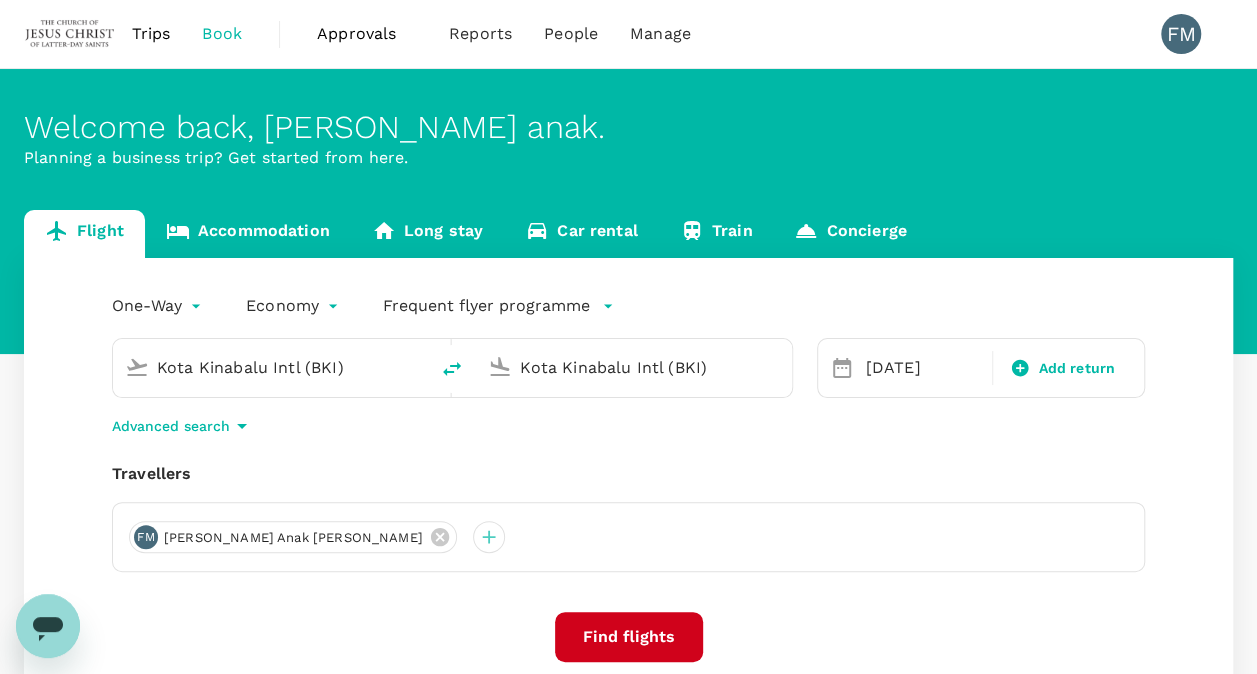 drag, startPoint x: 702, startPoint y: 373, endPoint x: 470, endPoint y: 371, distance: 232.00862 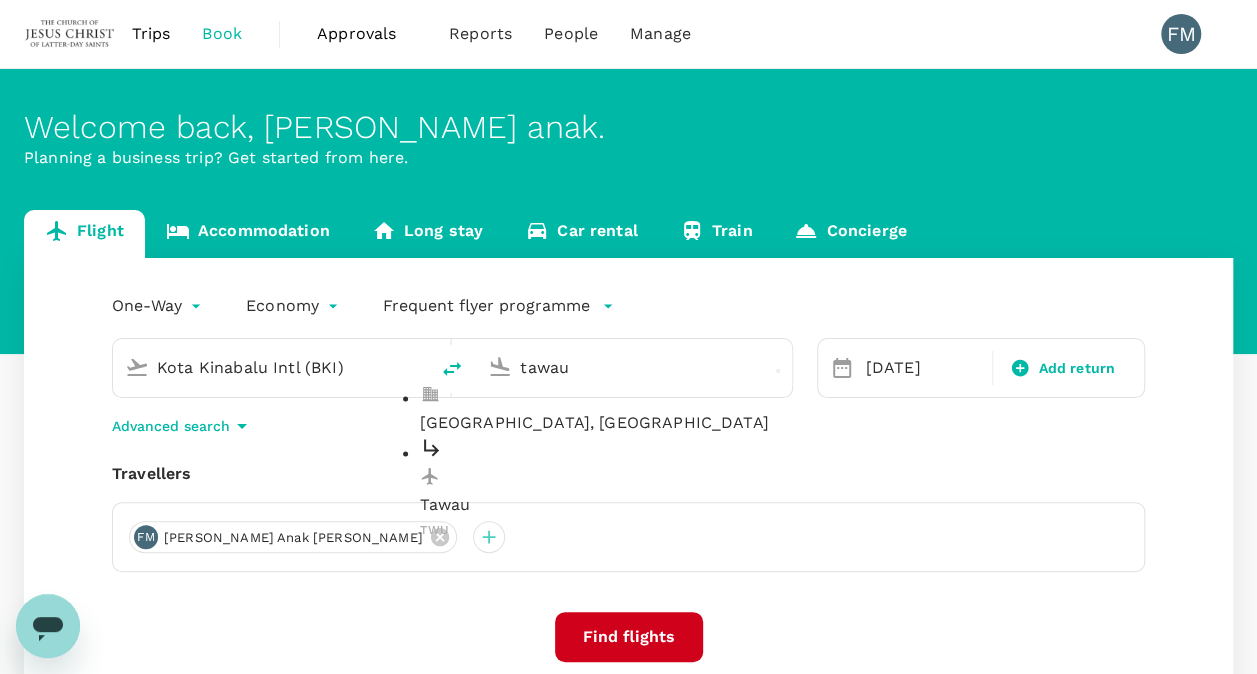click on "Tawau" at bounding box center (650, 506) 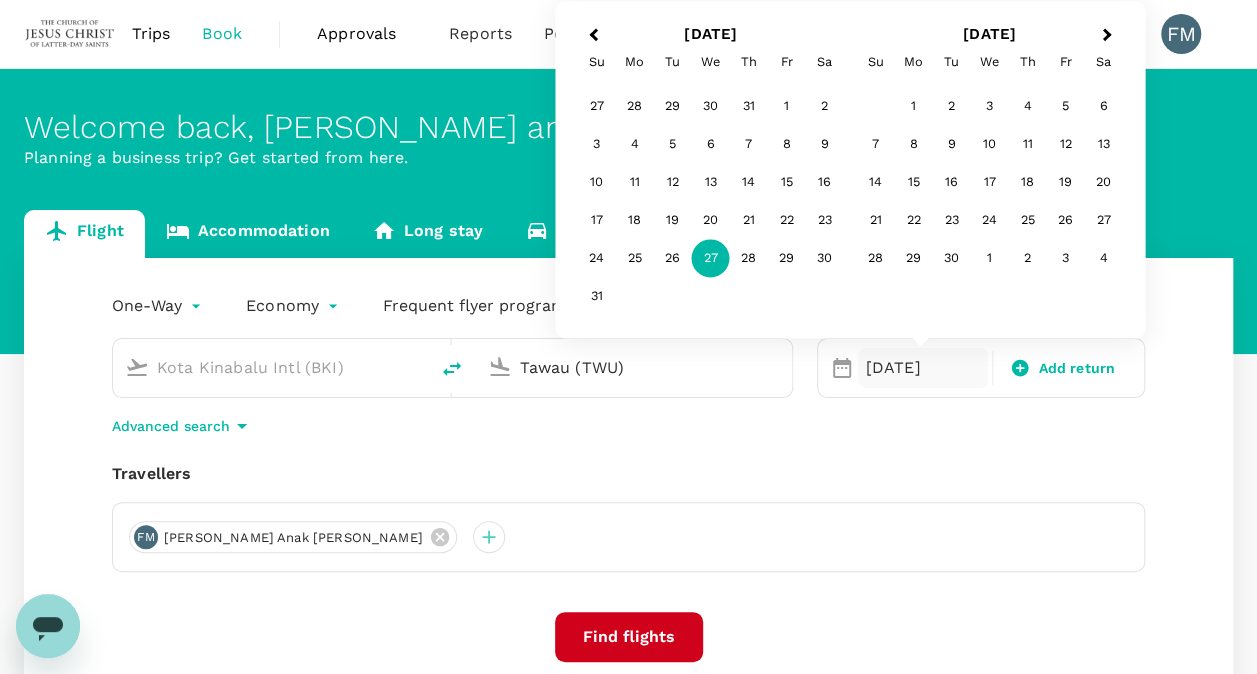 type on "Tawau (TWU)" 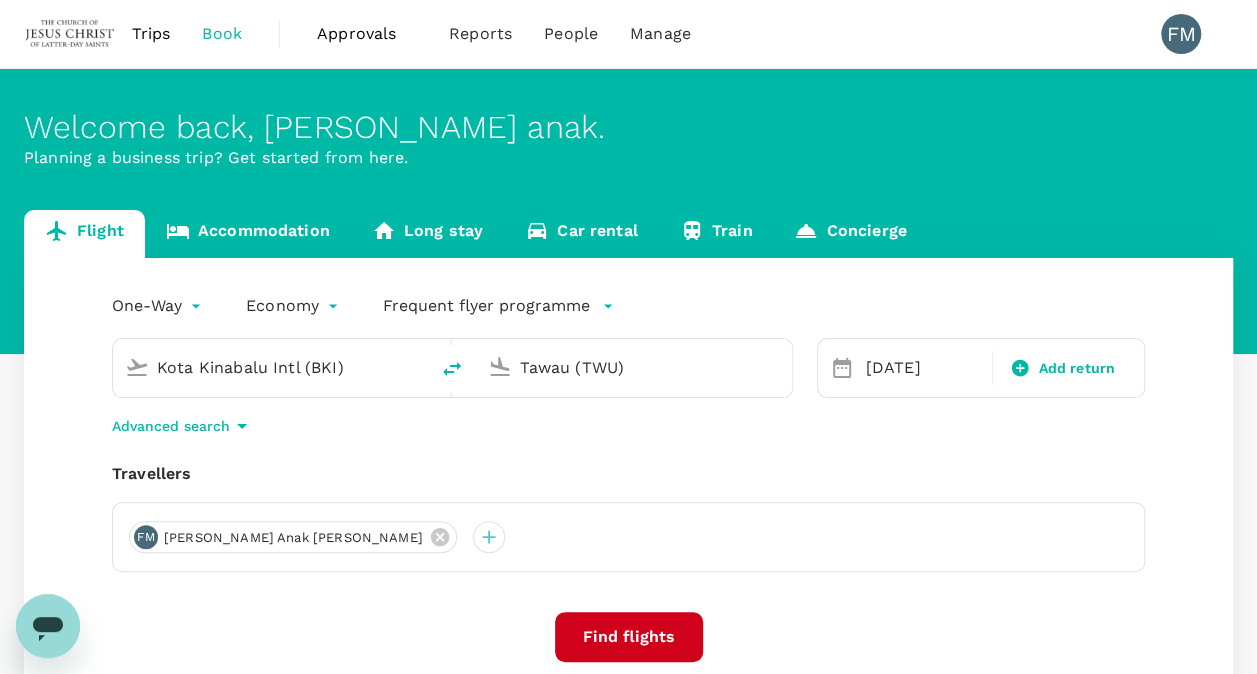 click on "Find flights" at bounding box center (629, 637) 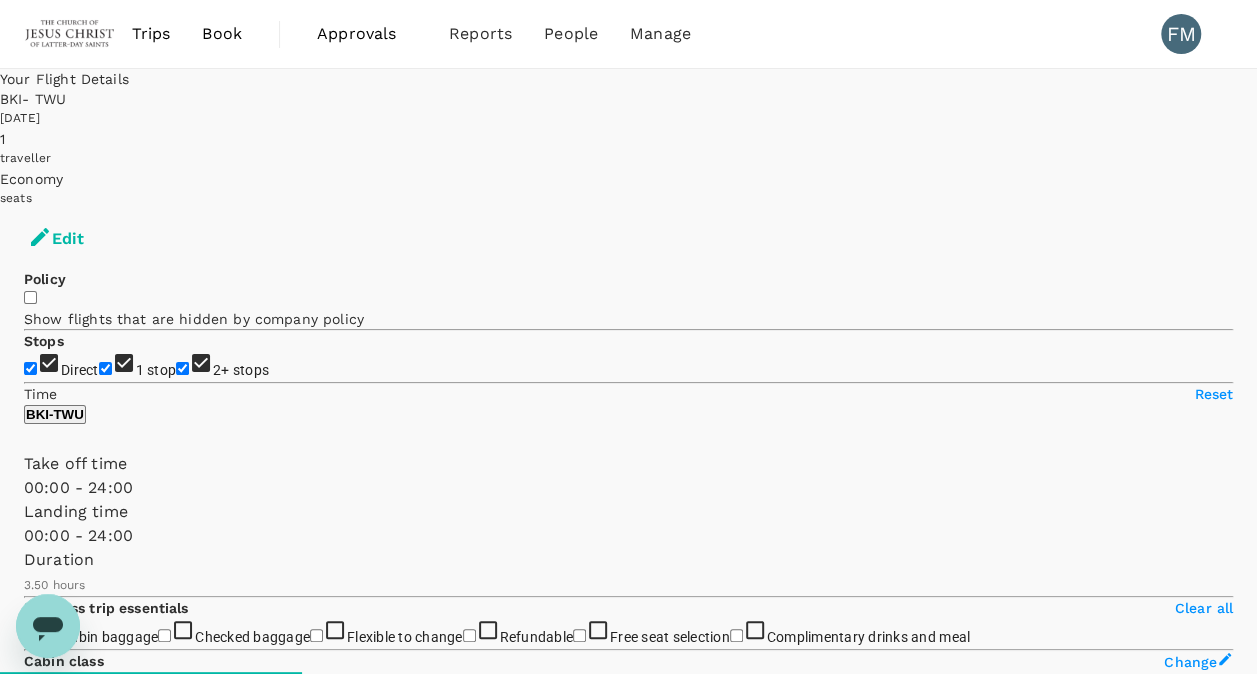type on "480" 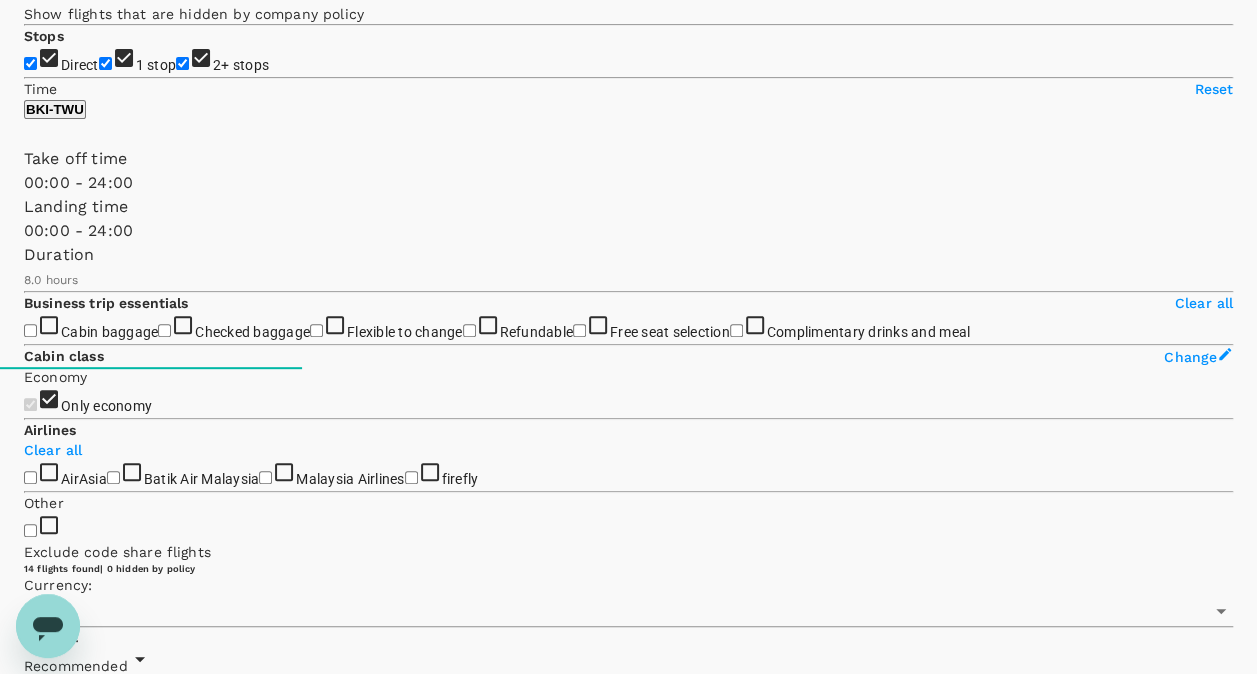 scroll, scrollTop: 0, scrollLeft: 0, axis: both 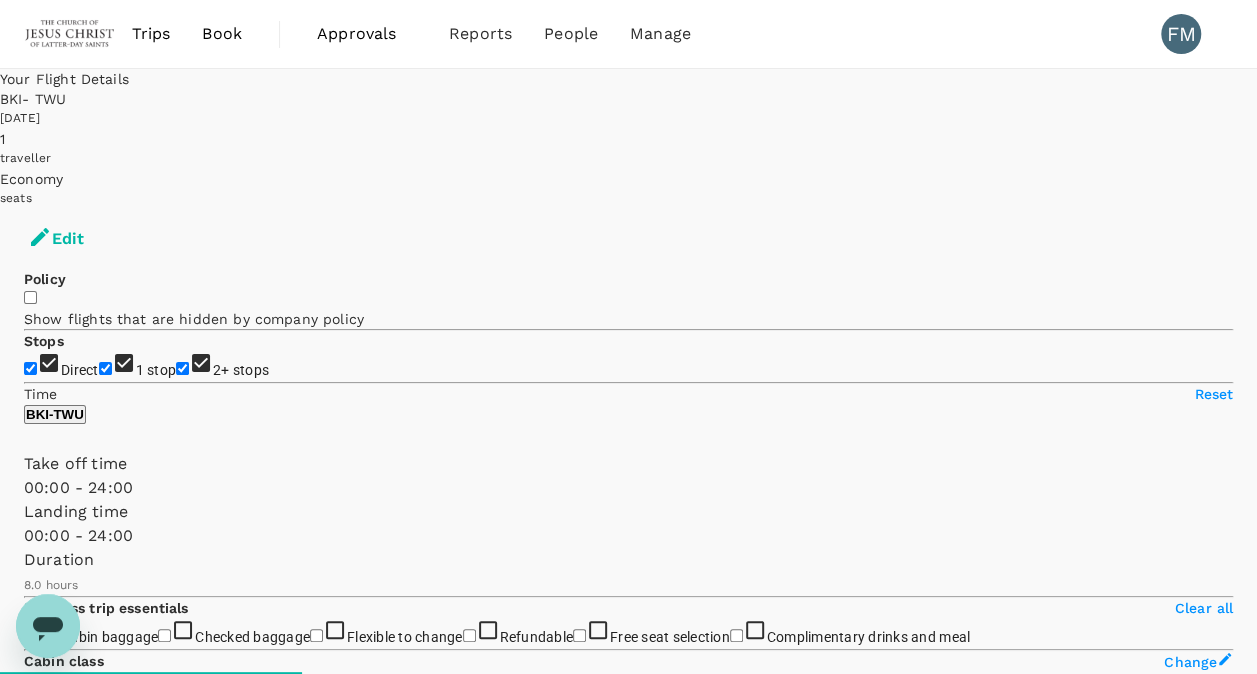 click on "Book" at bounding box center (222, 34) 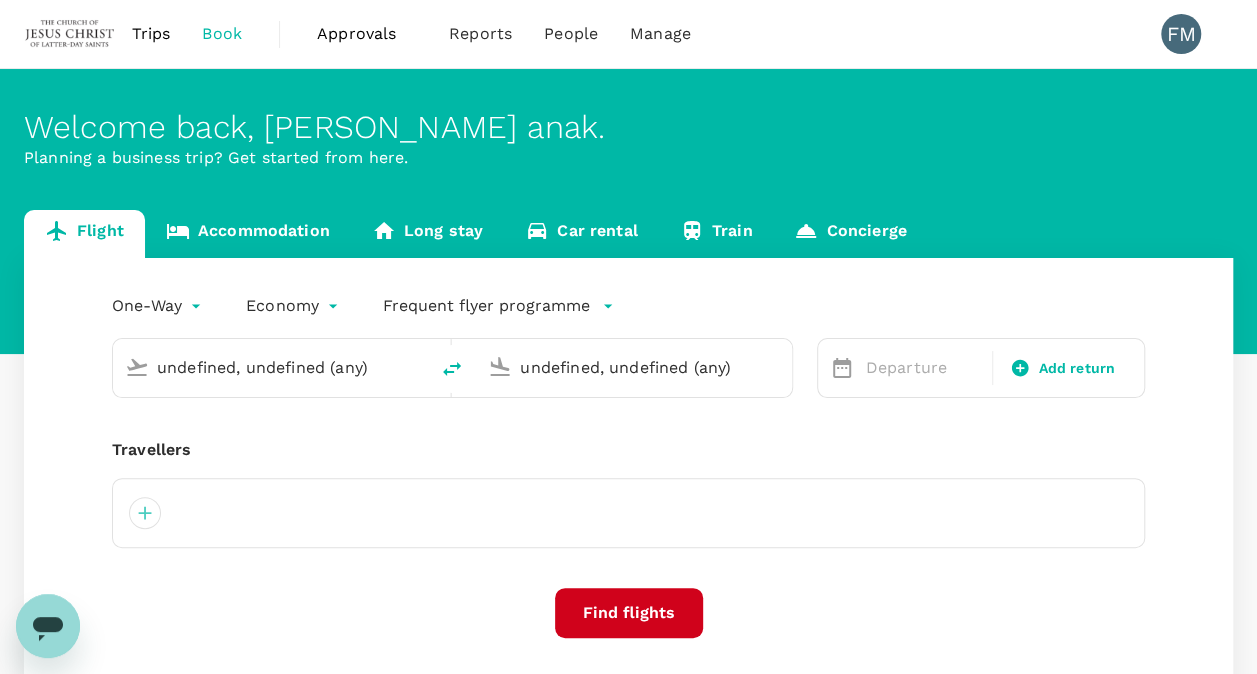 type 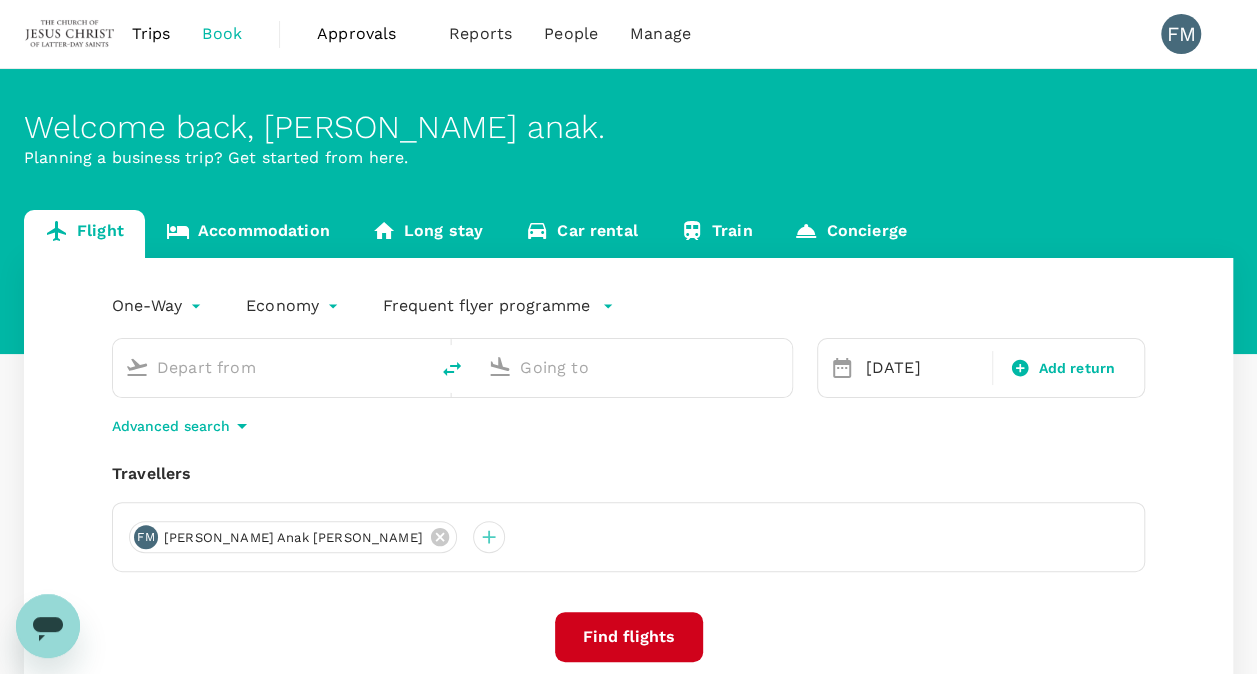 type on "Kota Kinabalu Intl (BKI)" 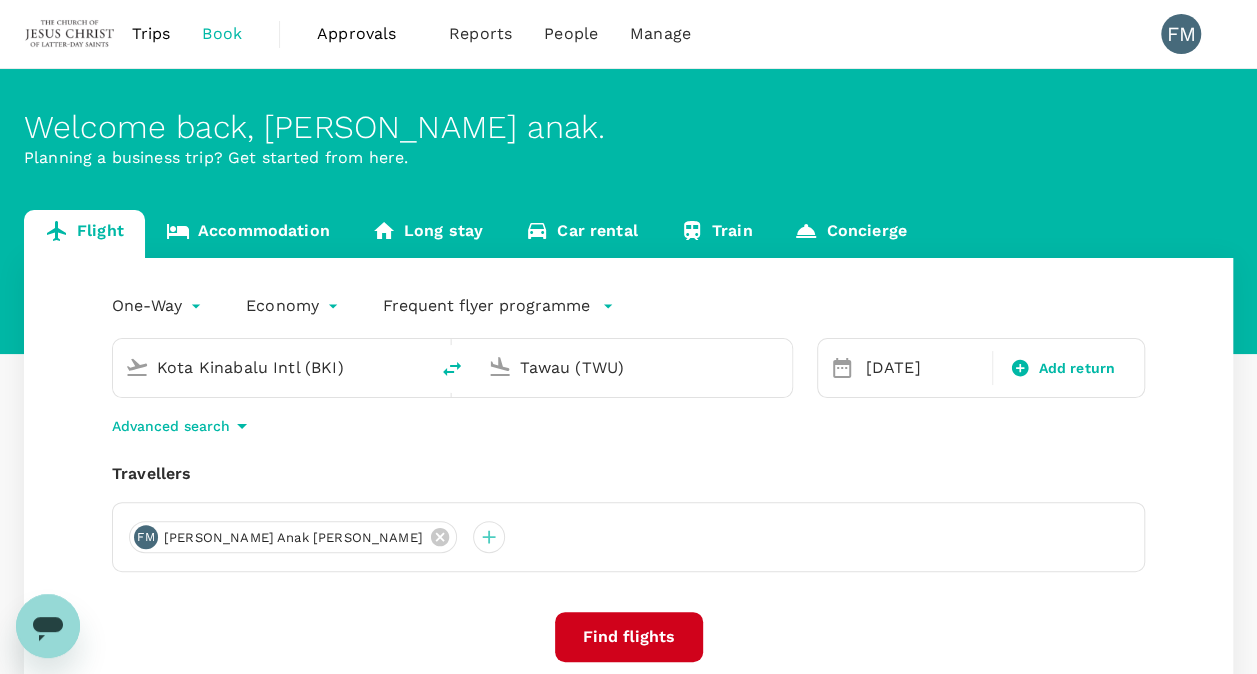 type 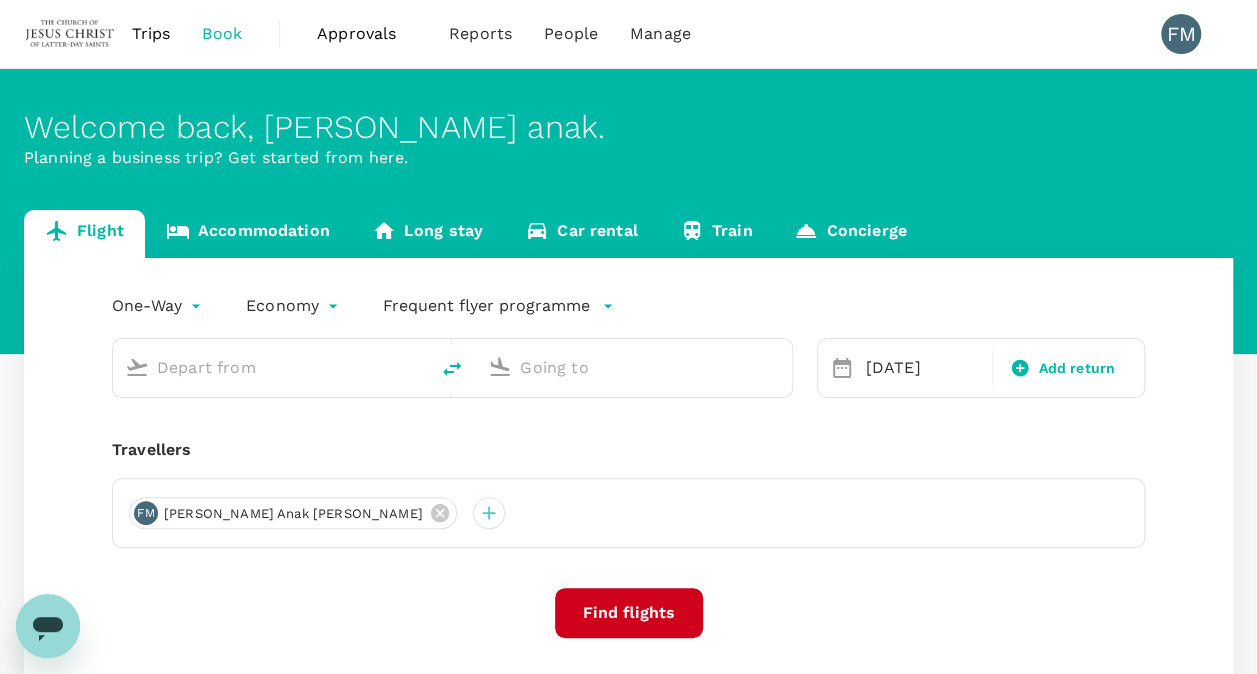 type on "Kota Kinabalu Intl (BKI)" 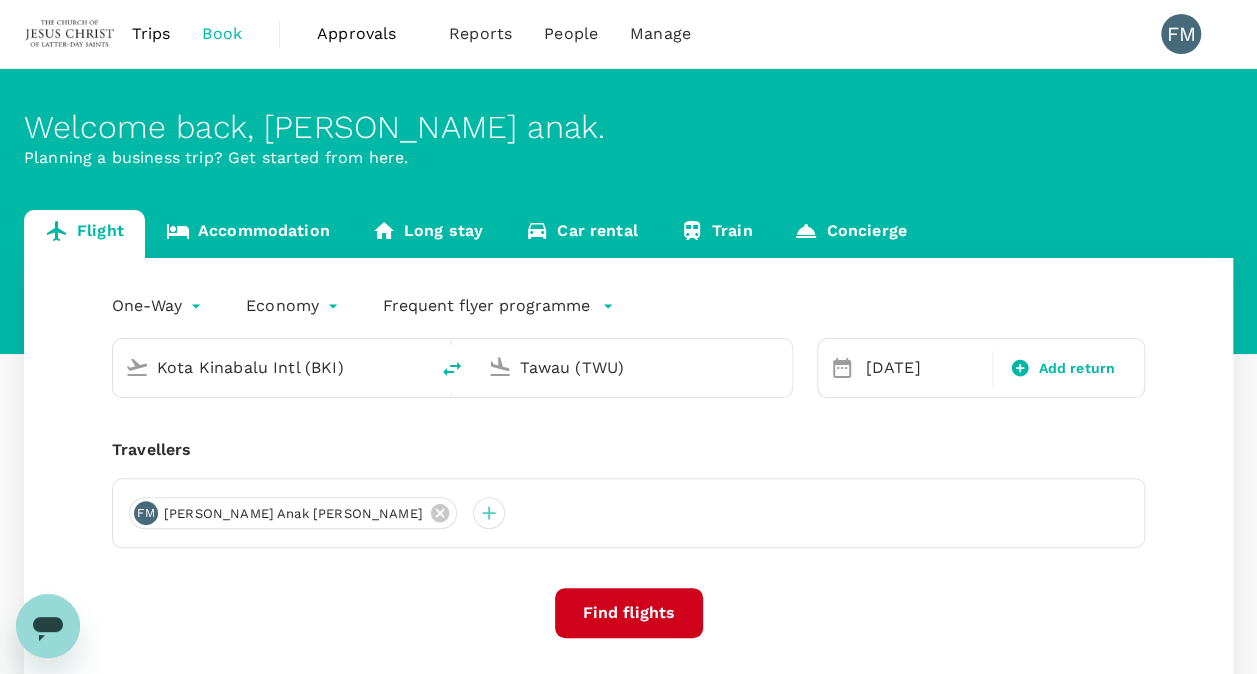 click on "Tawau (TWU)" at bounding box center [634, 367] 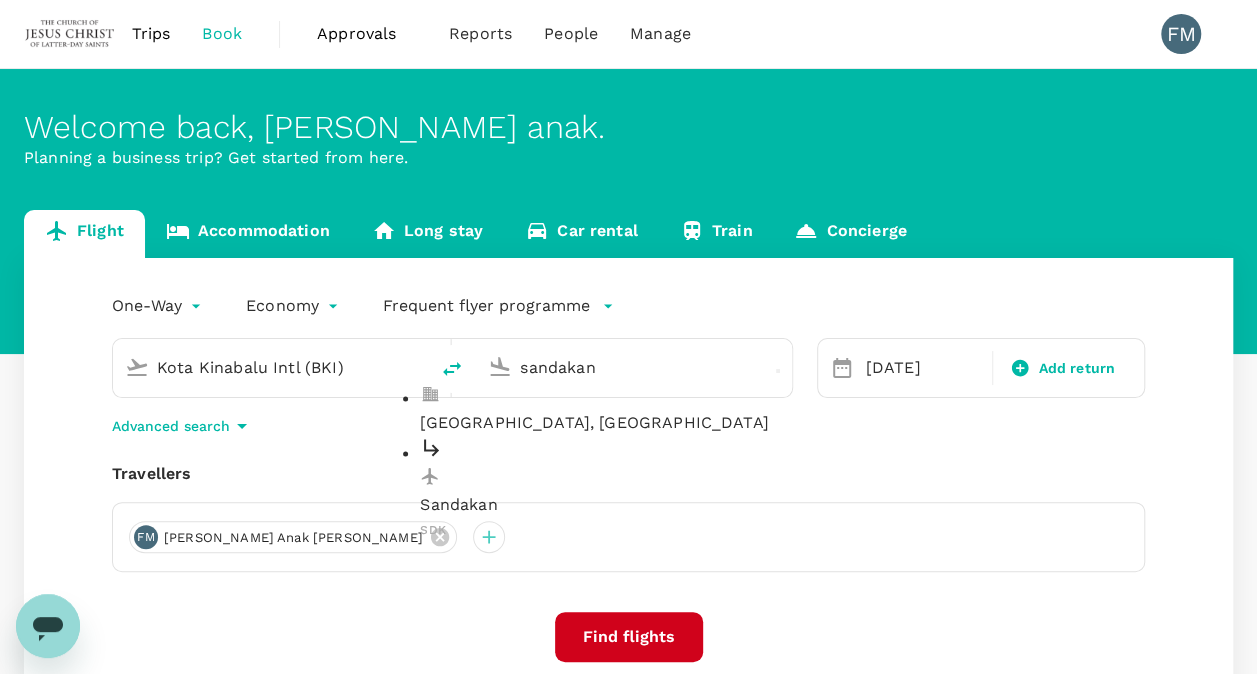 click on "Sandakan SDK" at bounding box center [650, 489] 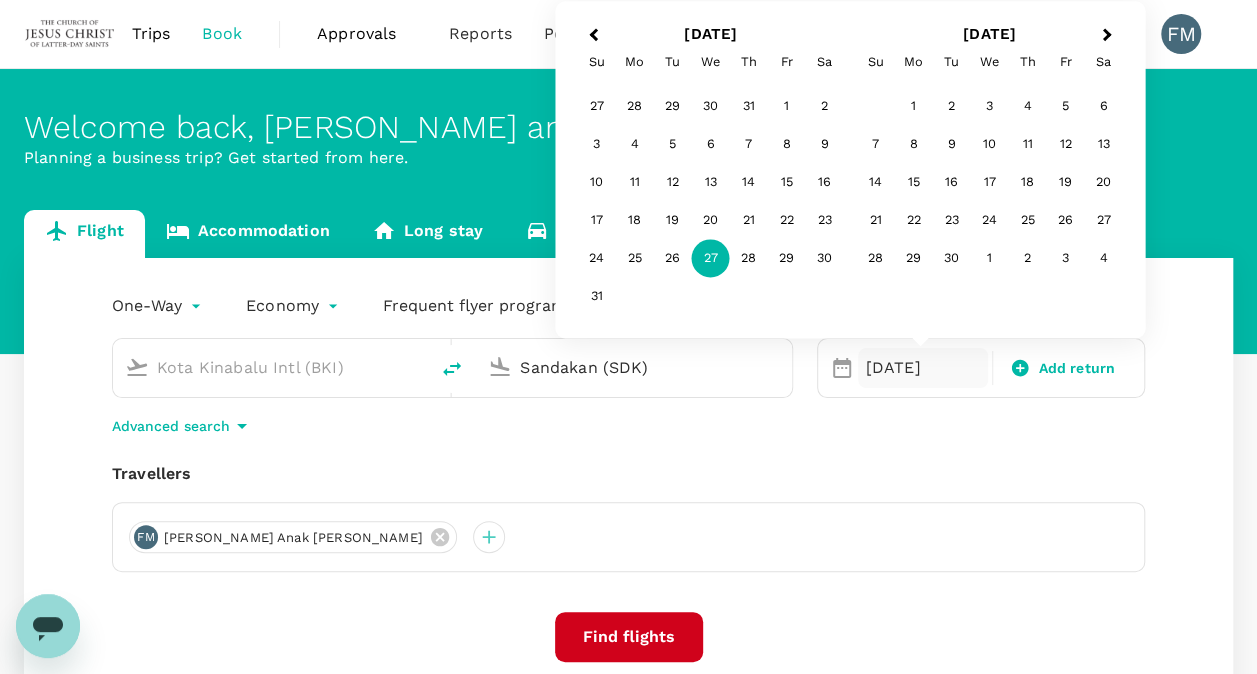 type on "Sandakan (SDK)" 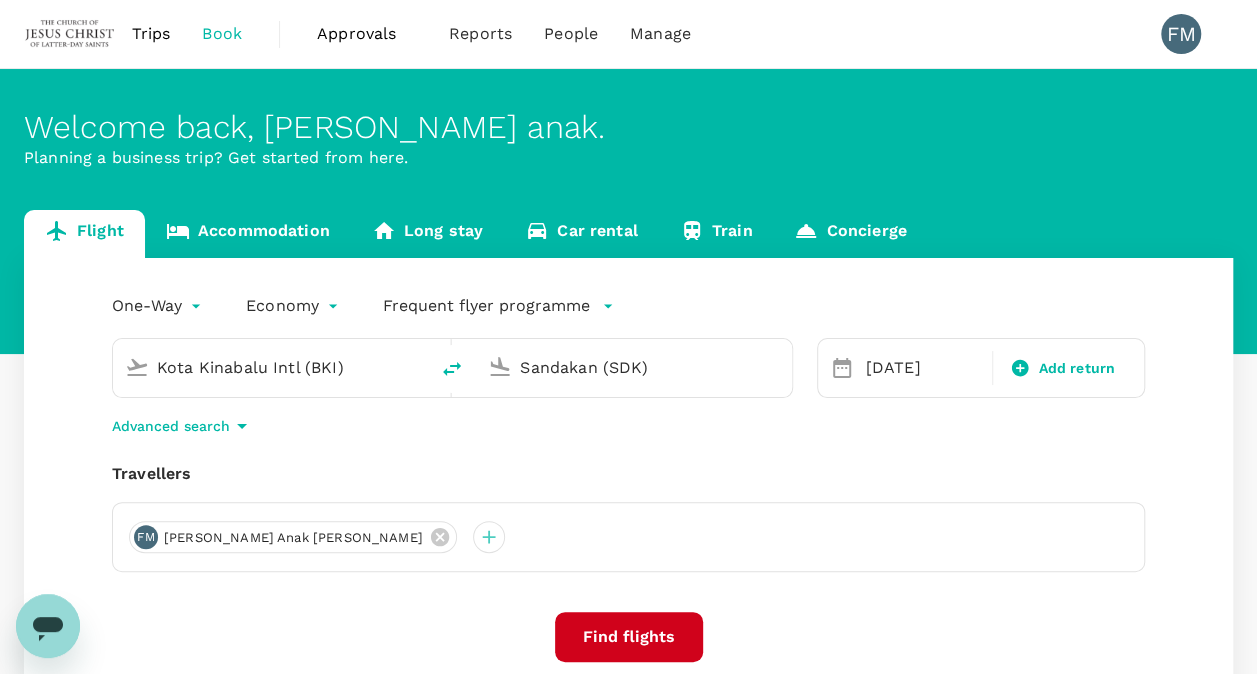 click on "Find flights" at bounding box center [629, 637] 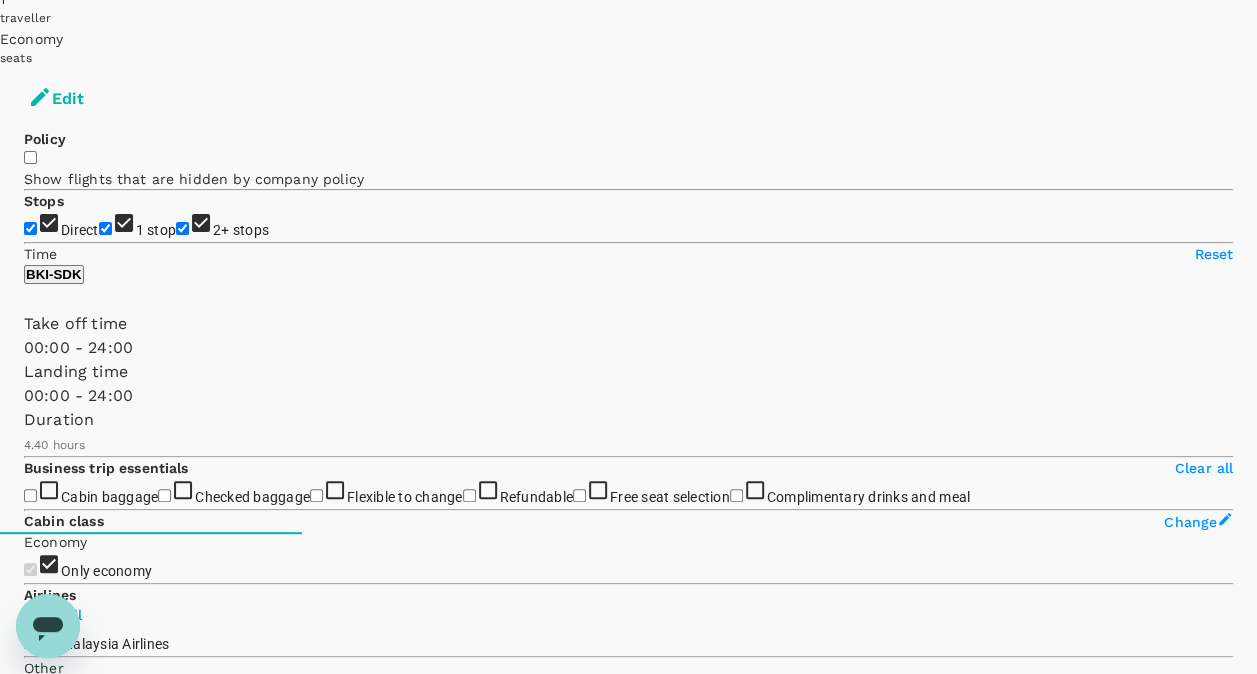 type on "495" 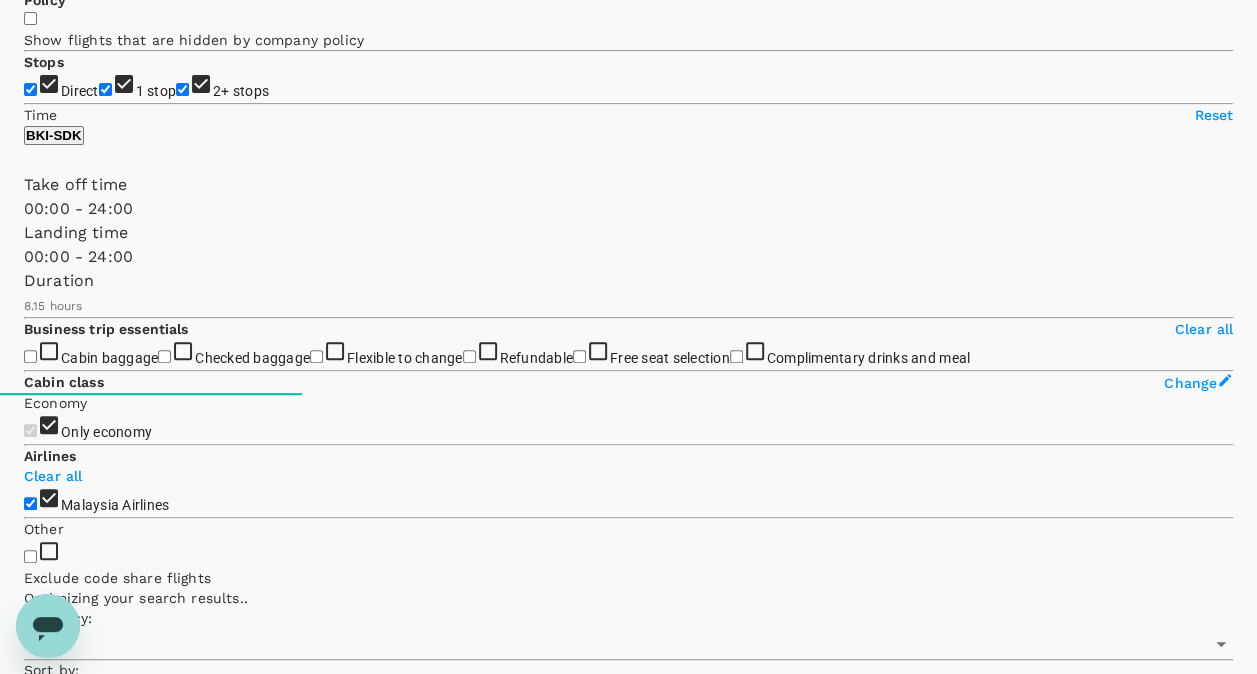 scroll, scrollTop: 0, scrollLeft: 0, axis: both 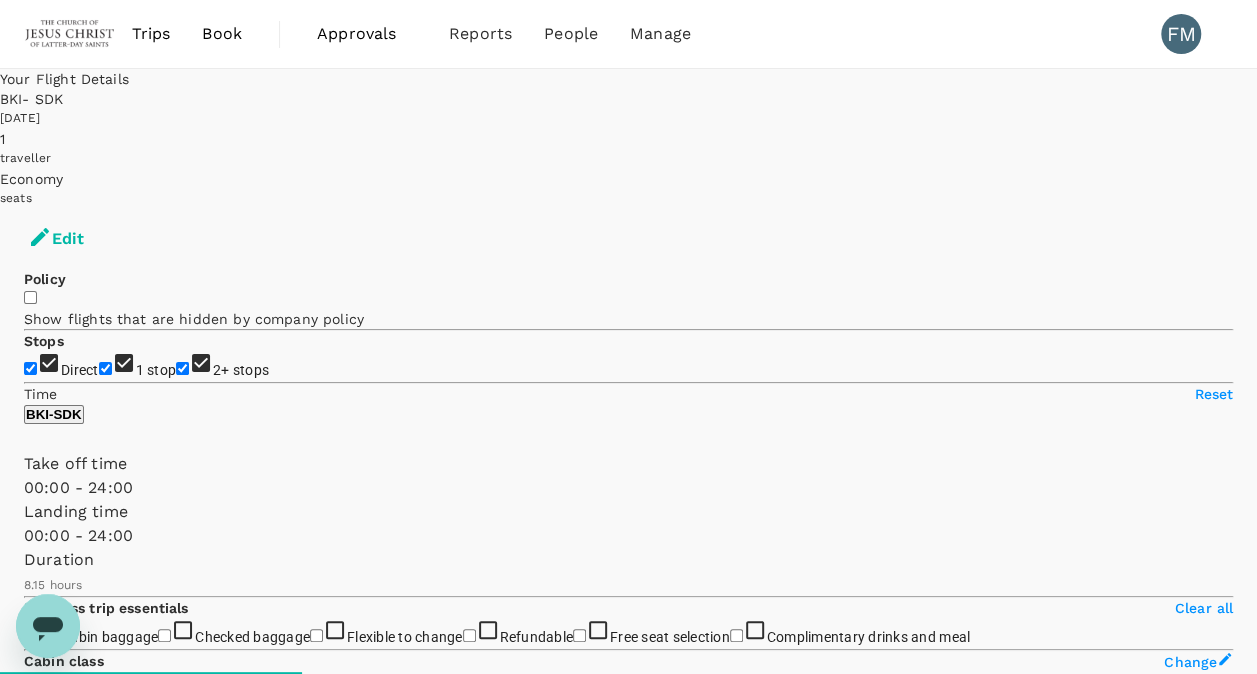 click on "1 stop" at bounding box center [105, 368] 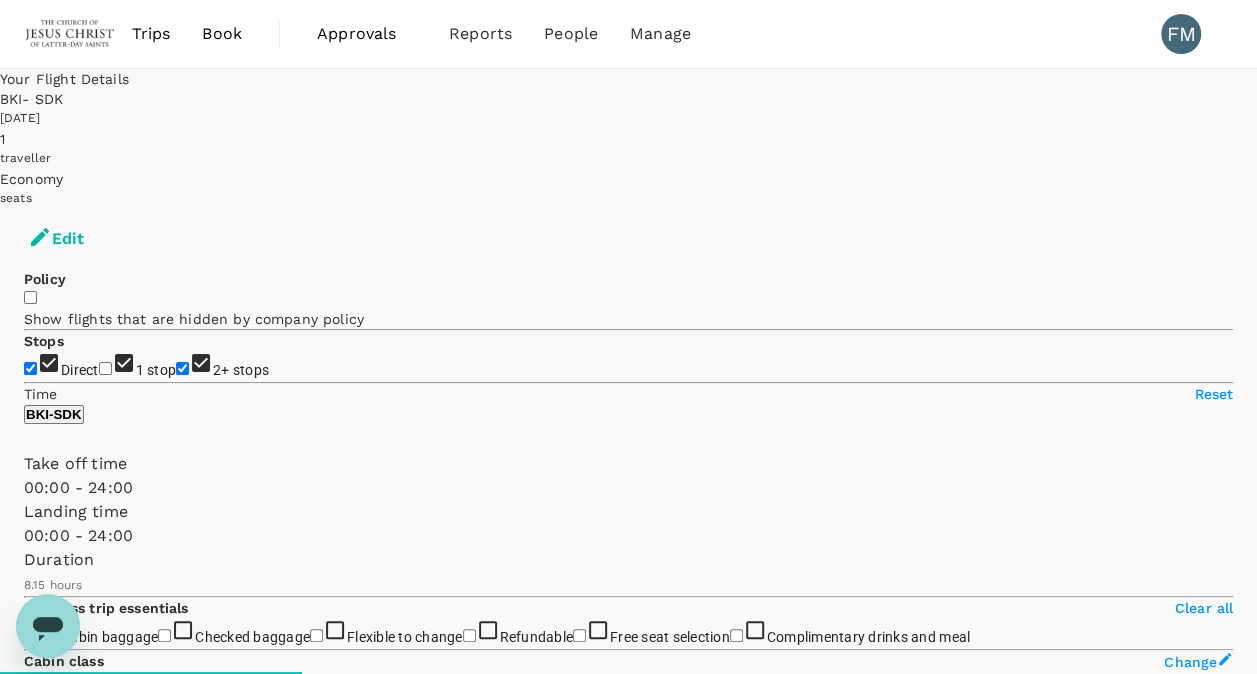 checkbox on "false" 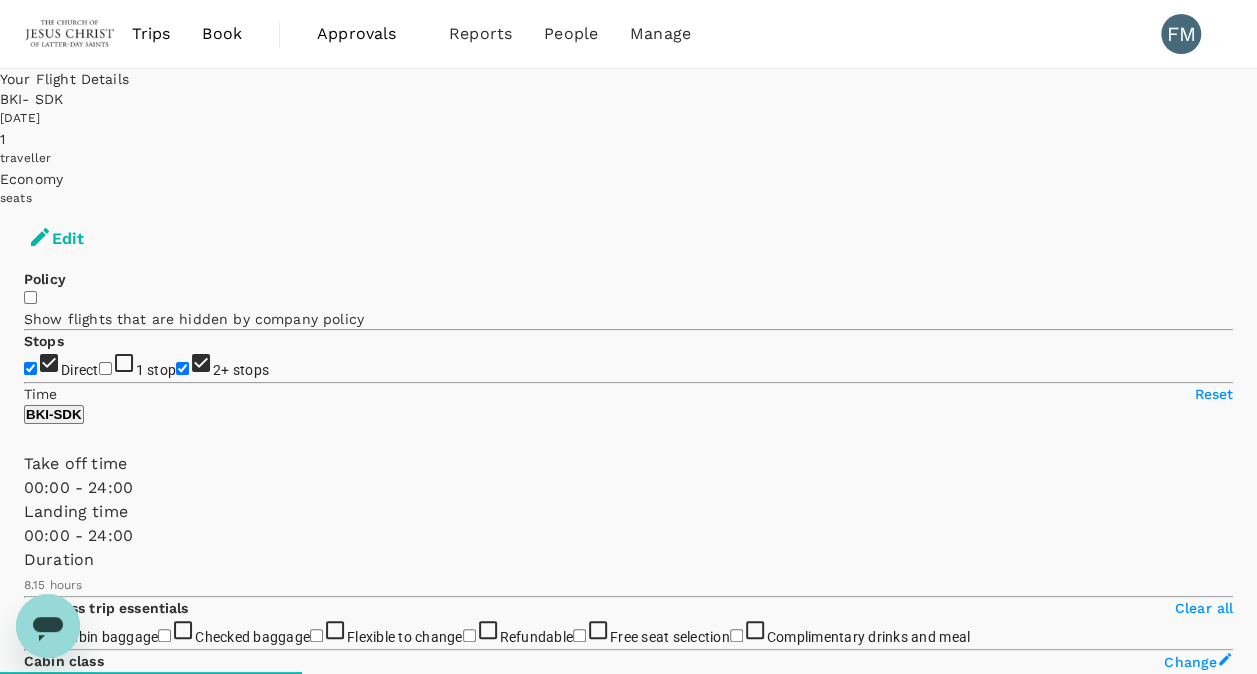 click on "2+ stops" at bounding box center [222, 370] 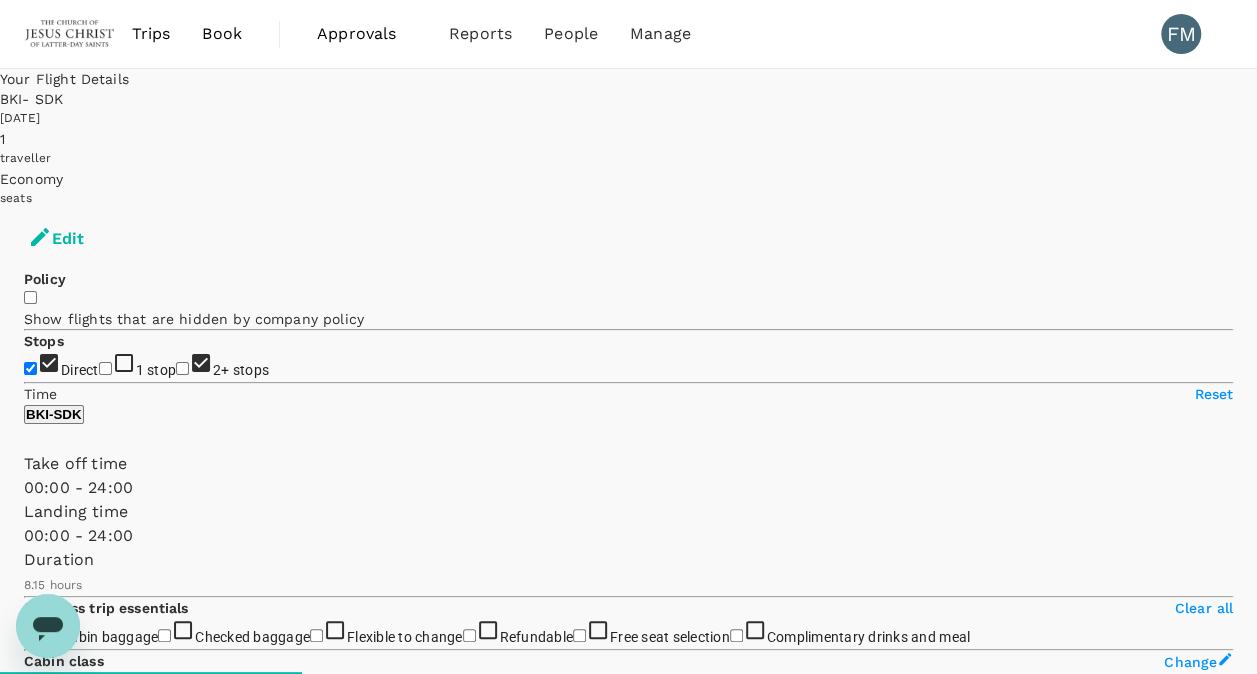 checkbox on "false" 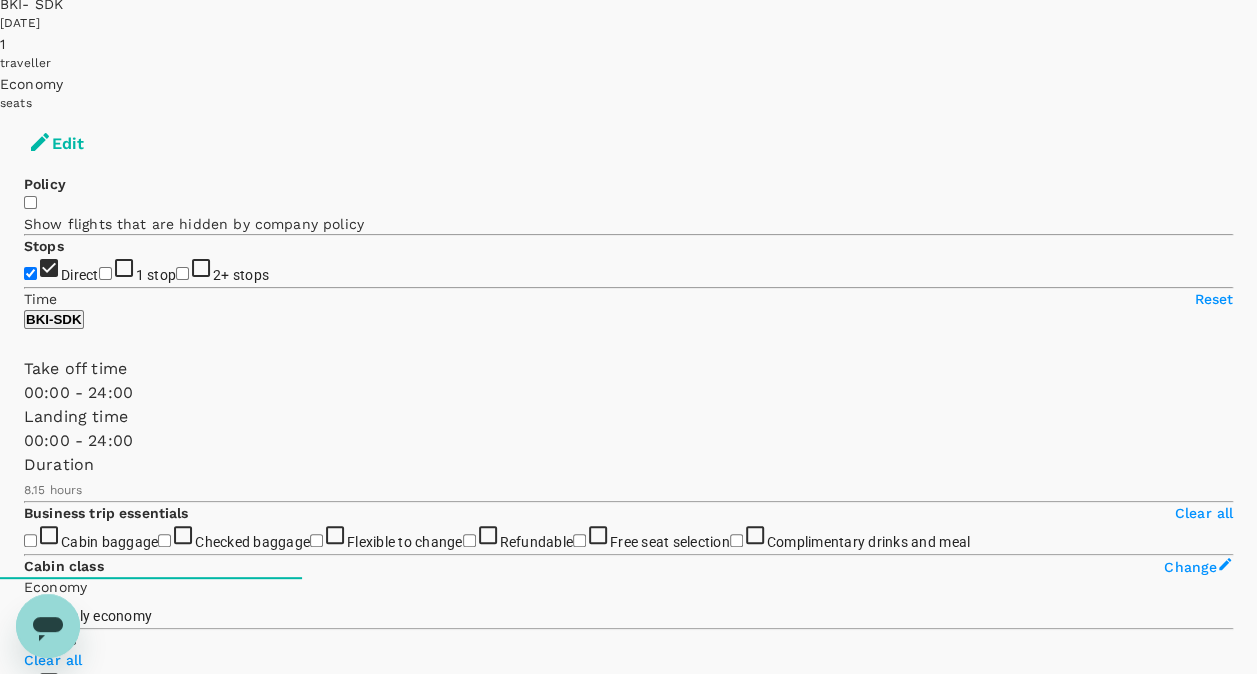 scroll, scrollTop: 96, scrollLeft: 0, axis: vertical 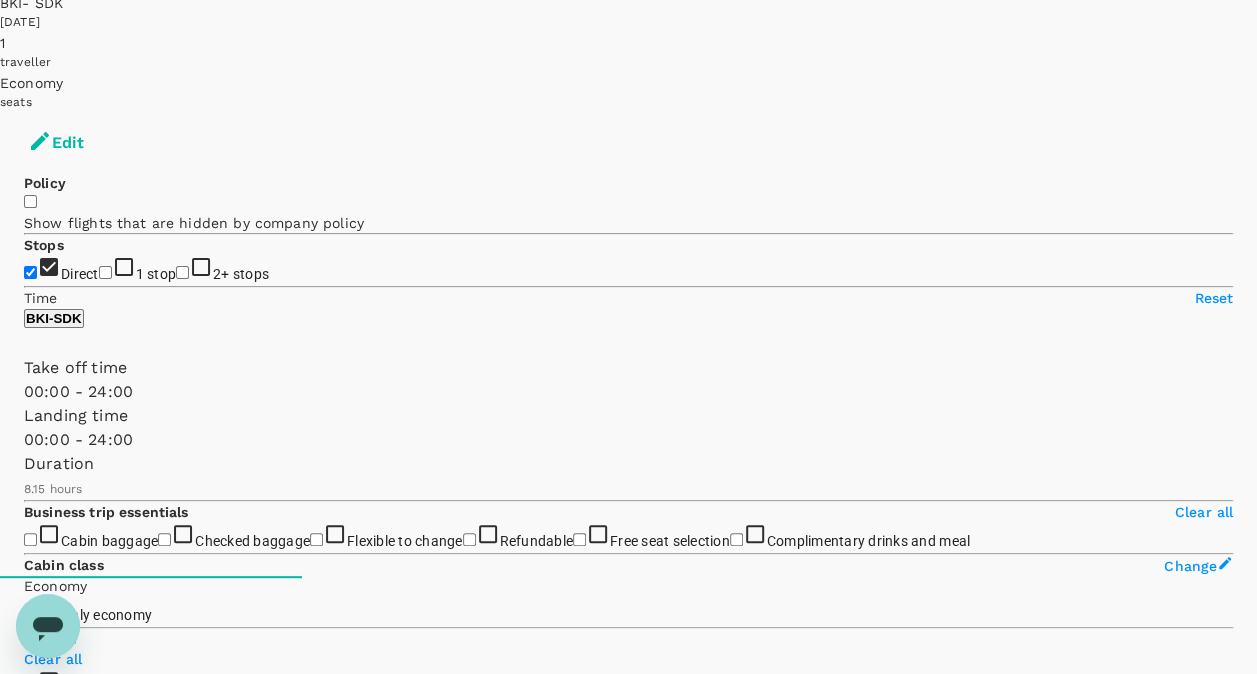 checkbox on "false" 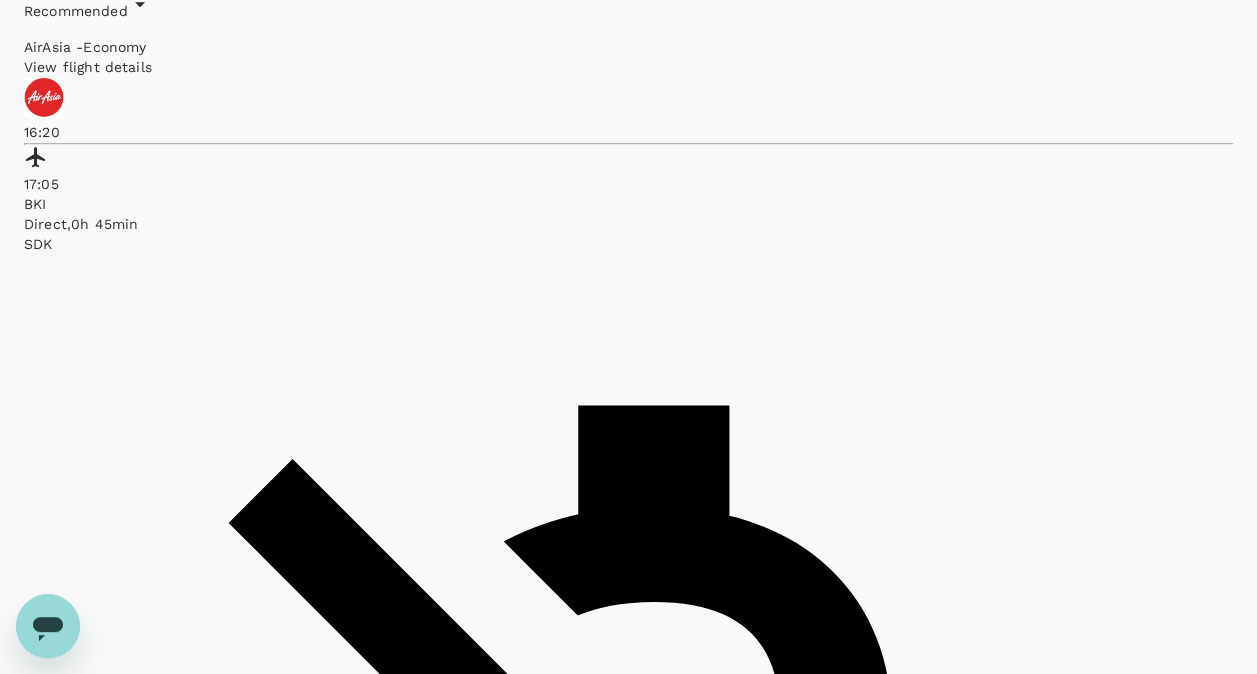 scroll, scrollTop: 950, scrollLeft: 0, axis: vertical 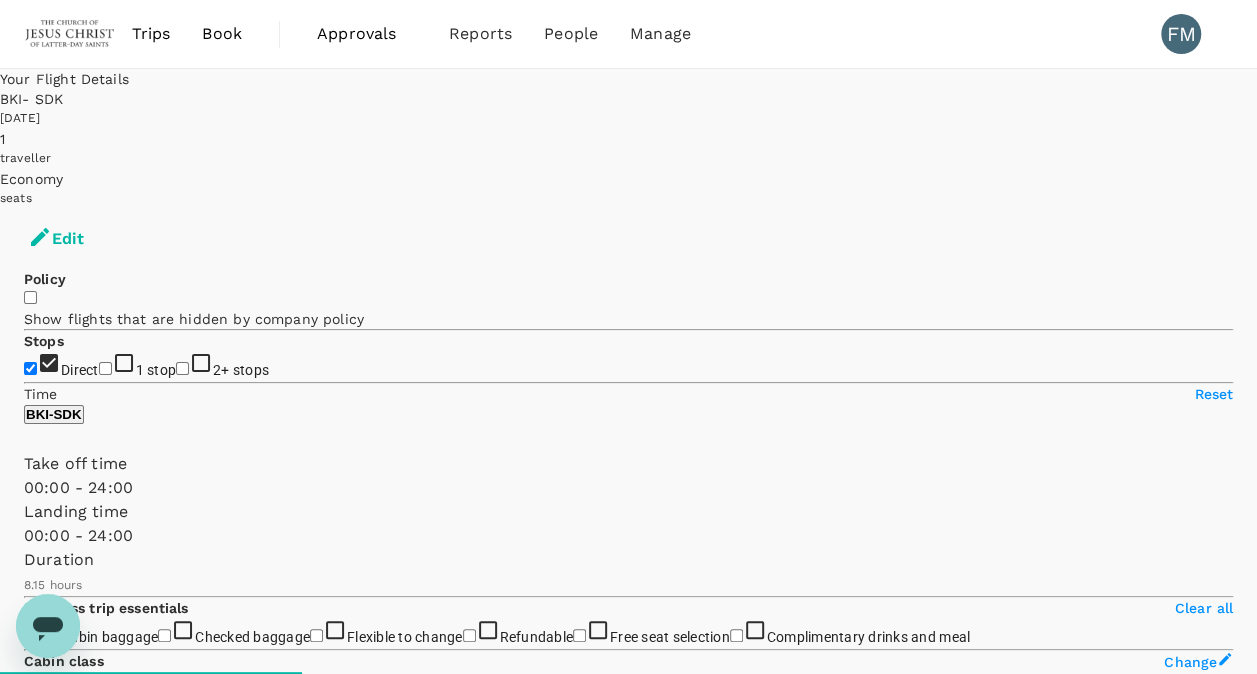 click on "Book" at bounding box center [222, 34] 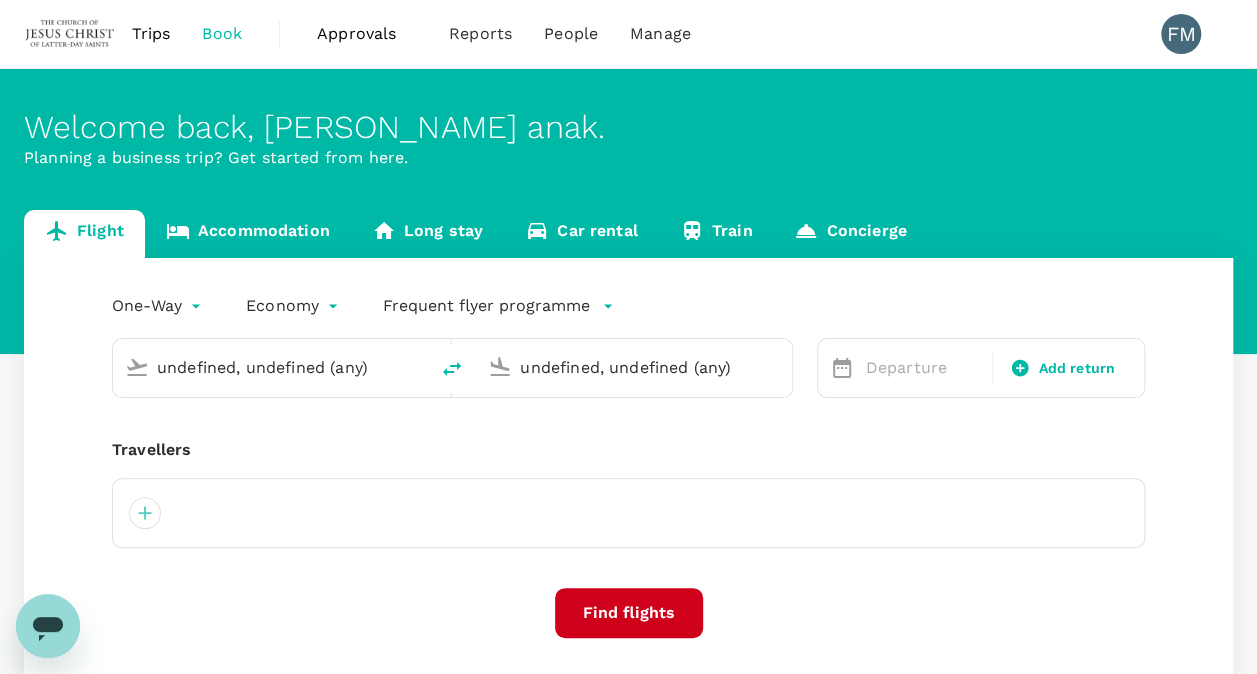 type on "Kota Kinabalu Intl (BKI)" 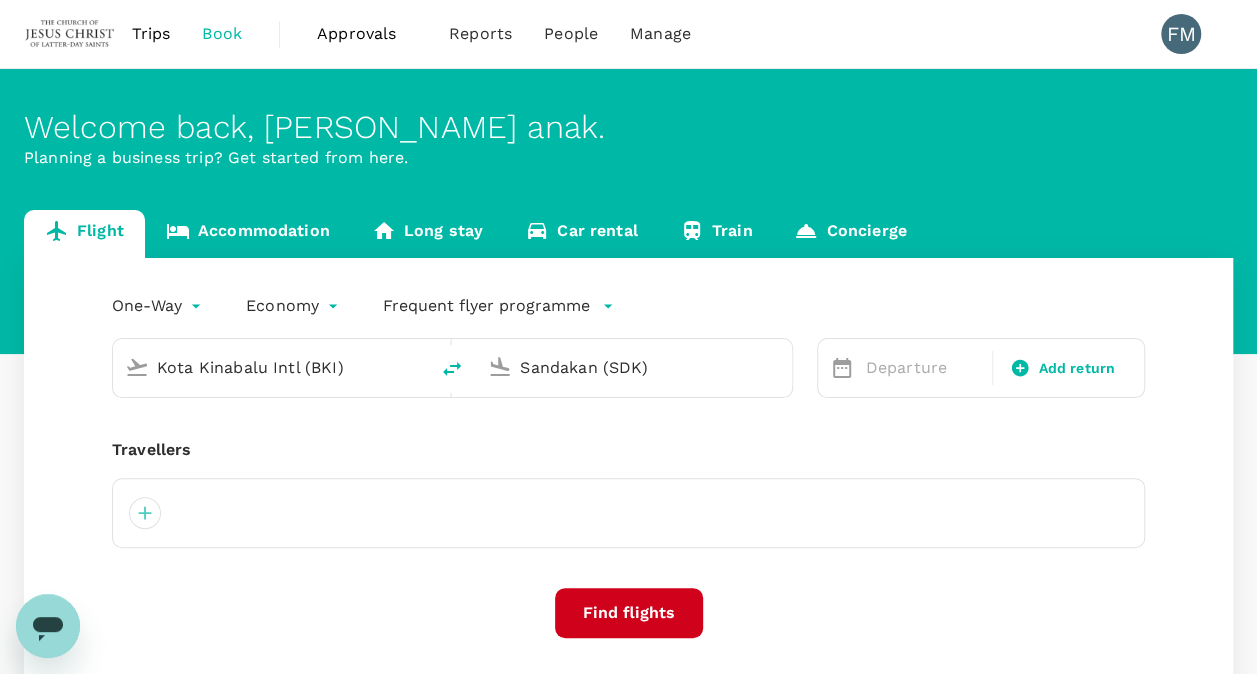 type 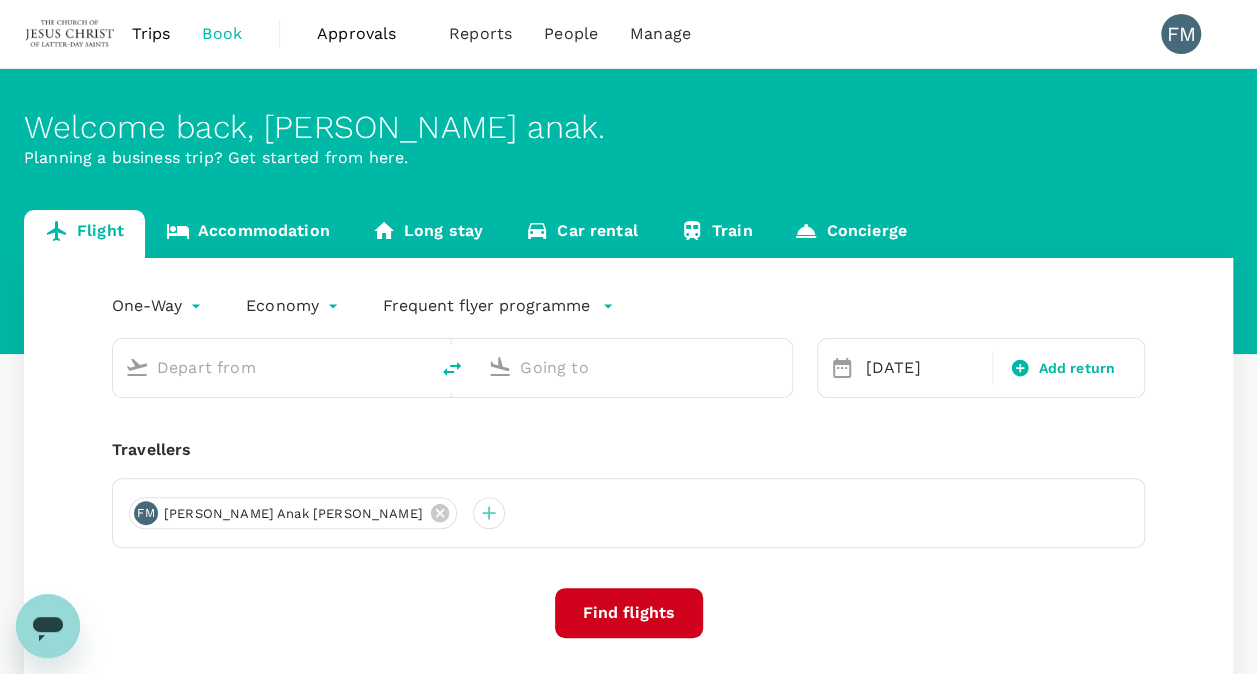 type on "Kota Kinabalu Intl (BKI)" 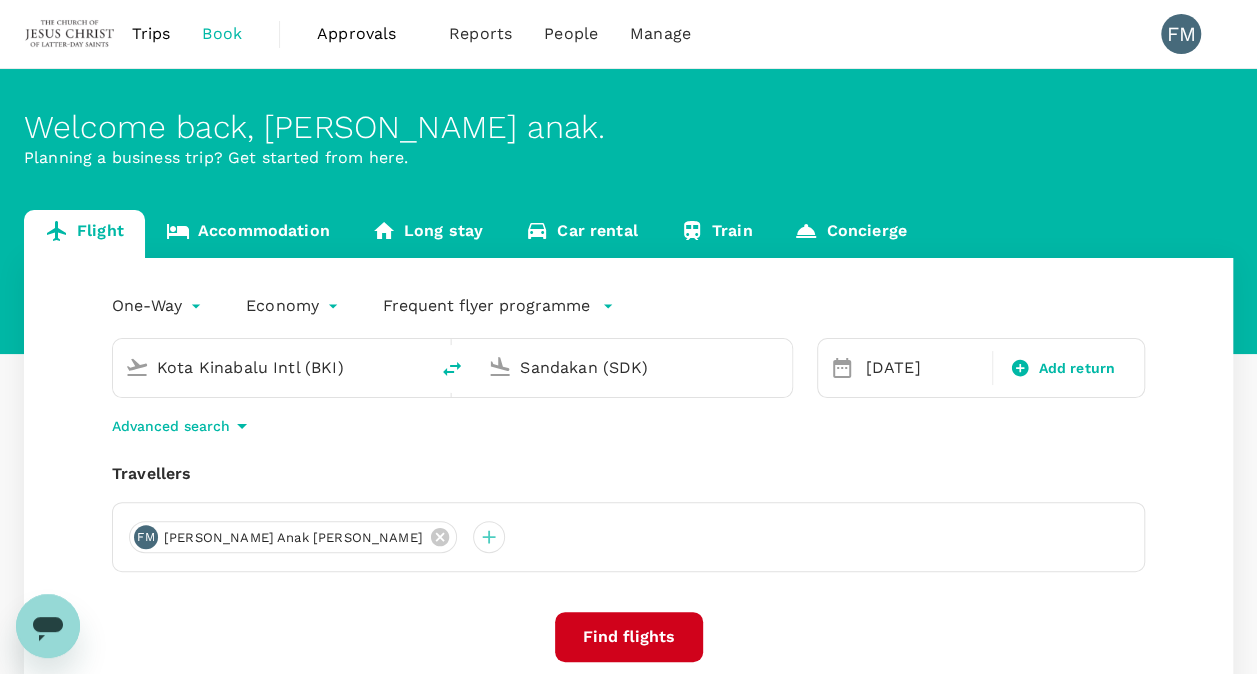 type 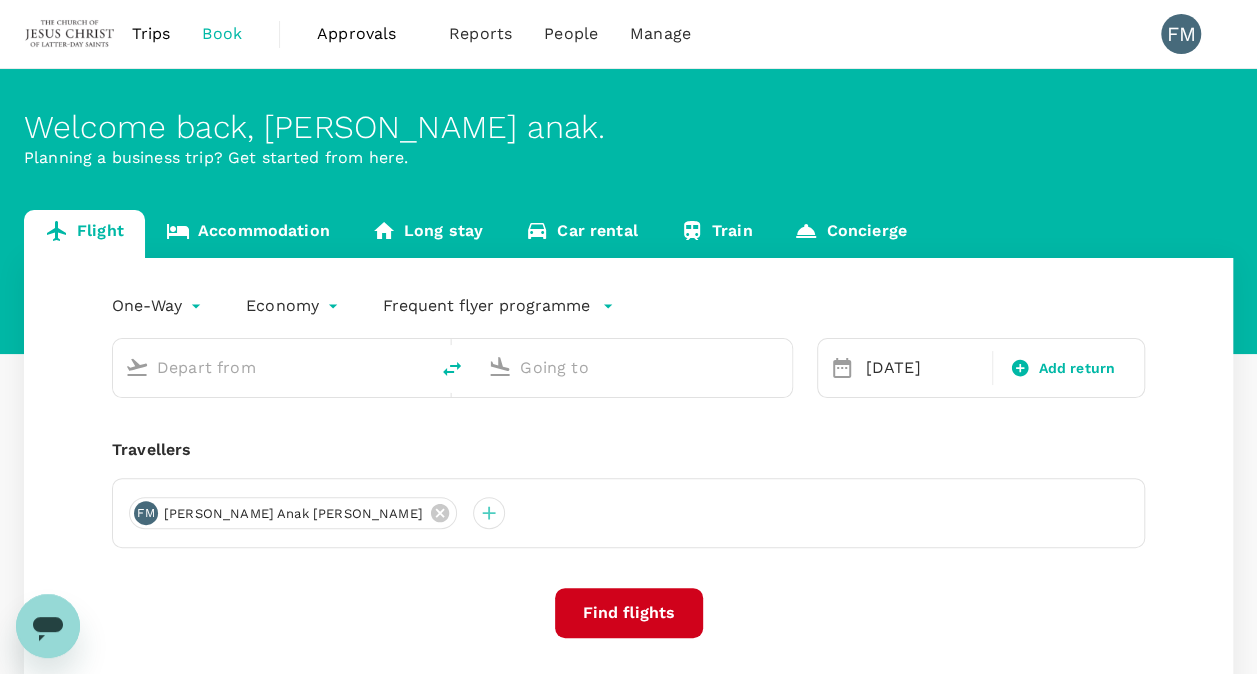 type on "Kota Kinabalu Intl (BKI)" 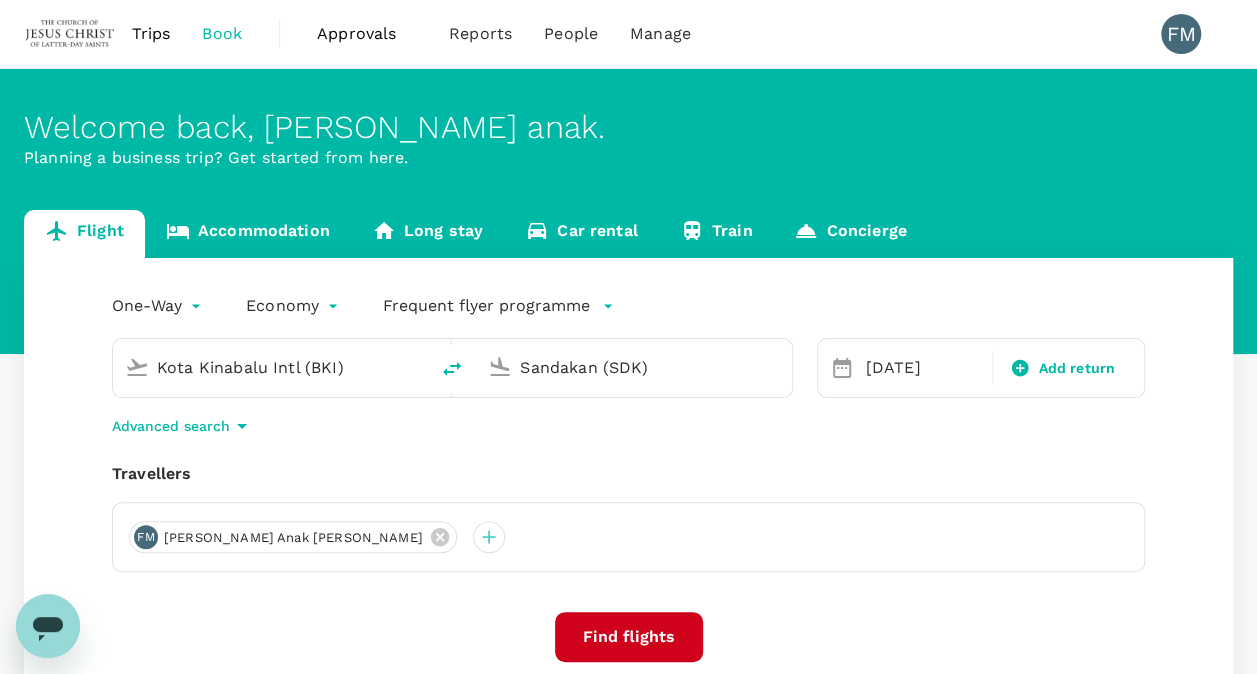 click on "Sandakan (SDK)" at bounding box center (634, 367) 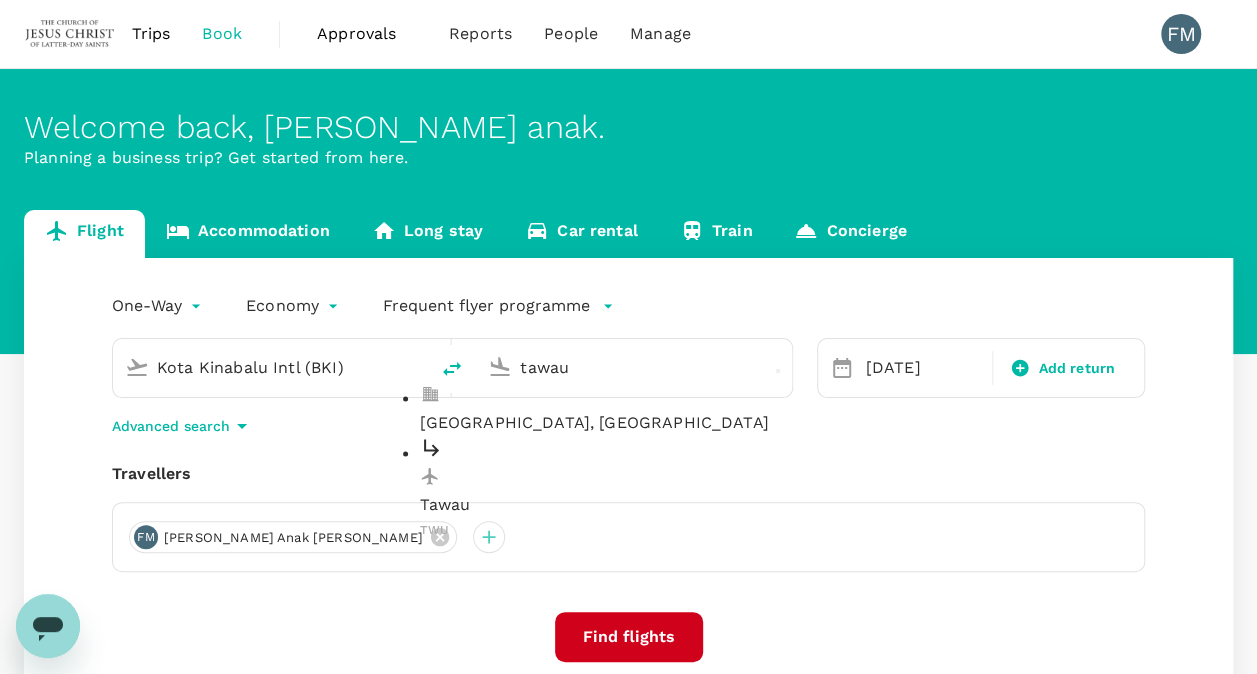 click on "Tawau" at bounding box center [650, 506] 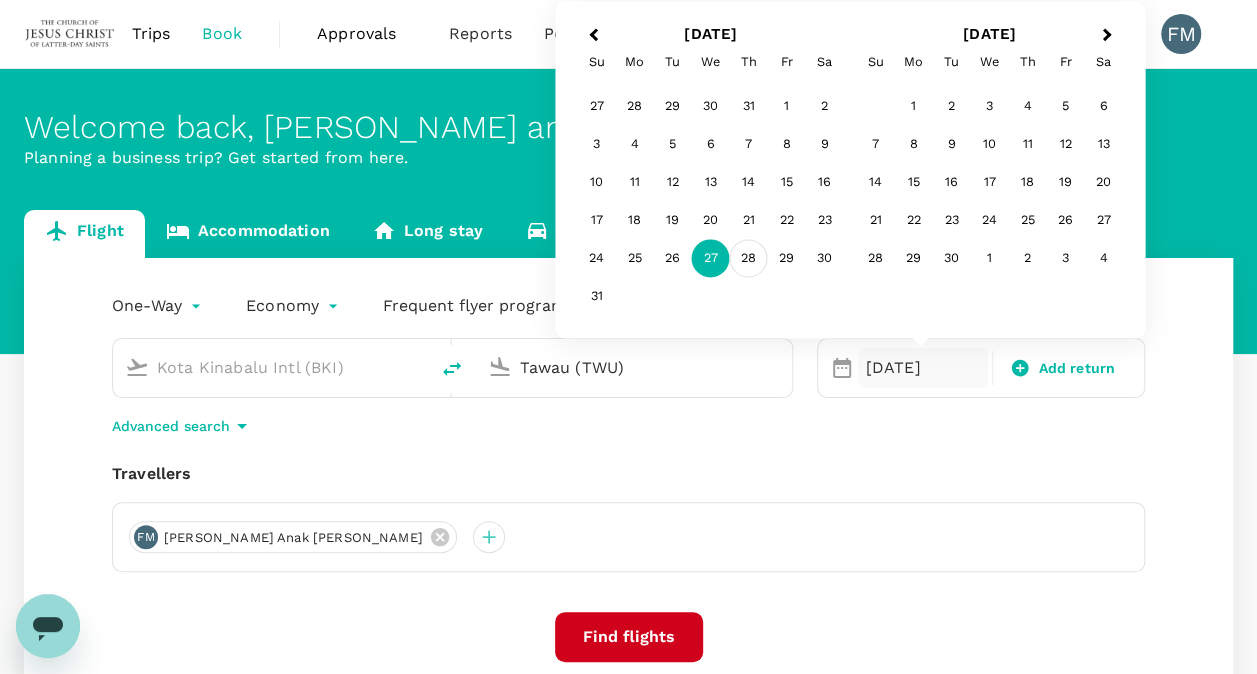 type on "Tawau (TWU)" 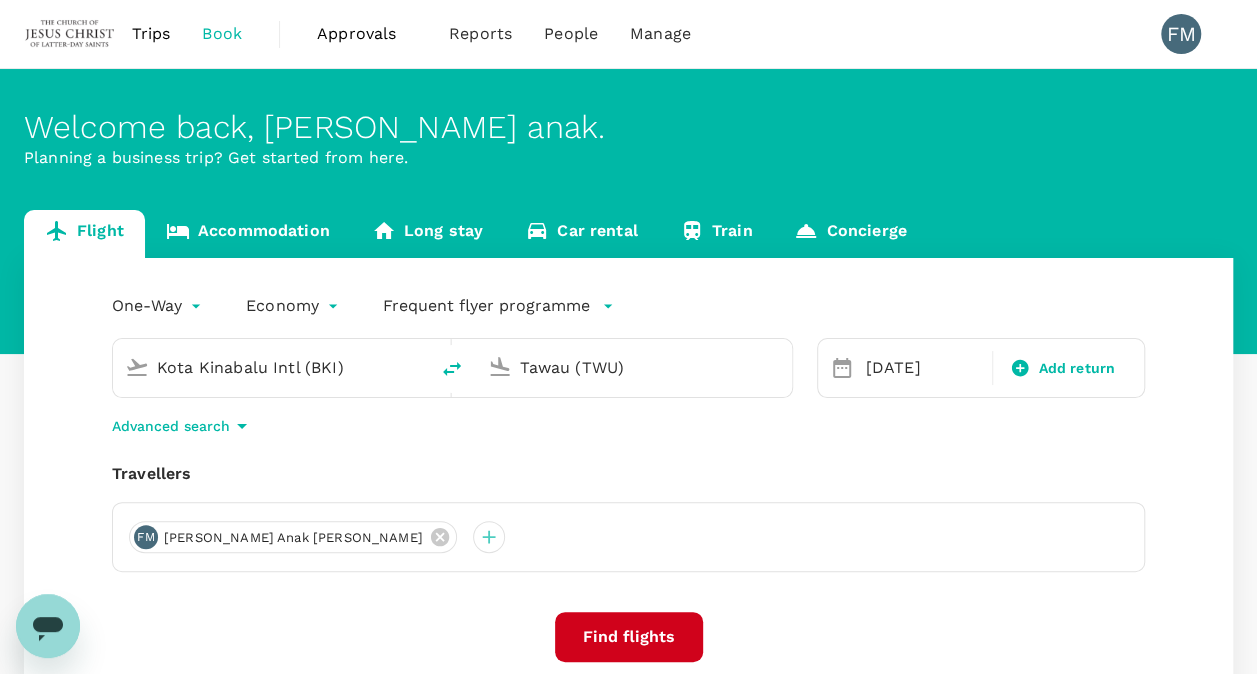 click on "Find flights" at bounding box center [629, 637] 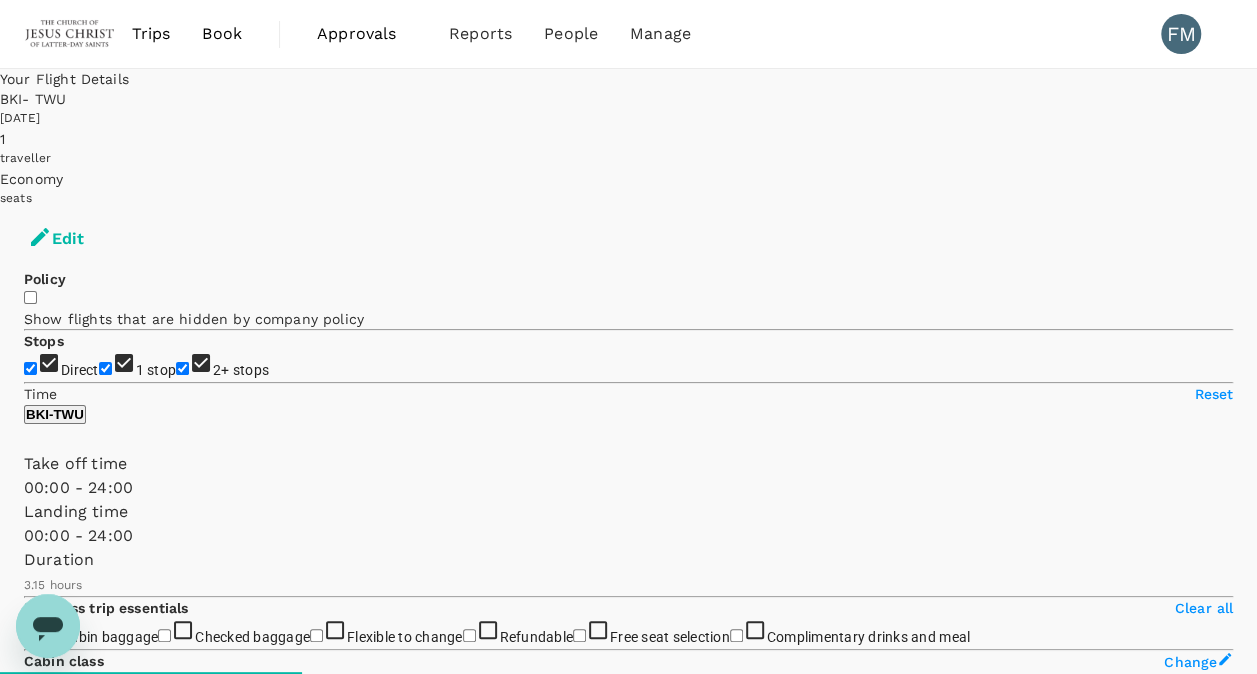 type on "480" 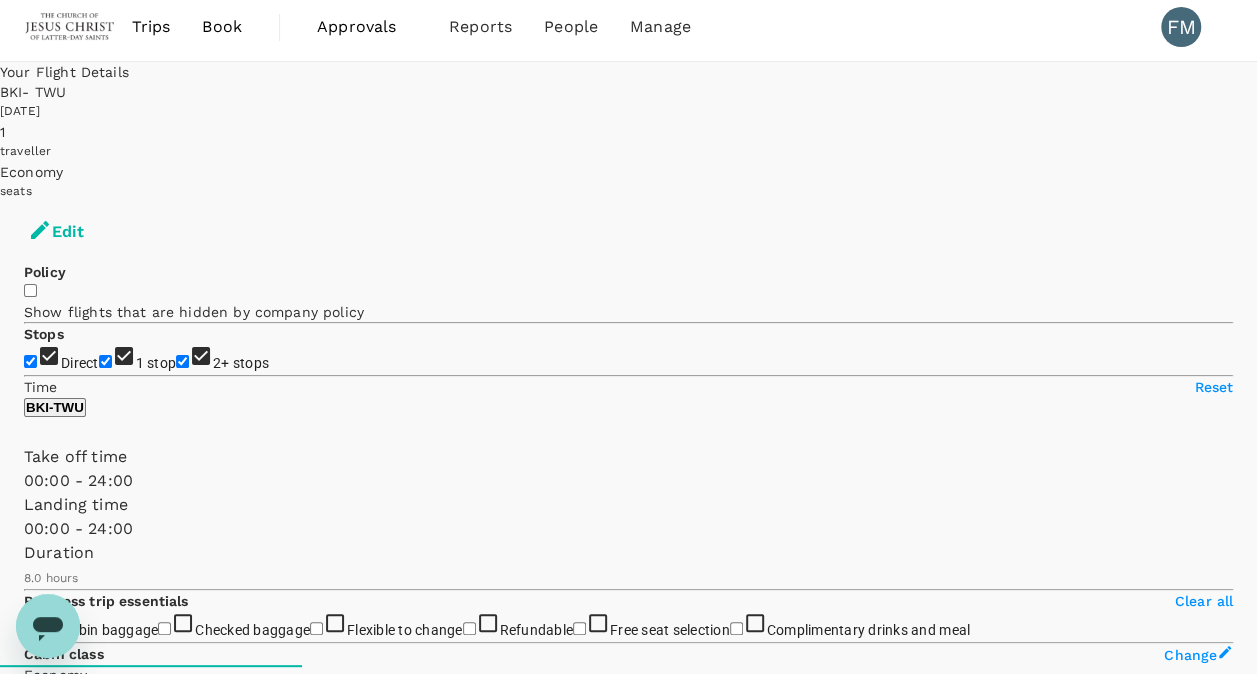 scroll, scrollTop: 0, scrollLeft: 0, axis: both 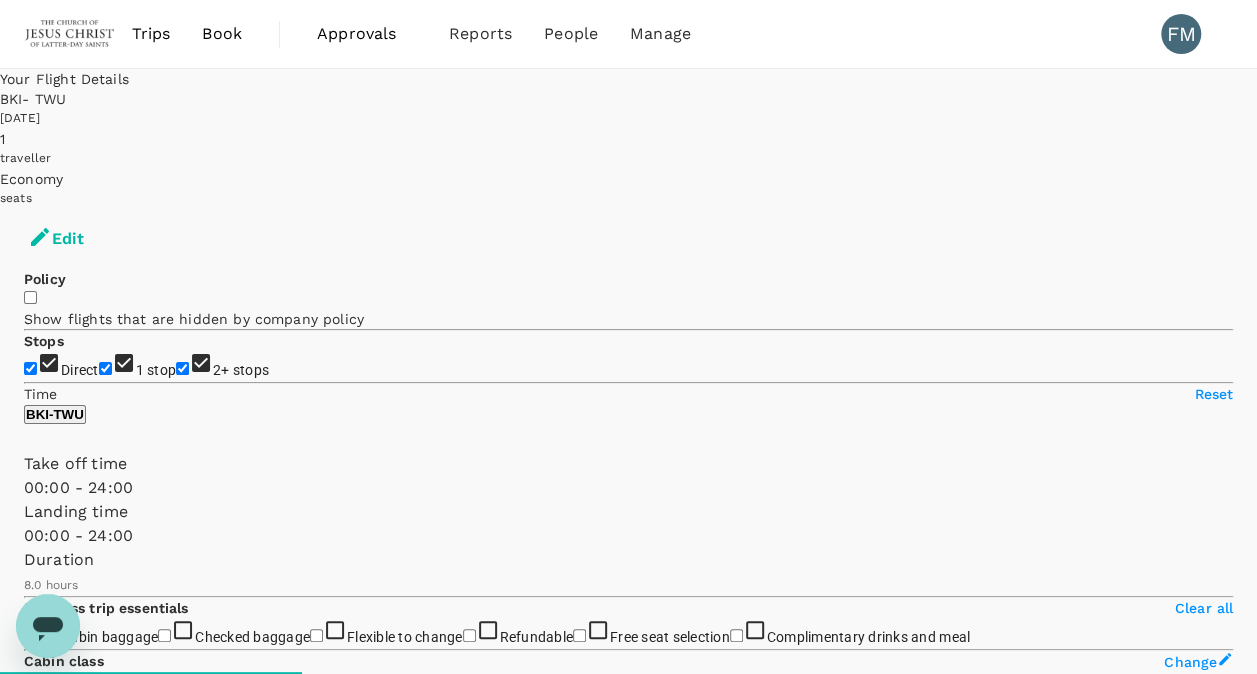 click on "1 stop" at bounding box center [156, 370] 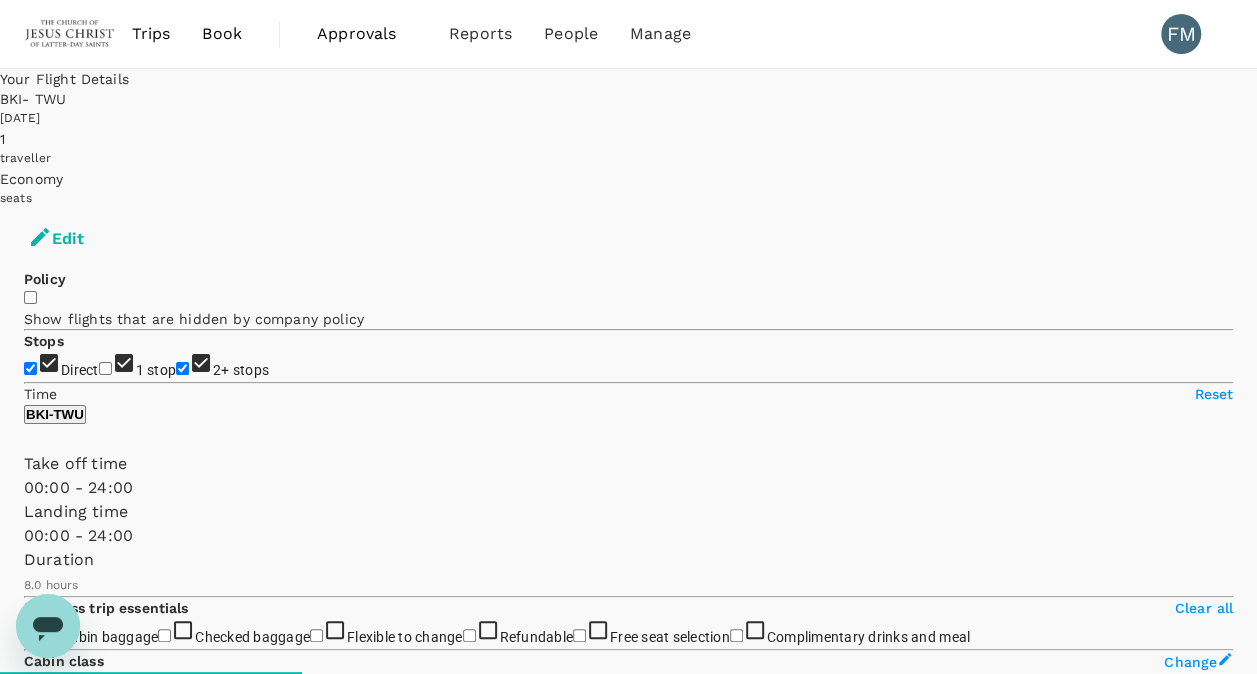 checkbox on "false" 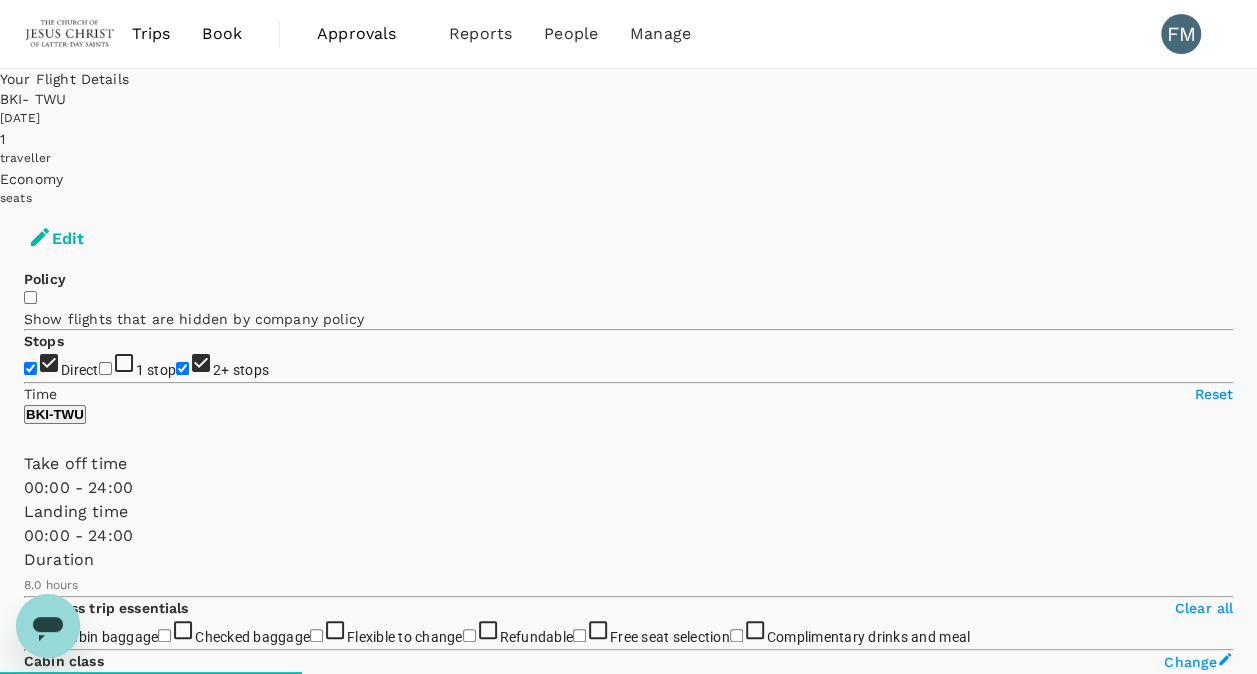 click on "2+ stops" at bounding box center (241, 369) 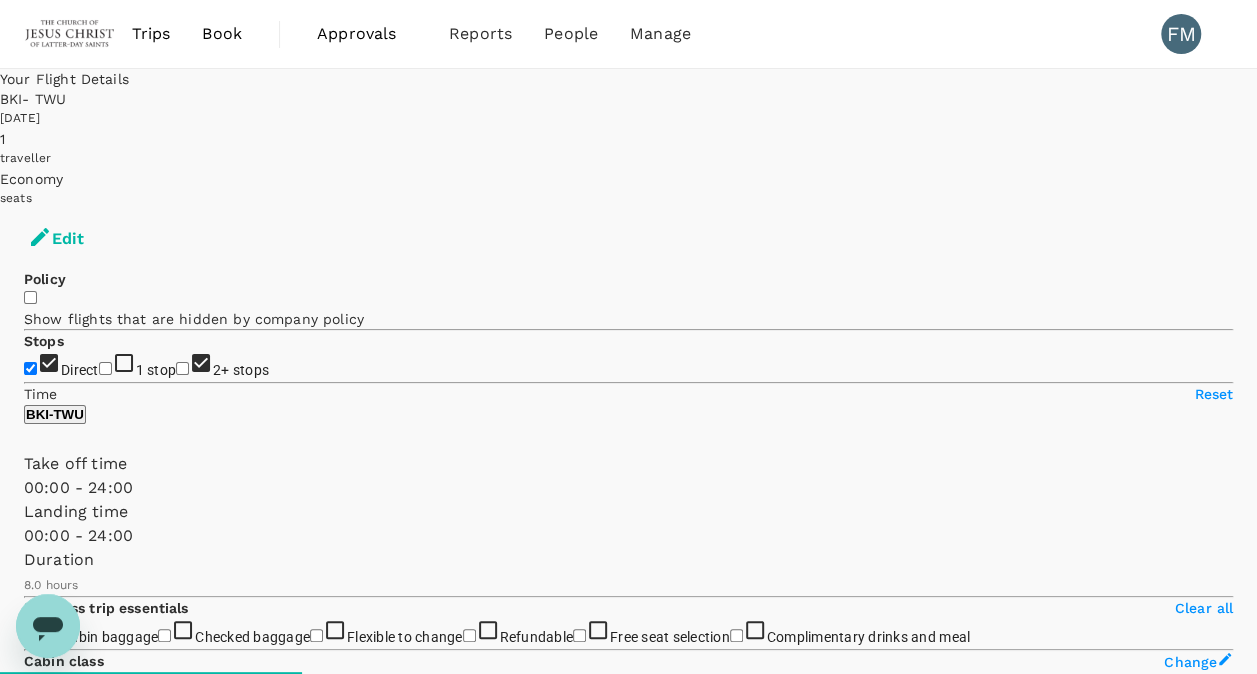 checkbox on "false" 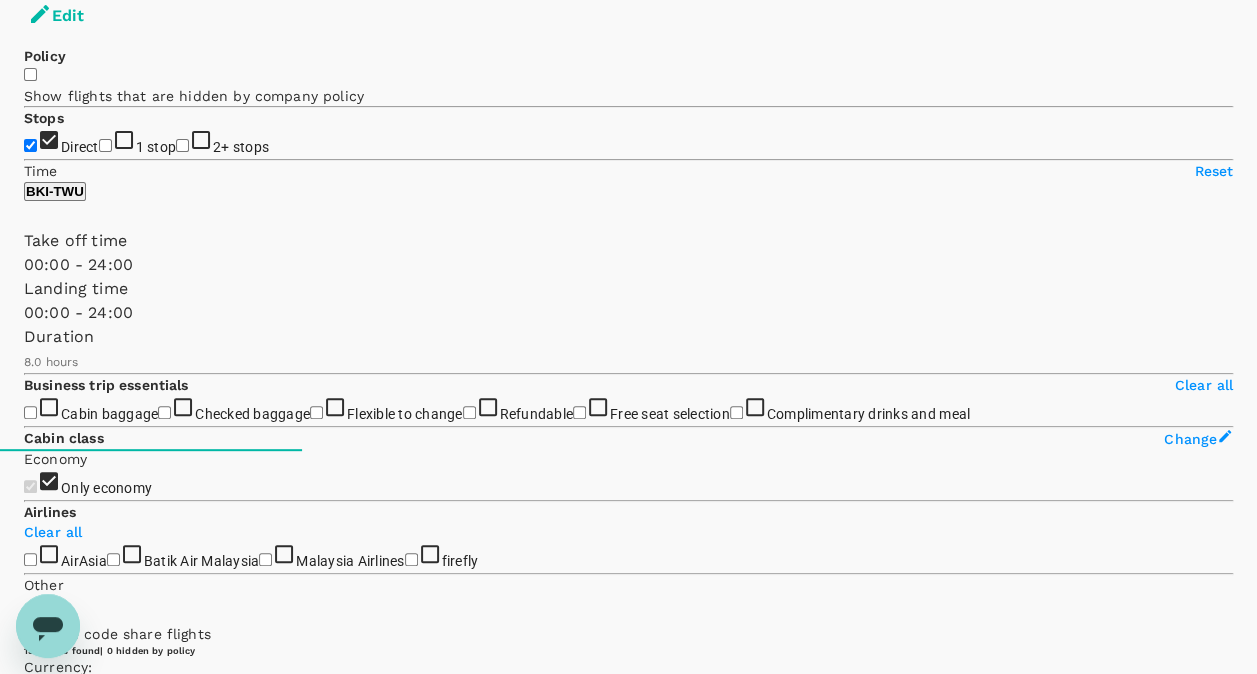 scroll, scrollTop: 224, scrollLeft: 0, axis: vertical 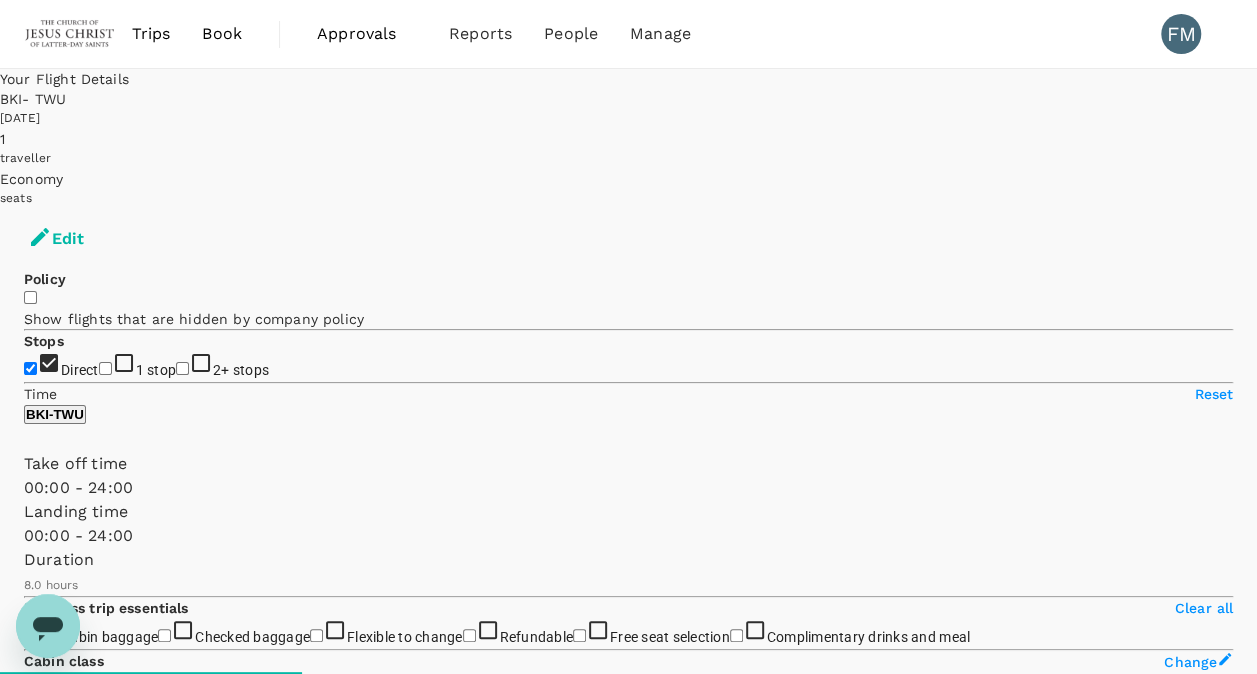 click on "Book" at bounding box center (222, 34) 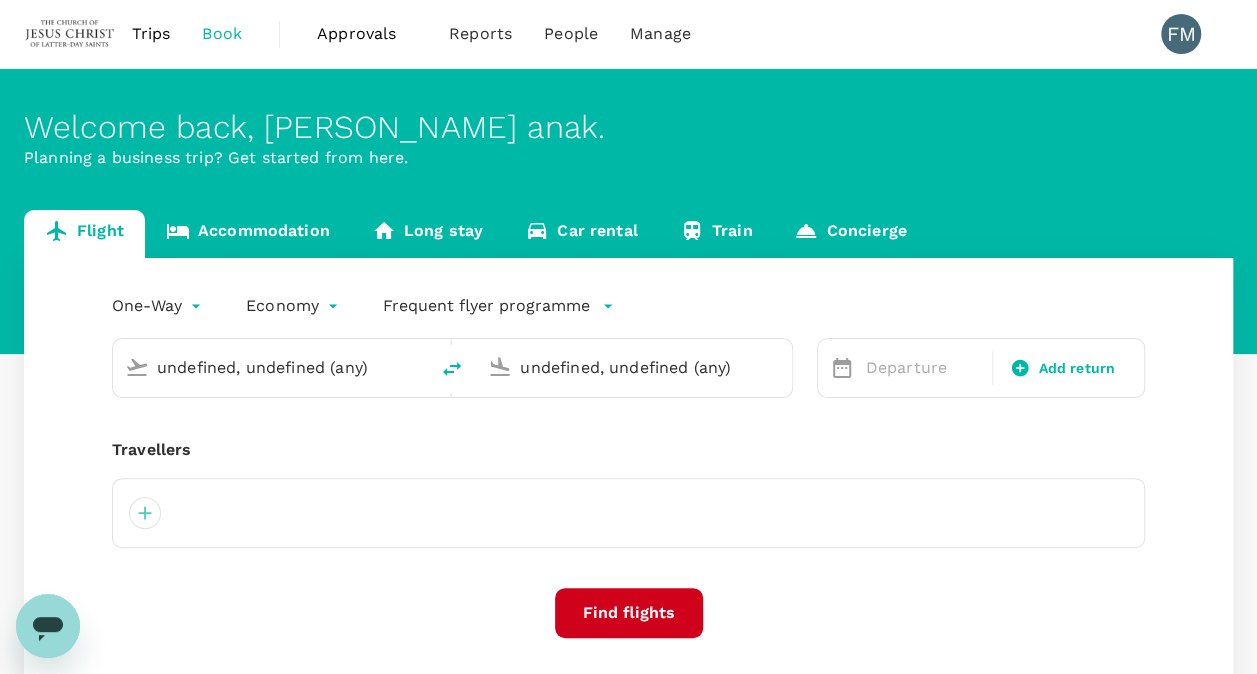 type 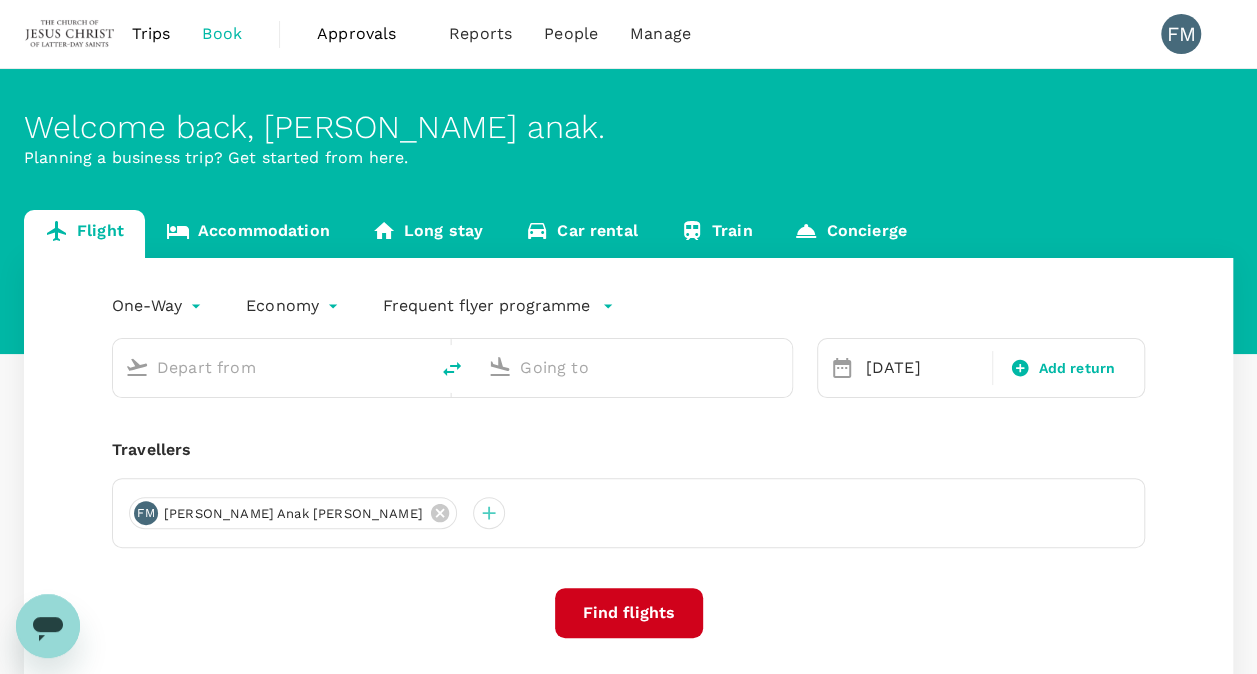 type on "Kota Kinabalu Intl (BKI)" 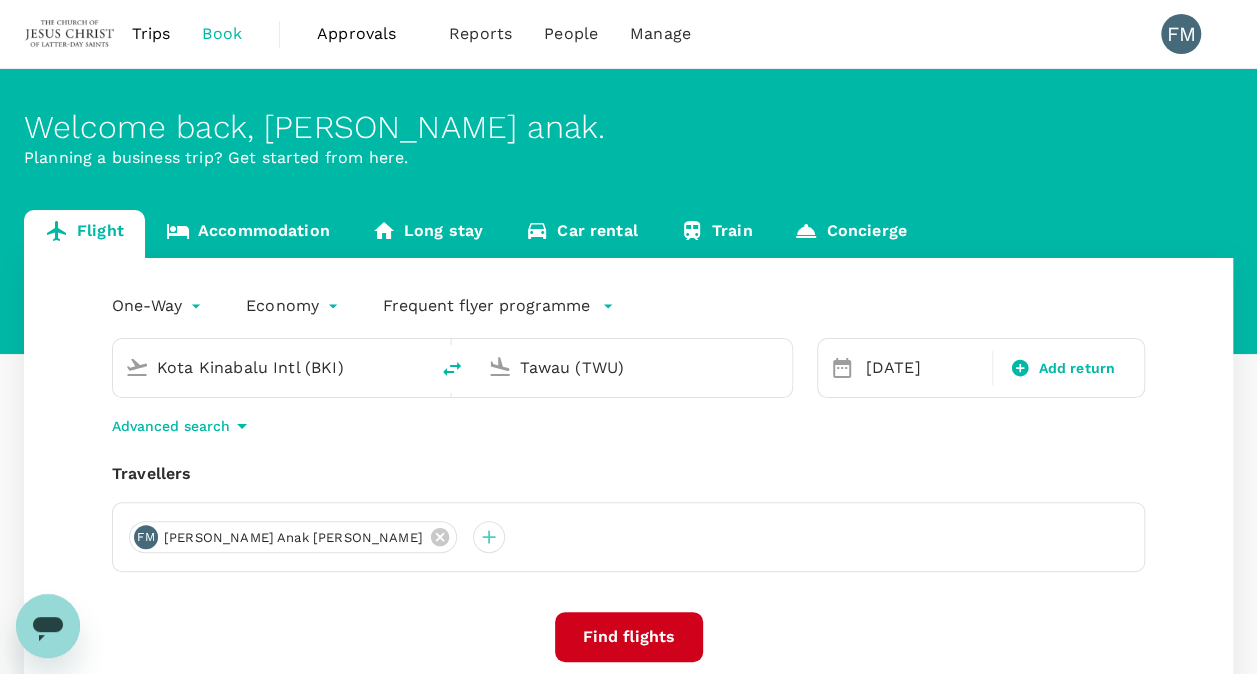 click on "Kota Kinabalu Intl (BKI)" at bounding box center (271, 367) 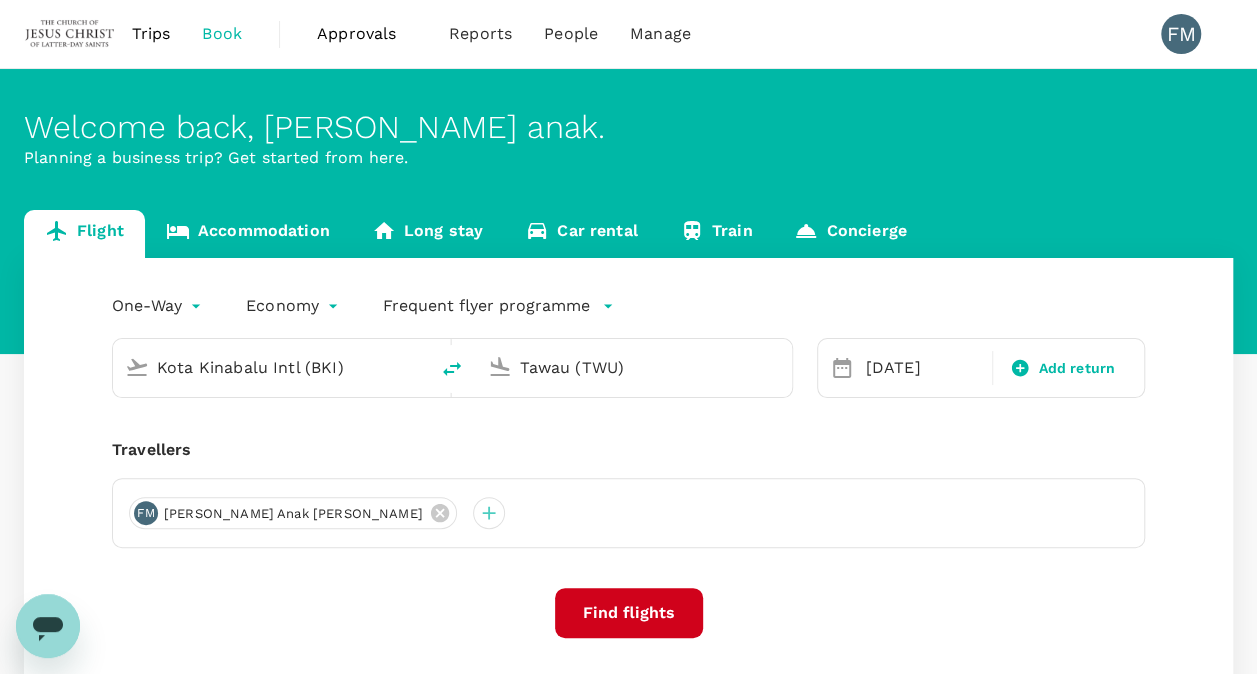 type 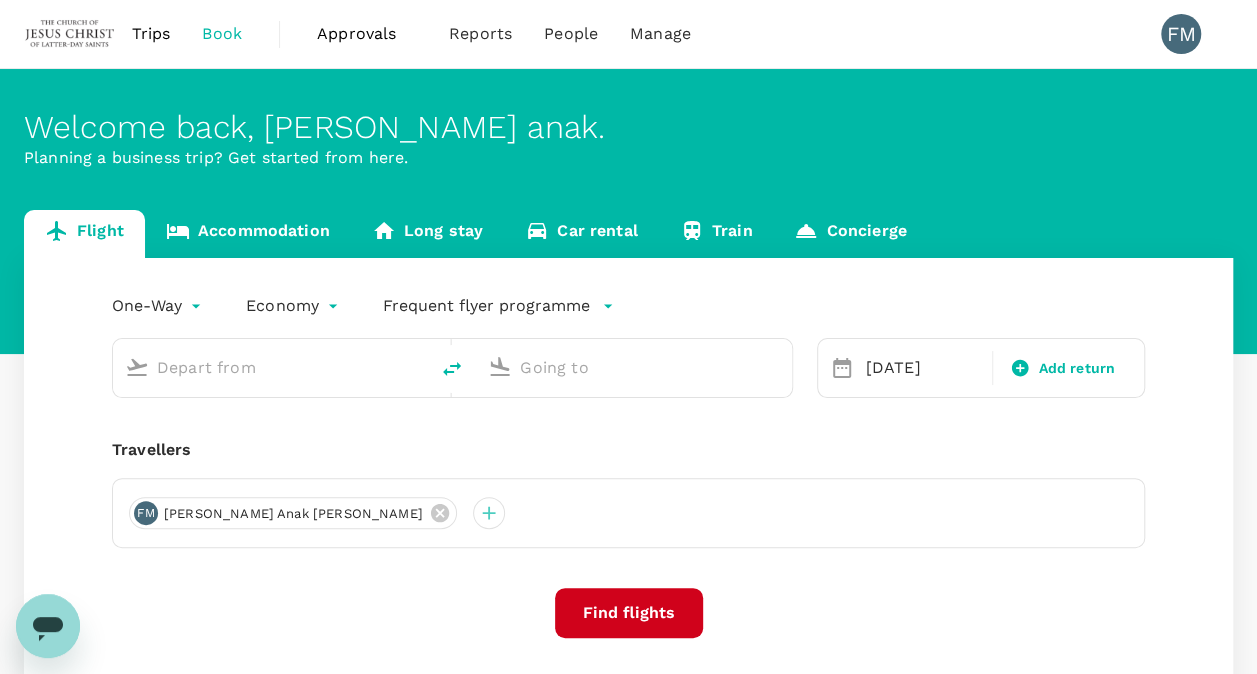 type on "Kota Kinabalu Intl (BKI)" 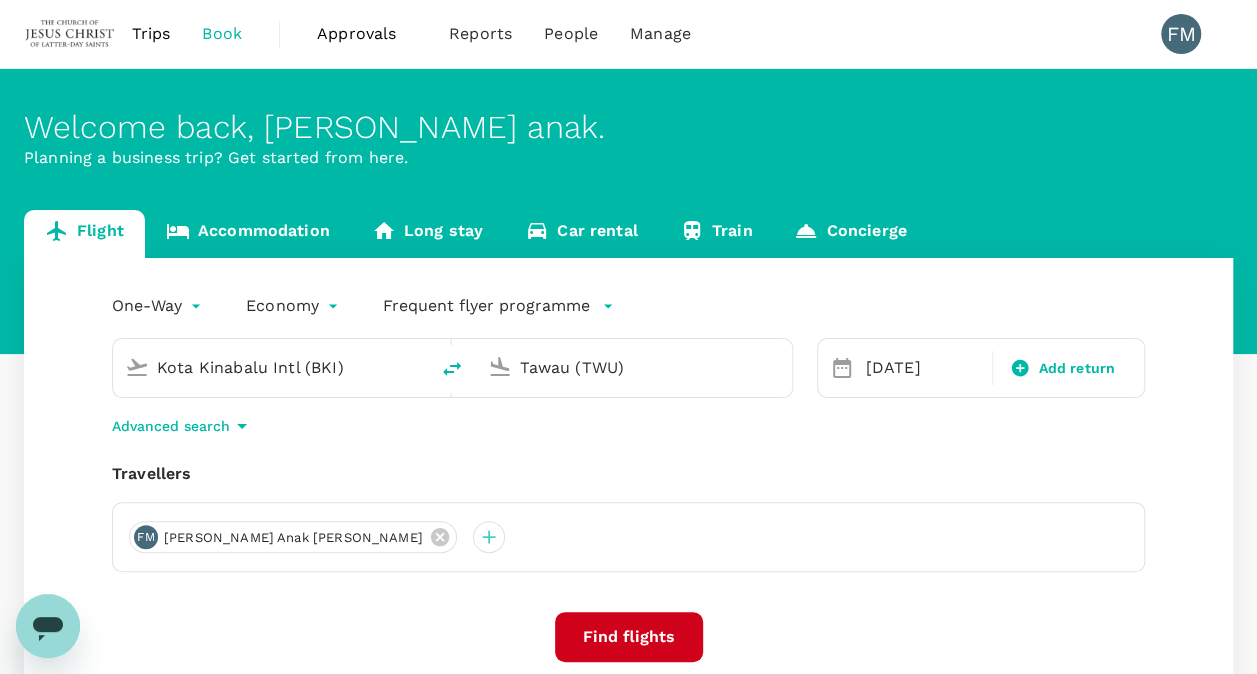 drag, startPoint x: 344, startPoint y: 361, endPoint x: 48, endPoint y: 312, distance: 300.02832 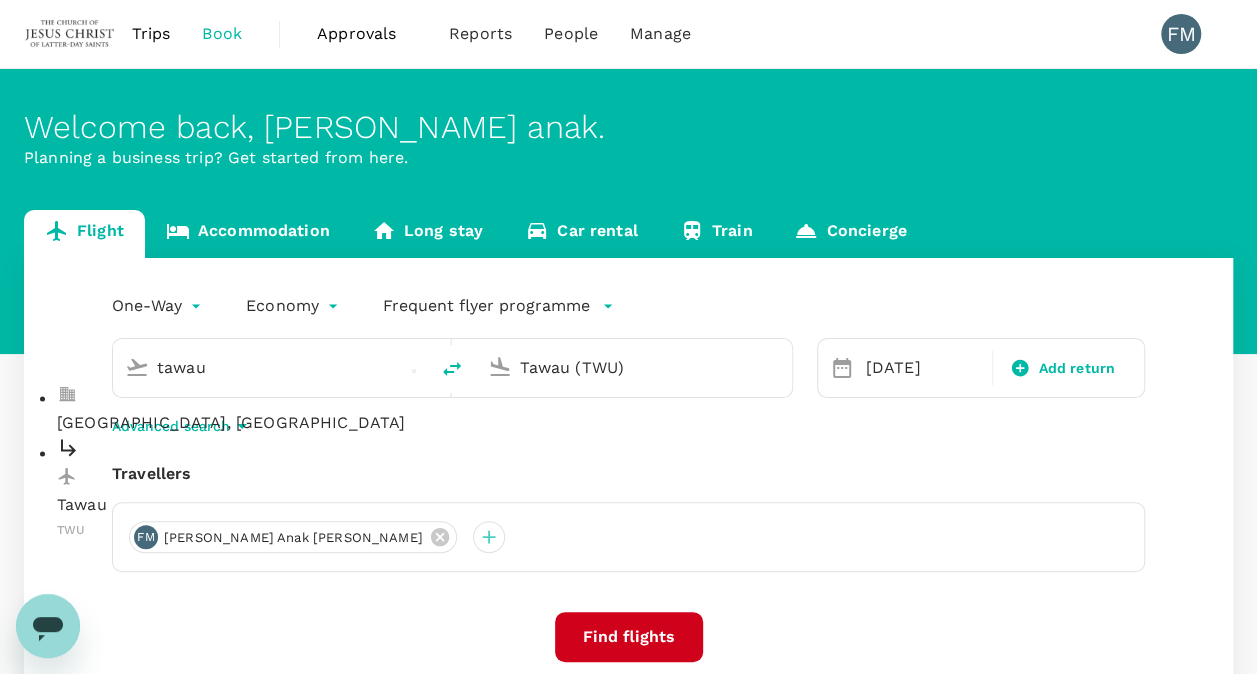 click on "Tawau" at bounding box center [287, 506] 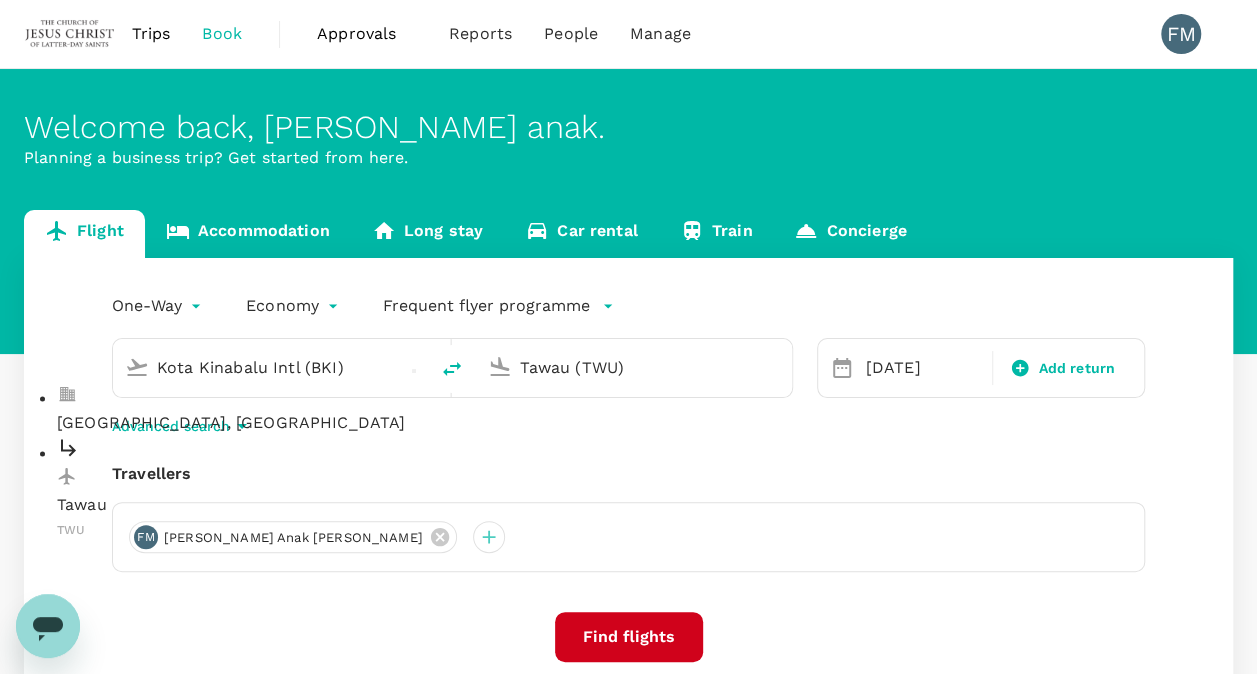 type on "Tawau (TWU)" 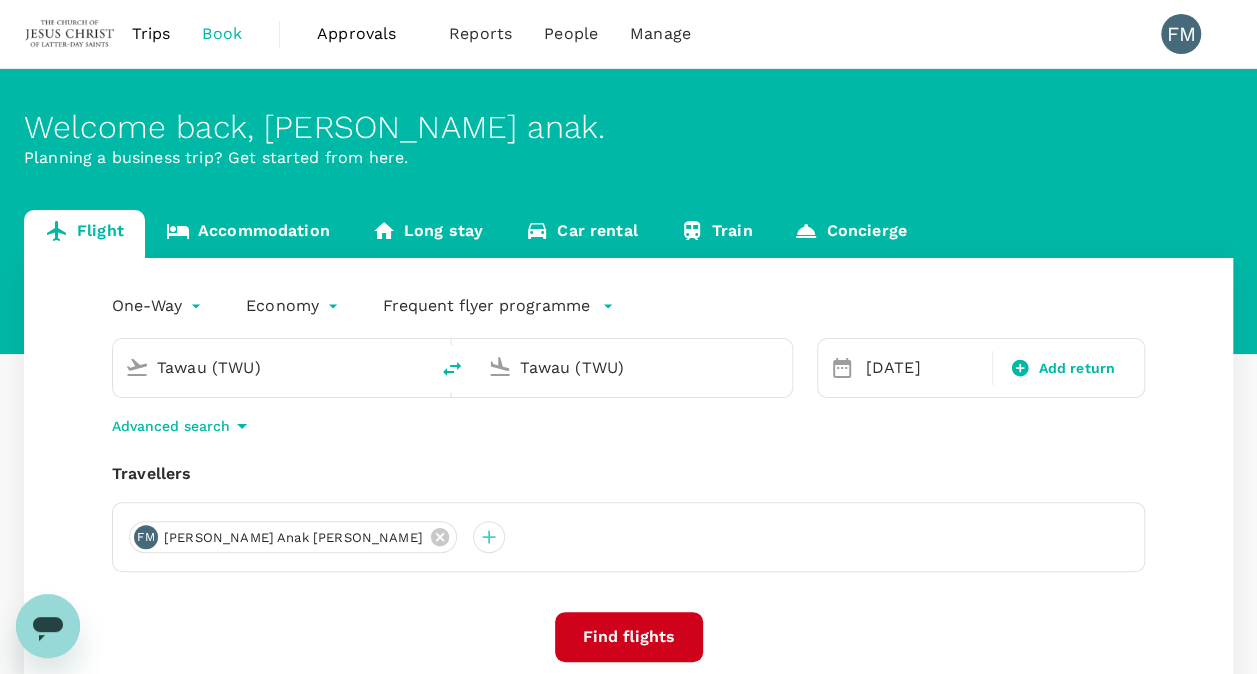 drag, startPoint x: 644, startPoint y: 374, endPoint x: 470, endPoint y: 356, distance: 174.92856 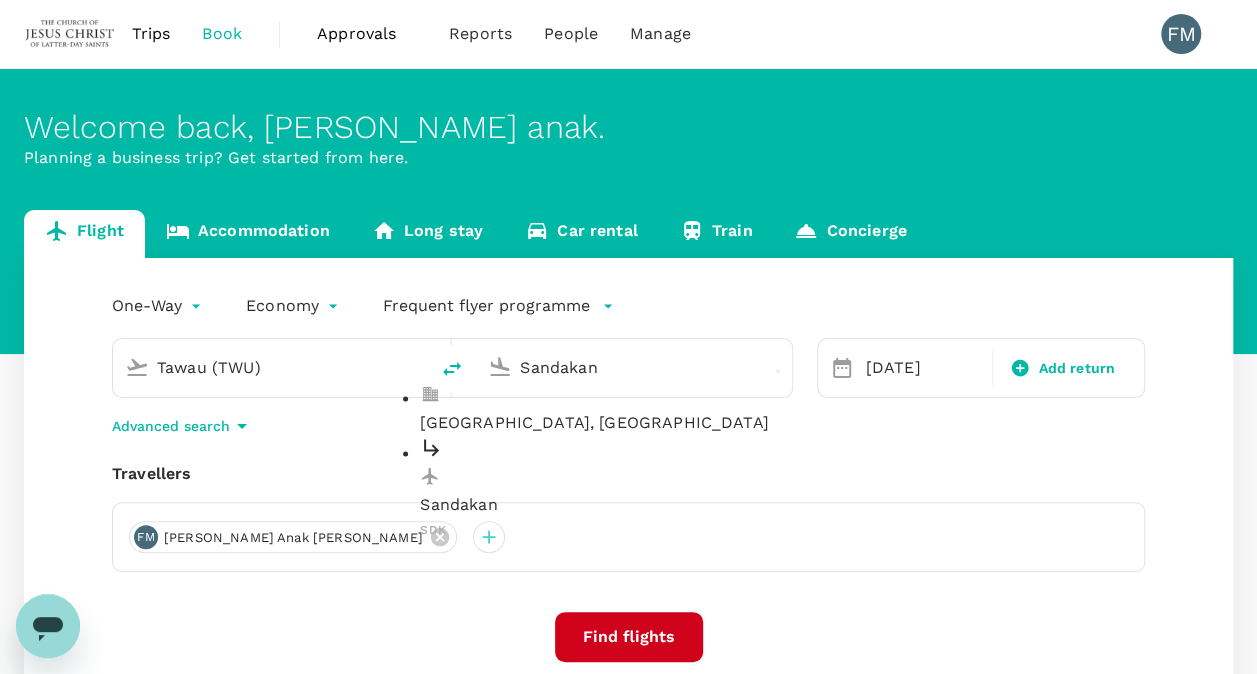 click on "Sandakan" at bounding box center (650, 506) 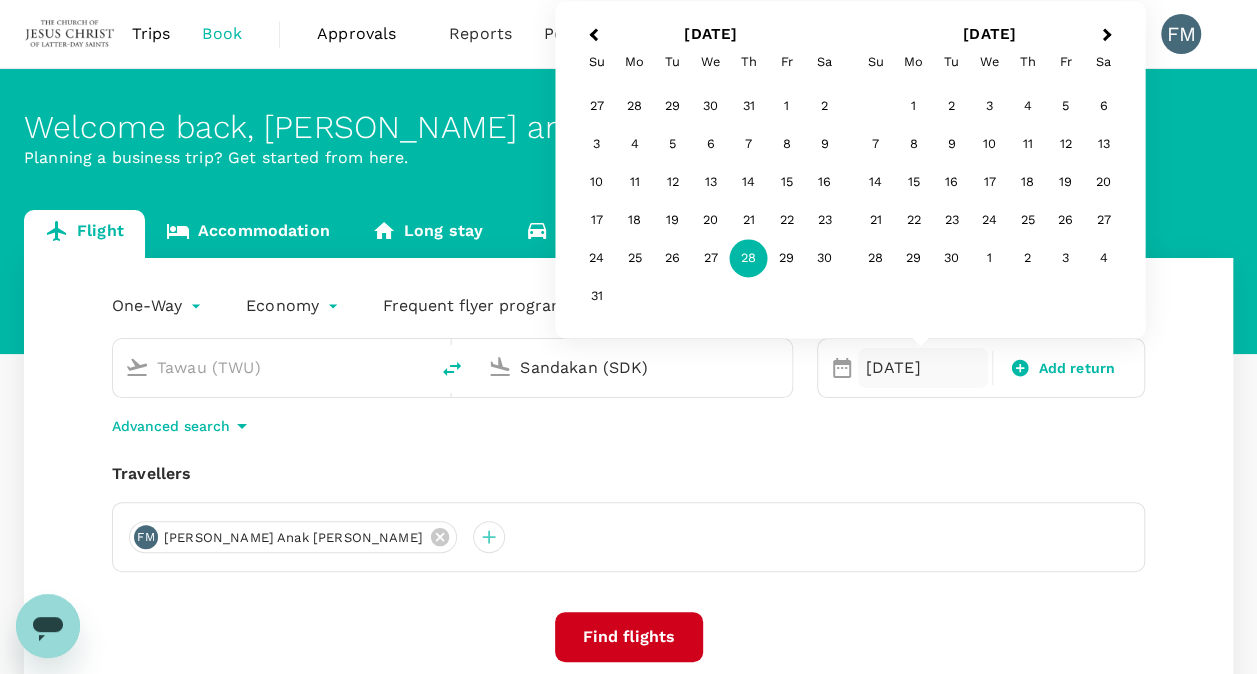 type on "Sandakan (SDK)" 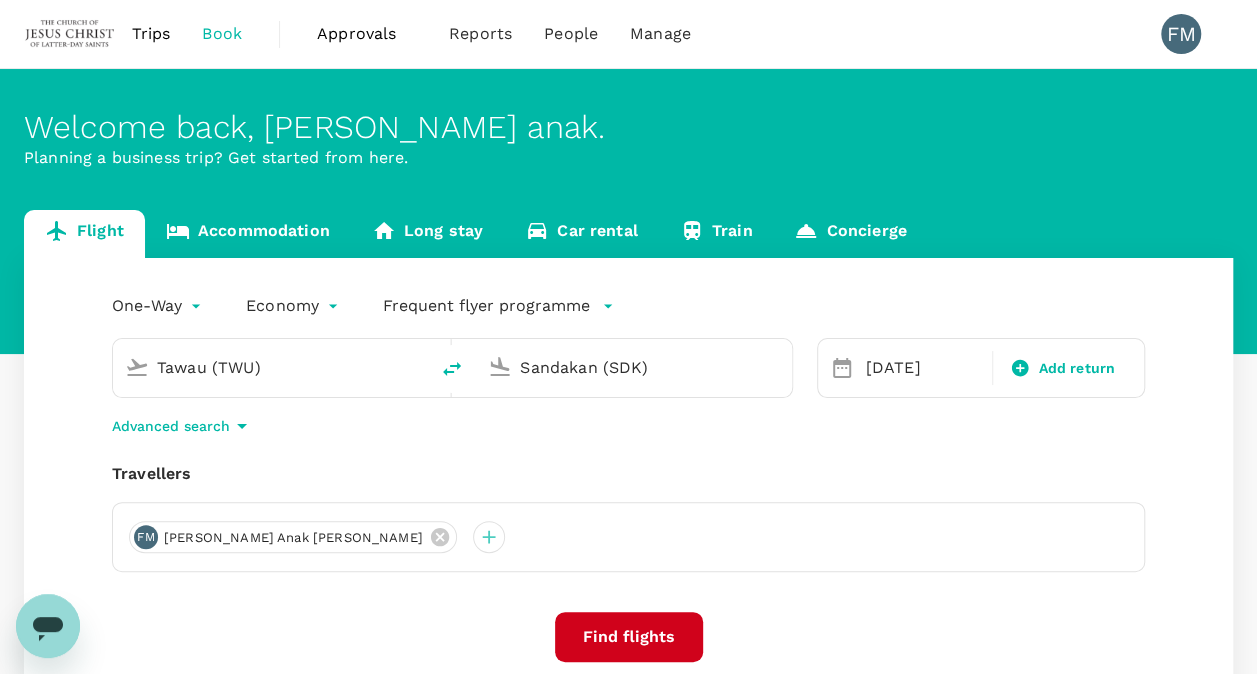 click on "Find flights" at bounding box center (629, 637) 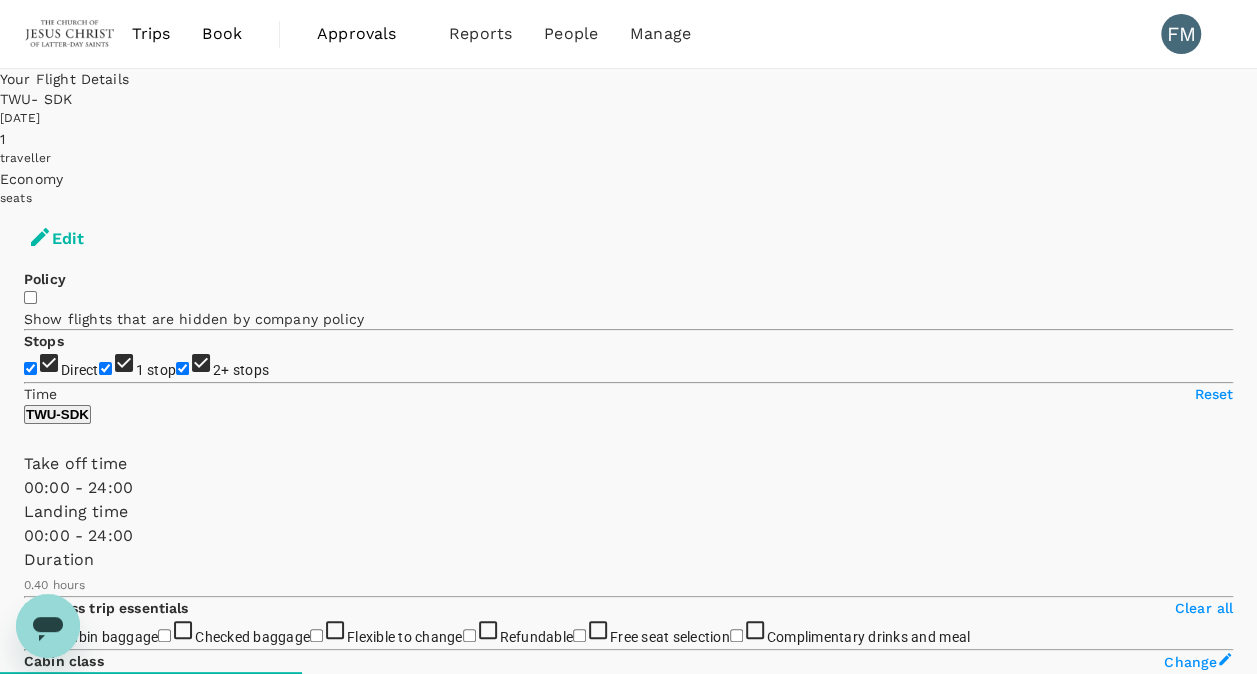 type on "515" 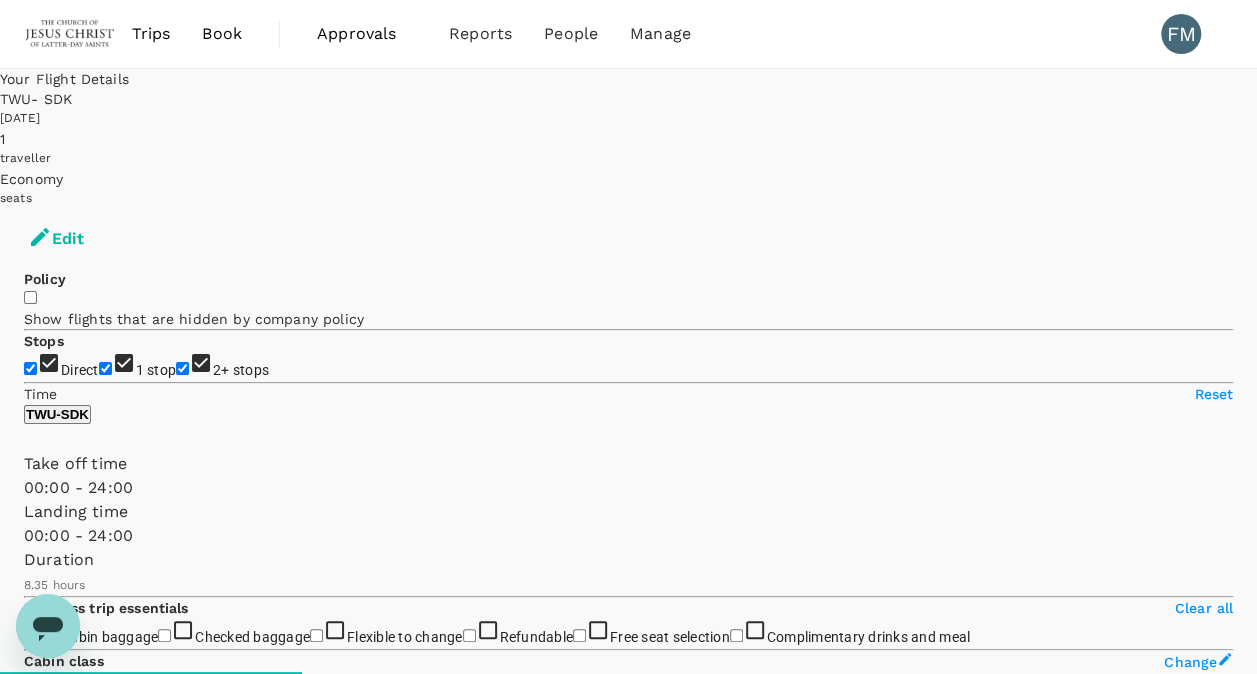 scroll, scrollTop: 244, scrollLeft: 0, axis: vertical 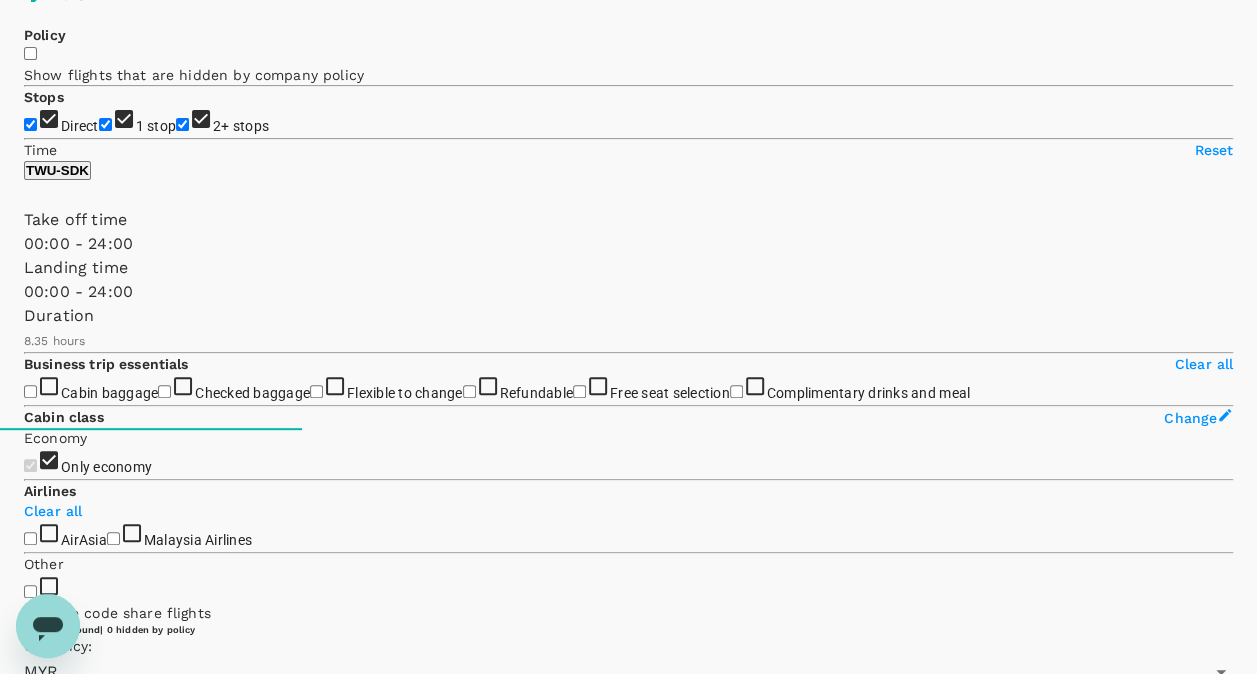 click on "View flight details" at bounding box center (628, 9116) 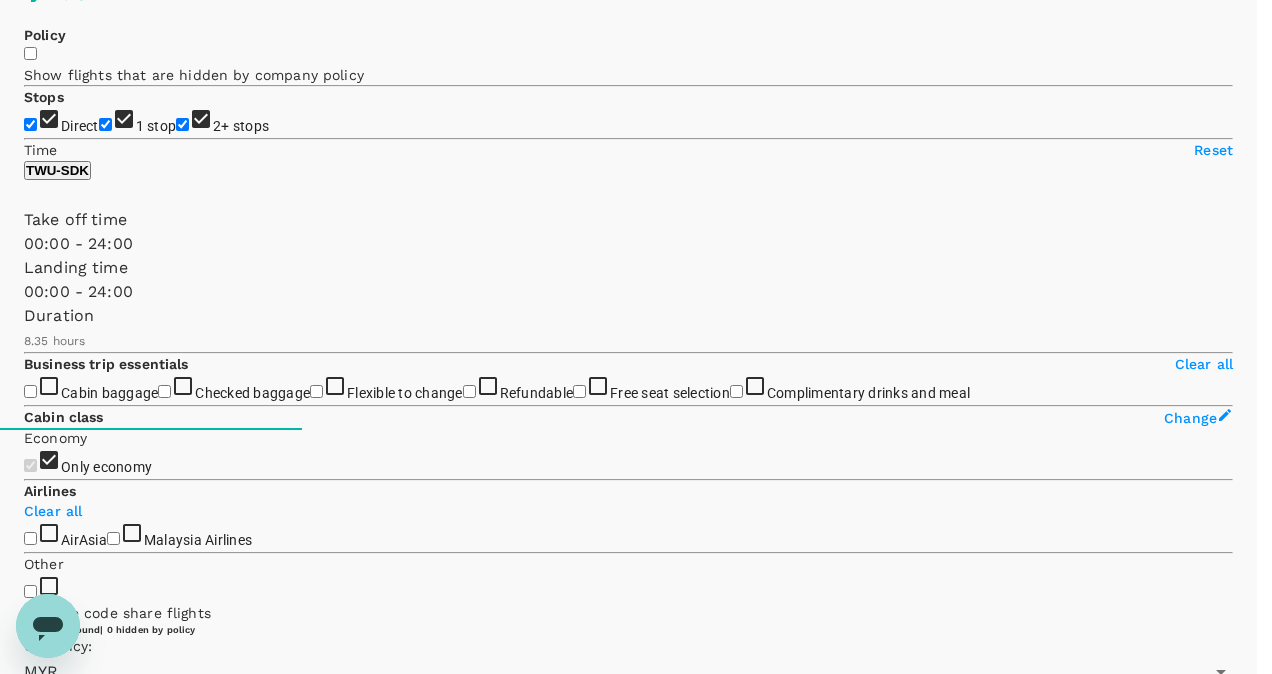 click 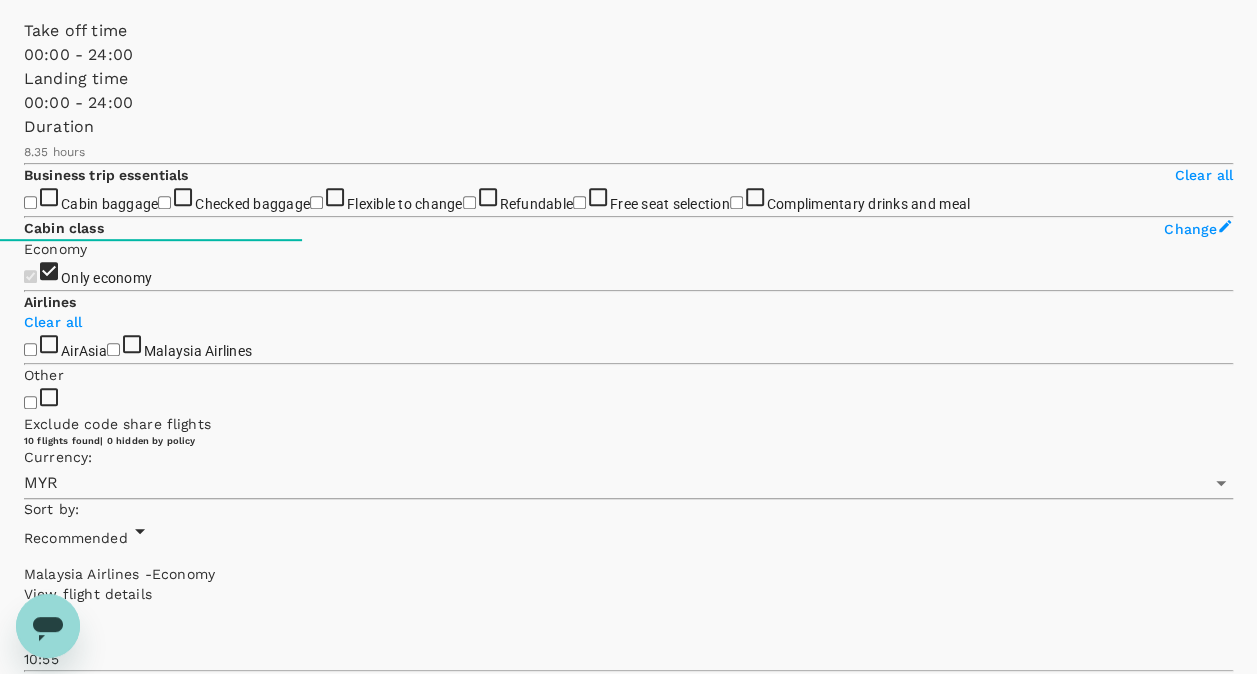 scroll, scrollTop: 0, scrollLeft: 0, axis: both 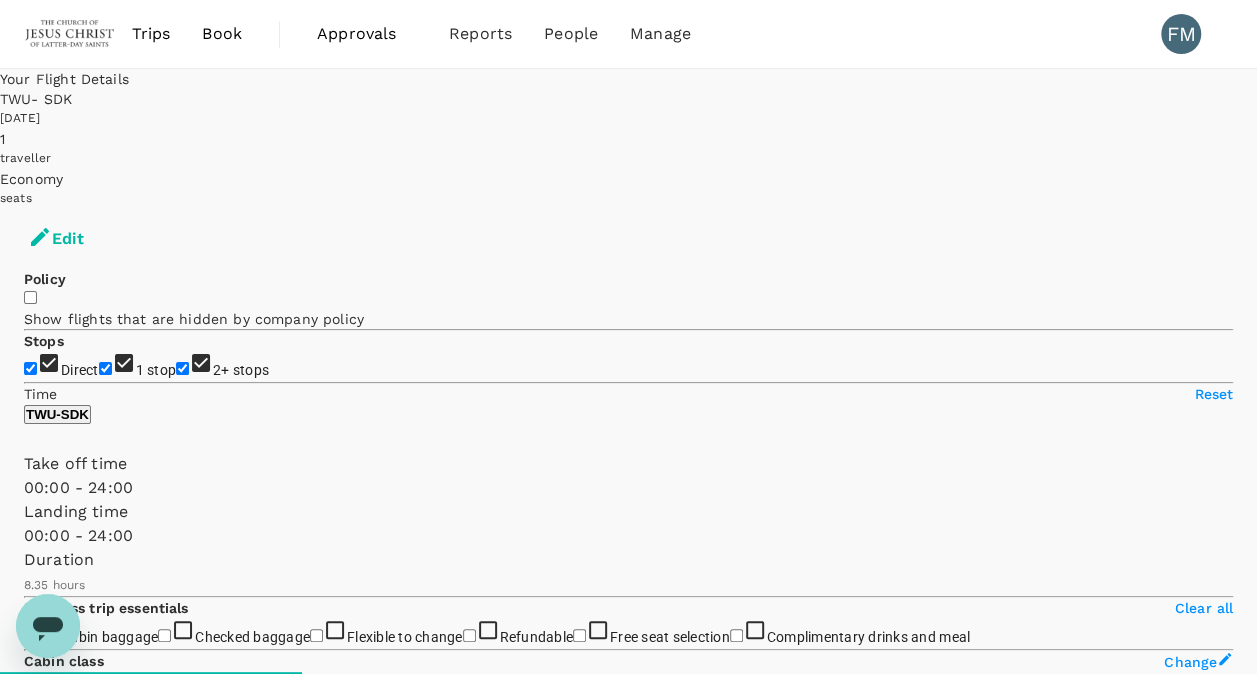 click on "Book" at bounding box center (222, 34) 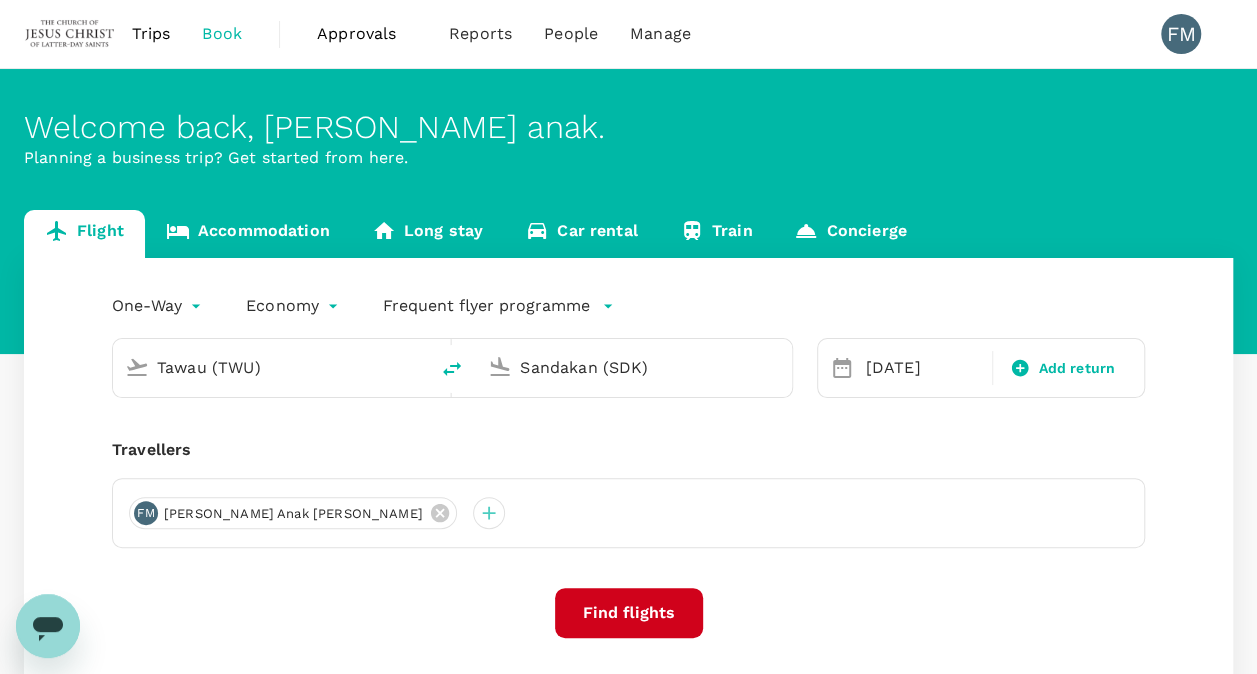 type 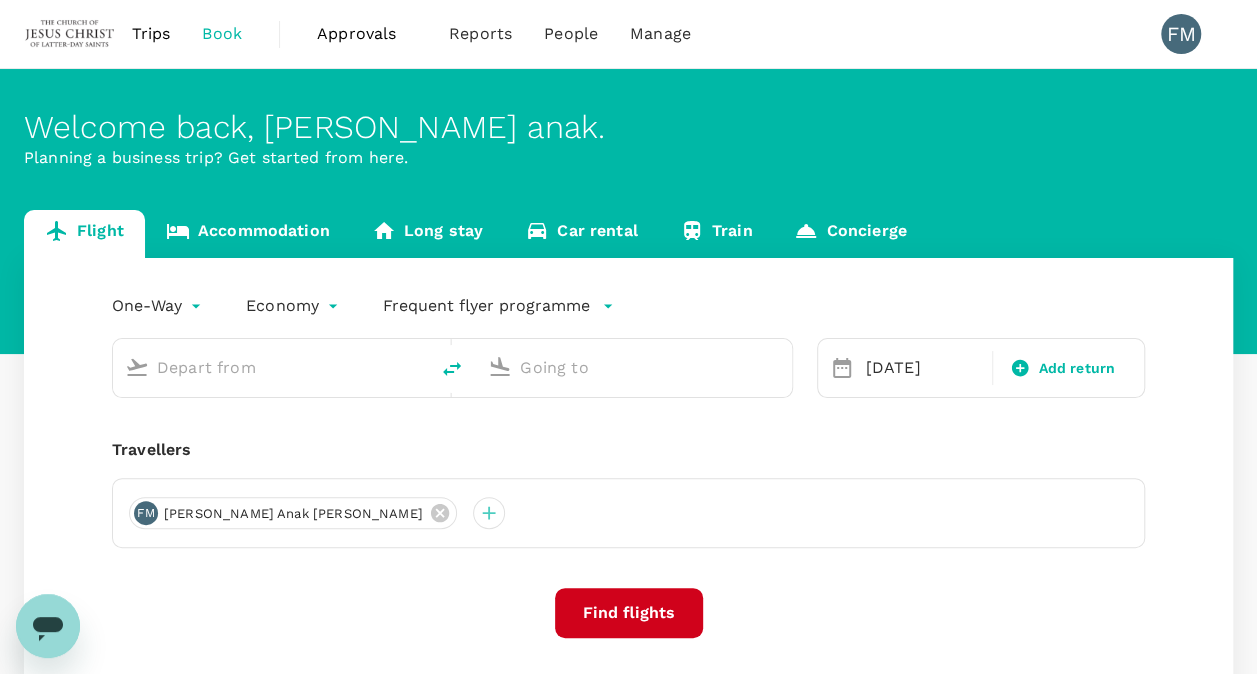 type on "Tawau (TWU)" 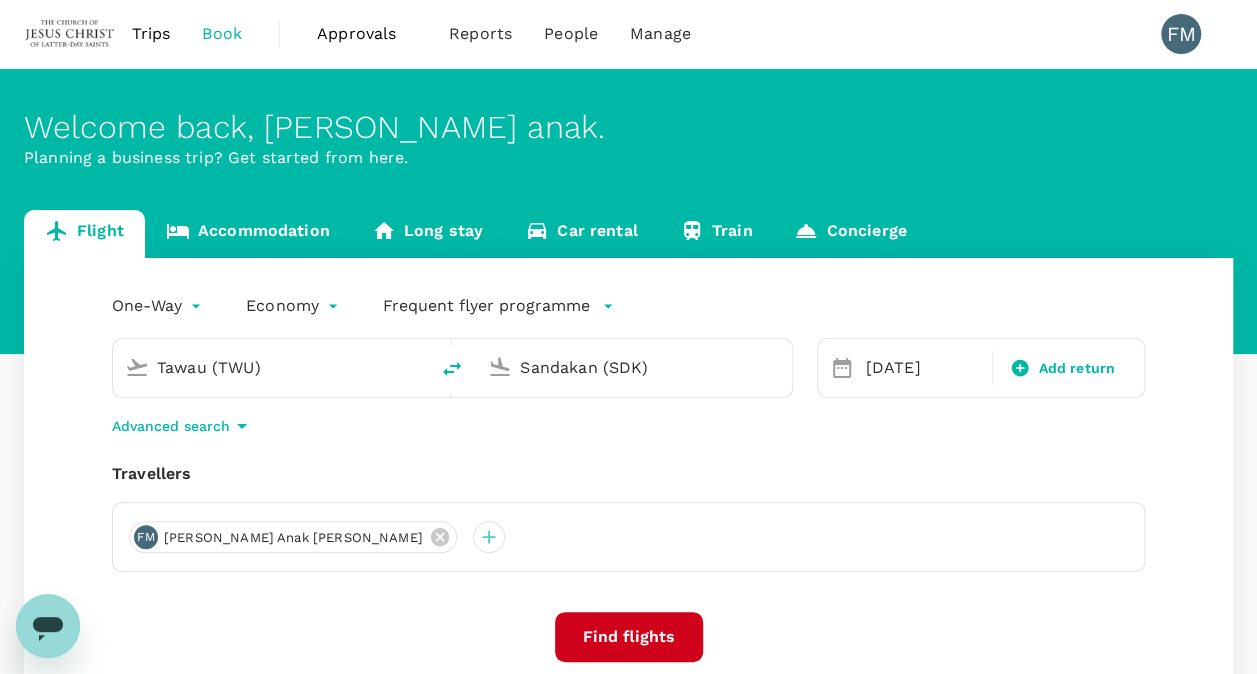 type 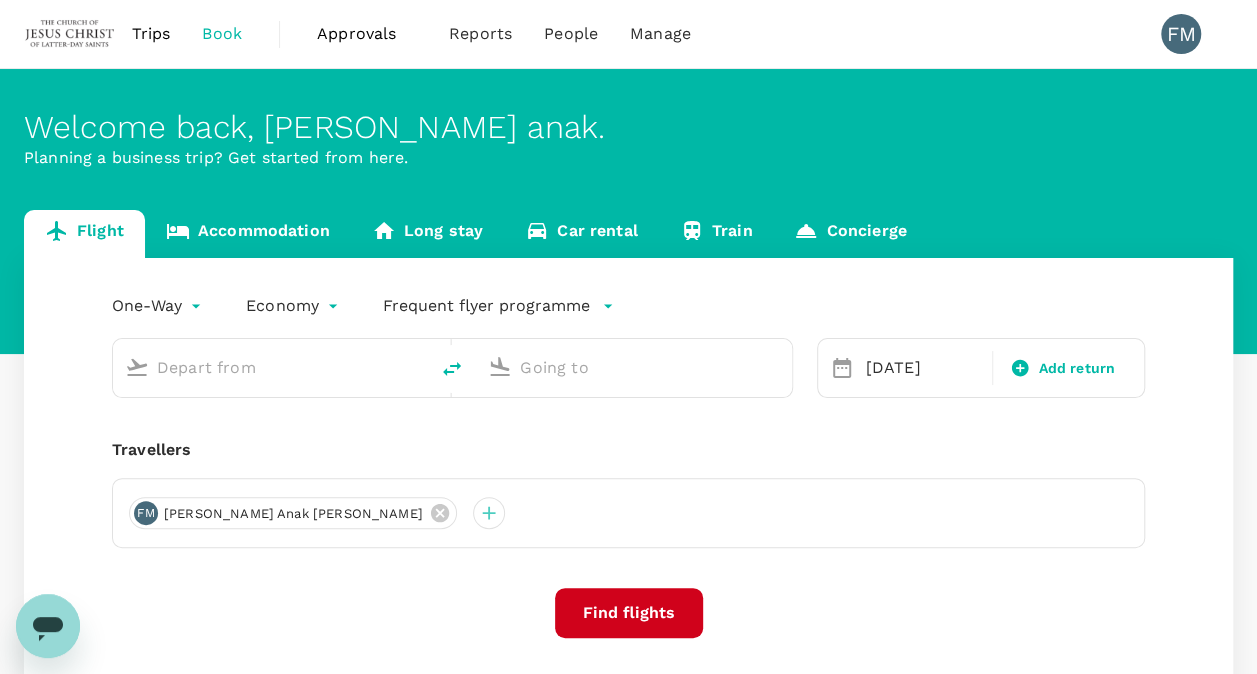 type on "Tawau (TWU)" 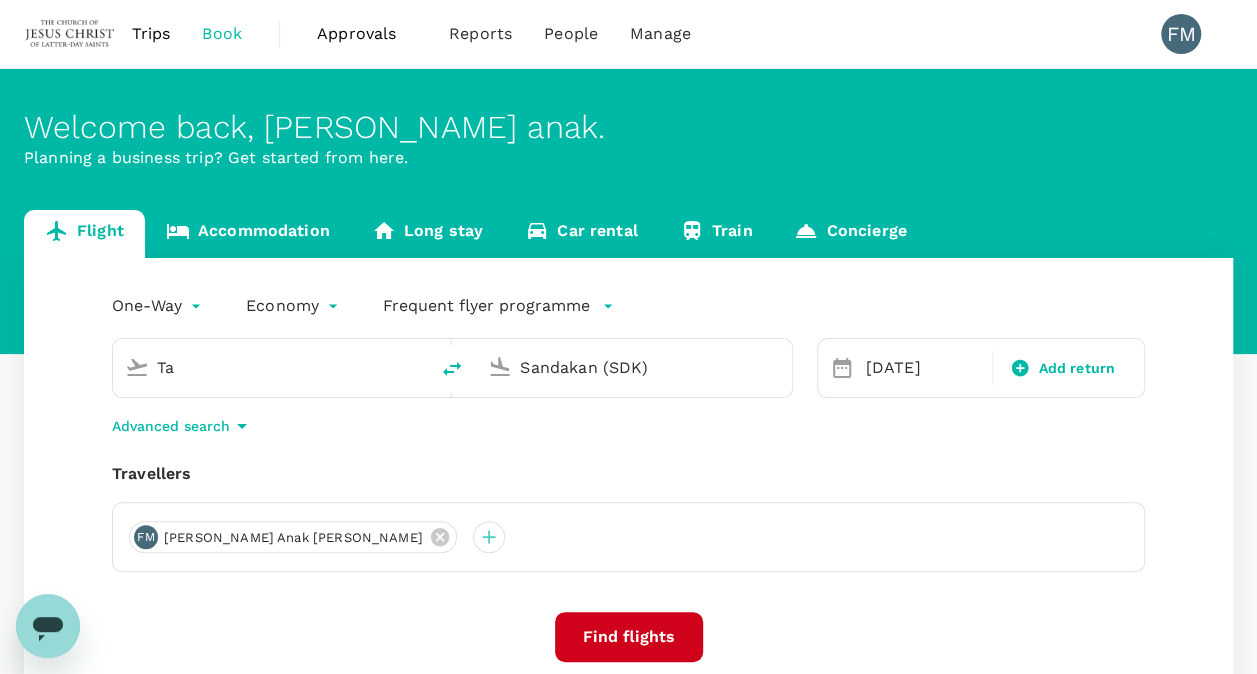 type on "T" 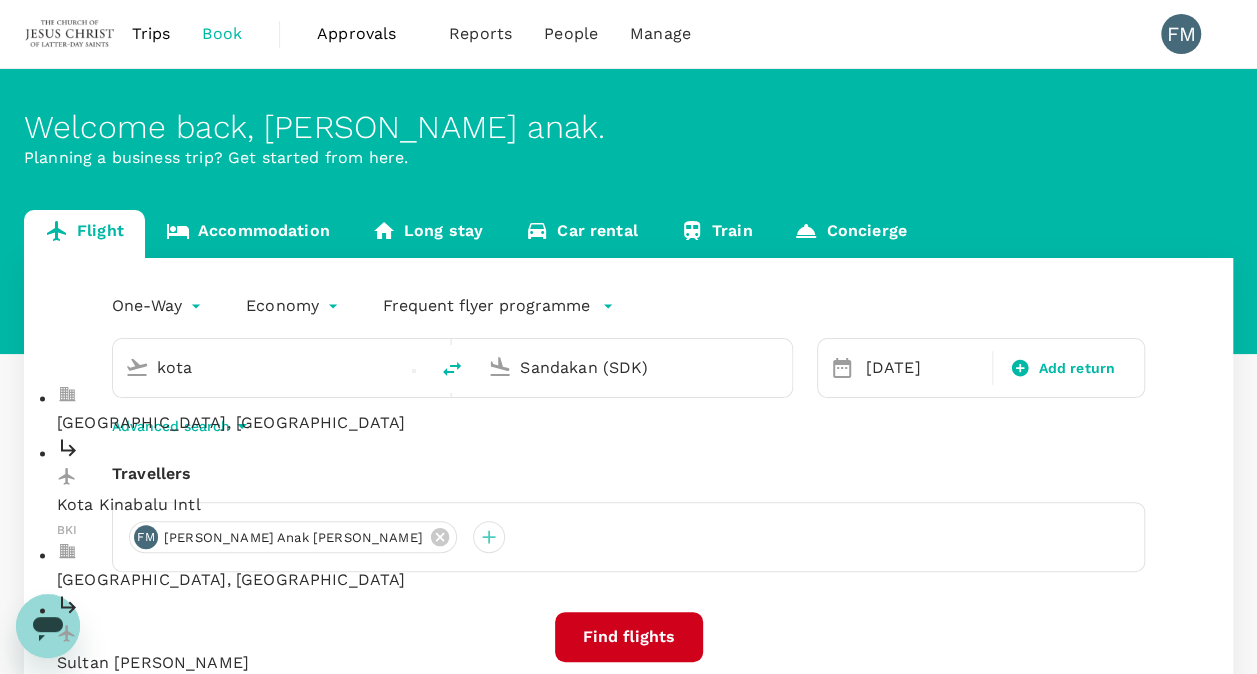 click on "[GEOGRAPHIC_DATA], [GEOGRAPHIC_DATA]" at bounding box center (287, 424) 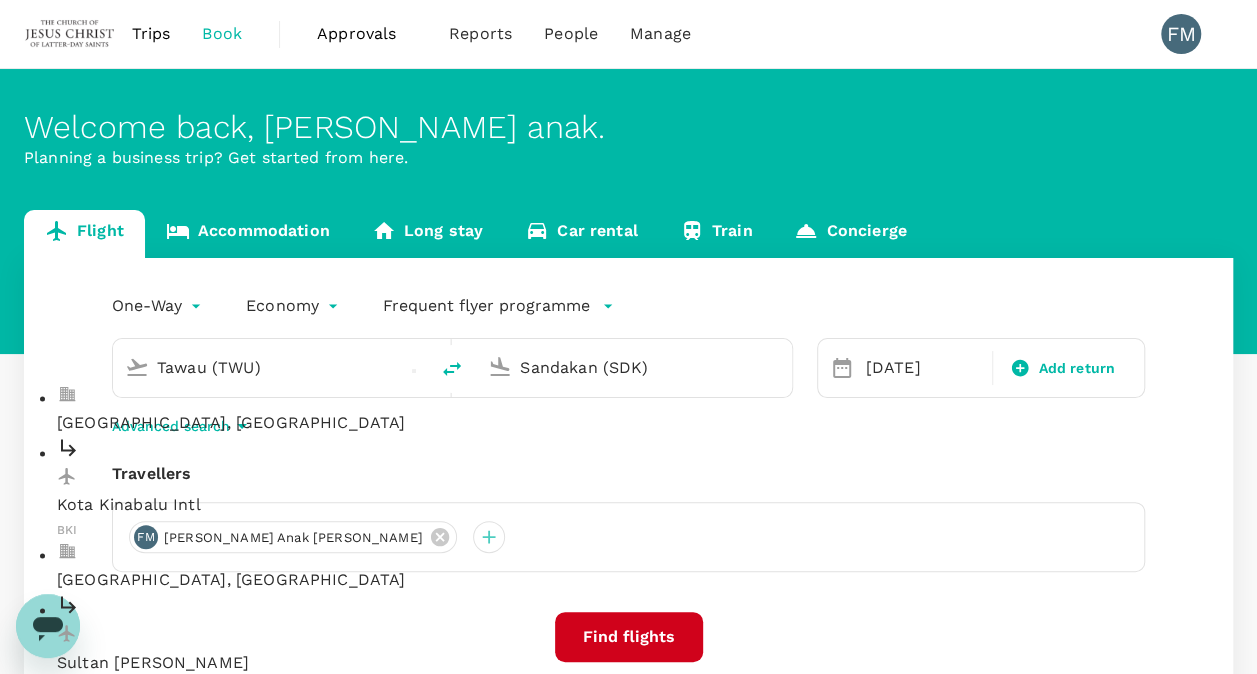 type on "[GEOGRAPHIC_DATA], [GEOGRAPHIC_DATA] (any)" 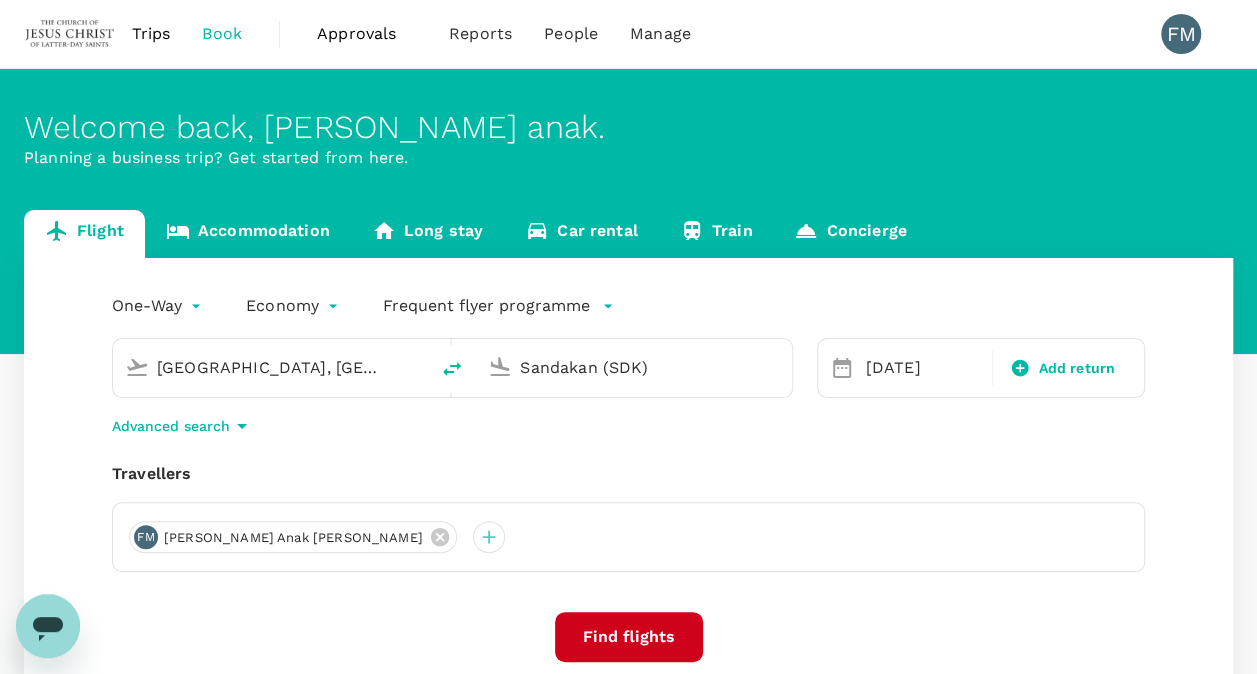 drag, startPoint x: 655, startPoint y: 376, endPoint x: 466, endPoint y: 376, distance: 189 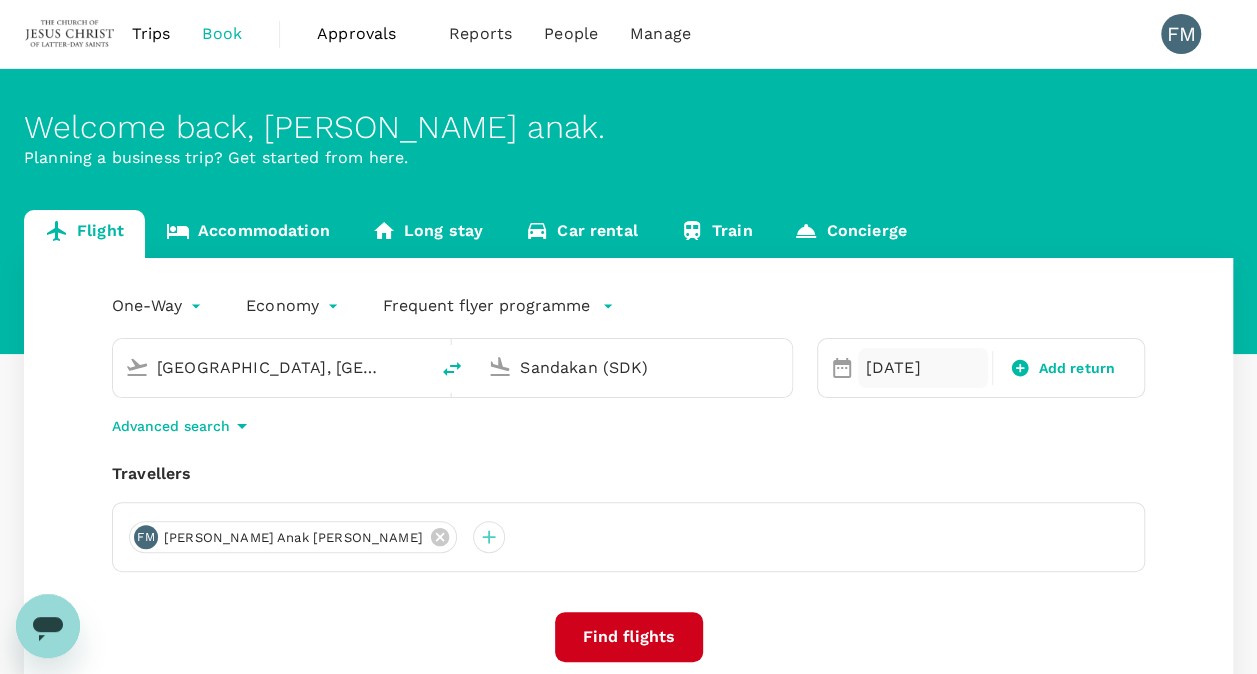 click on "[DATE]" at bounding box center [923, 368] 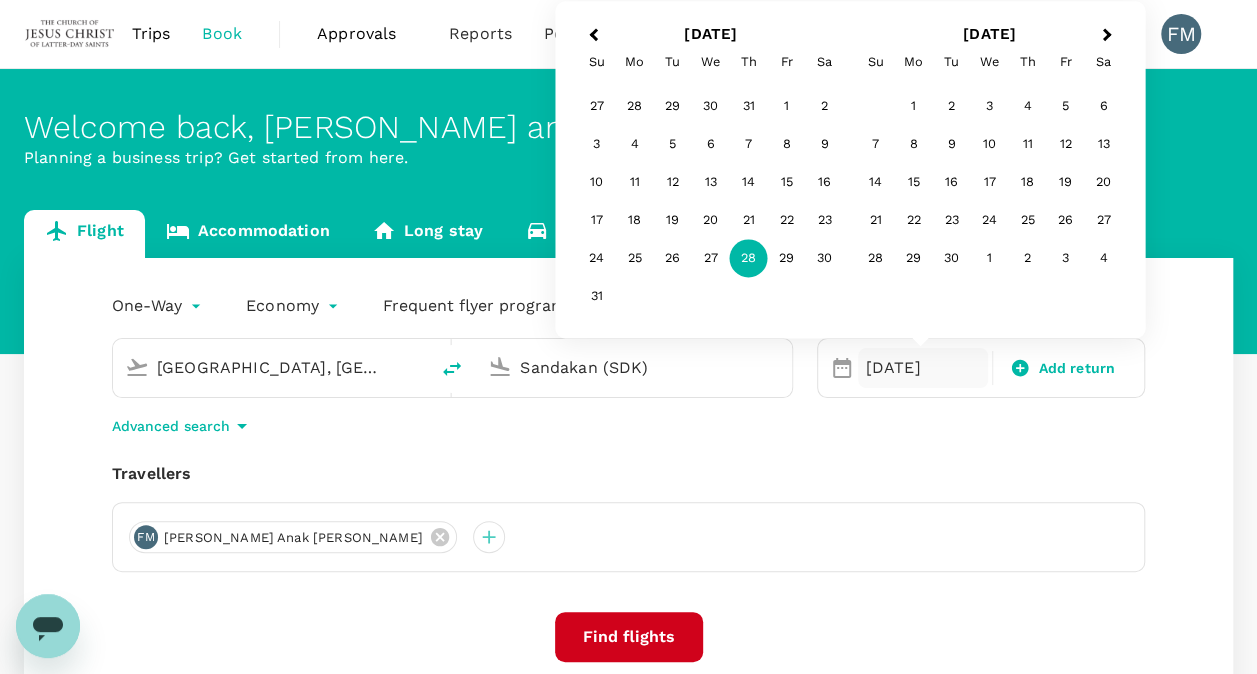 click on "Travellers" at bounding box center [628, 474] 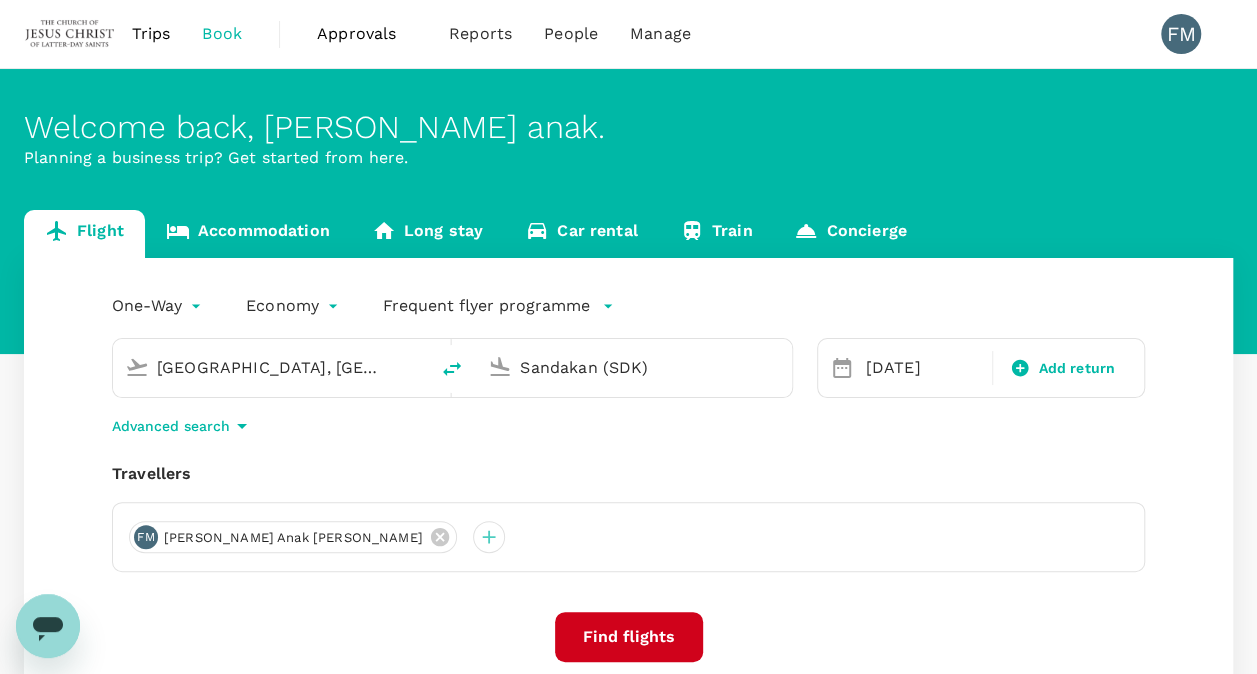click on "Find flights" at bounding box center [629, 637] 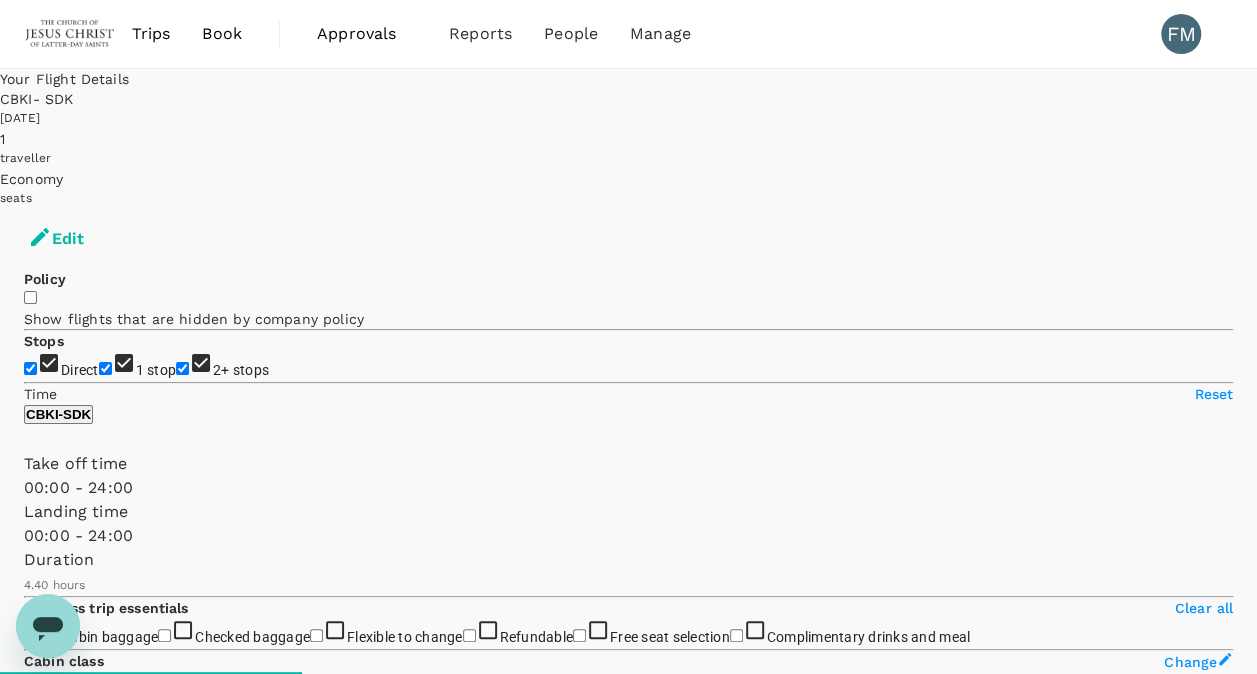 type on "485" 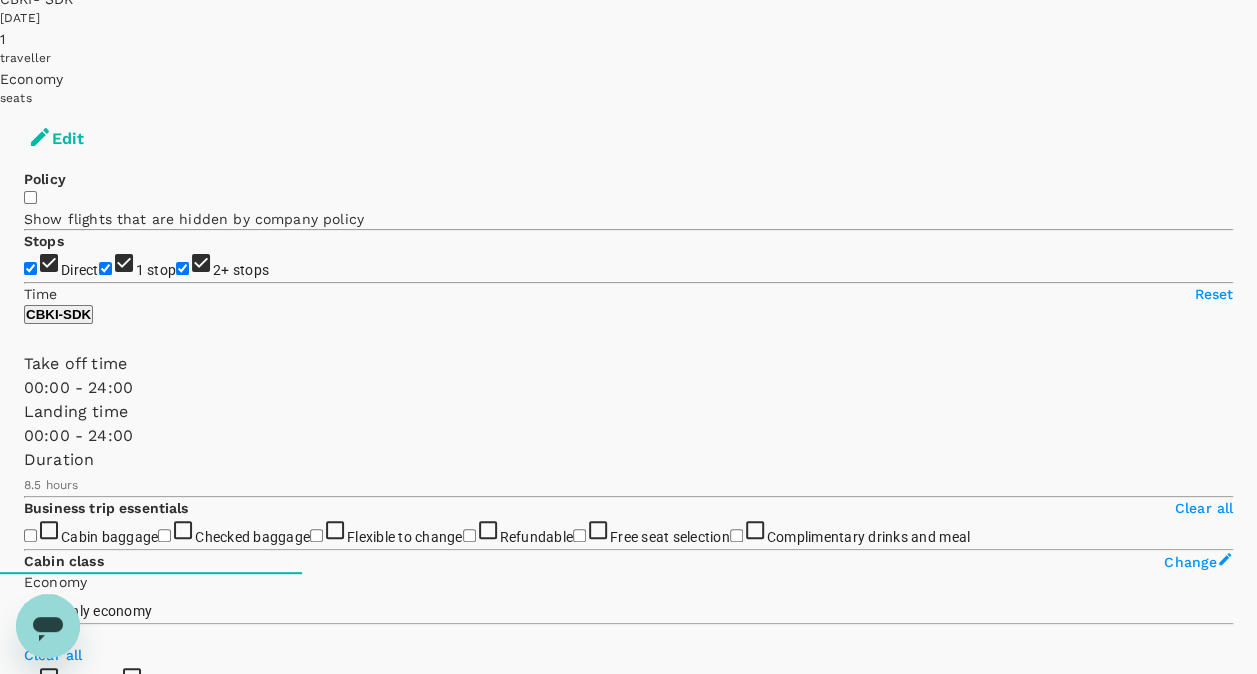 scroll, scrollTop: 0, scrollLeft: 0, axis: both 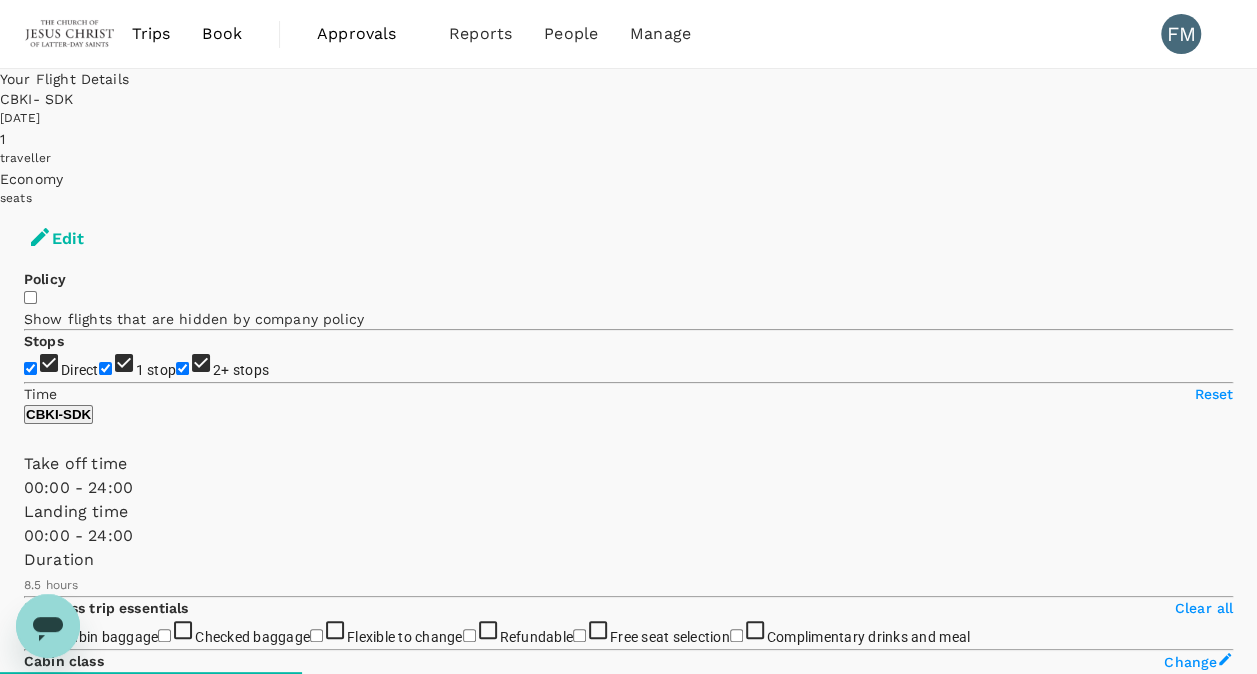 click on "Book" at bounding box center [222, 34] 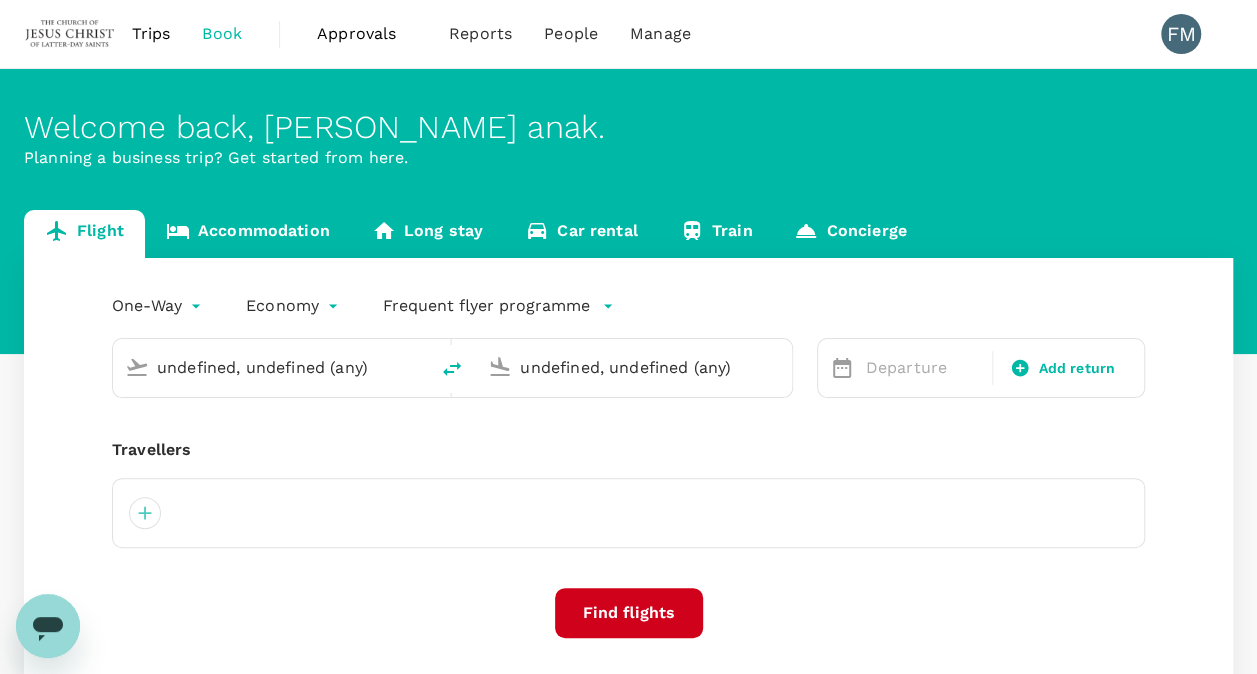 type 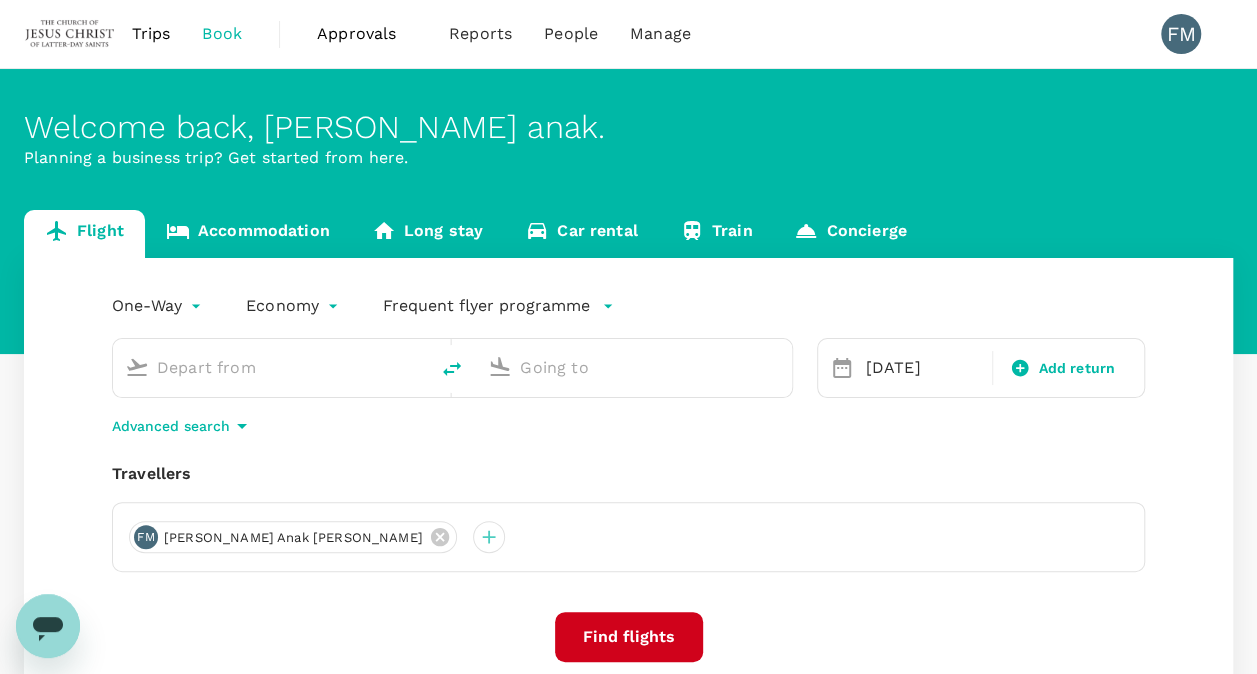 type on "[GEOGRAPHIC_DATA], [GEOGRAPHIC_DATA] (any)" 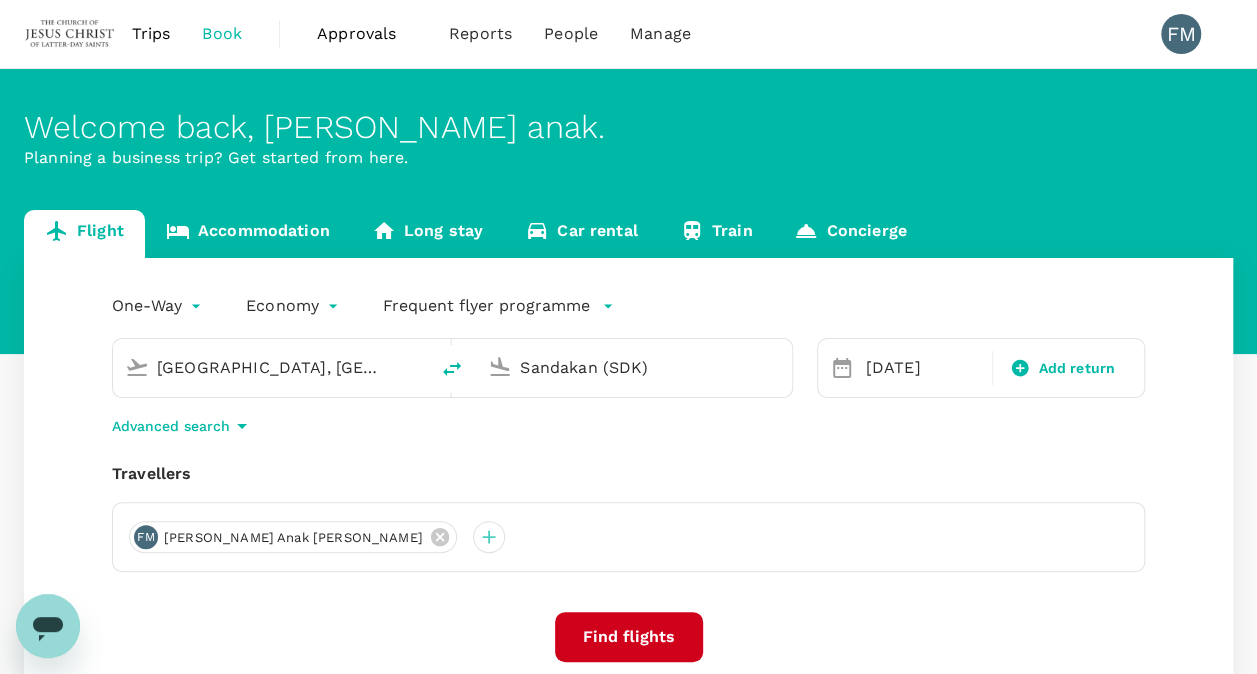 type 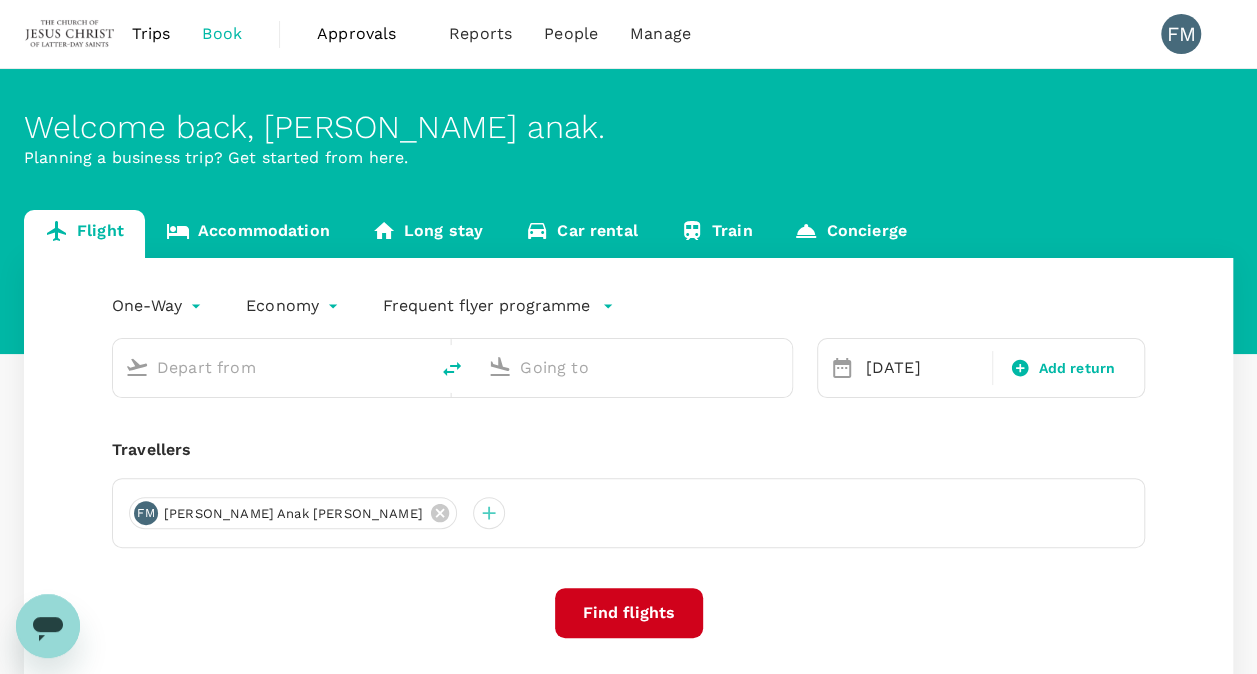 type on "[GEOGRAPHIC_DATA], [GEOGRAPHIC_DATA] (any)" 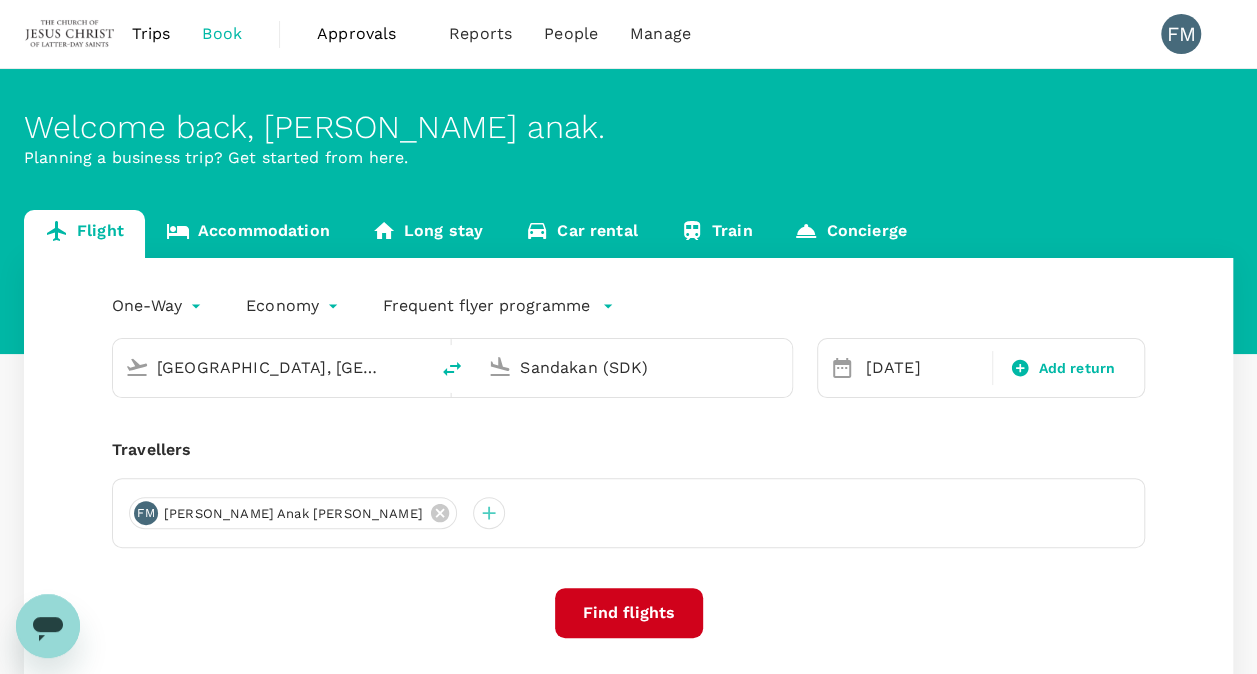click on "[GEOGRAPHIC_DATA], [GEOGRAPHIC_DATA] (any)" at bounding box center (270, 368) 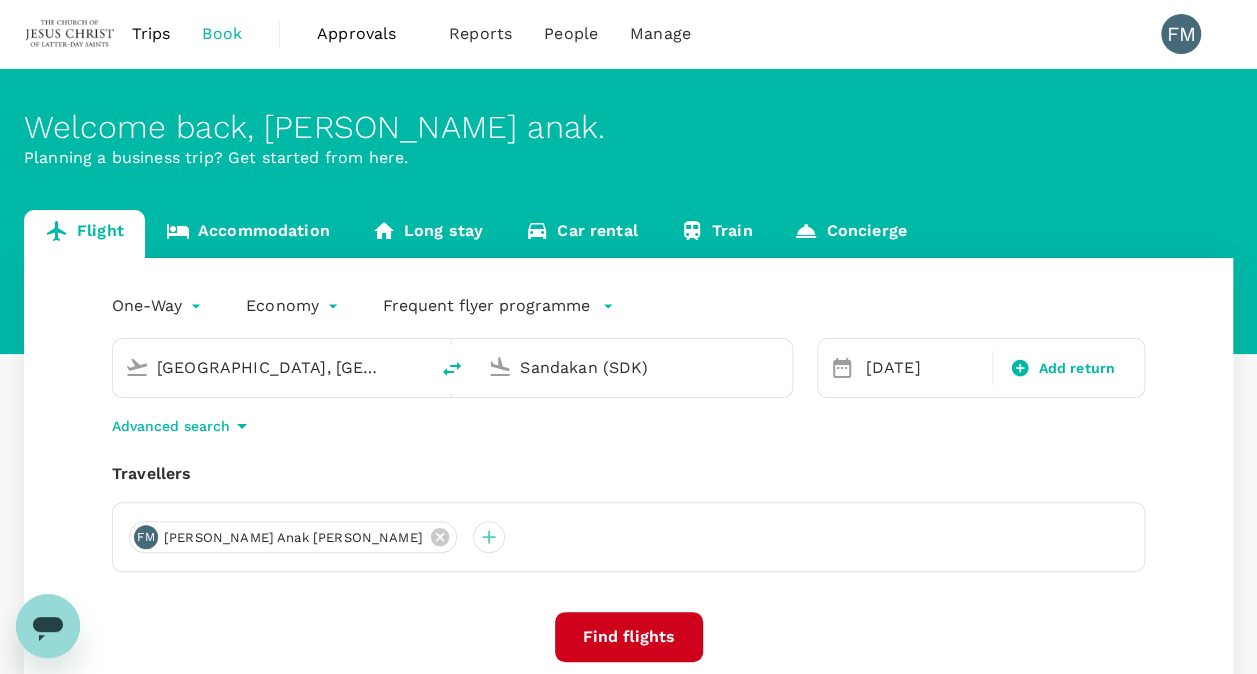 click on "[GEOGRAPHIC_DATA], [GEOGRAPHIC_DATA] (any)" at bounding box center [271, 367] 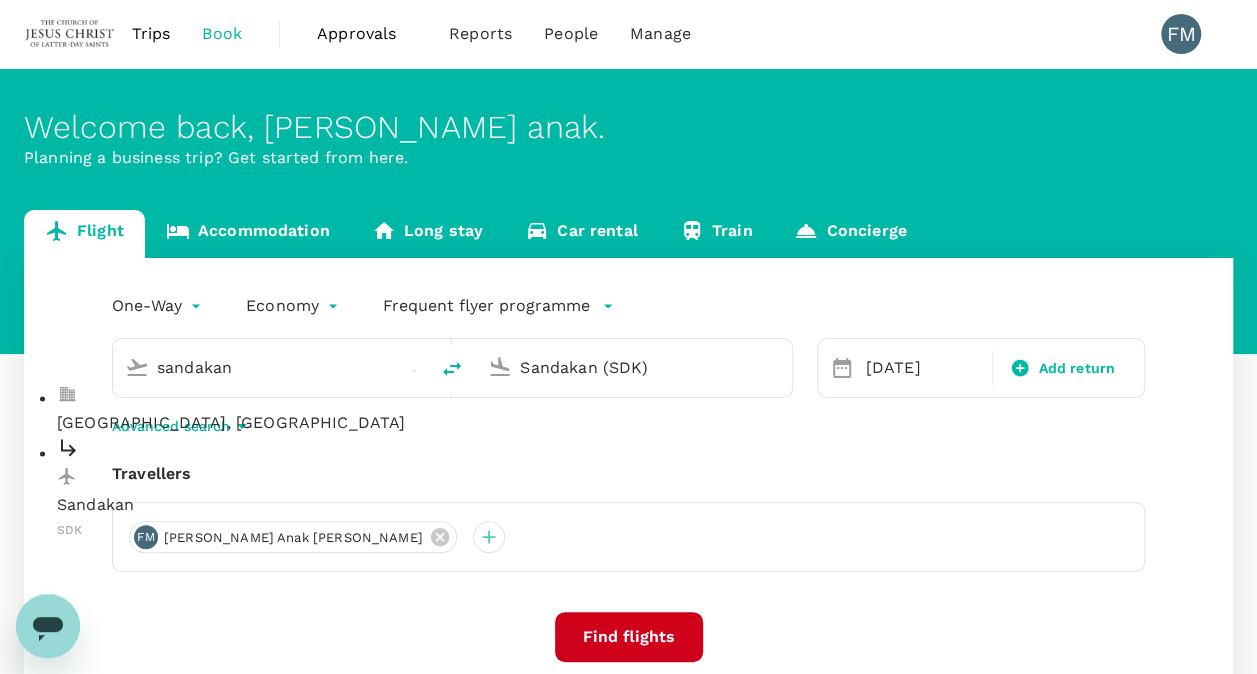 click on "Sandakan" at bounding box center (287, 506) 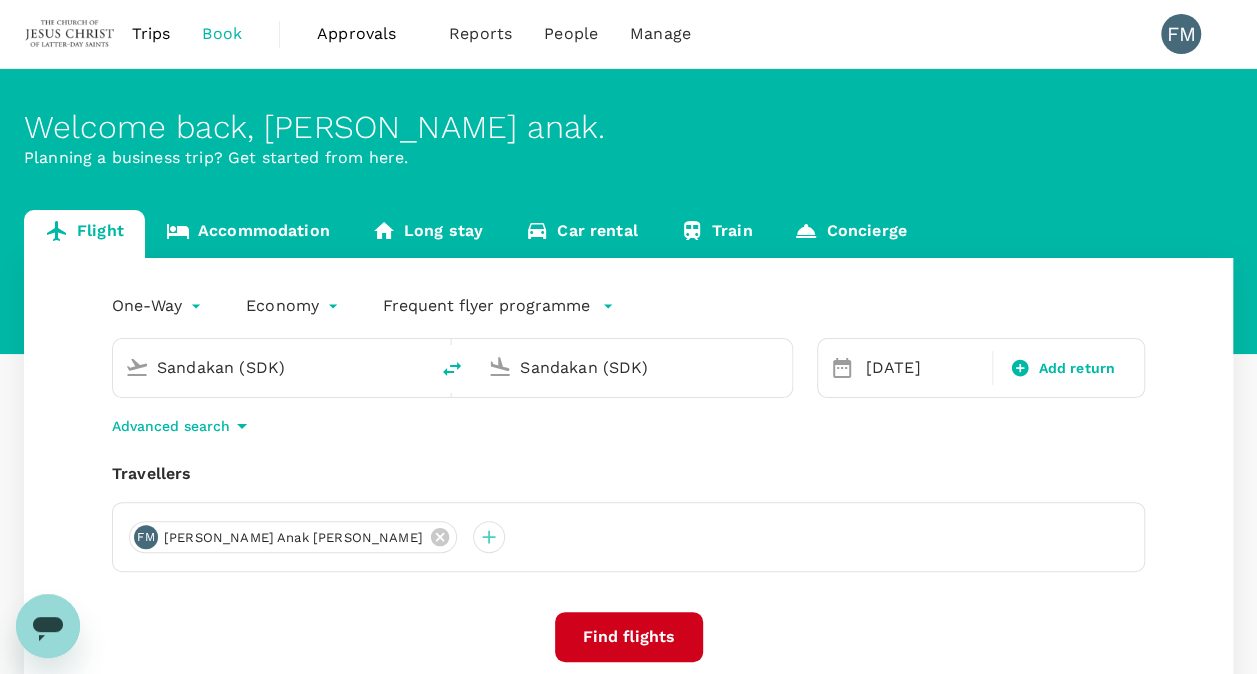 drag, startPoint x: 650, startPoint y: 374, endPoint x: 421, endPoint y: 322, distance: 234.82973 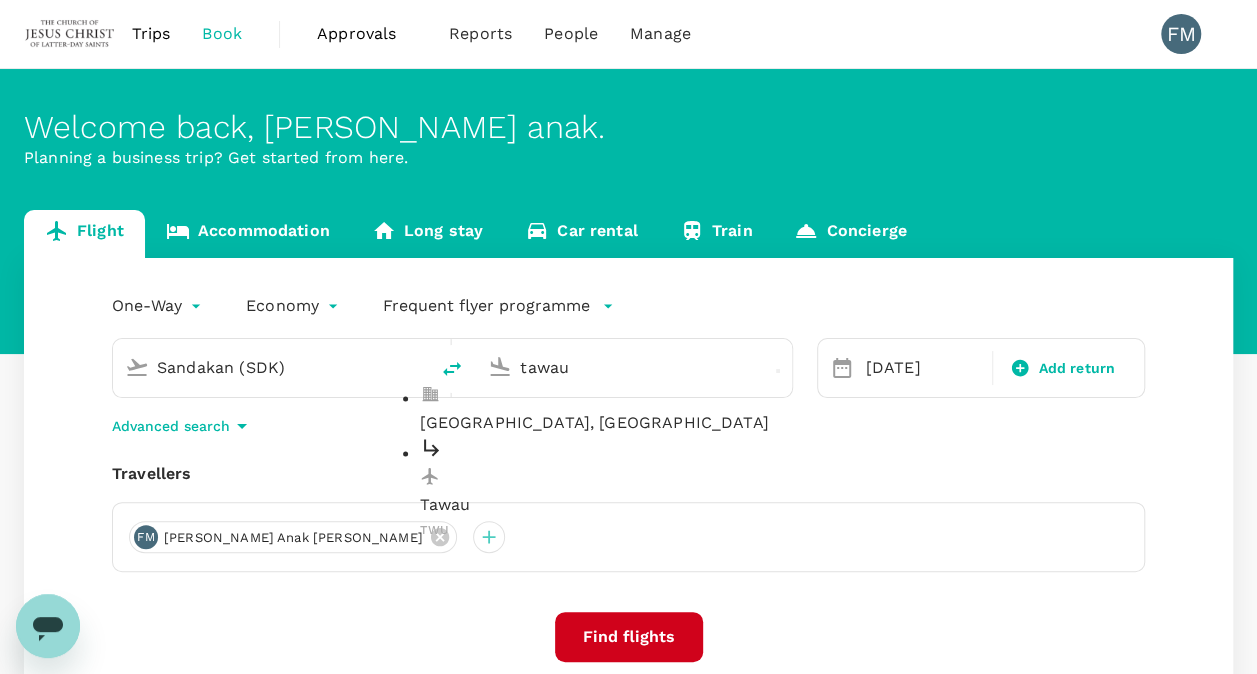 click on "Tawau" at bounding box center (650, 506) 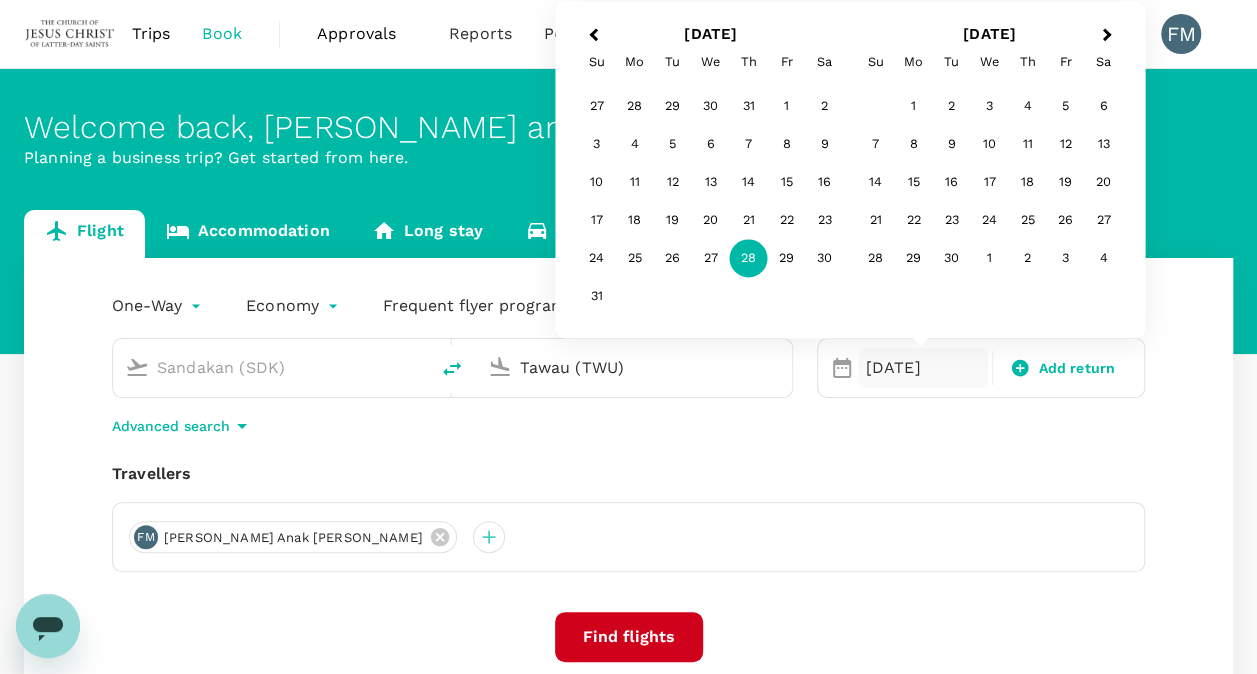 type on "Tawau (TWU)" 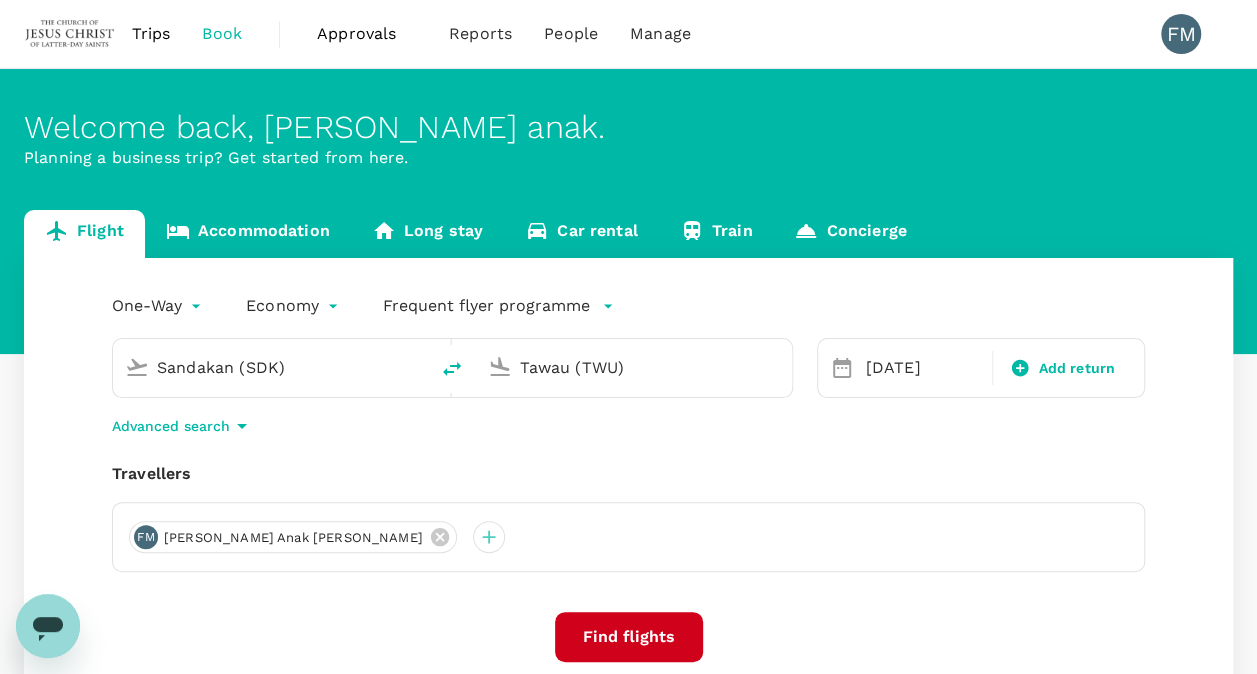 click on "Find flights" at bounding box center (629, 637) 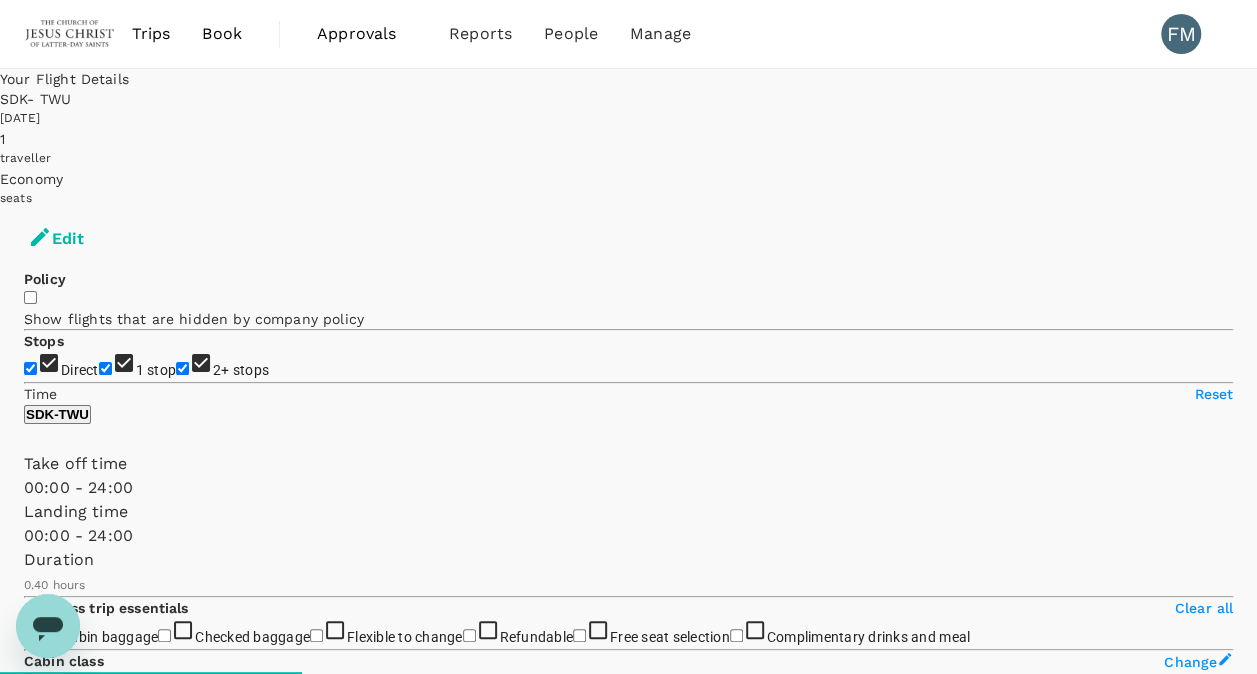 type on "435" 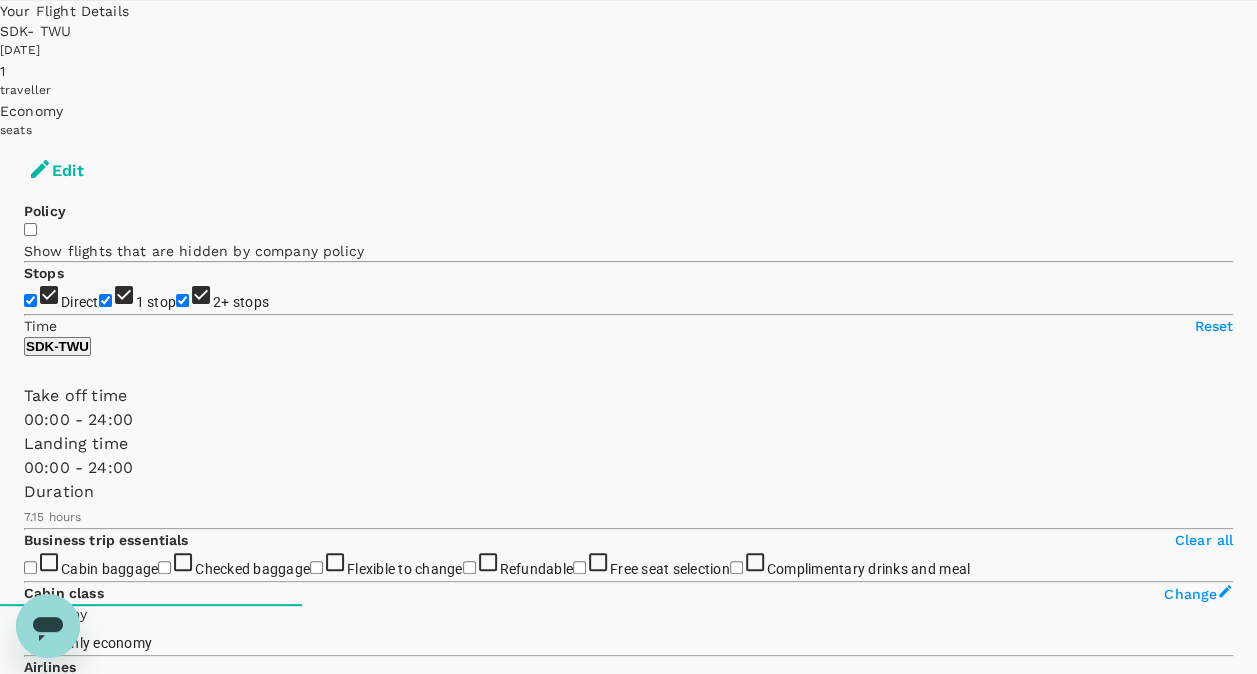 scroll, scrollTop: 46, scrollLeft: 0, axis: vertical 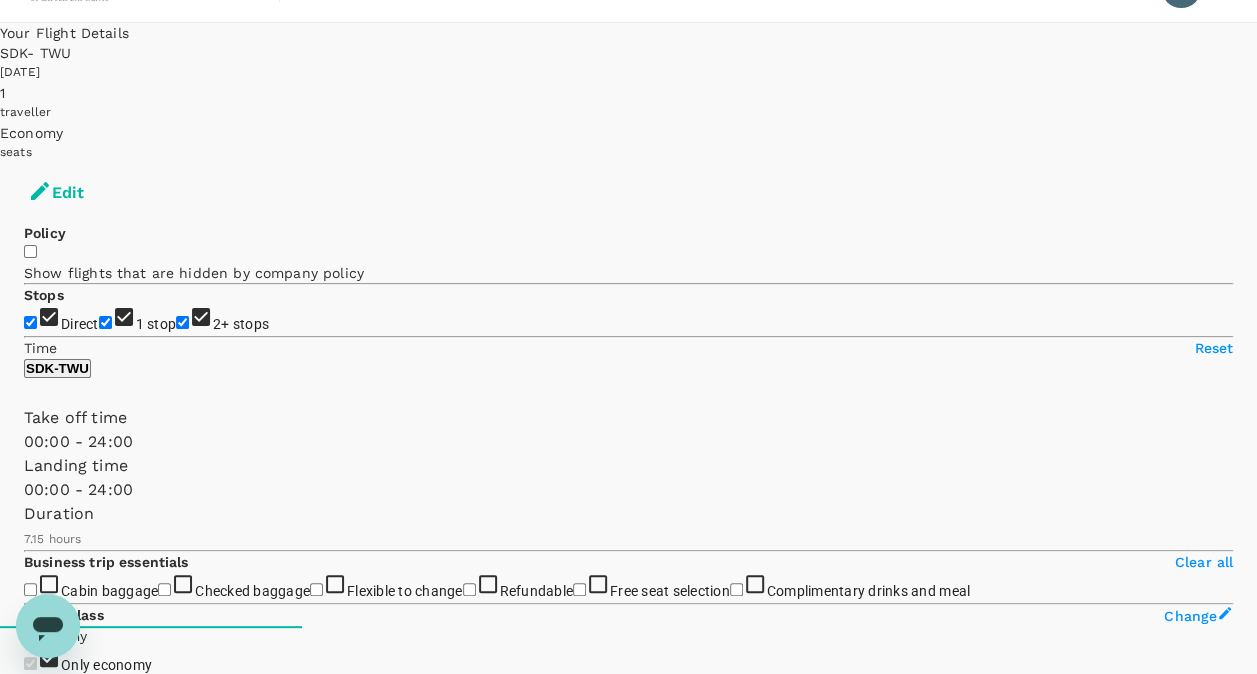 click on "1 stop" at bounding box center [105, 322] 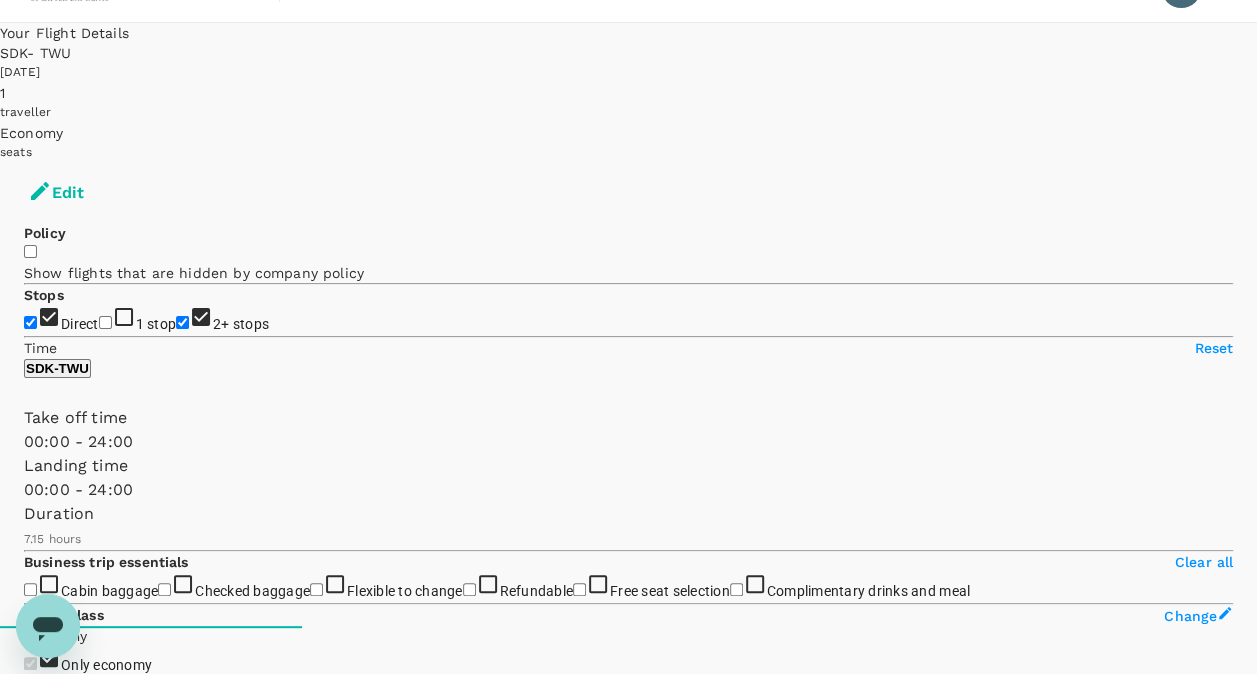 click on "2+ stops" at bounding box center [182, 322] 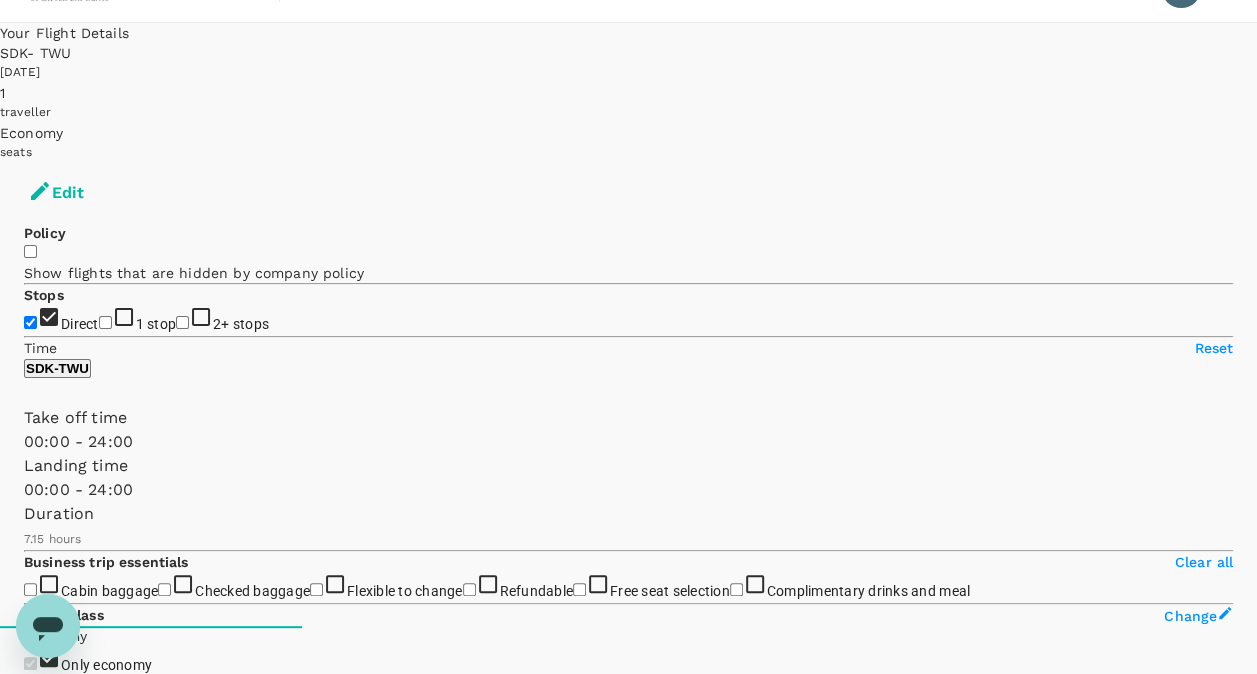 scroll, scrollTop: 0, scrollLeft: 0, axis: both 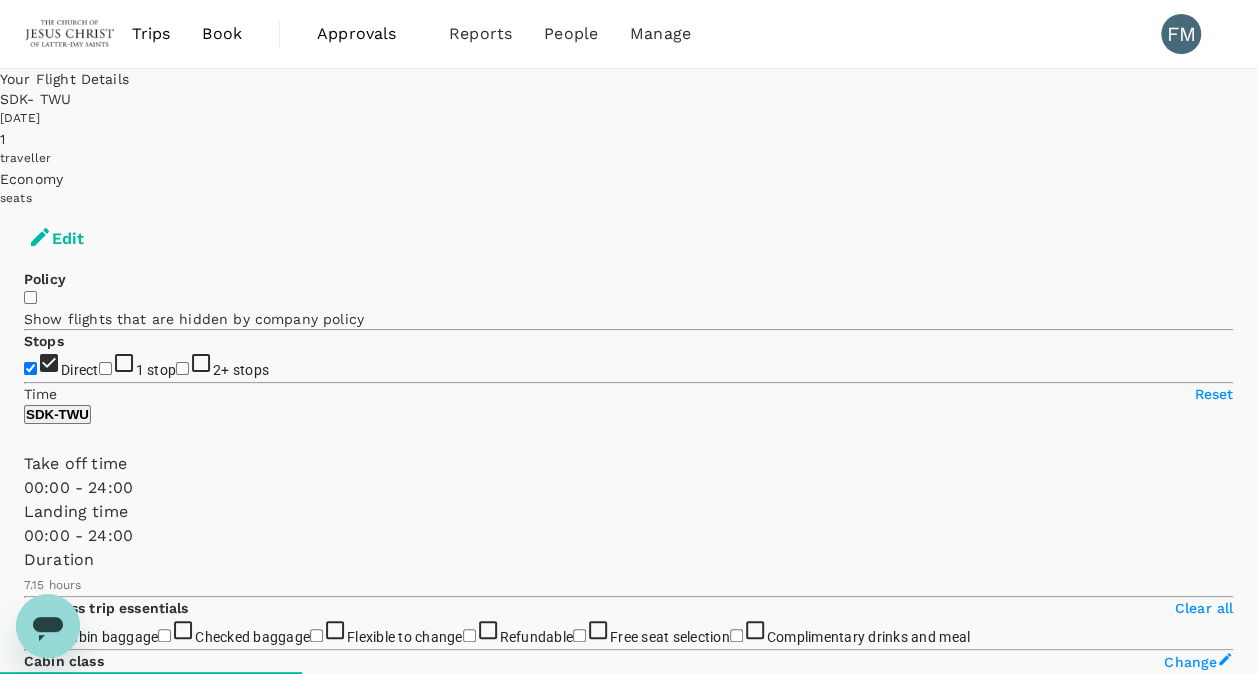 click on "1 stop" at bounding box center (138, 370) 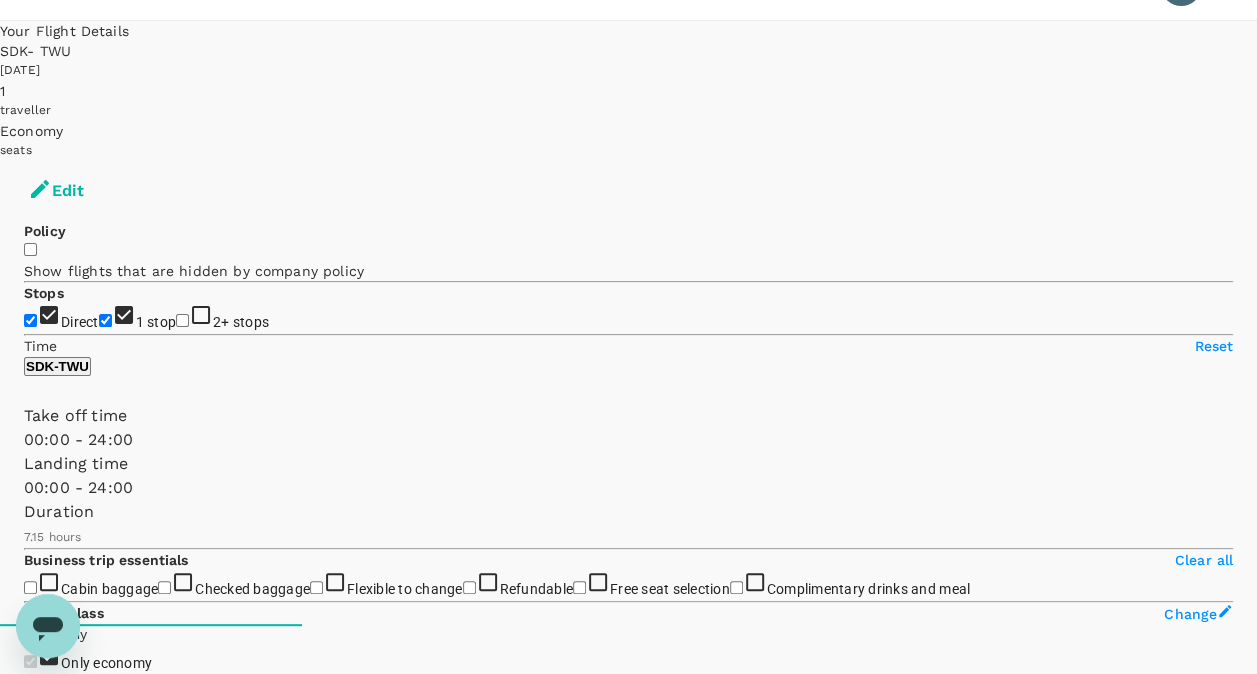 scroll, scrollTop: 47, scrollLeft: 0, axis: vertical 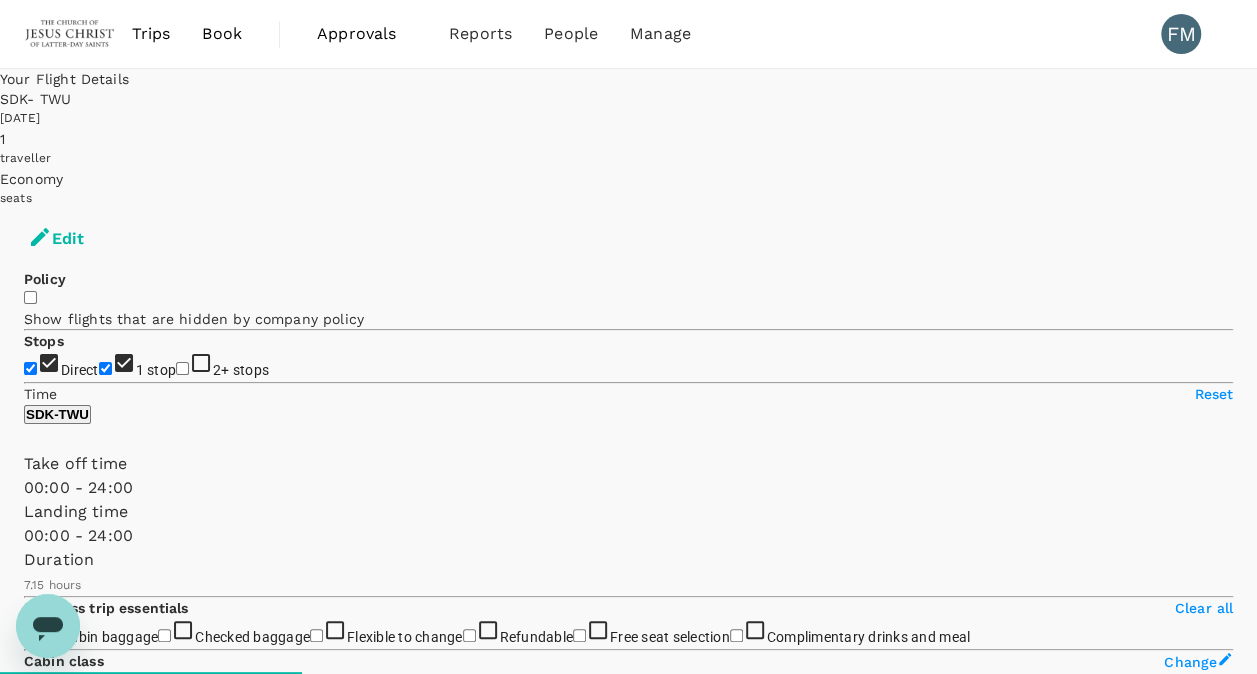 click on "Book" at bounding box center (222, 34) 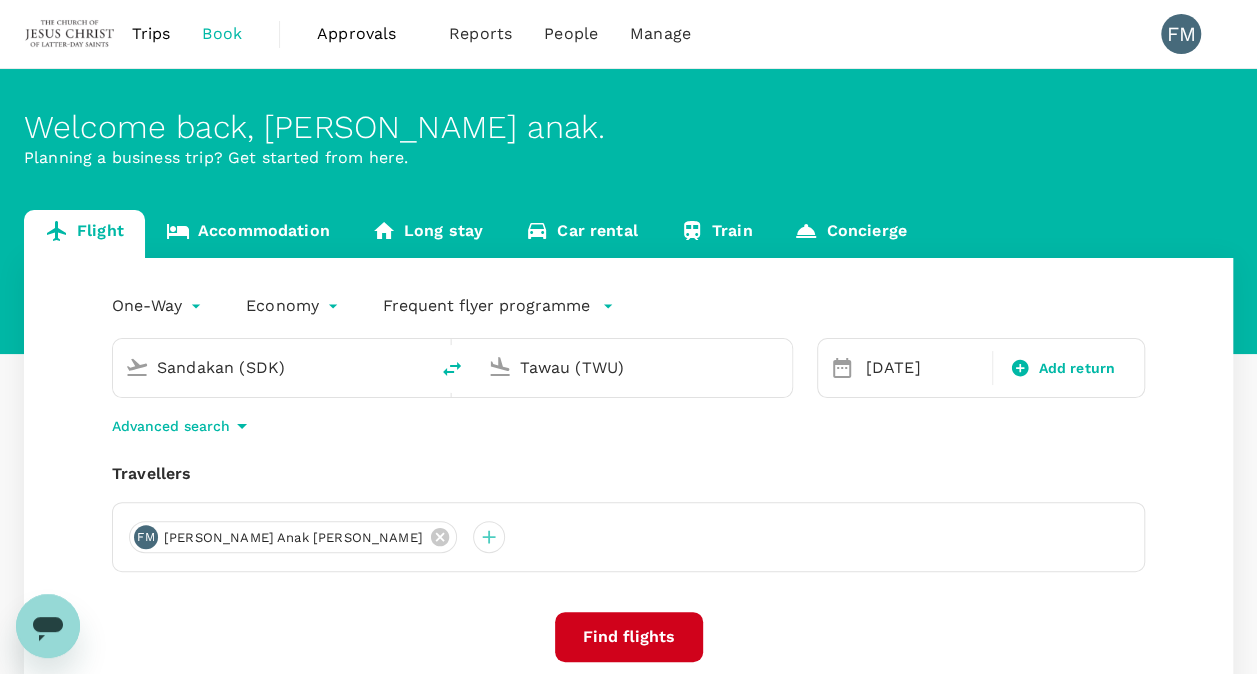drag, startPoint x: 654, startPoint y: 371, endPoint x: 478, endPoint y: 361, distance: 176.28386 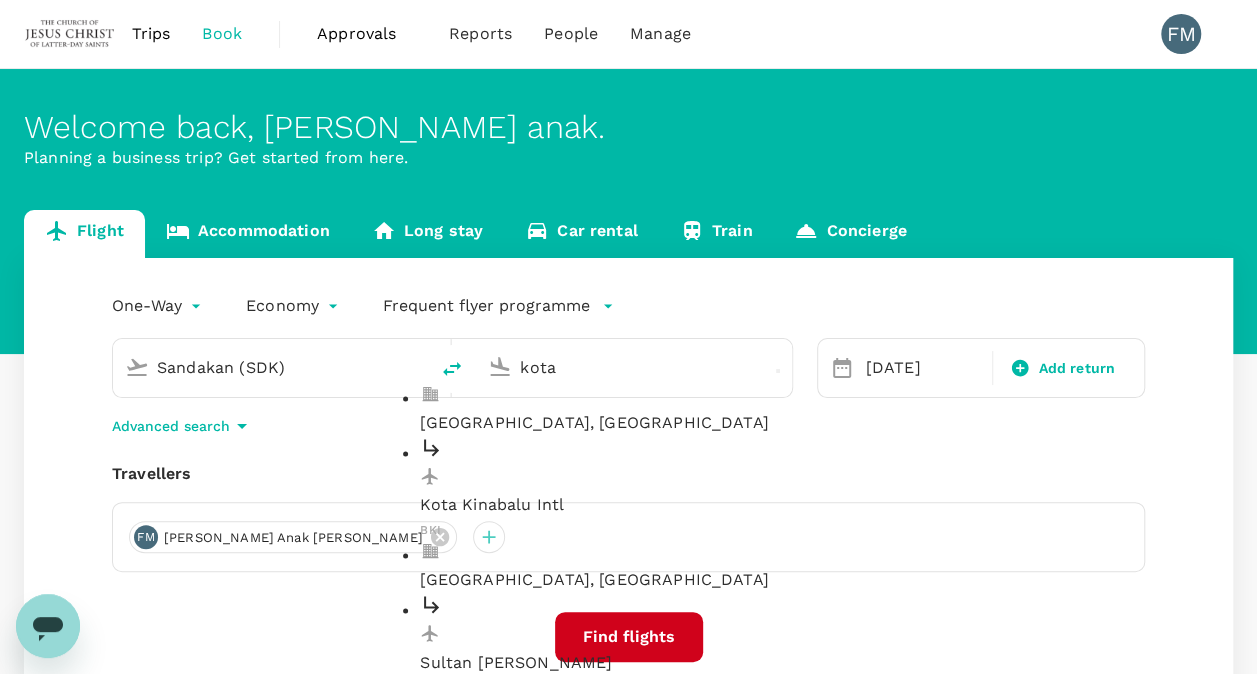 click on "Kota Kinabalu Intl" at bounding box center [650, 506] 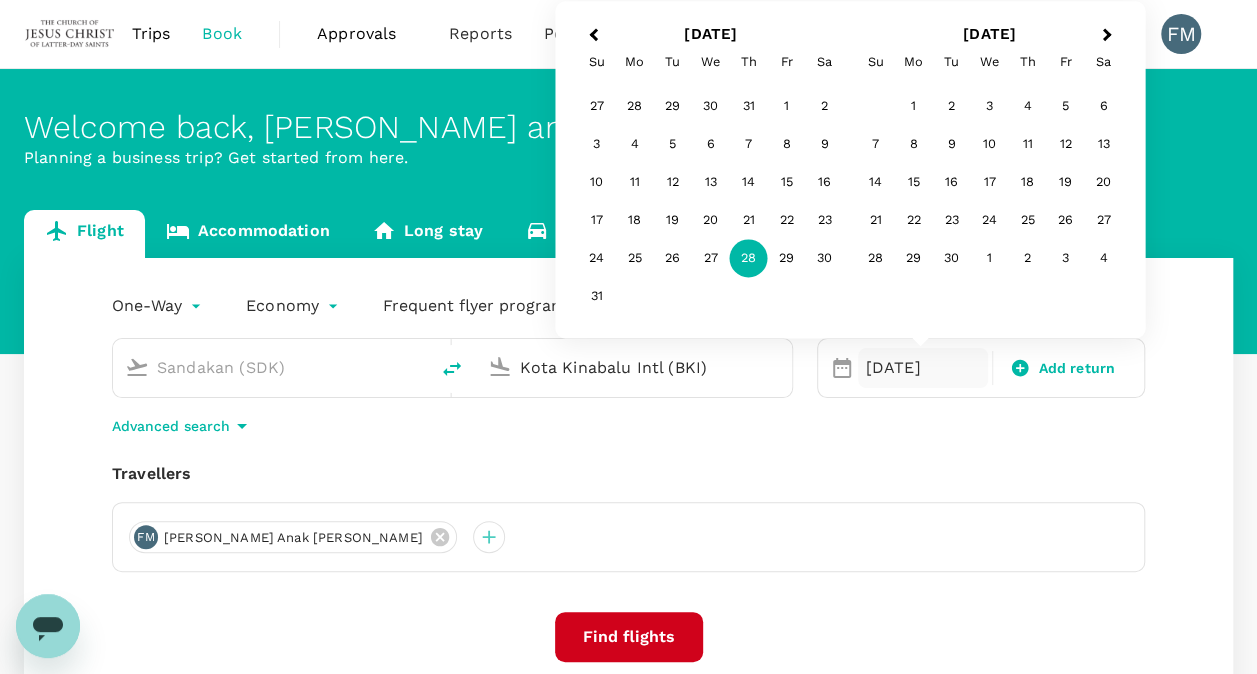 click on "28" at bounding box center [749, 259] 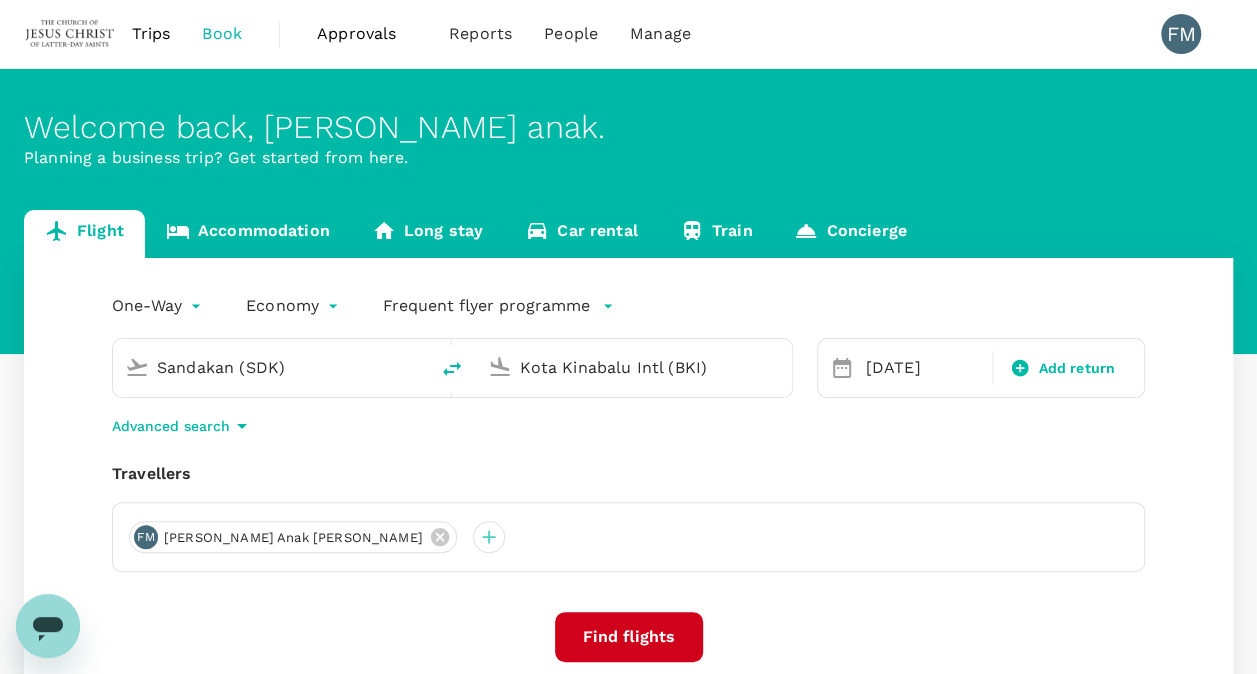 click on "Find flights" at bounding box center [629, 637] 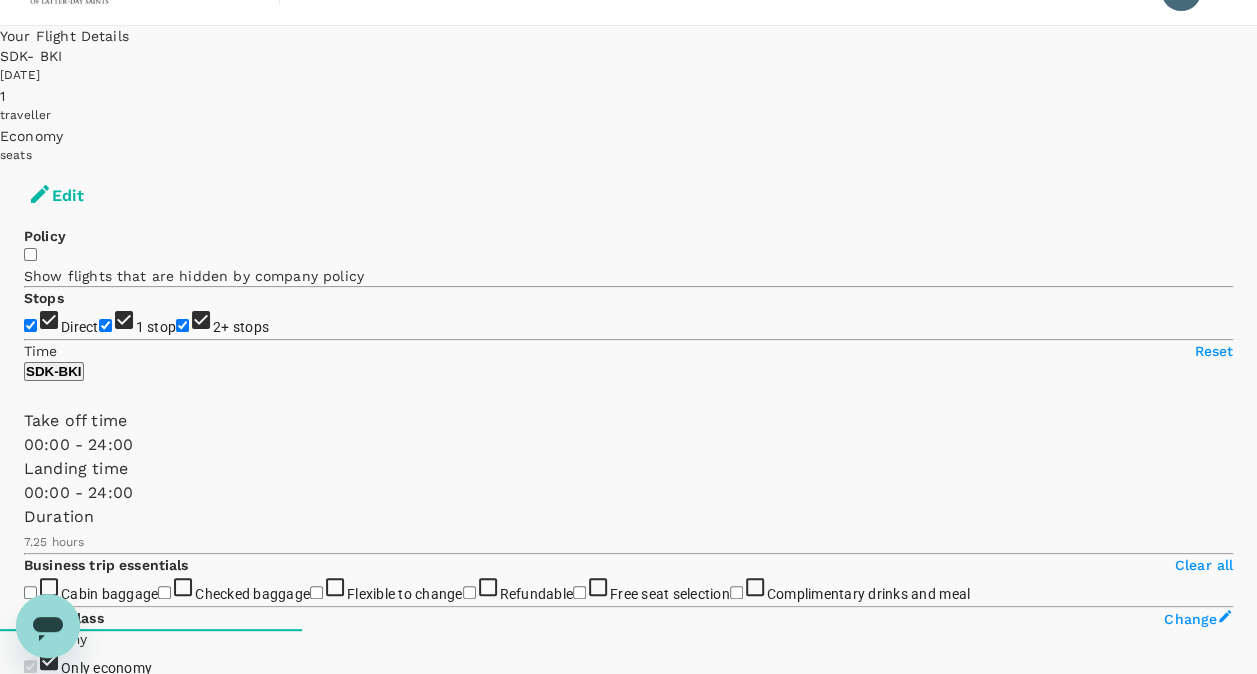 scroll, scrollTop: 0, scrollLeft: 0, axis: both 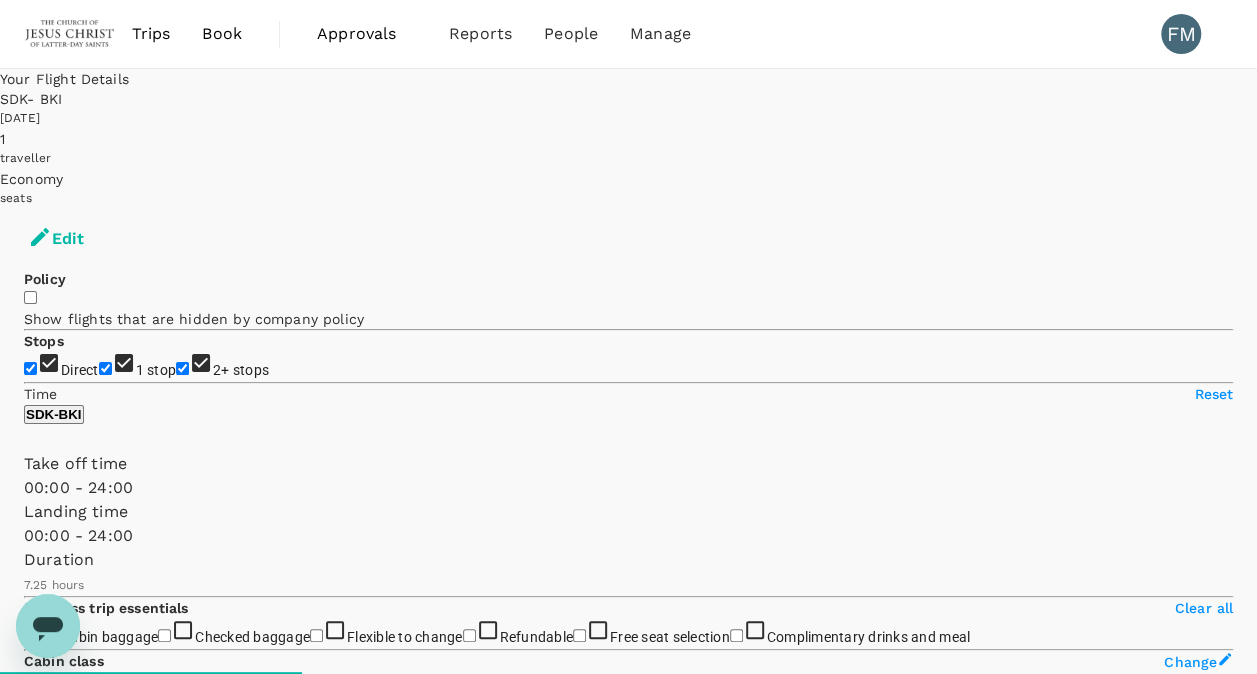 click on "Book" at bounding box center (222, 34) 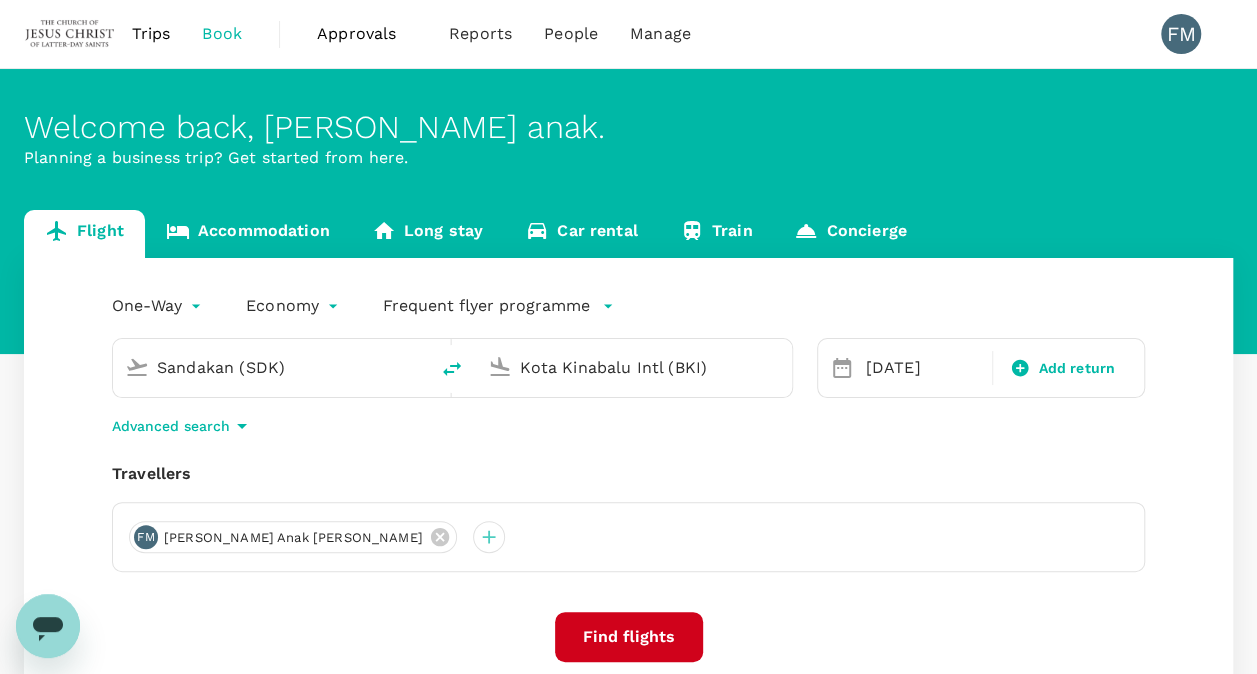 click on "Sandakan (SDK)" at bounding box center (271, 367) 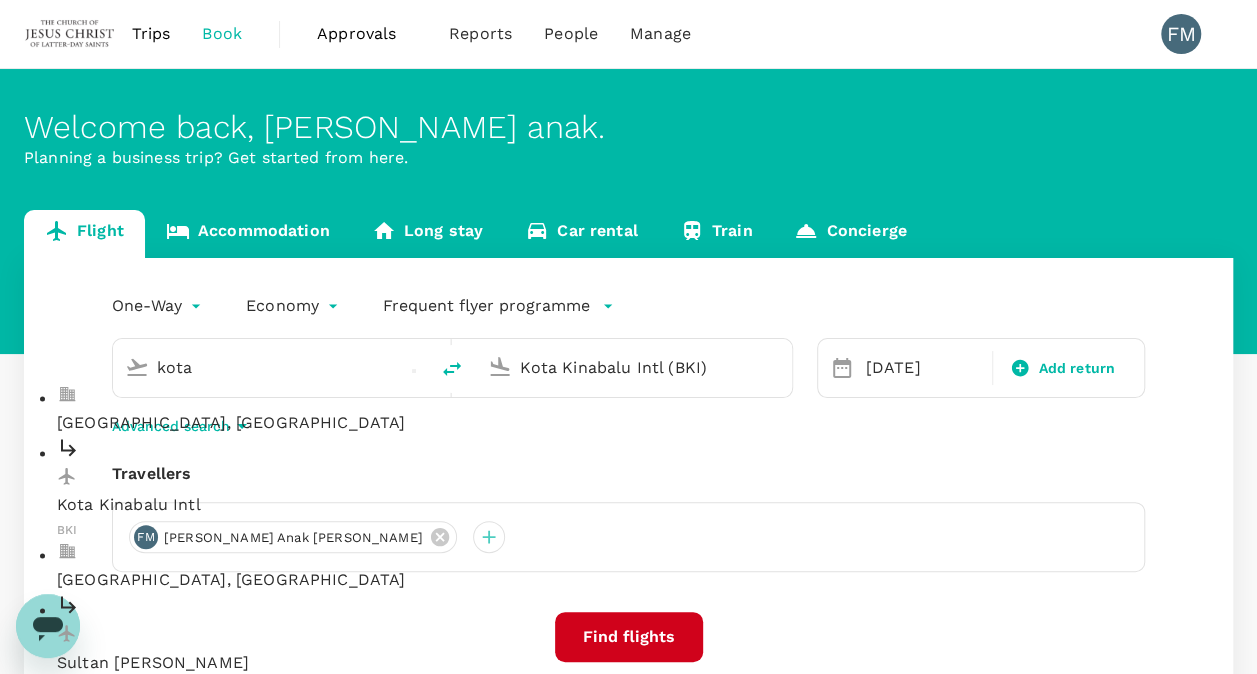 click on "Kota Kinabalu Intl" at bounding box center (287, 506) 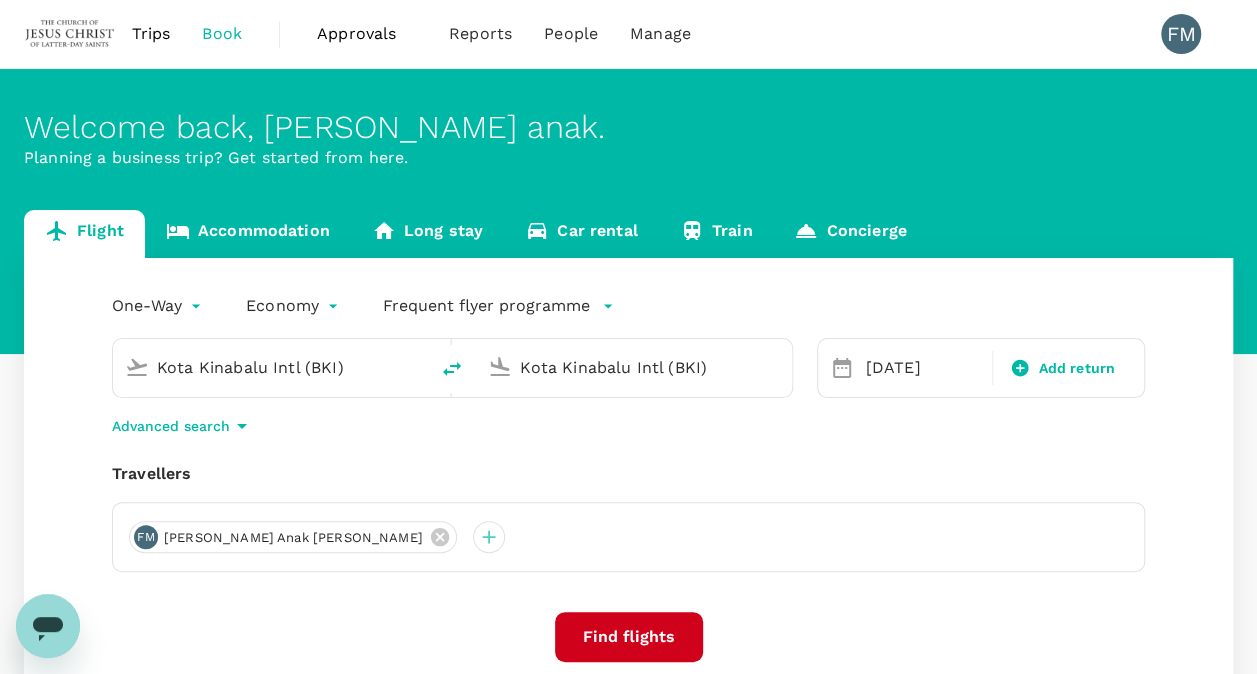 drag, startPoint x: 703, startPoint y: 372, endPoint x: 450, endPoint y: 334, distance: 255.83784 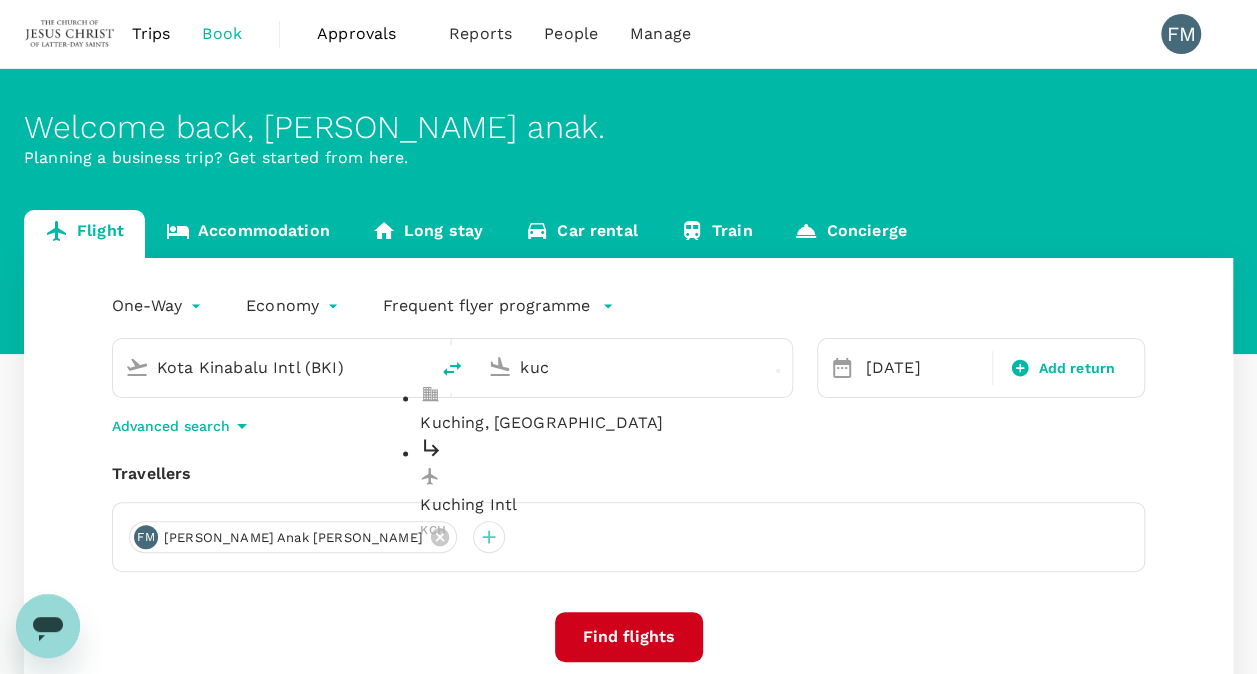 click on "Kuching Intl KCH" at bounding box center (650, 489) 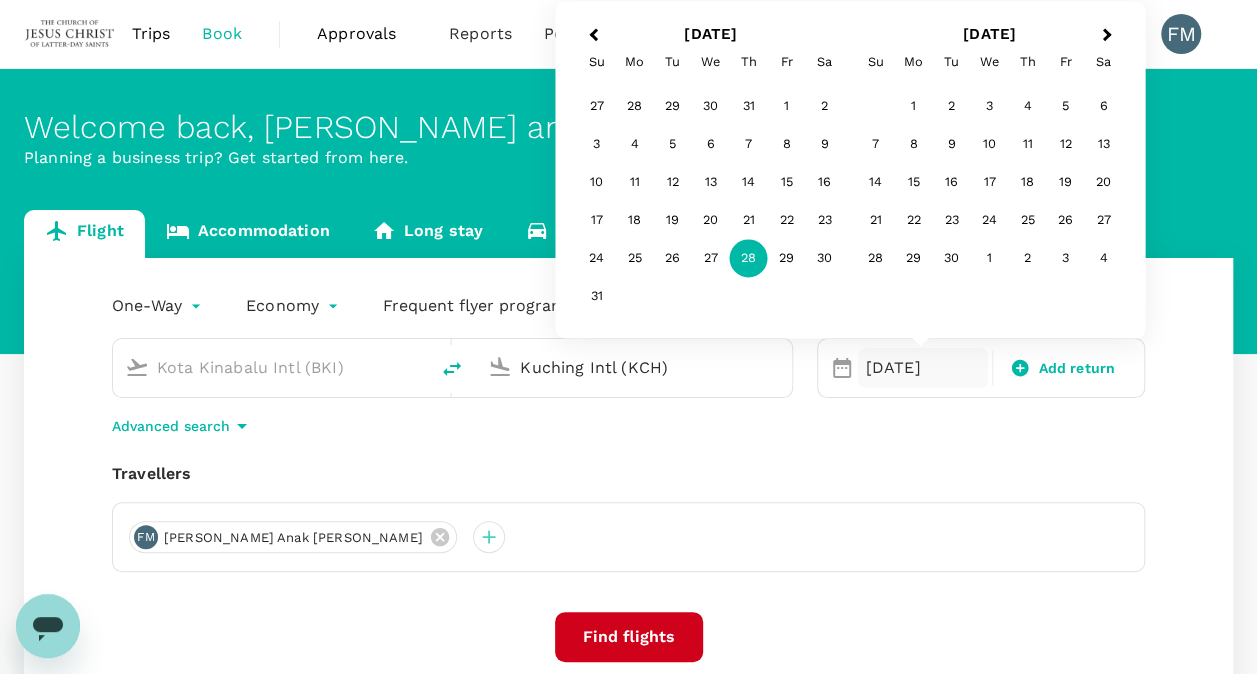 click on "28" at bounding box center (749, 259) 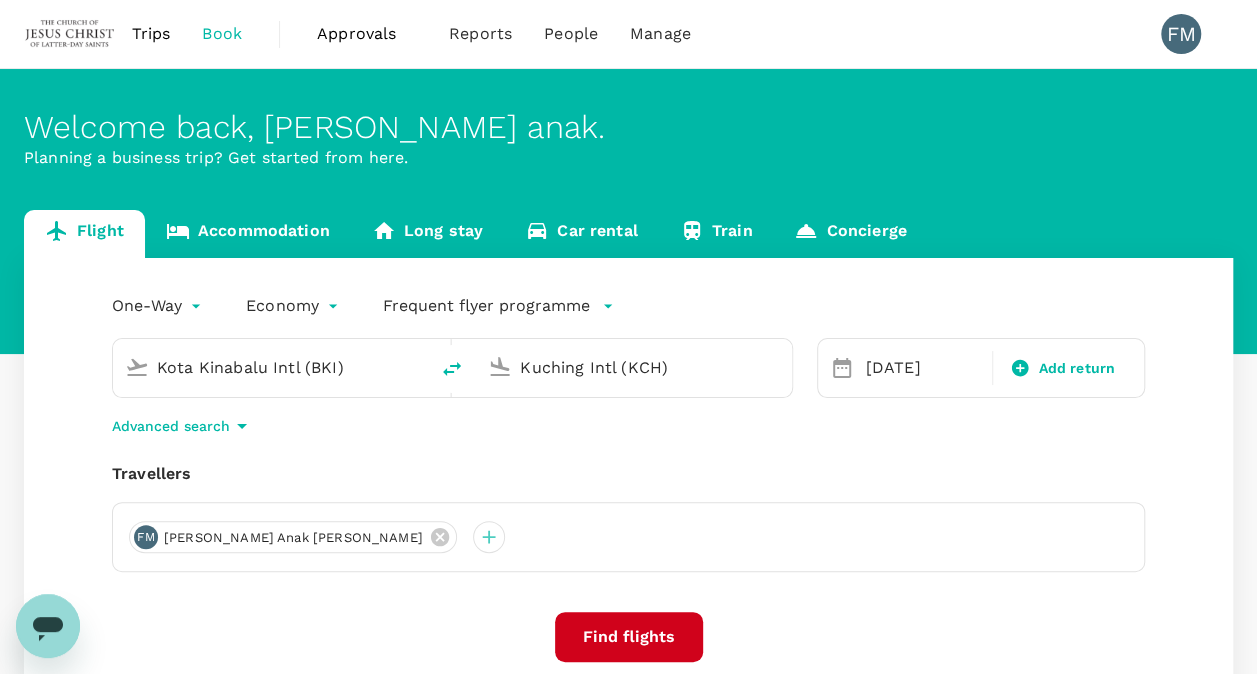 click on "Find flights" at bounding box center [629, 637] 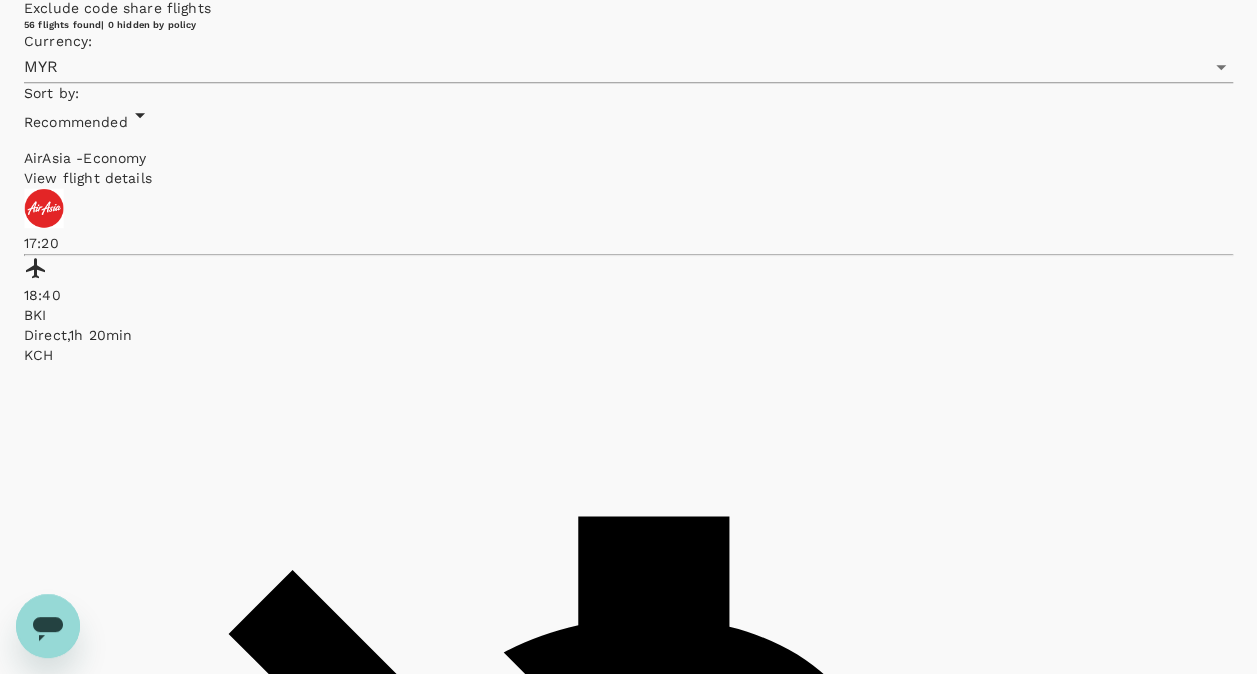 scroll, scrollTop: 0, scrollLeft: 0, axis: both 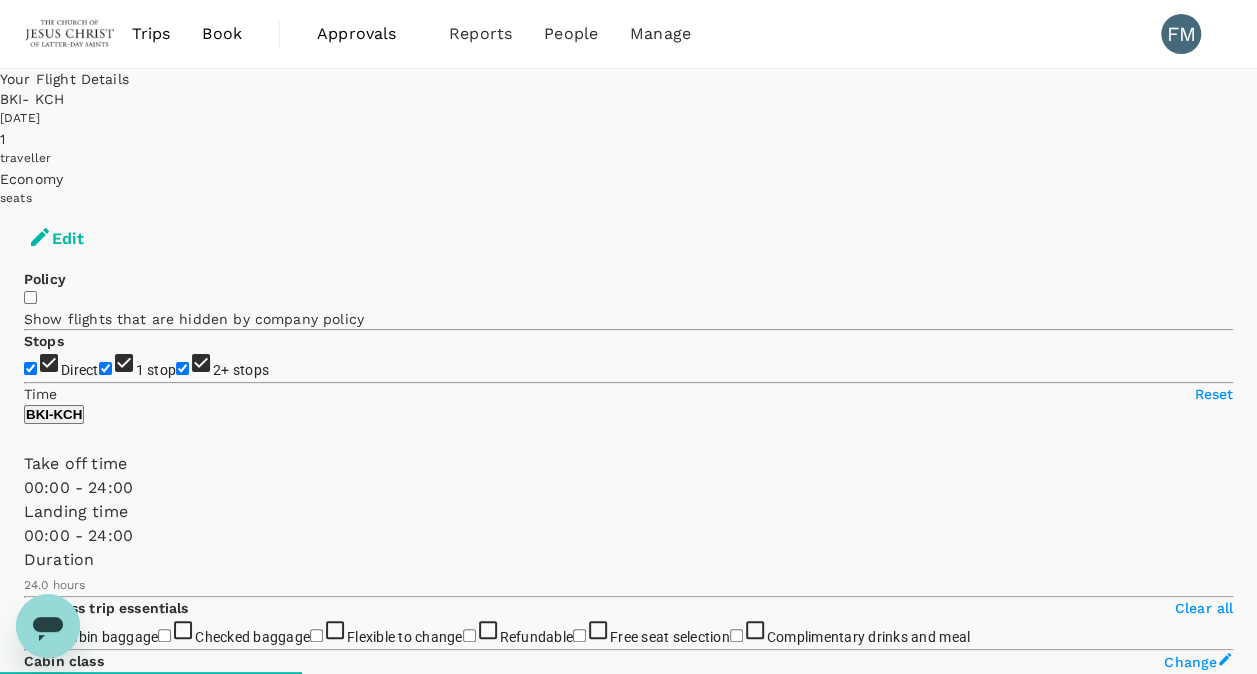 click on "1 stop" at bounding box center [156, 370] 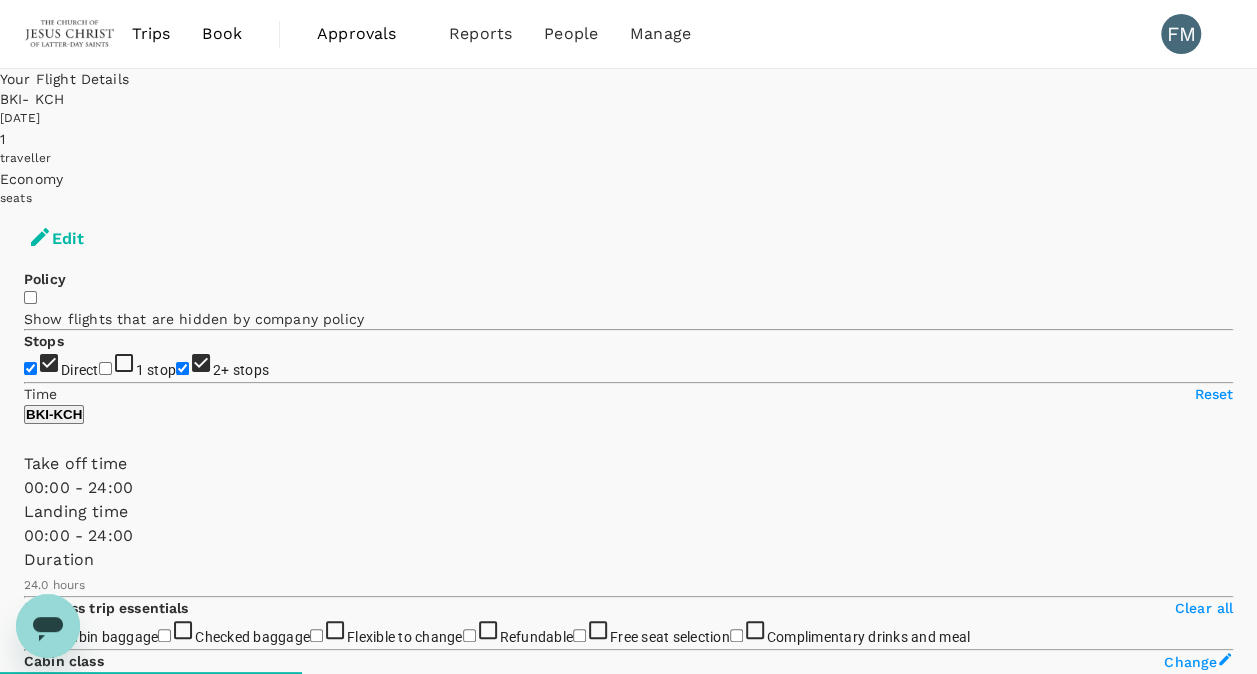 click on "2+ stops" at bounding box center [241, 370] 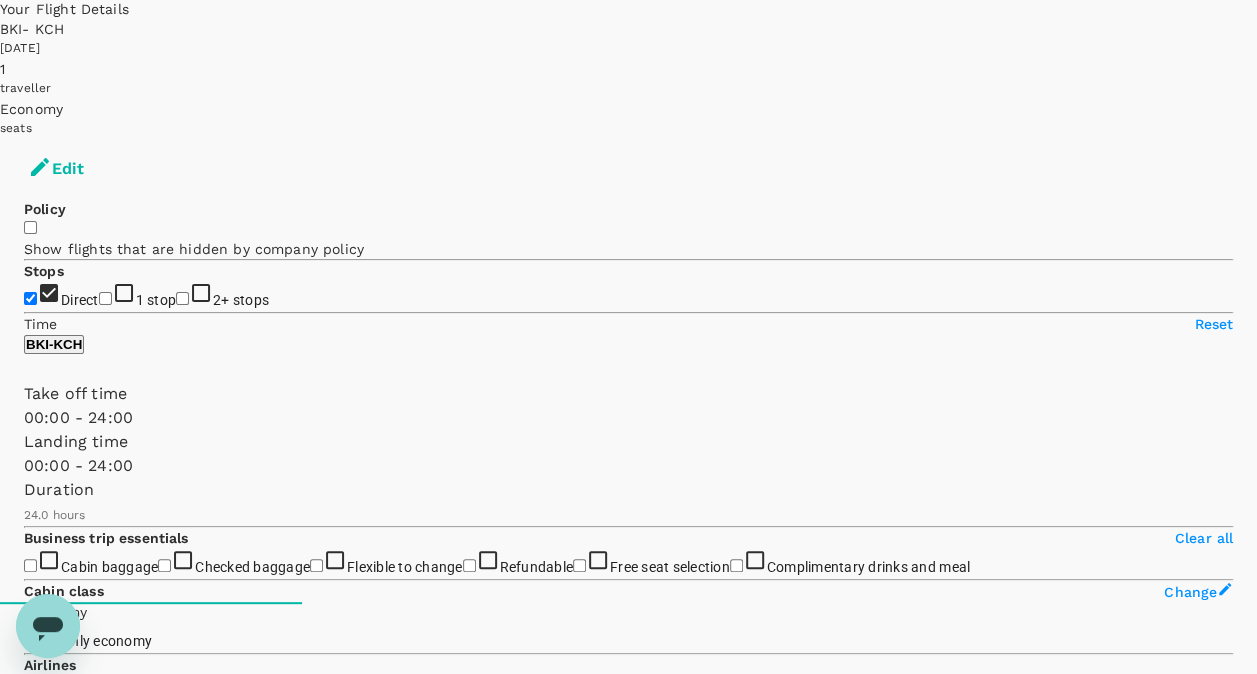 scroll, scrollTop: 0, scrollLeft: 0, axis: both 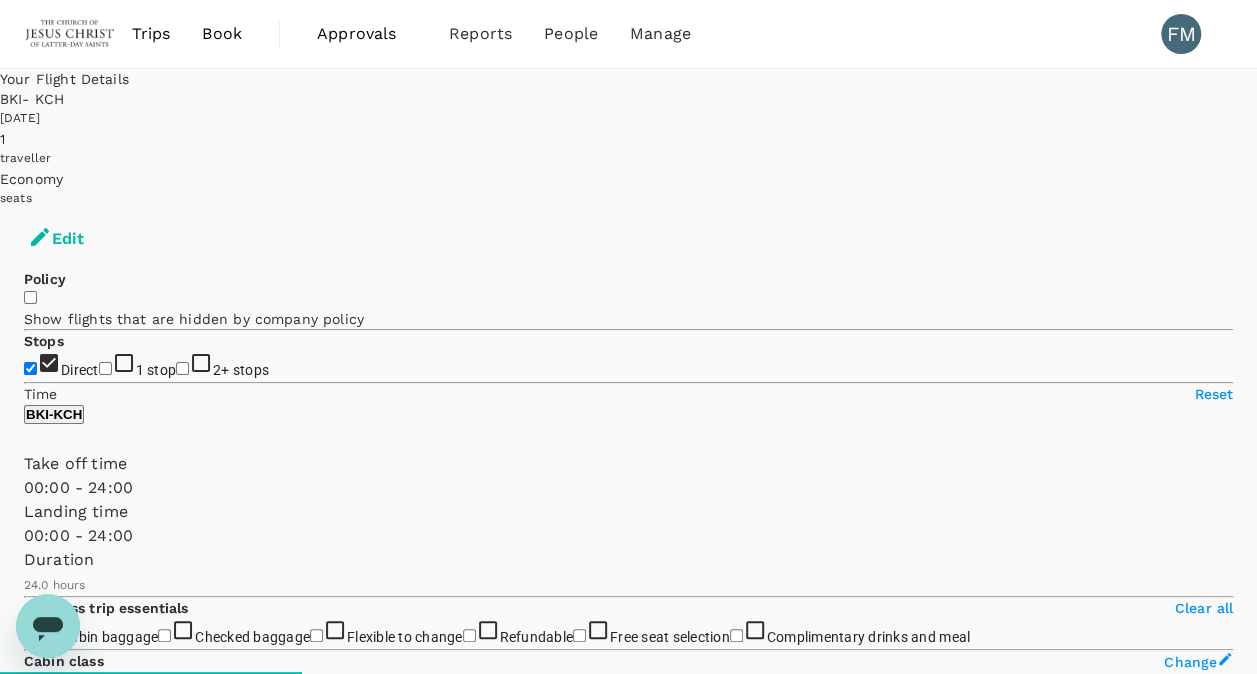 click on "Book" at bounding box center [222, 34] 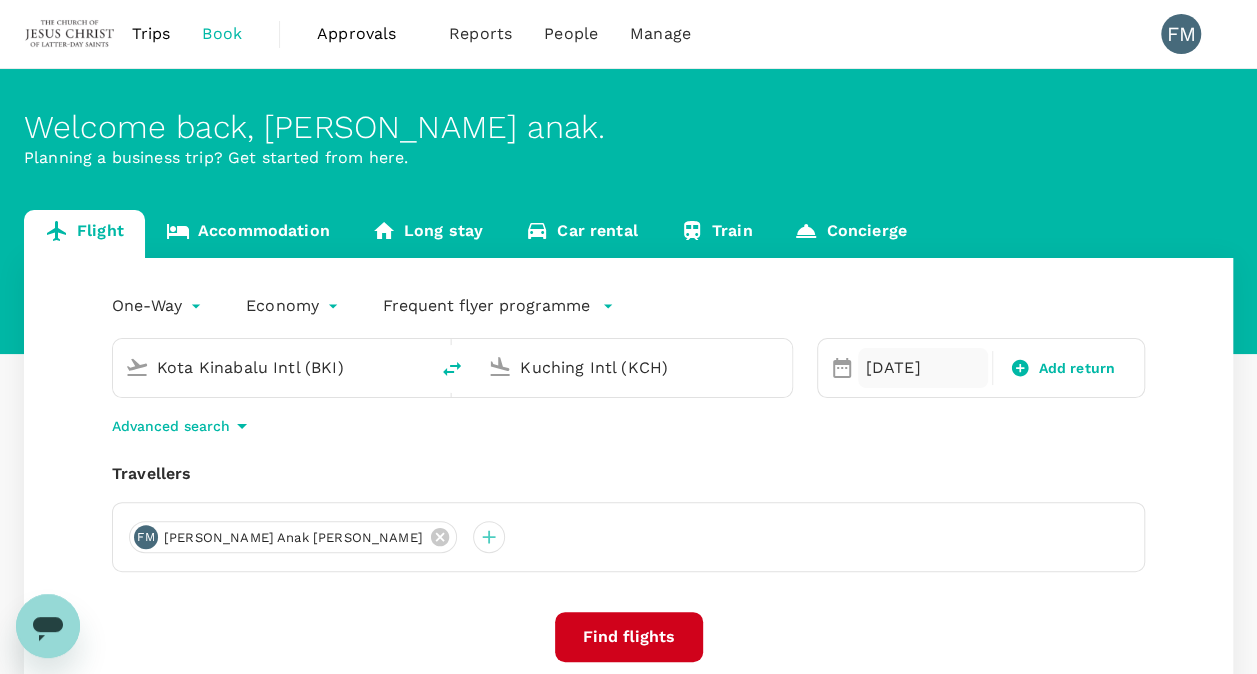 click on "[DATE]" at bounding box center (923, 368) 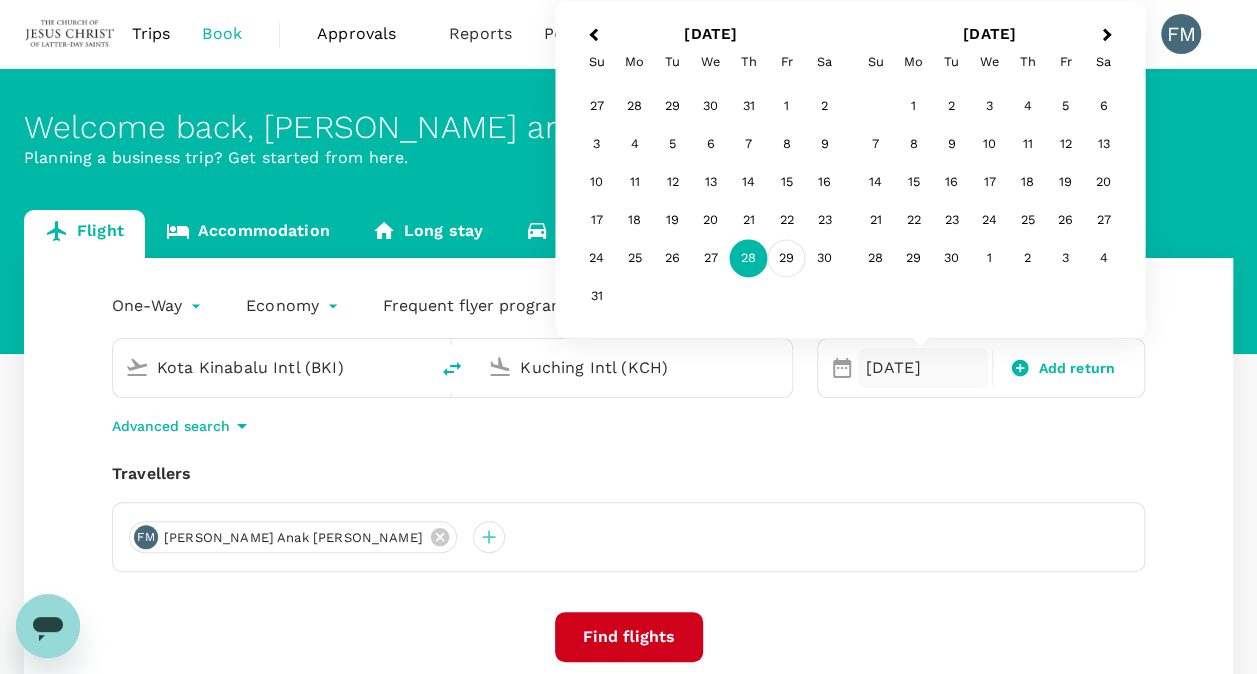 click on "29" at bounding box center [787, 259] 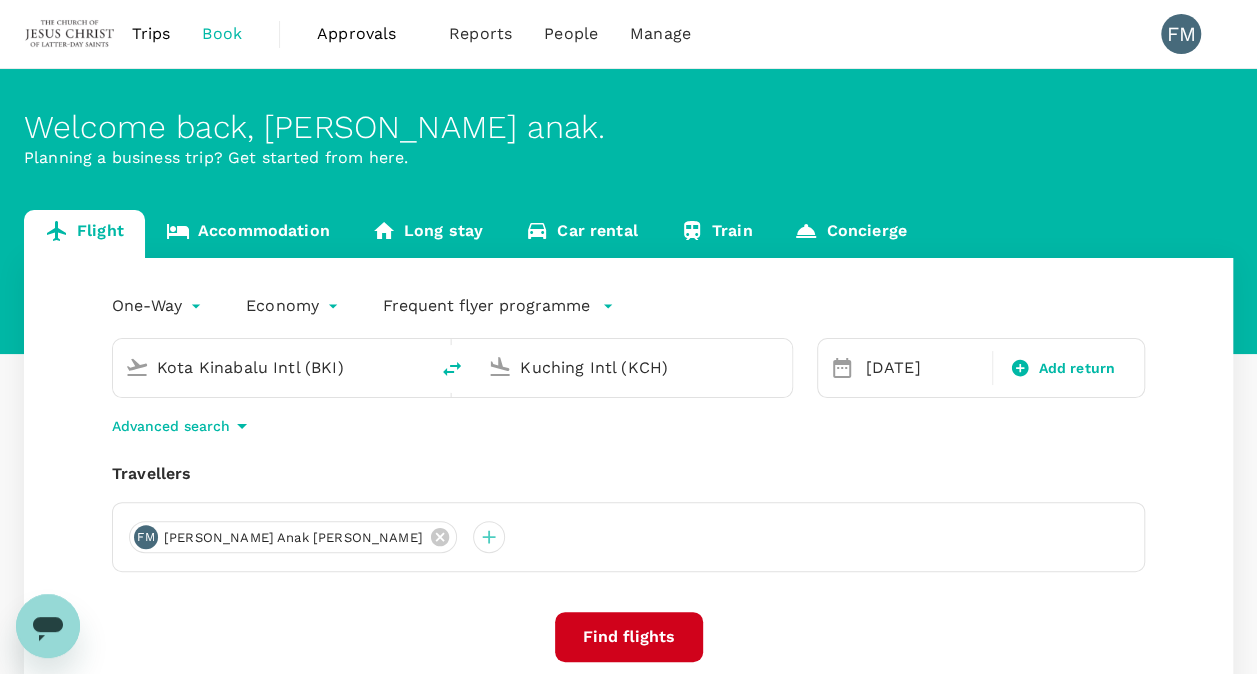 click on "Find flights" at bounding box center [629, 637] 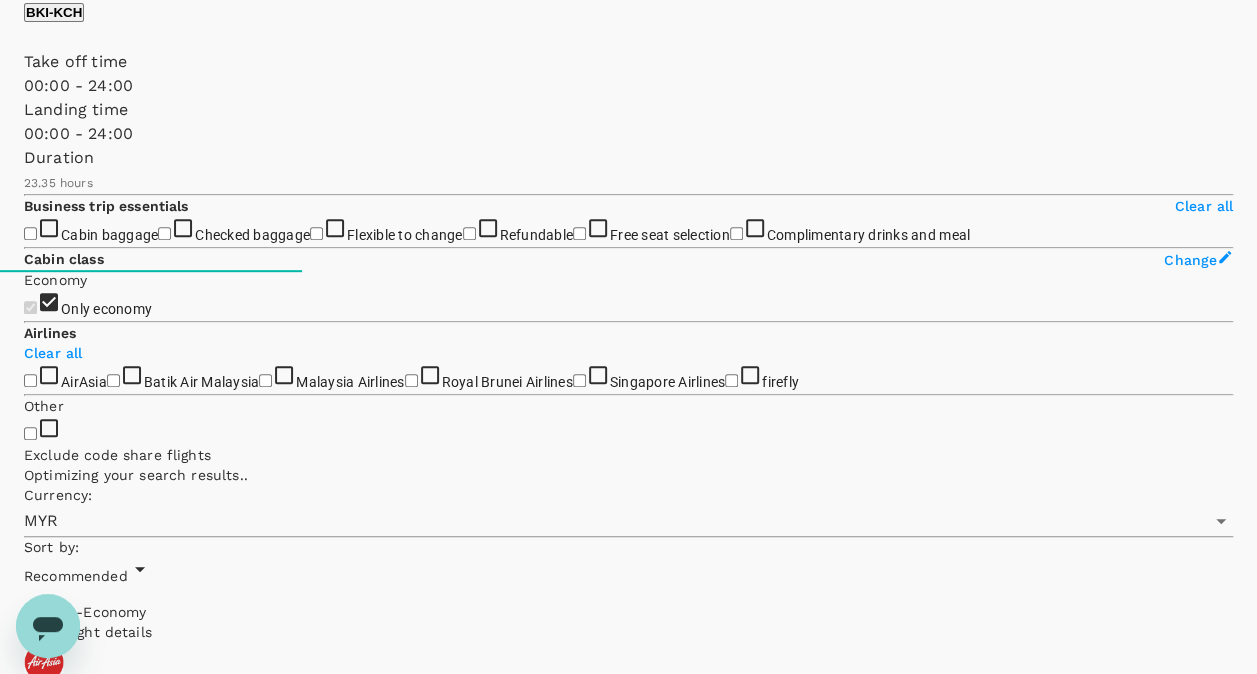 scroll, scrollTop: 0, scrollLeft: 0, axis: both 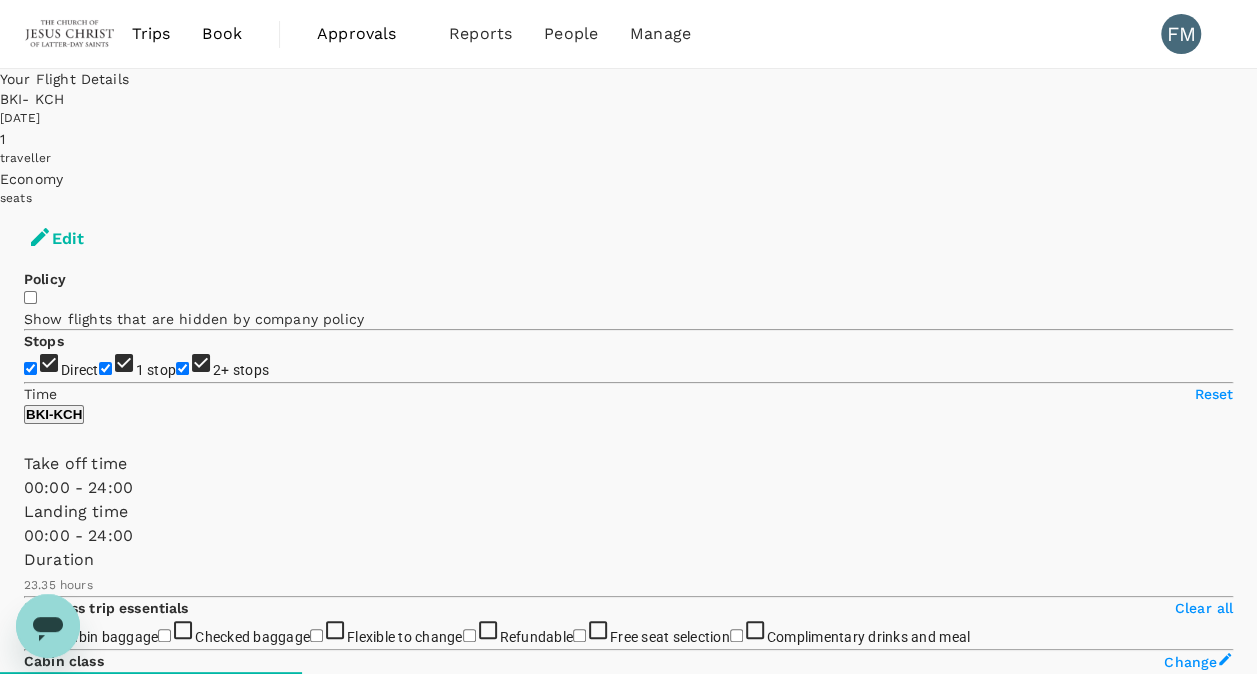click on "1 stop" at bounding box center [105, 368] 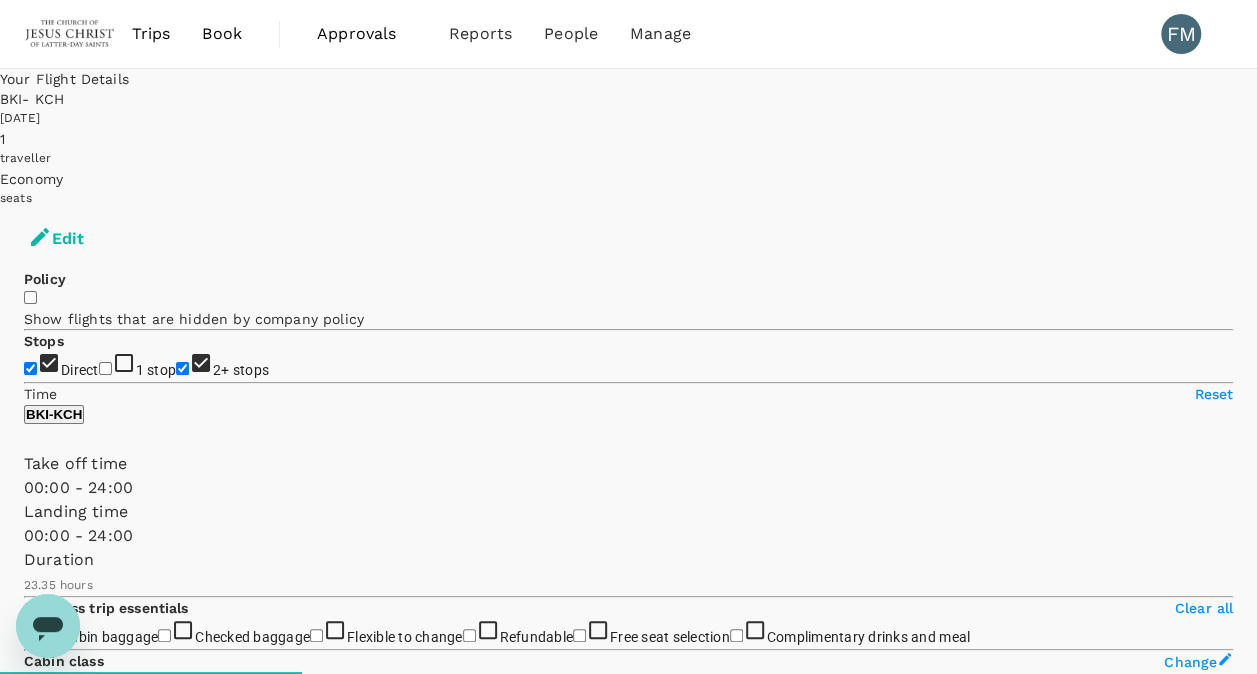 click on "2+ stops" at bounding box center (241, 370) 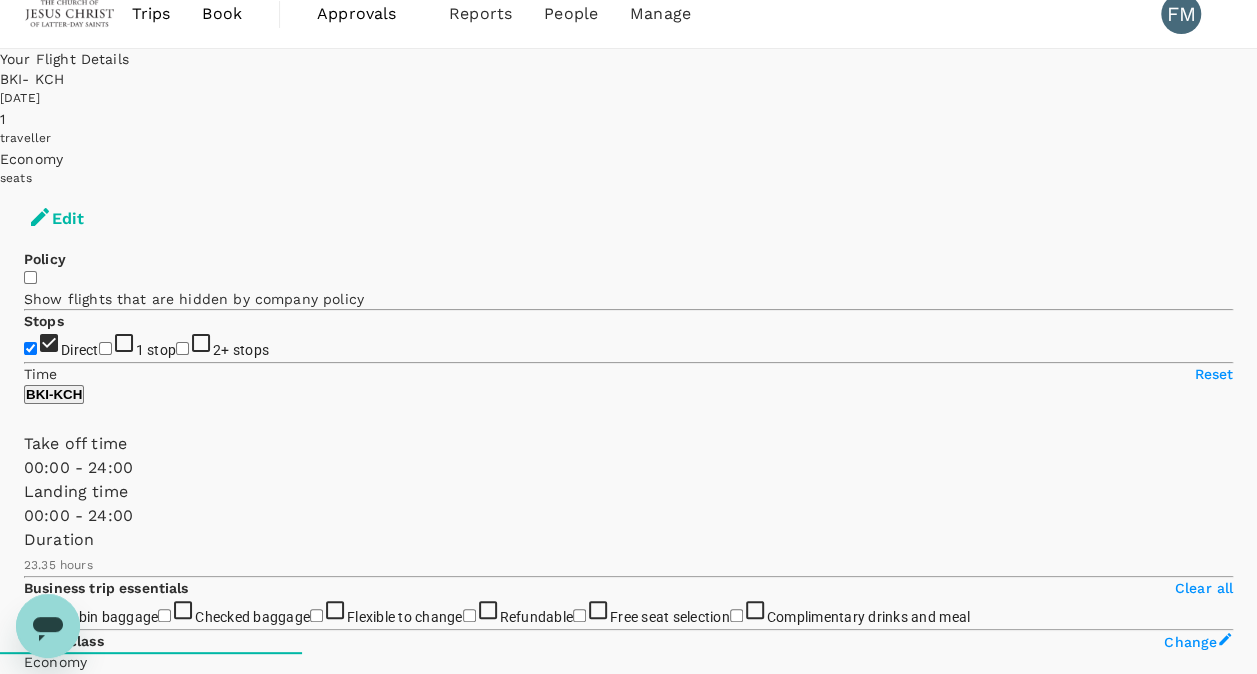 scroll, scrollTop: 0, scrollLeft: 0, axis: both 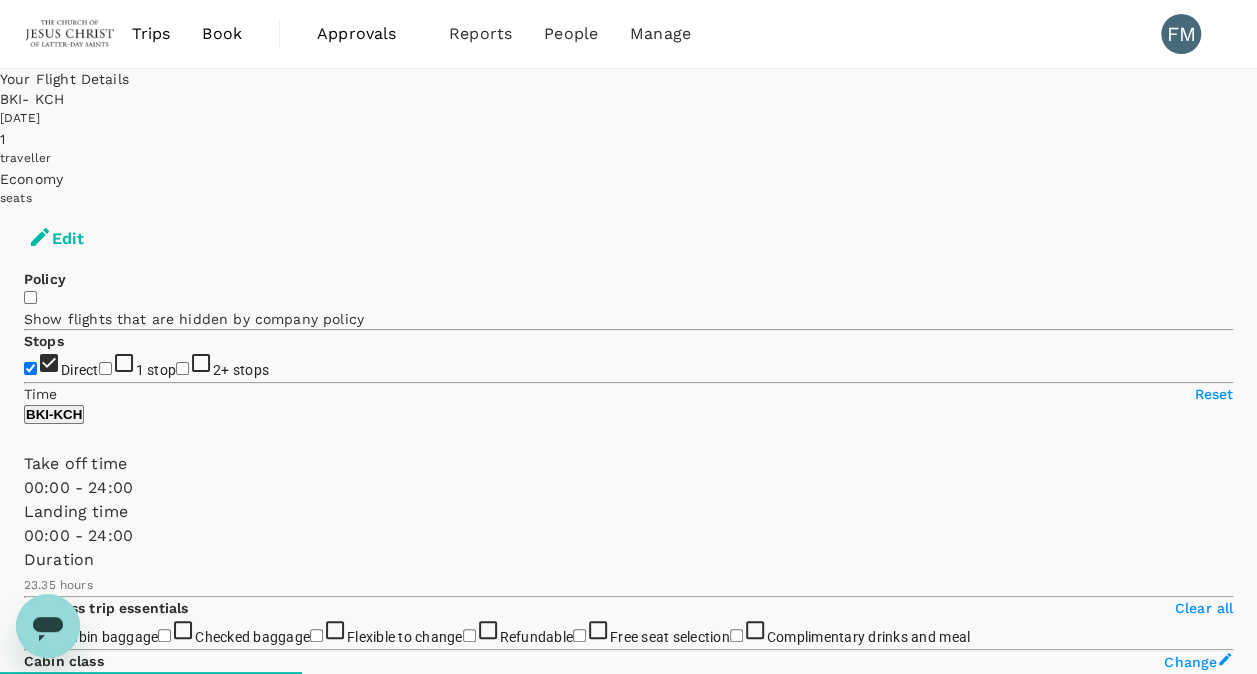 click on "Book" at bounding box center (222, 34) 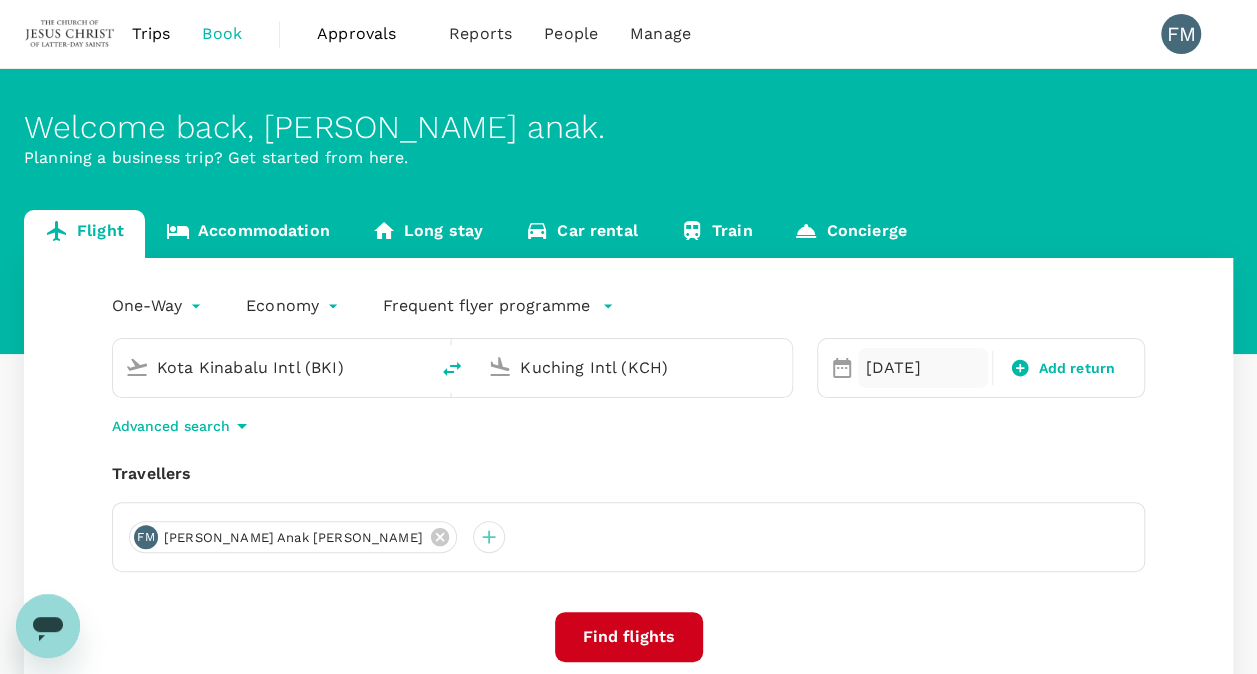 click on "[DATE]" at bounding box center [923, 368] 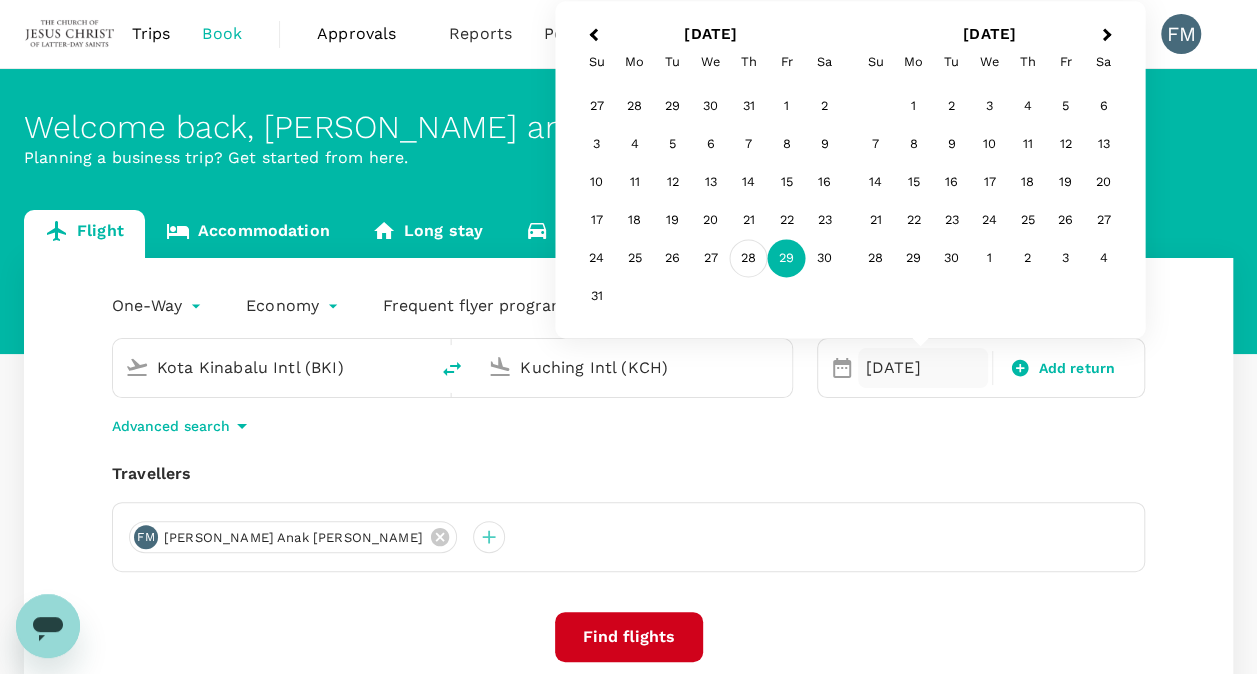click on "28" at bounding box center (749, 259) 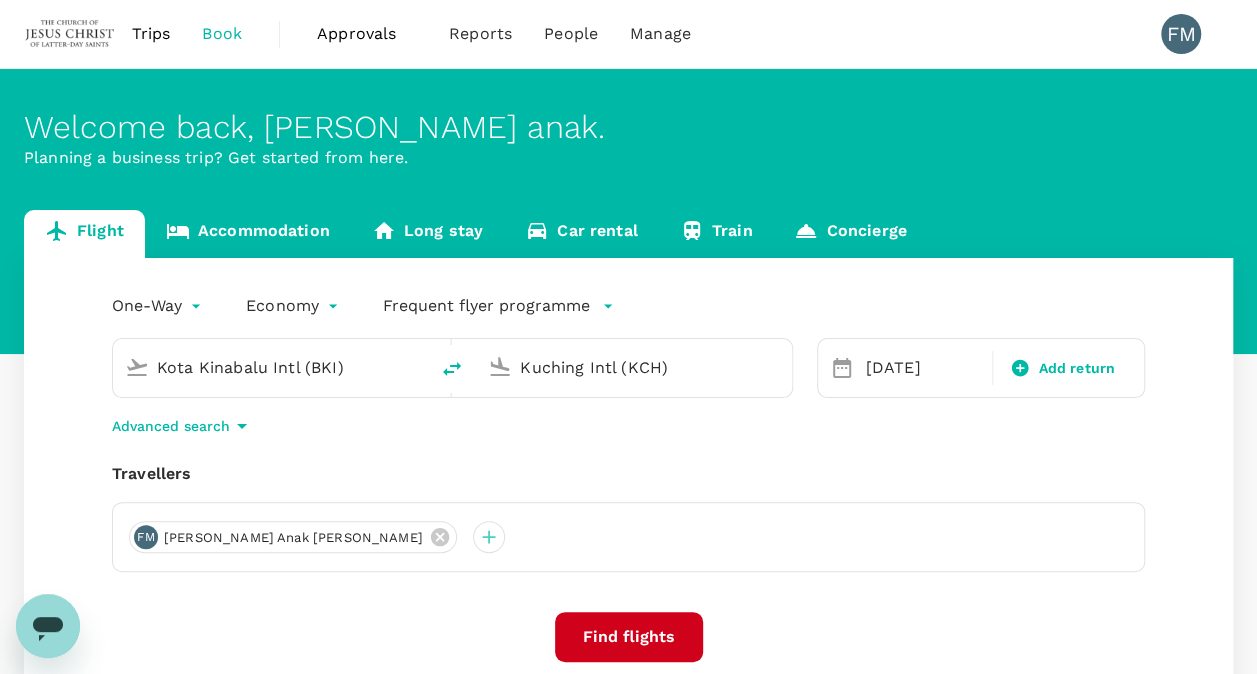 click on "Find flights" at bounding box center (629, 637) 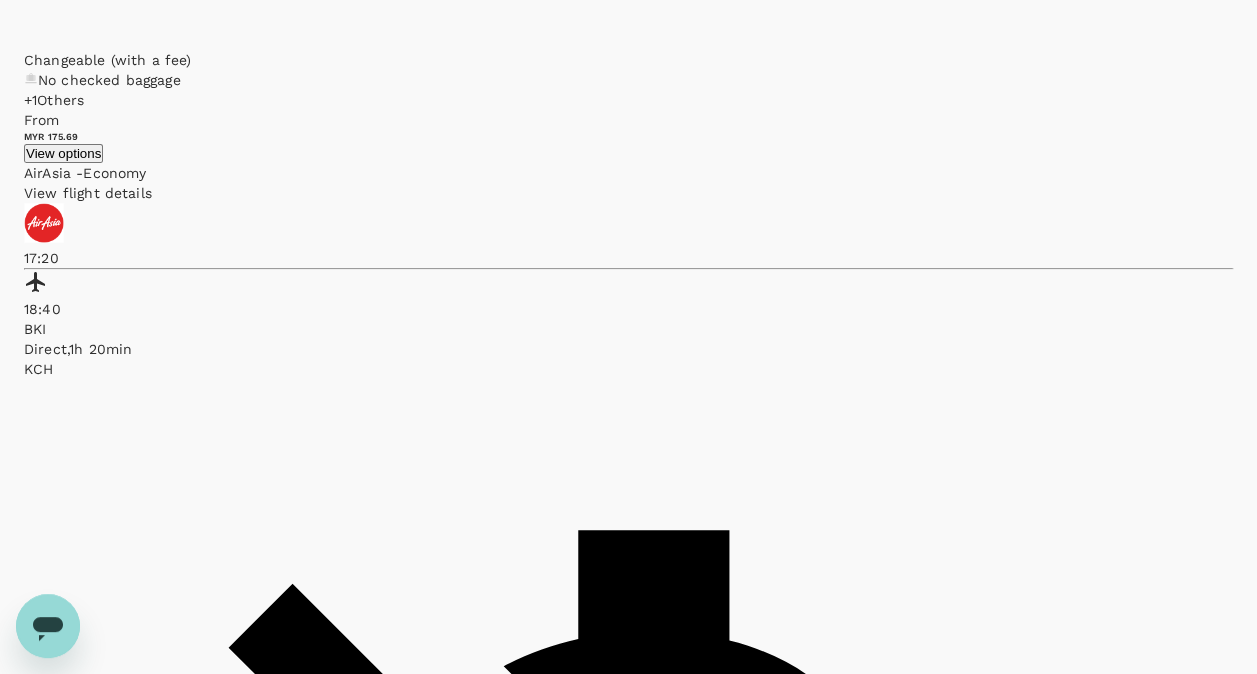 scroll, scrollTop: 3613, scrollLeft: 0, axis: vertical 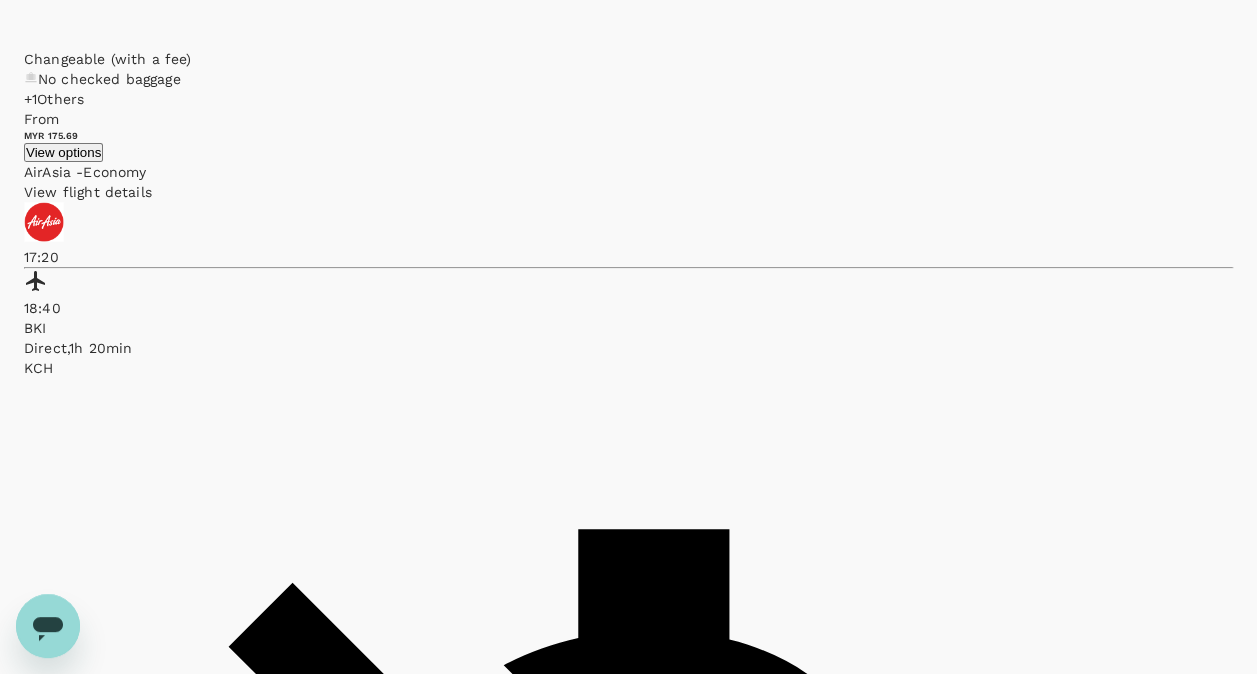click on "2" at bounding box center (29, 53270) 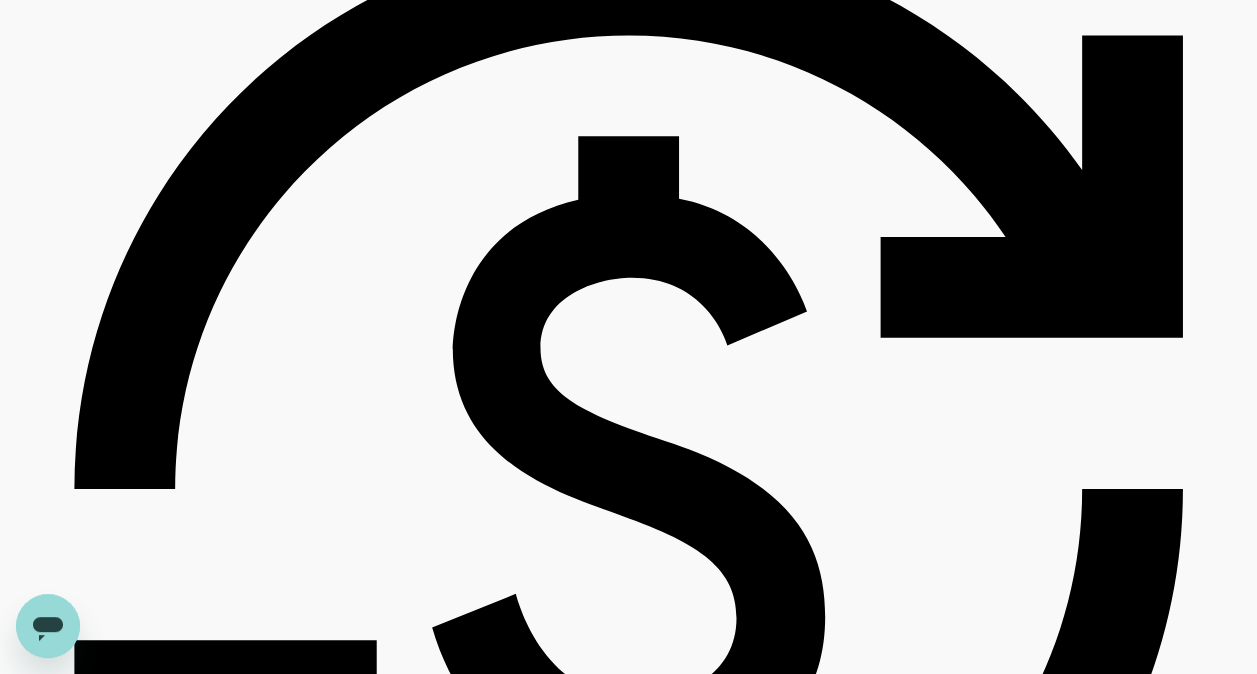 scroll, scrollTop: 1331, scrollLeft: 0, axis: vertical 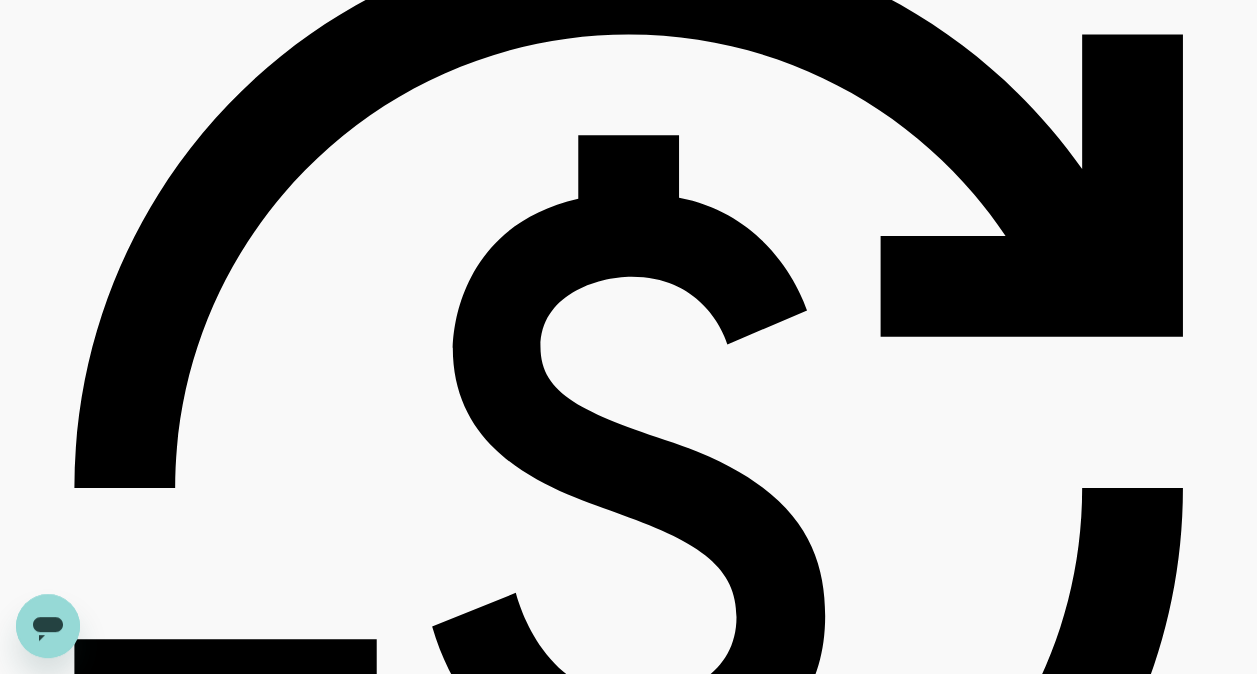 click on "View flight details" at bounding box center (628, 21958) 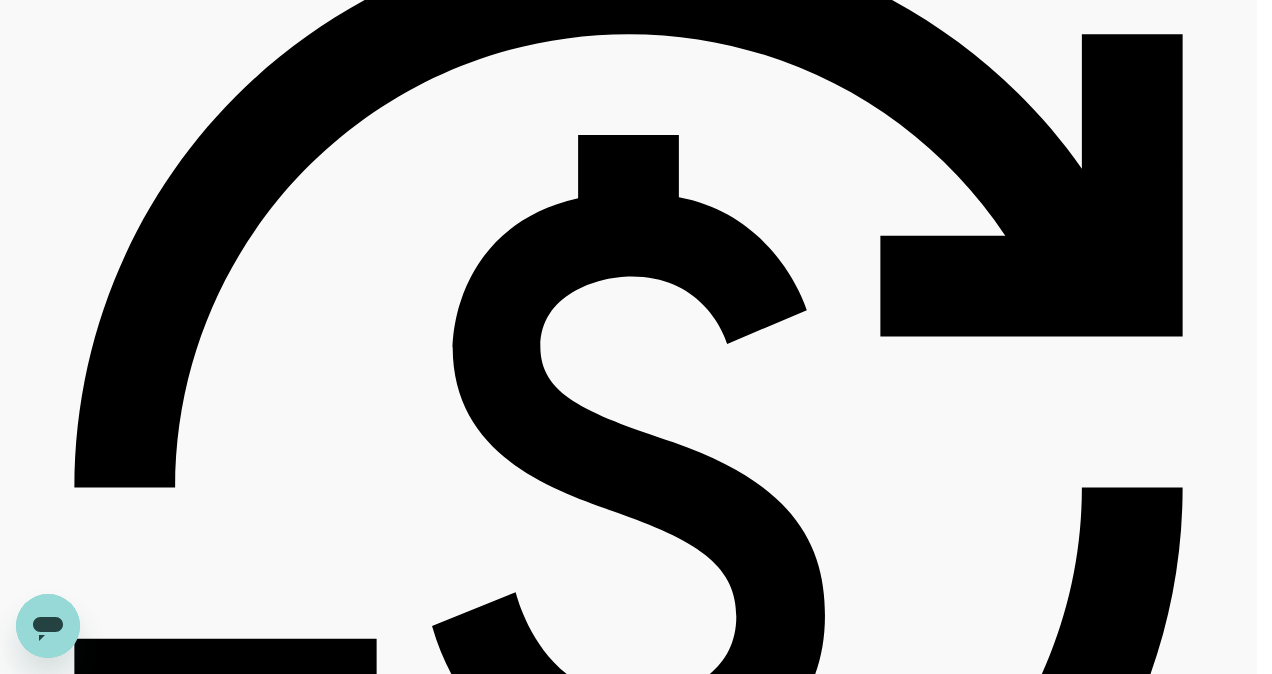 click 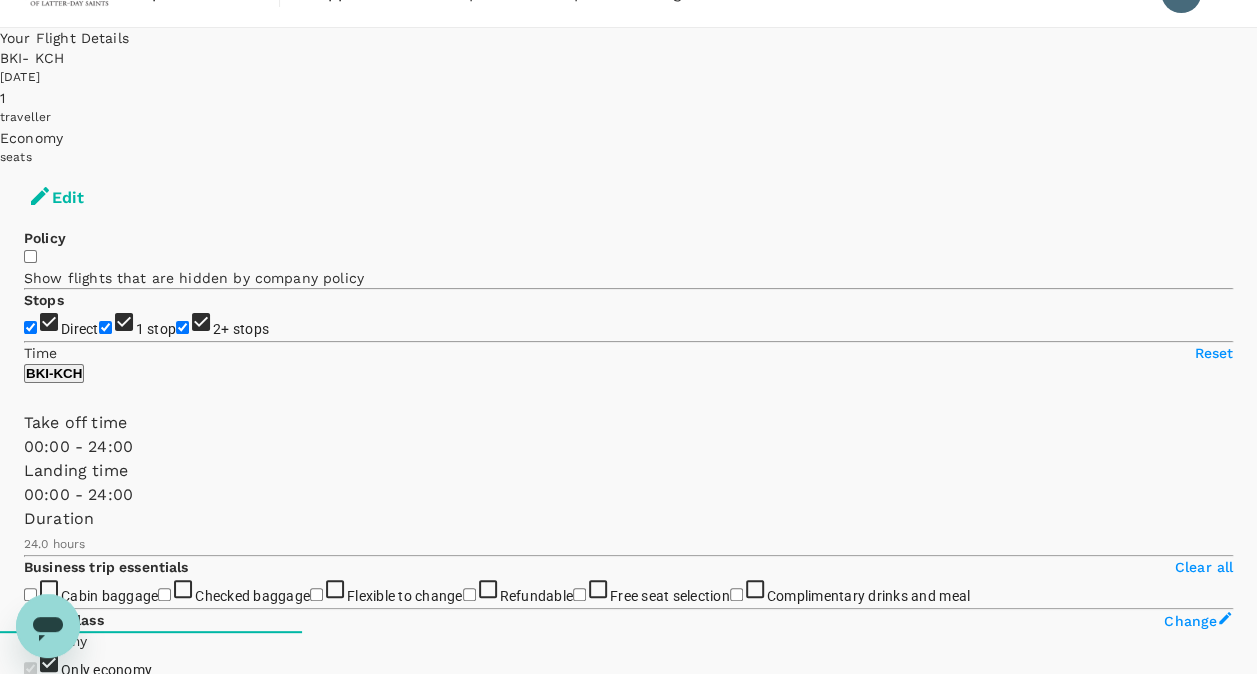 scroll, scrollTop: 0, scrollLeft: 0, axis: both 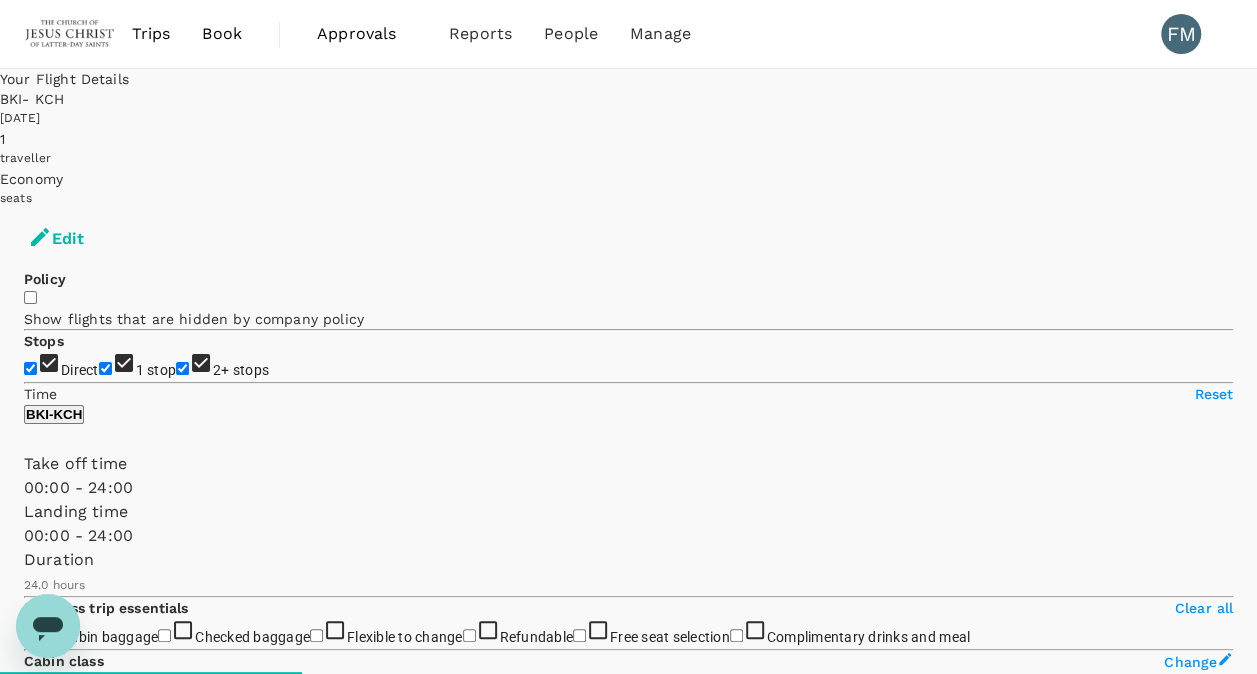 click on "Book" at bounding box center [222, 34] 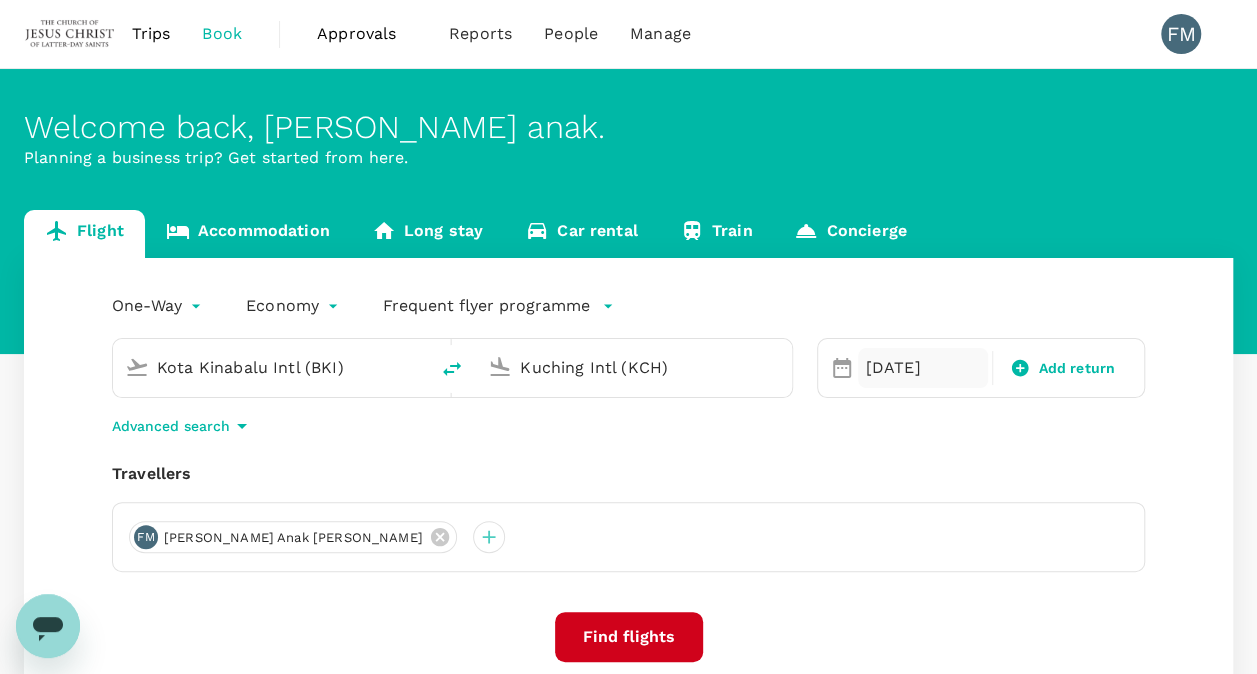 click on "[DATE]" at bounding box center (923, 368) 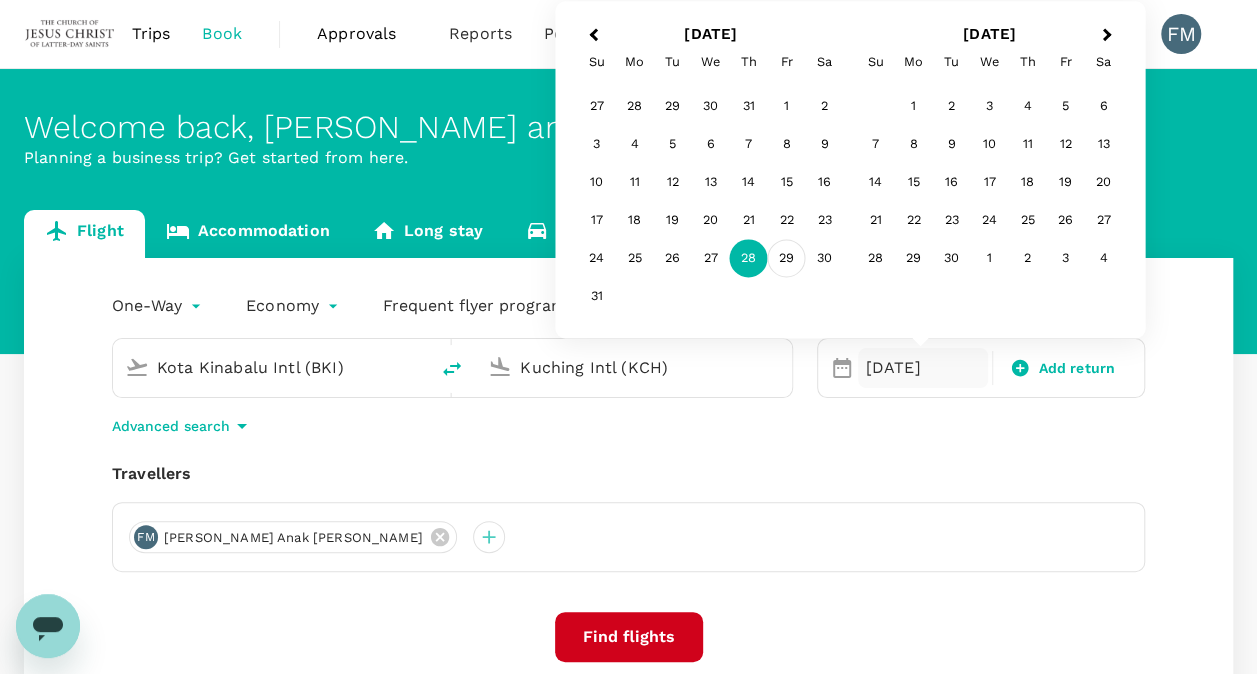 click on "29" at bounding box center (787, 259) 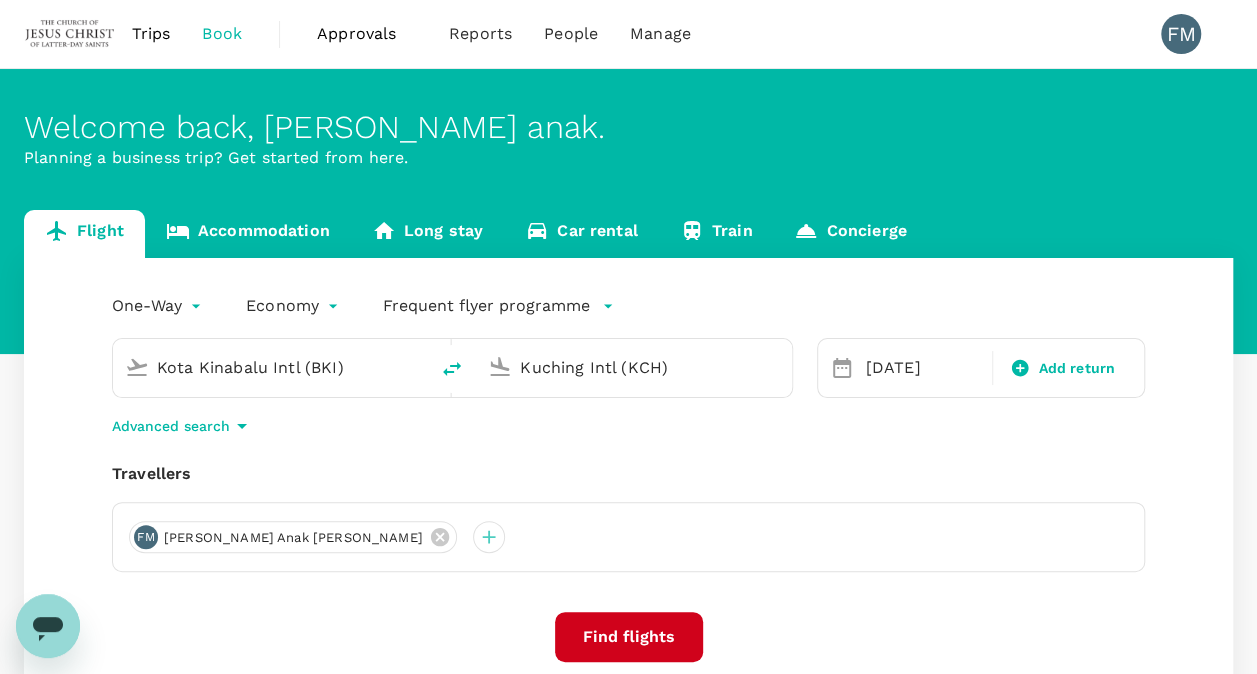 click on "Find flights" at bounding box center (629, 637) 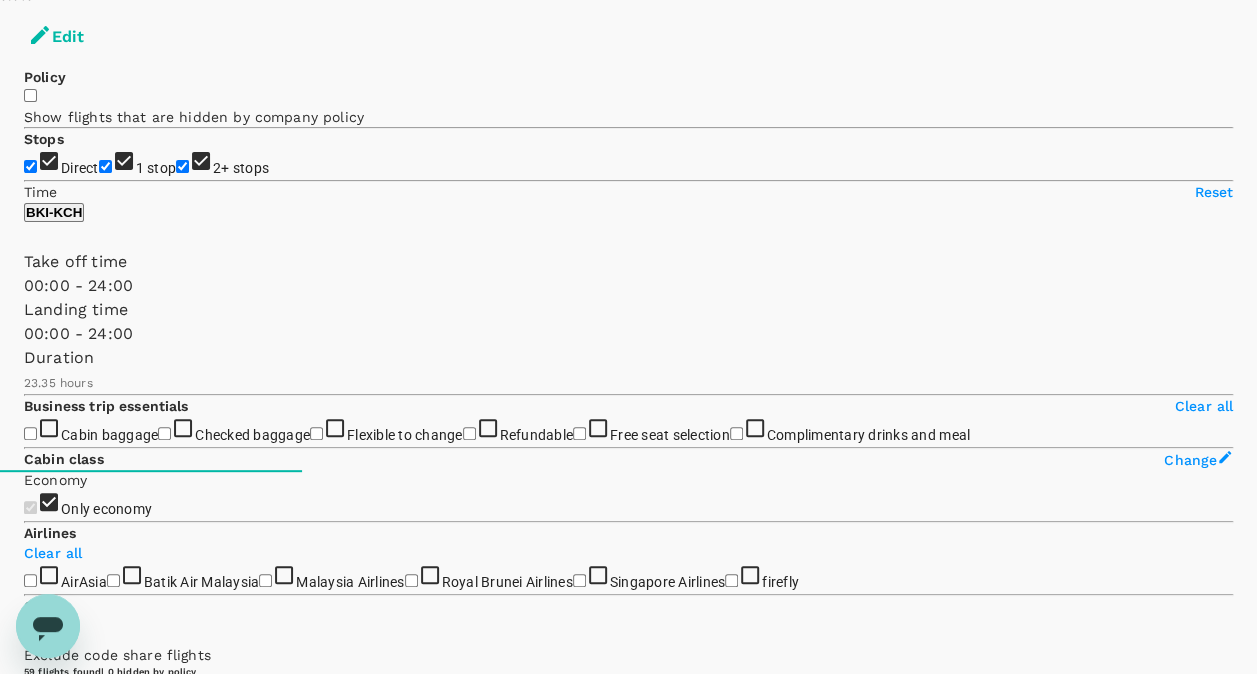 scroll, scrollTop: 0, scrollLeft: 0, axis: both 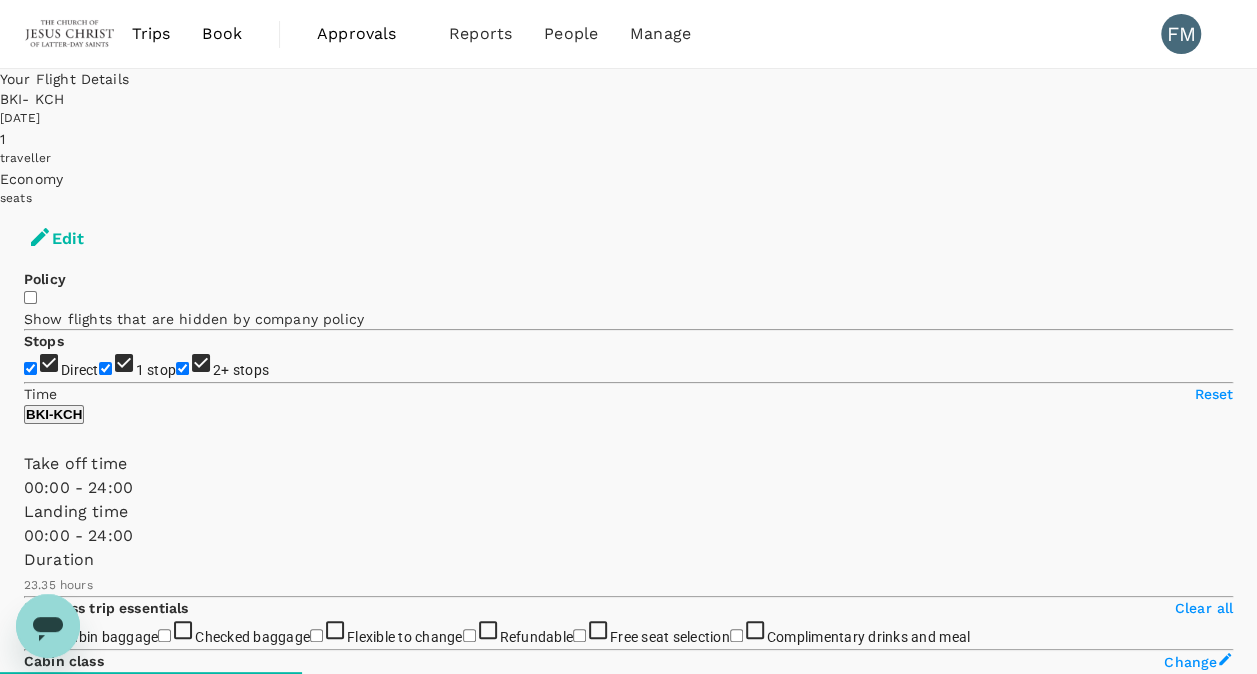 click on "1 stop" at bounding box center [156, 370] 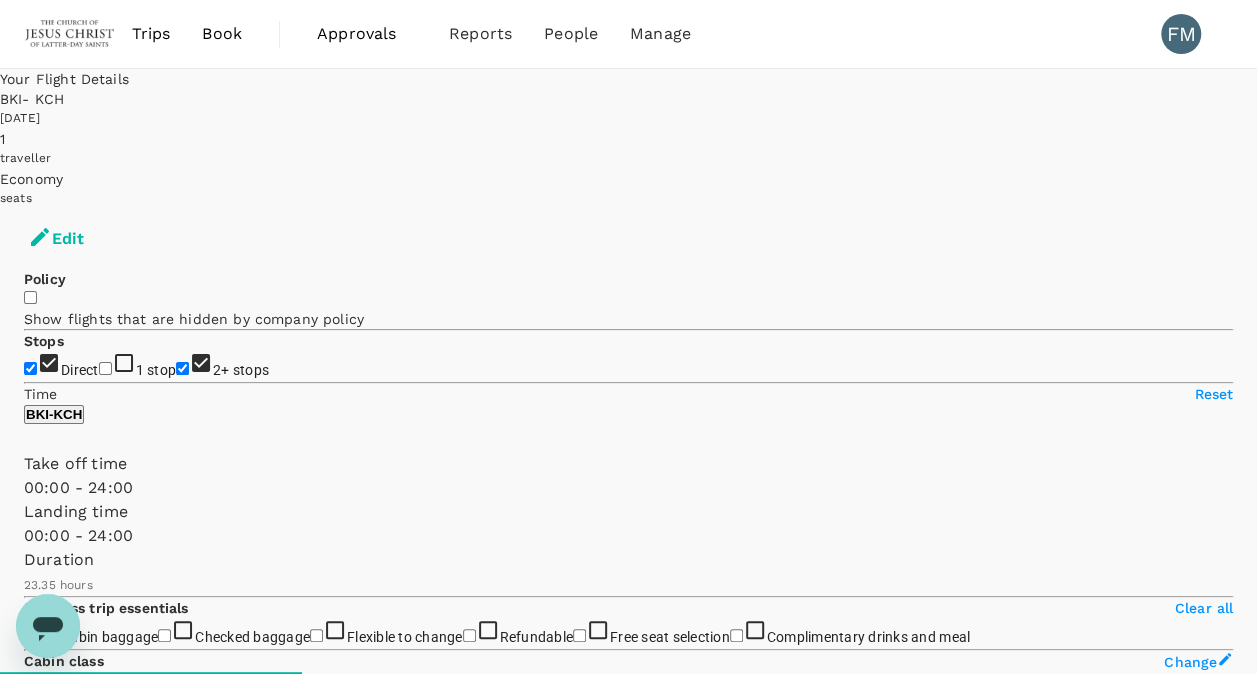 click on "2+ stops" at bounding box center [241, 370] 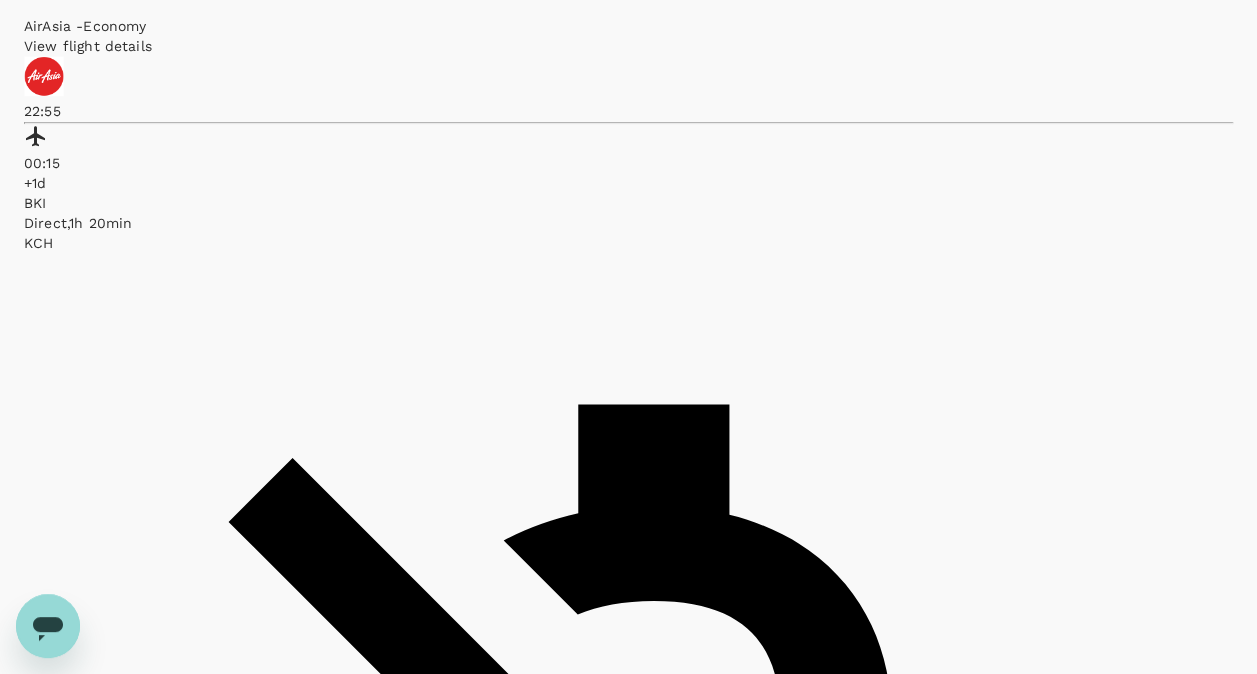 scroll, scrollTop: 983, scrollLeft: 0, axis: vertical 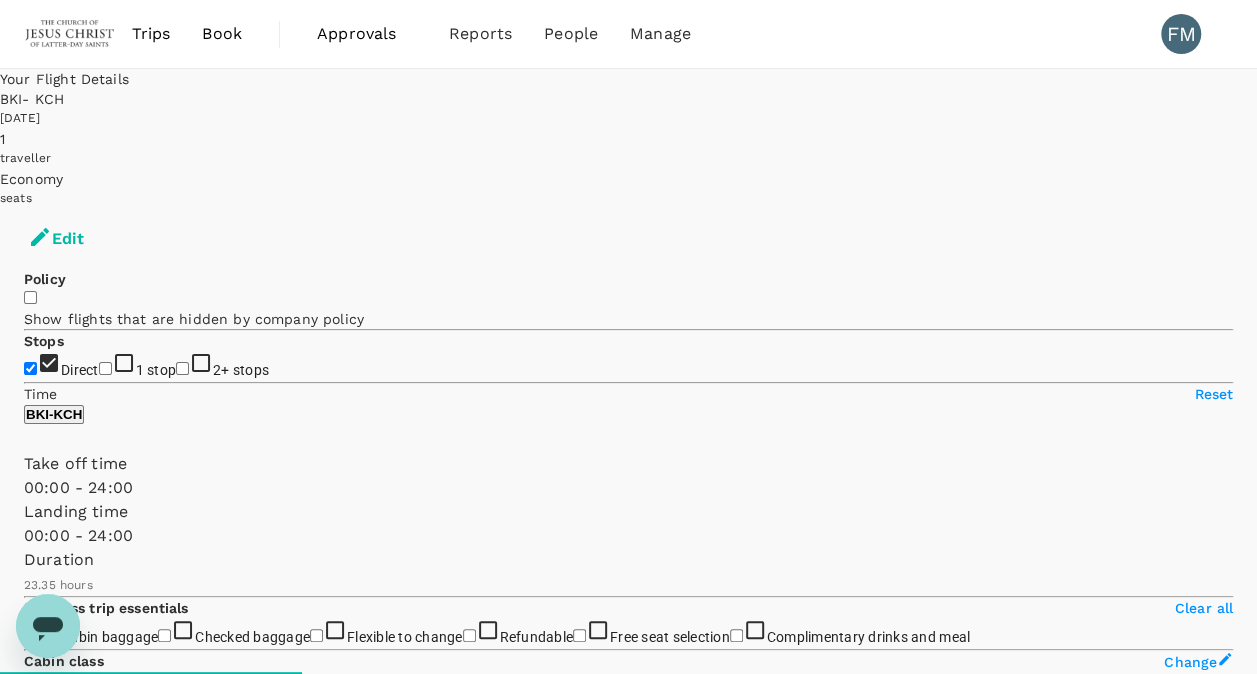 click on "Book" at bounding box center (222, 34) 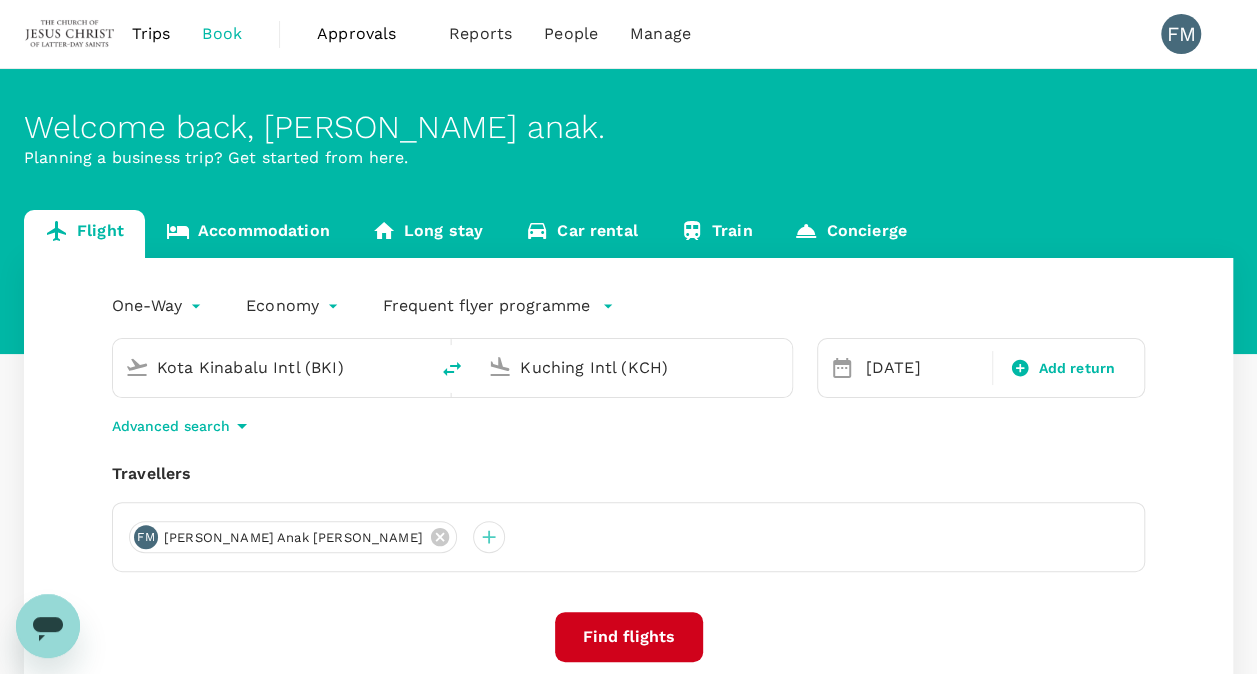 click on "Kota Kinabalu Intl (BKI)" at bounding box center [271, 367] 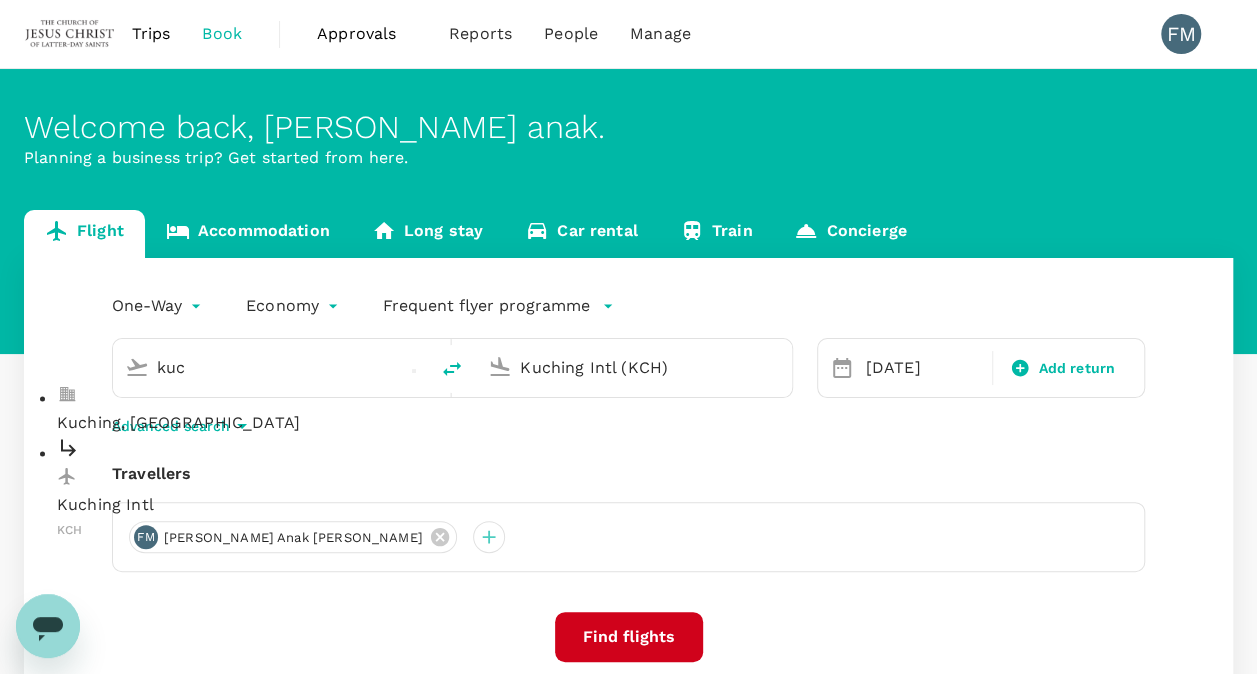 click on "Kuching Intl" at bounding box center [287, 506] 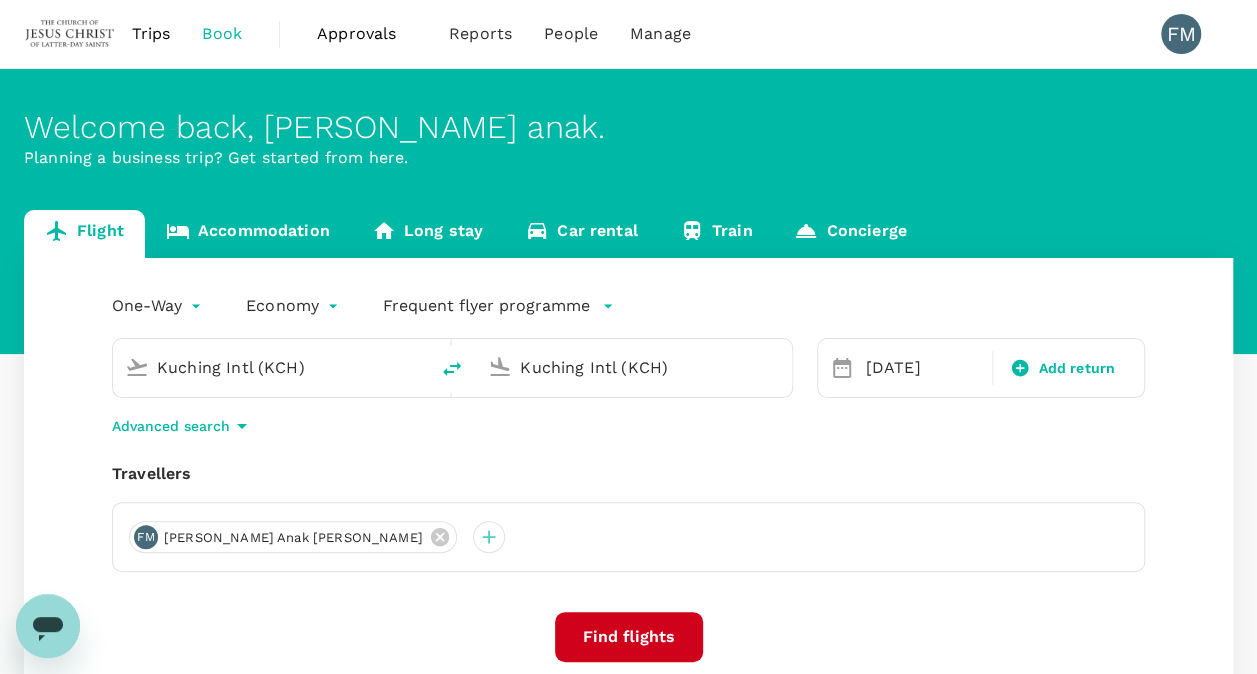 drag, startPoint x: 681, startPoint y: 368, endPoint x: 484, endPoint y: 330, distance: 200.6315 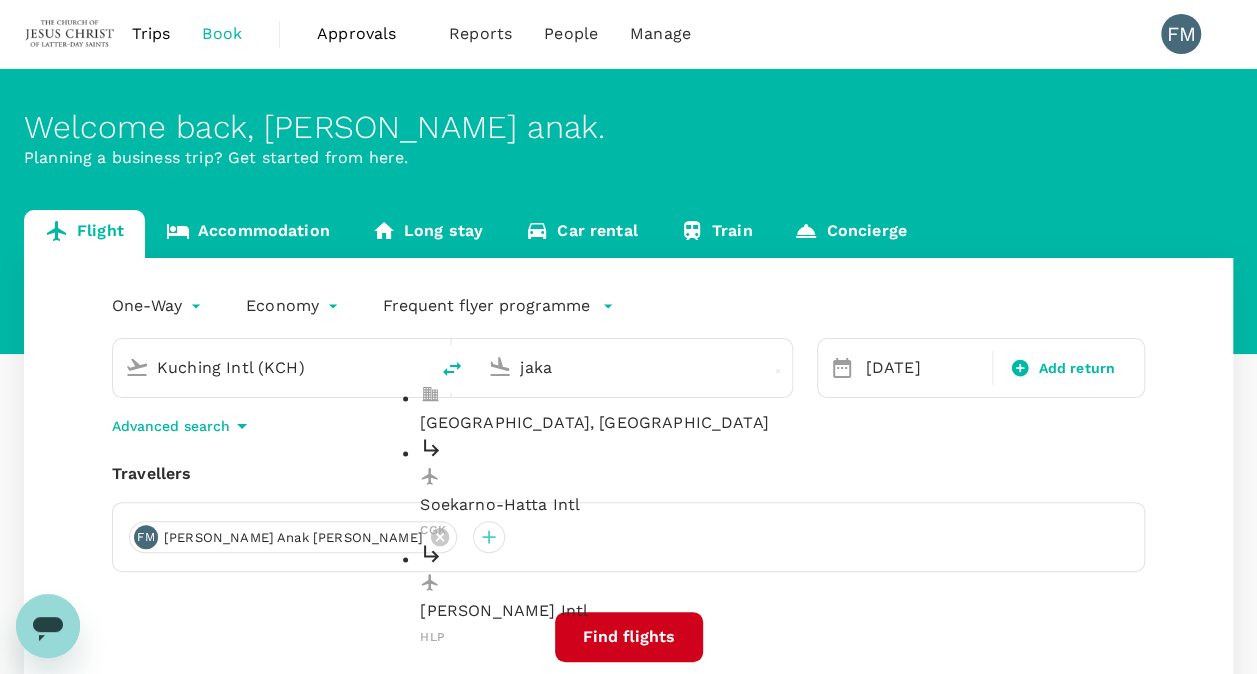 click on "[GEOGRAPHIC_DATA], [GEOGRAPHIC_DATA]" at bounding box center [650, 424] 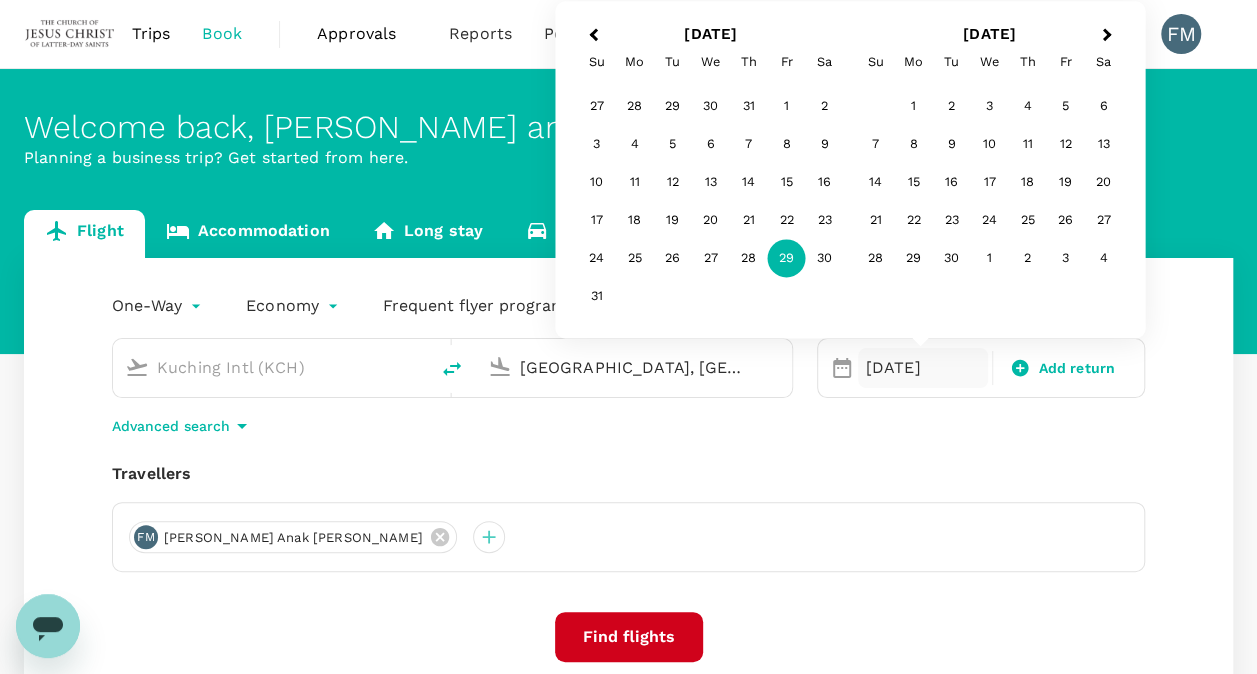 click on "29" at bounding box center [787, 259] 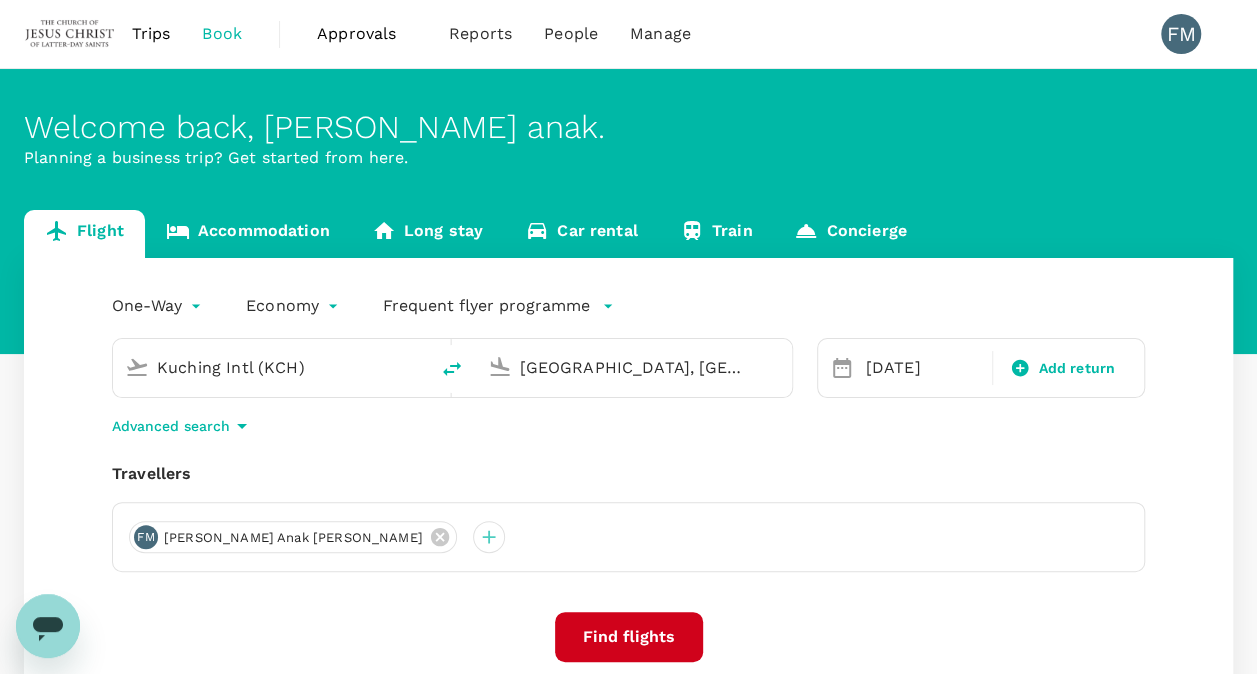 click on "Find flights" at bounding box center [629, 637] 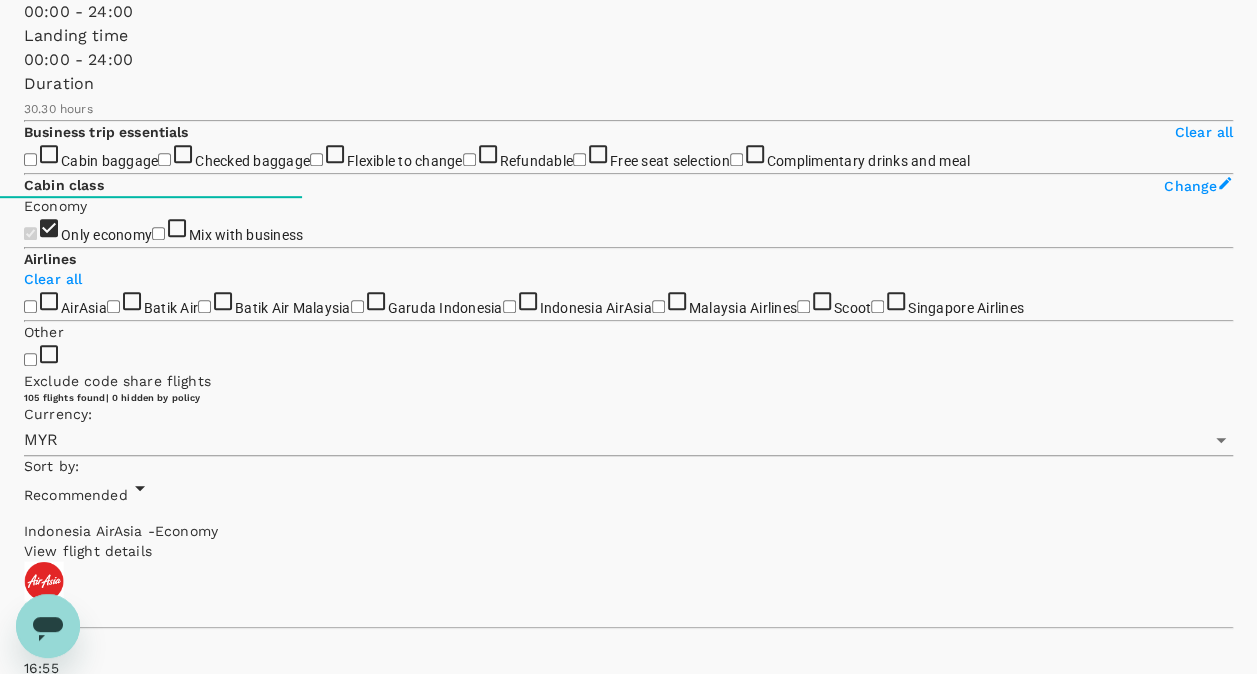 scroll, scrollTop: 0, scrollLeft: 0, axis: both 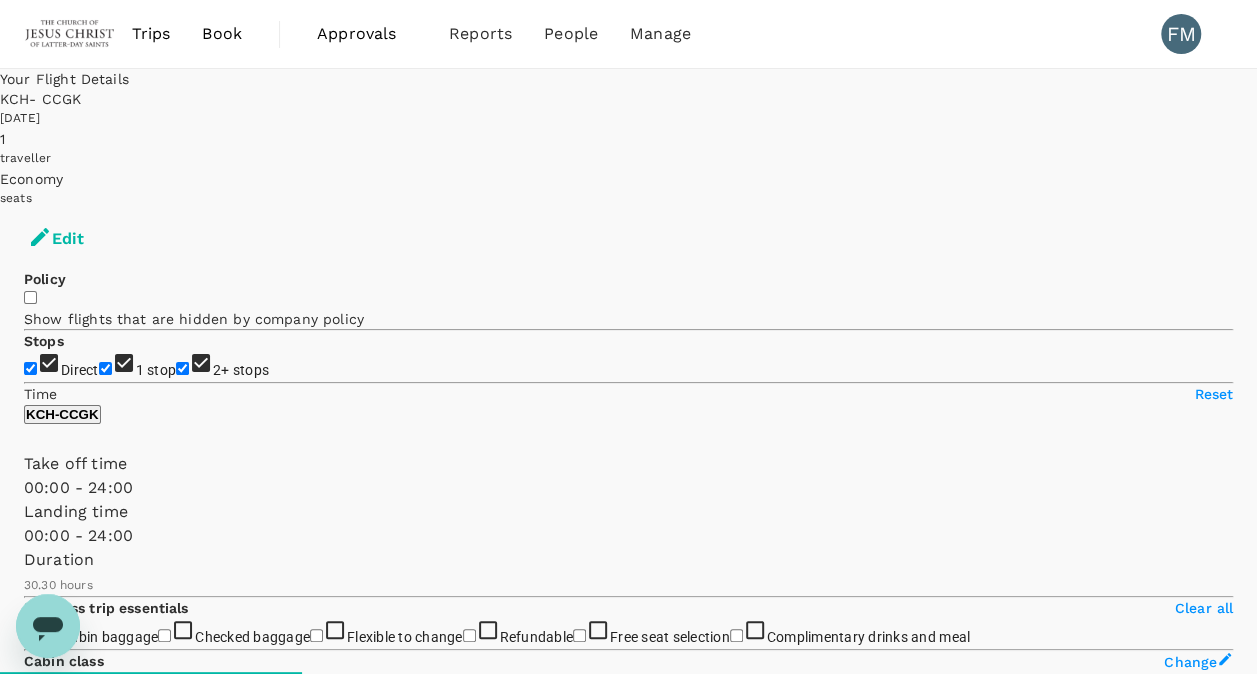 click on "1 stop" at bounding box center [156, 370] 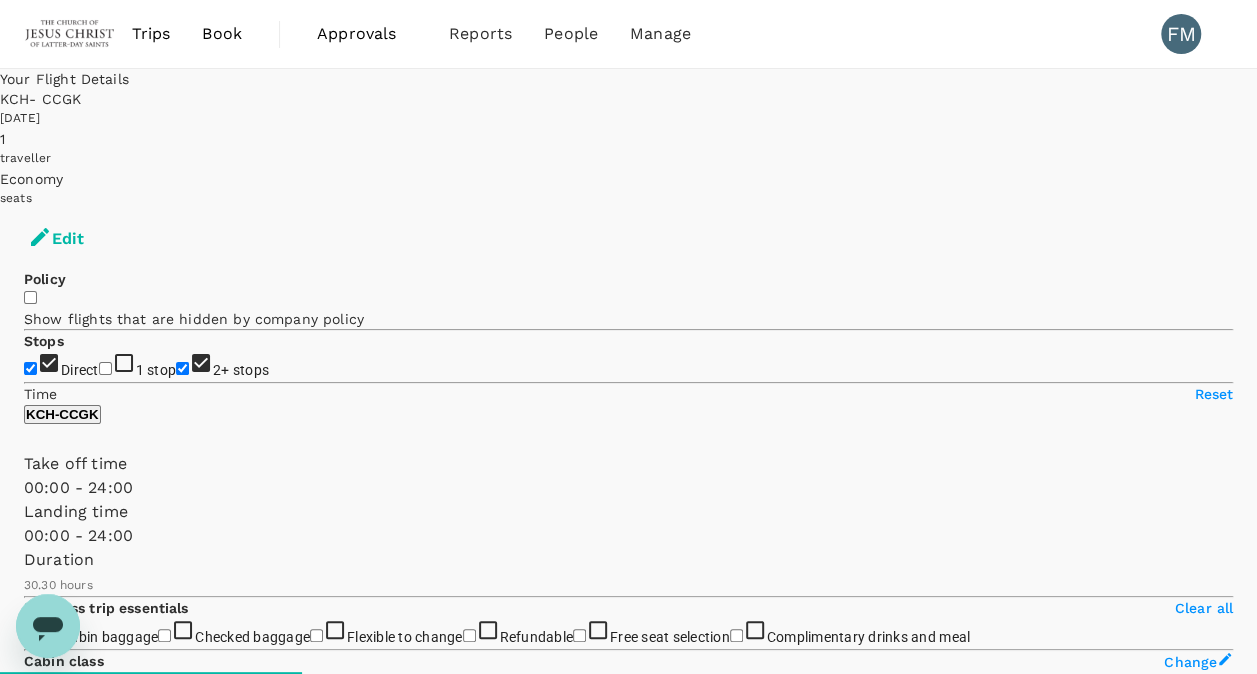 click on "2+ stops" at bounding box center [241, 370] 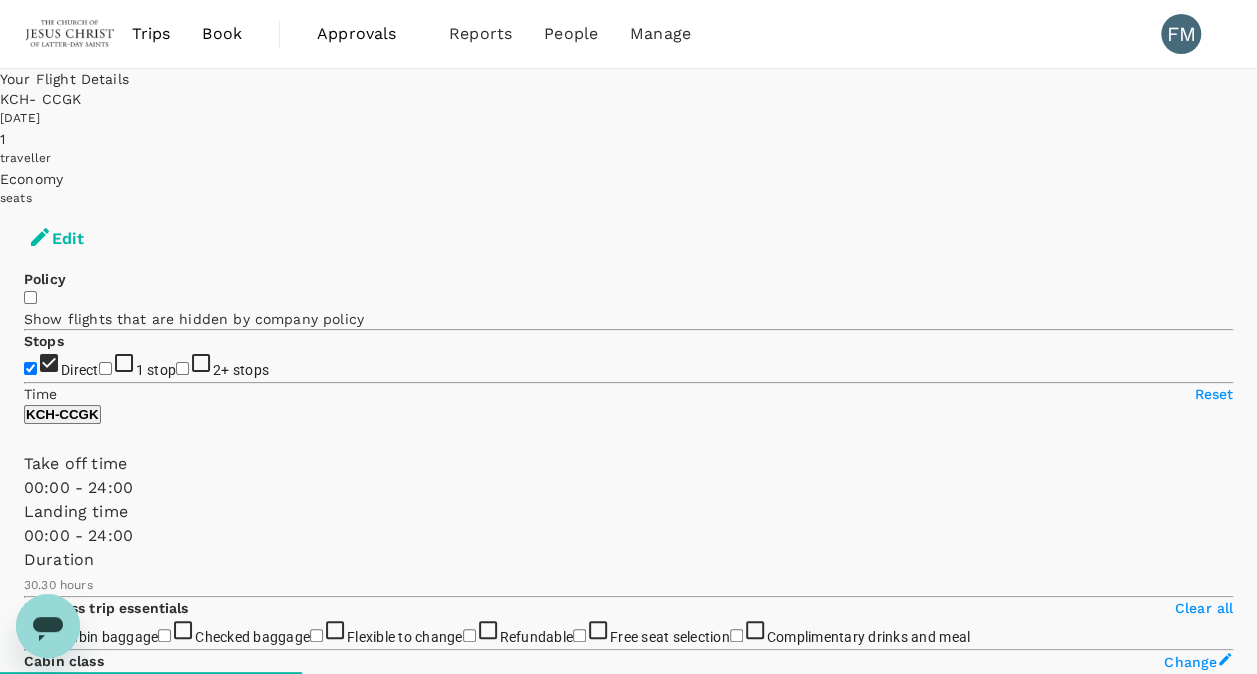 click on "View flight details" at bounding box center (628, 1027) 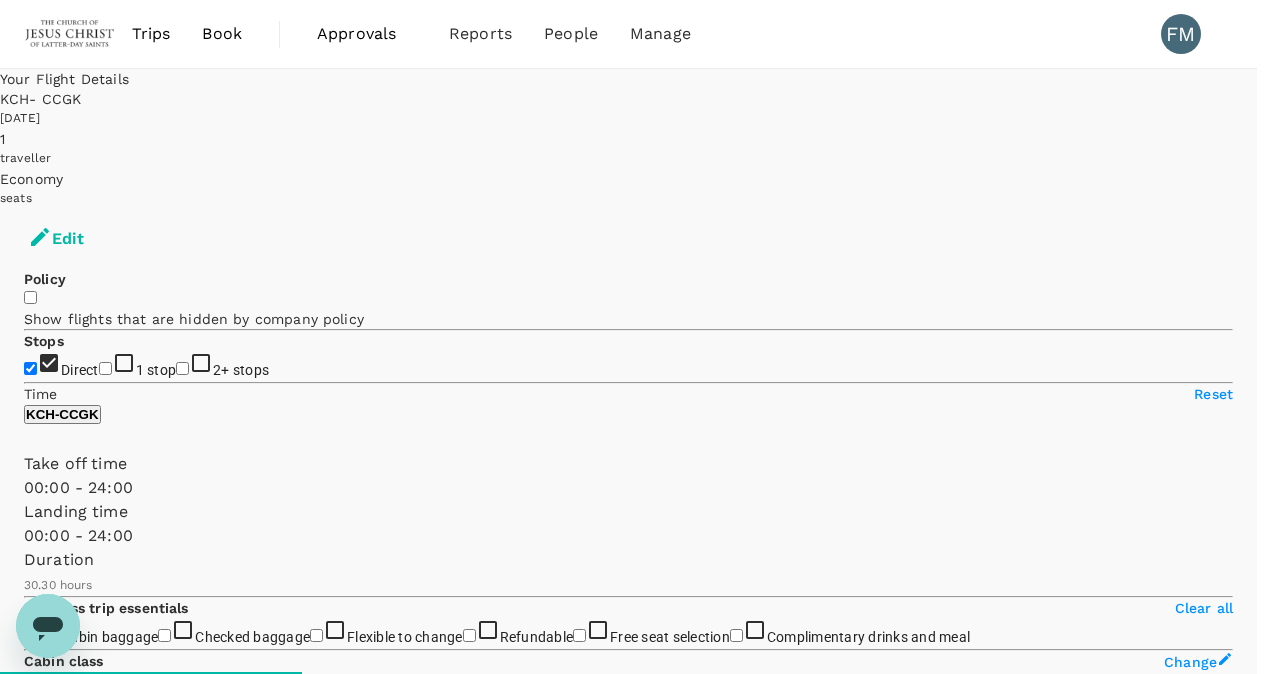 click 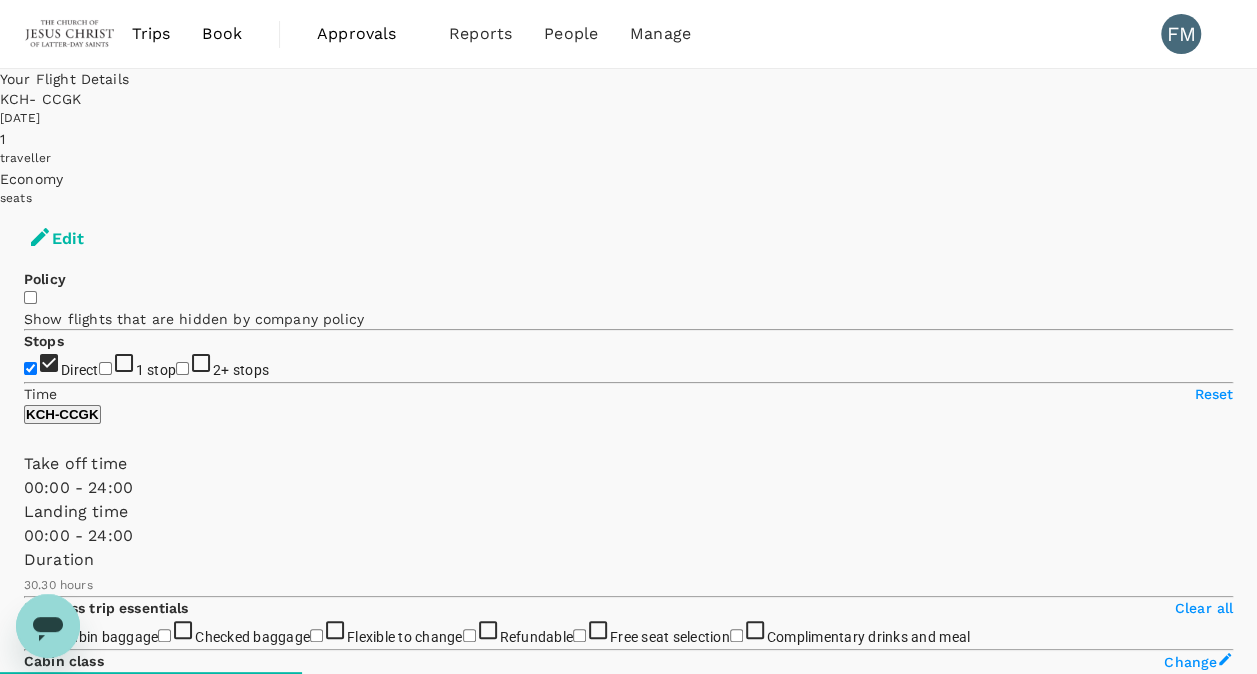 click on "Book" at bounding box center (222, 34) 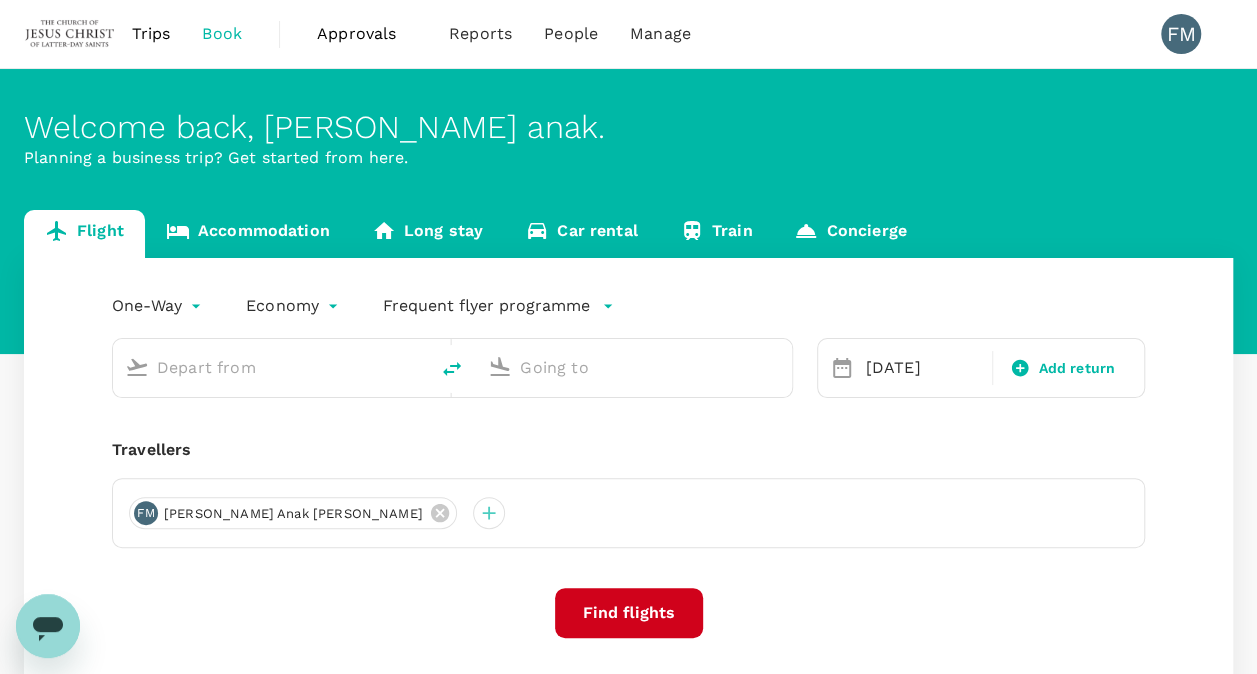 click at bounding box center [271, 367] 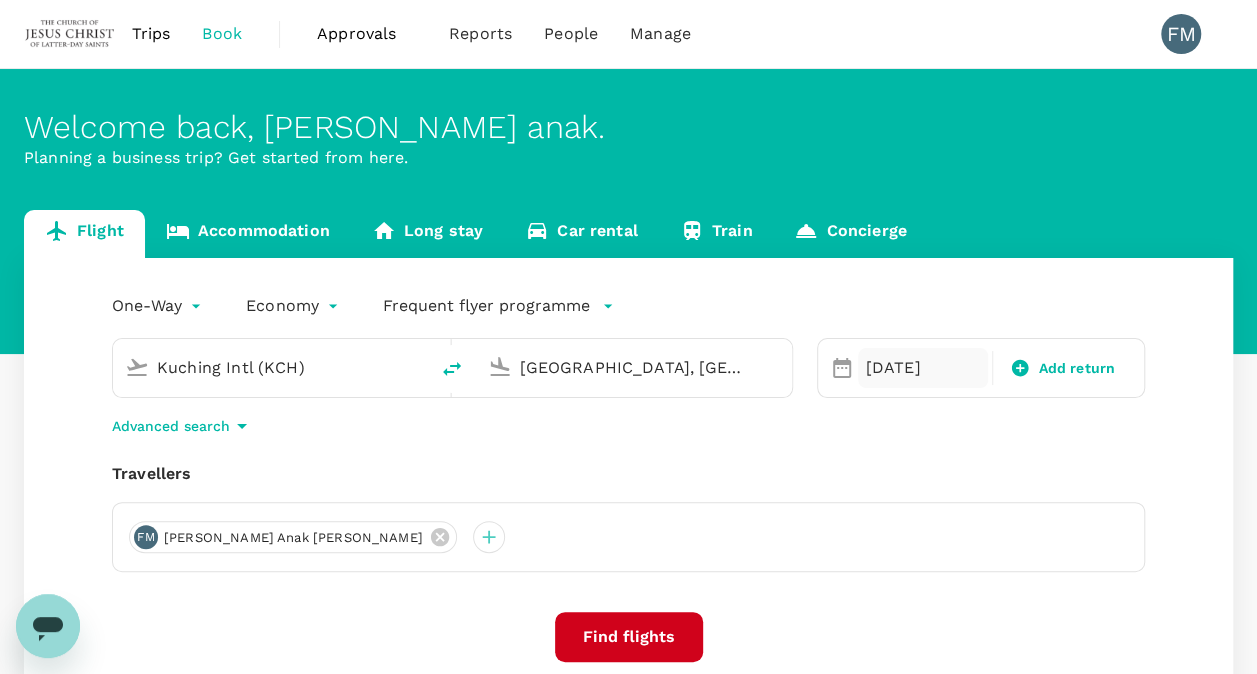 click on "[DATE]" at bounding box center (923, 368) 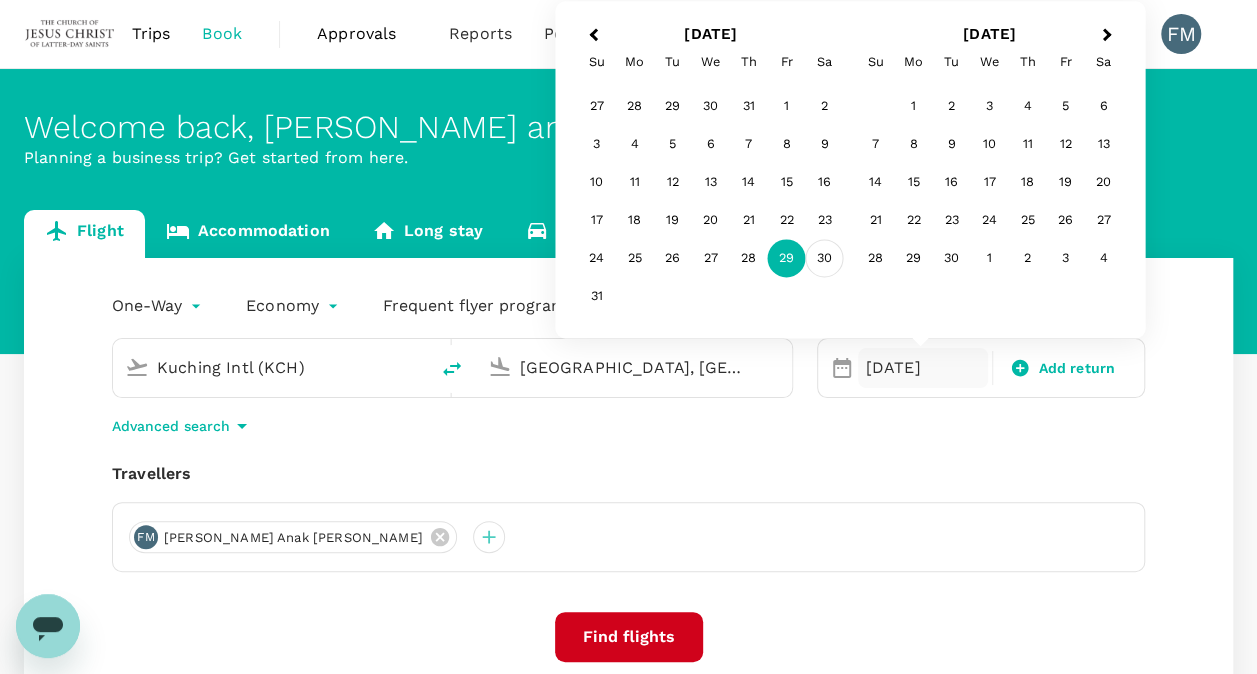 click on "30" at bounding box center [825, 259] 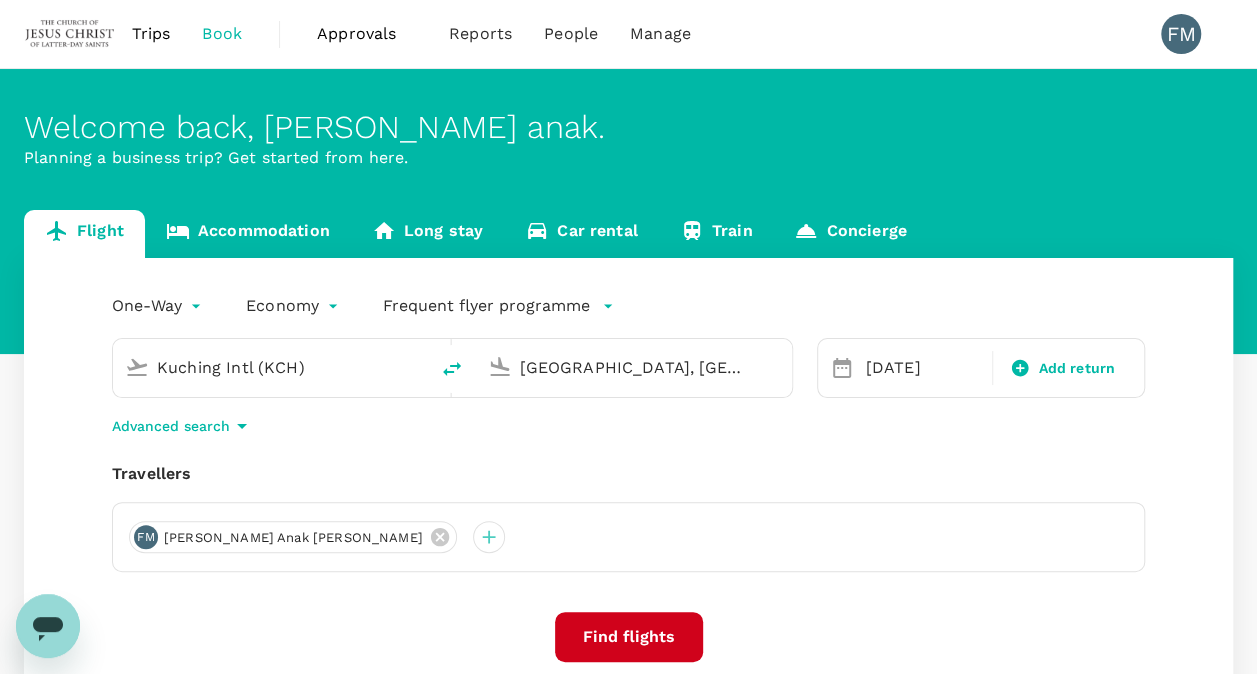 click on "Find flights" at bounding box center [629, 637] 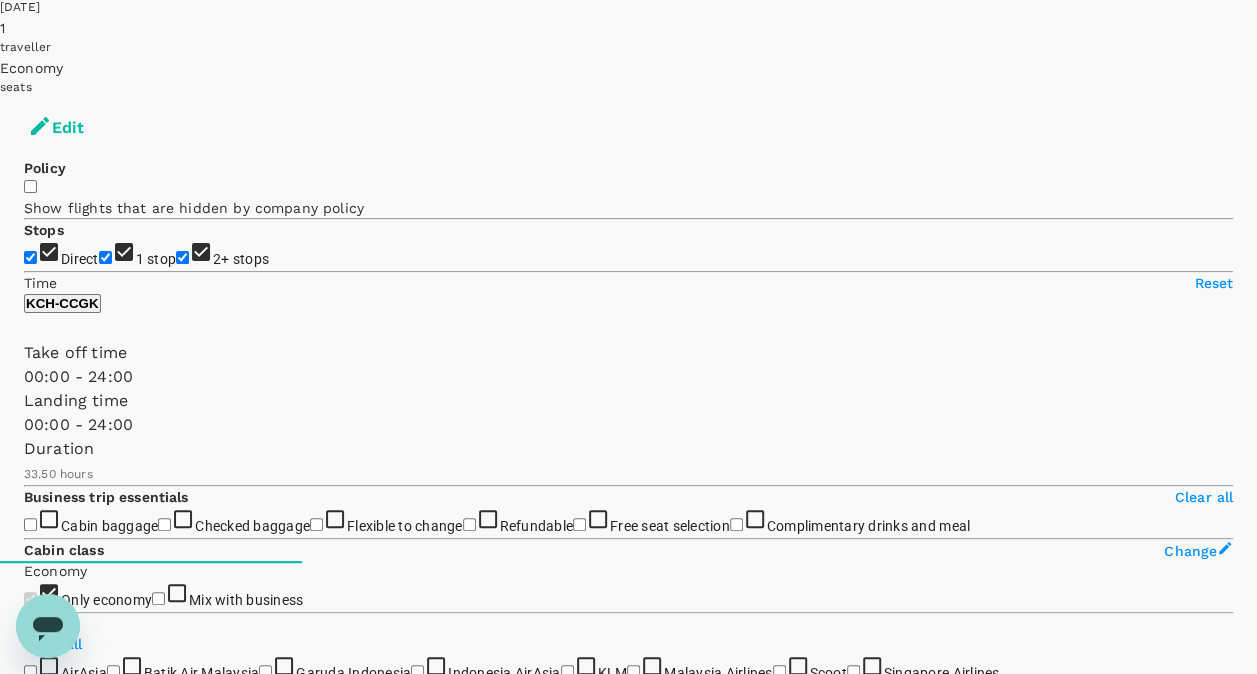 scroll, scrollTop: 0, scrollLeft: 0, axis: both 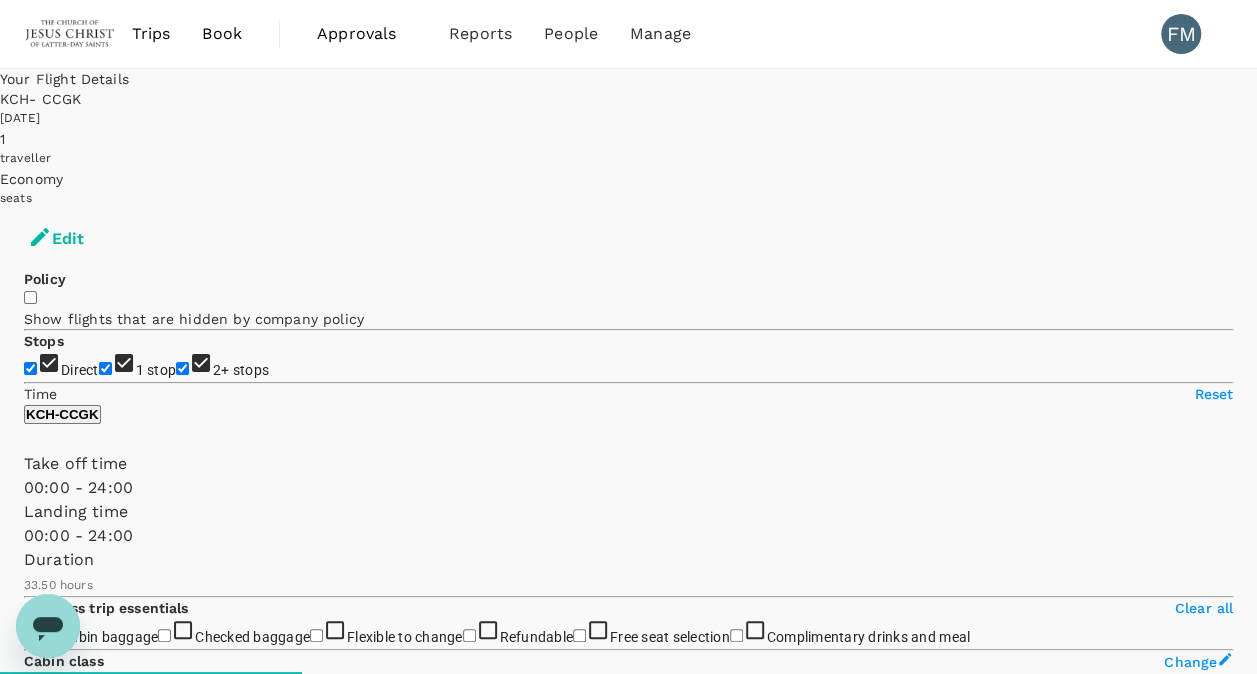 click on "Book" at bounding box center [222, 34] 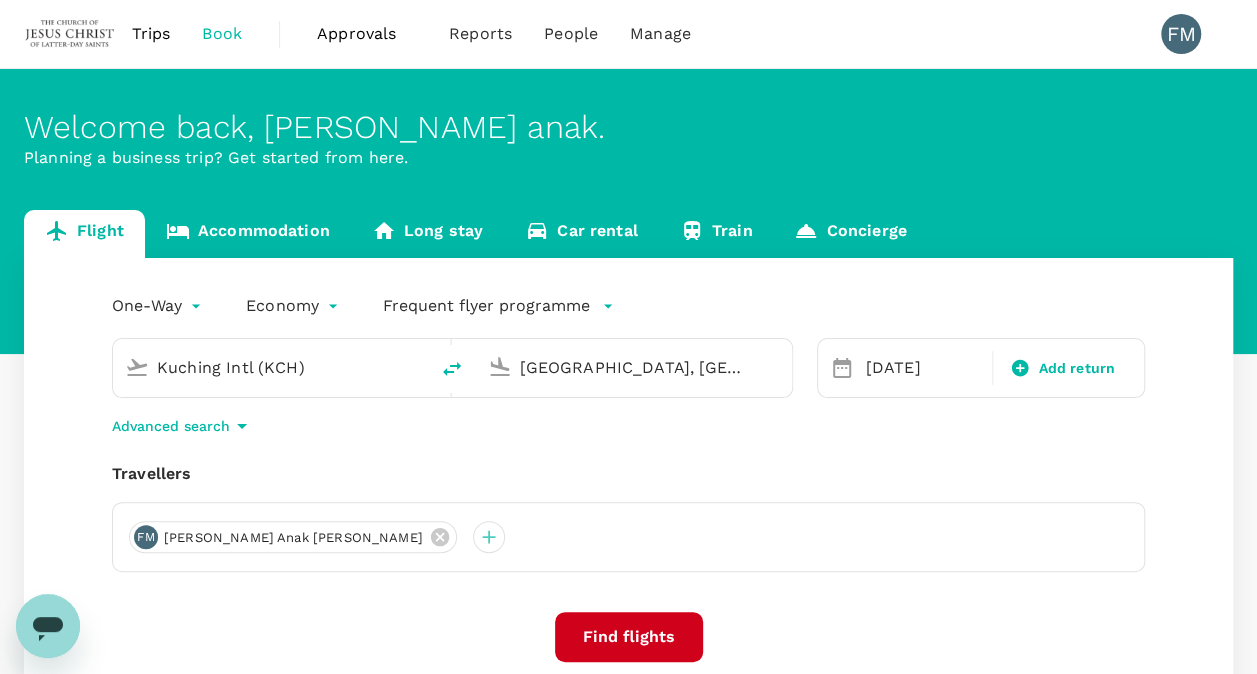 click on "Accommodation" at bounding box center [248, 234] 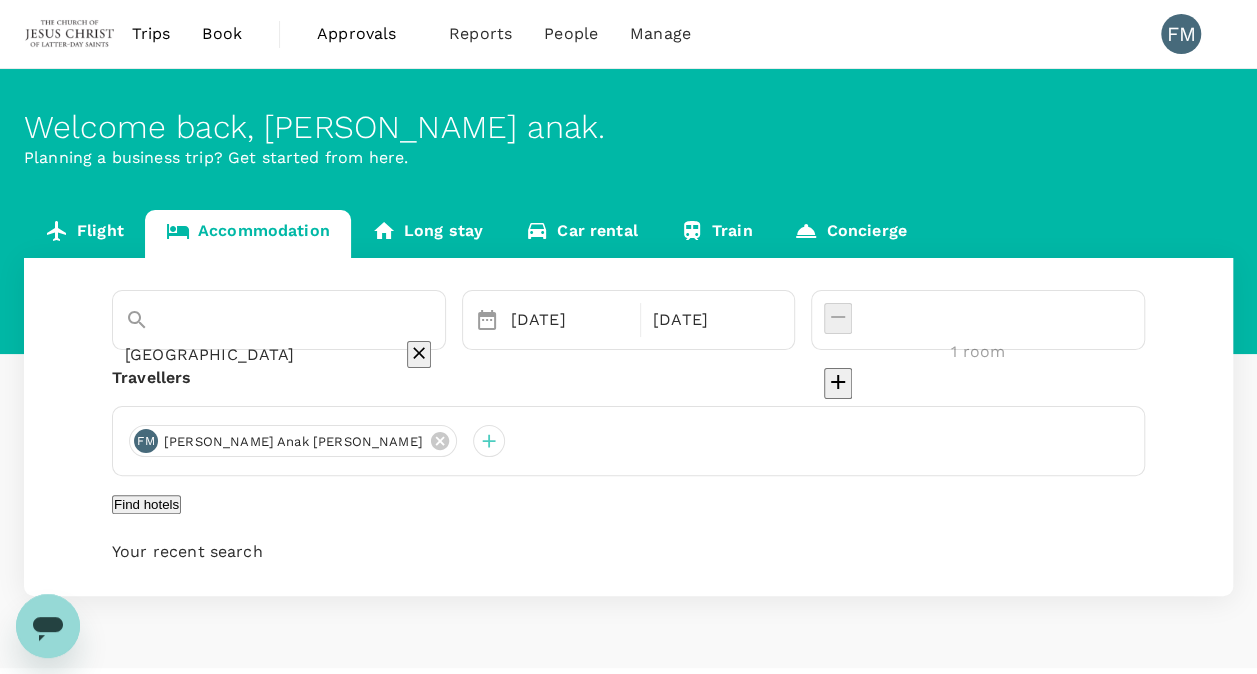 click on "Find hotels" at bounding box center [146, 504] 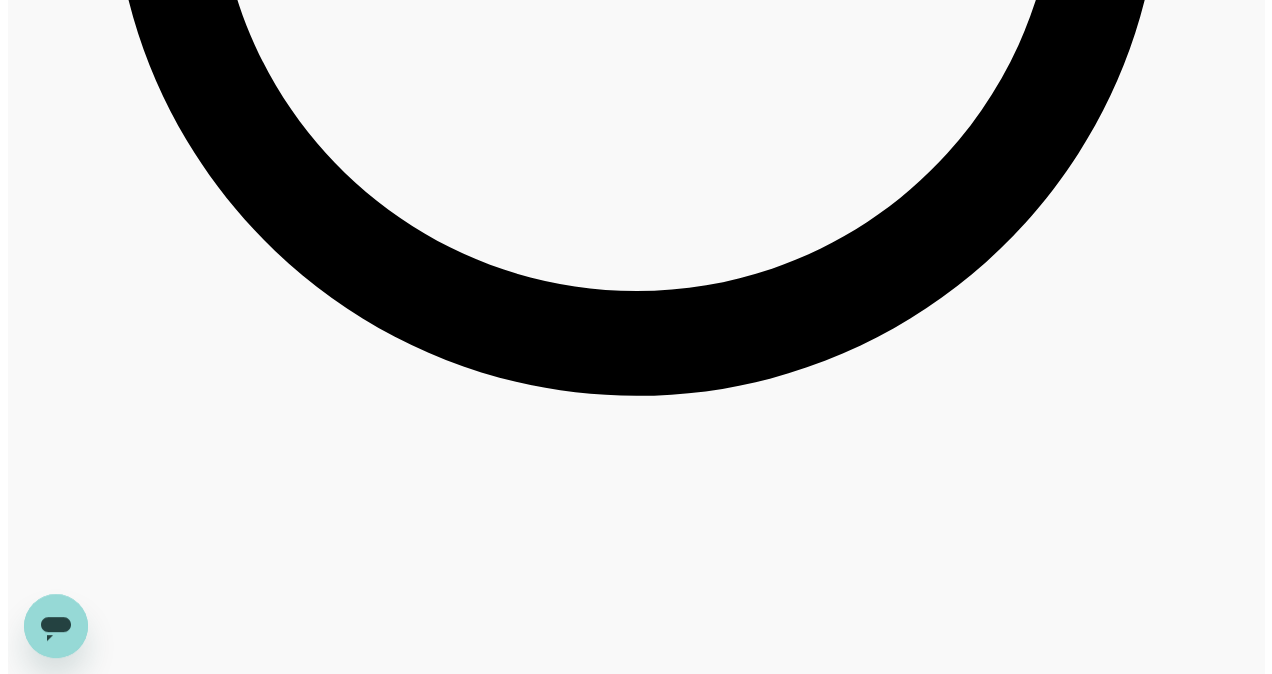 scroll, scrollTop: 5683, scrollLeft: 0, axis: vertical 